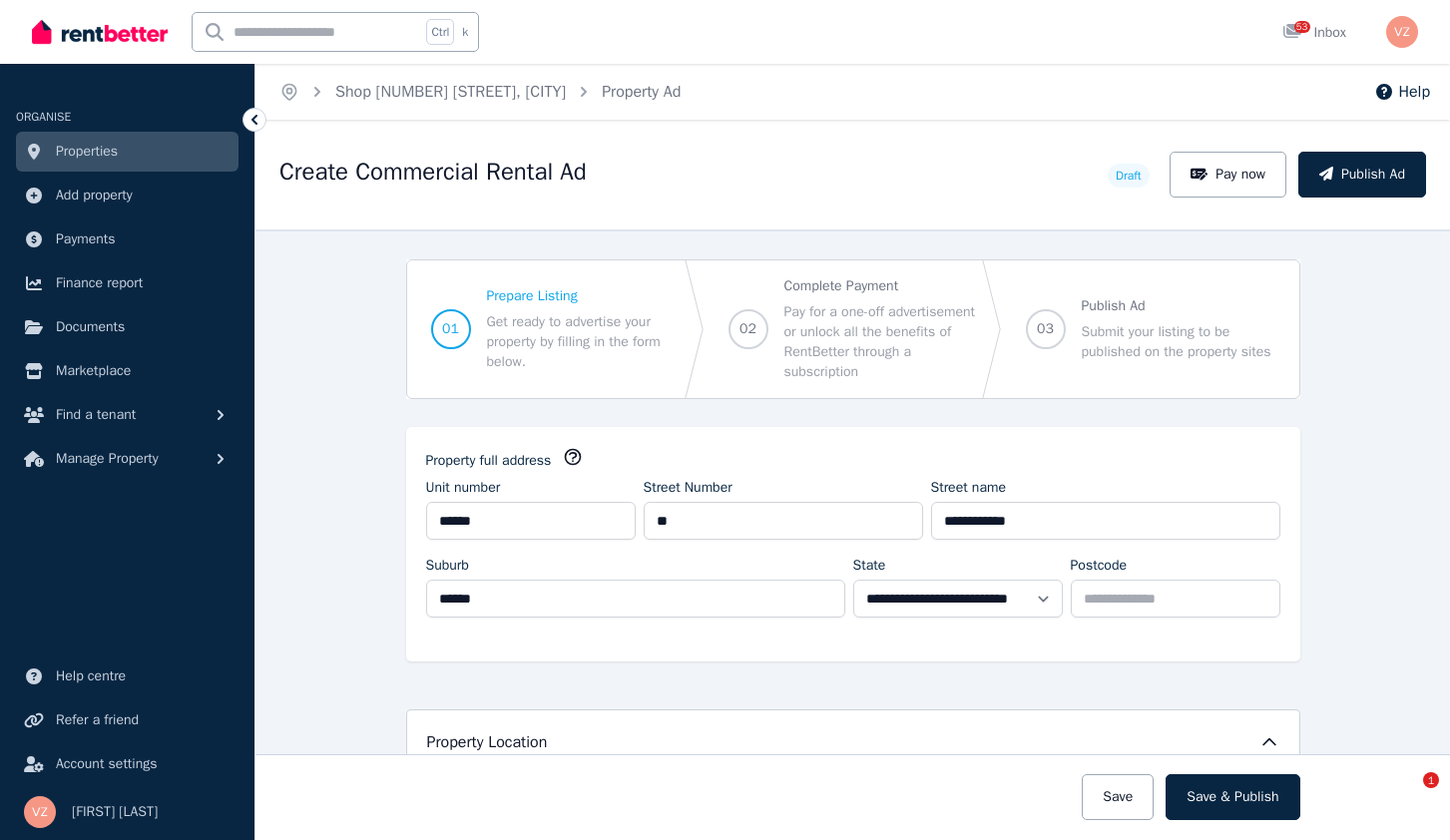 select on "***" 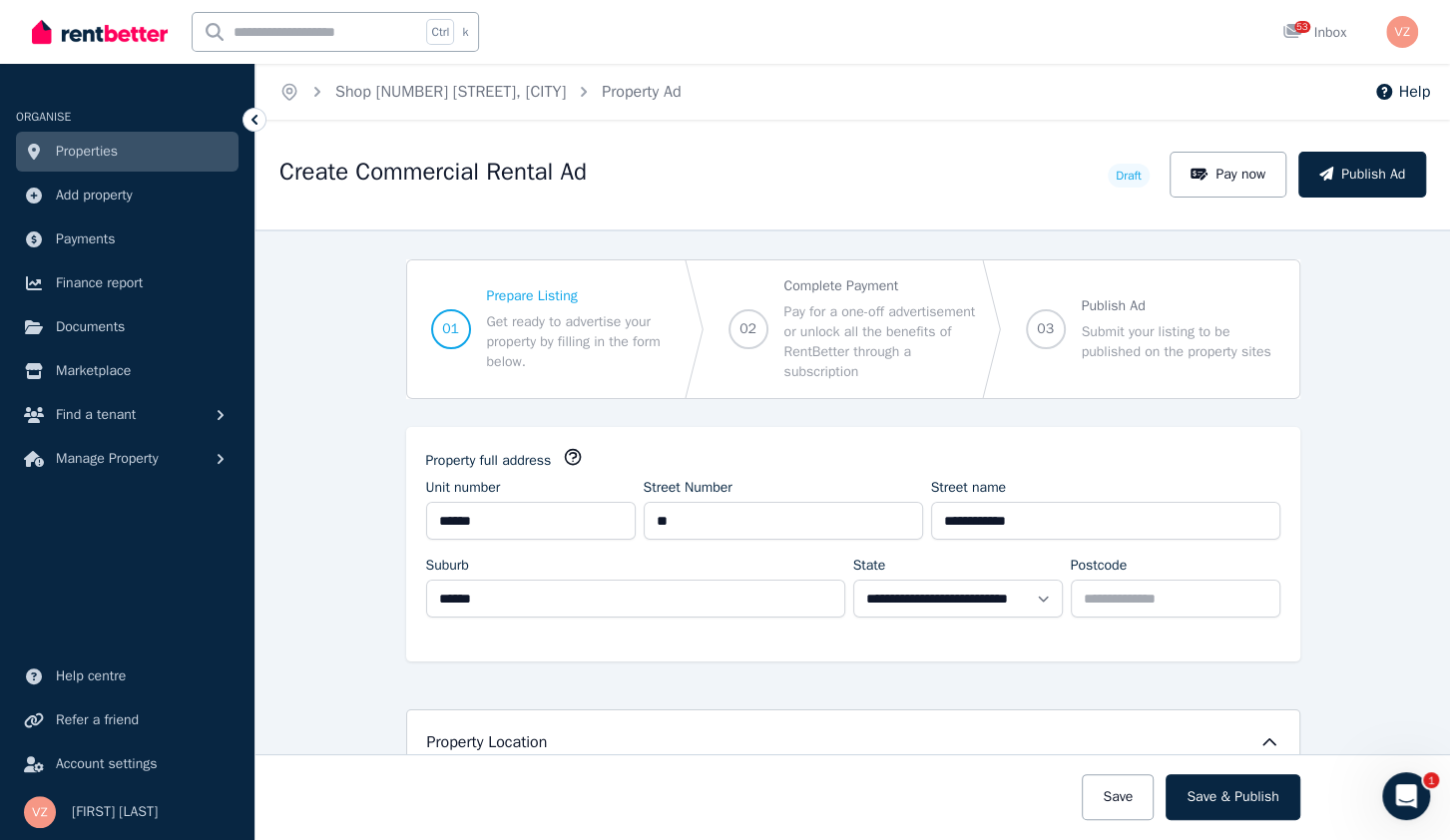 scroll, scrollTop: 0, scrollLeft: 0, axis: both 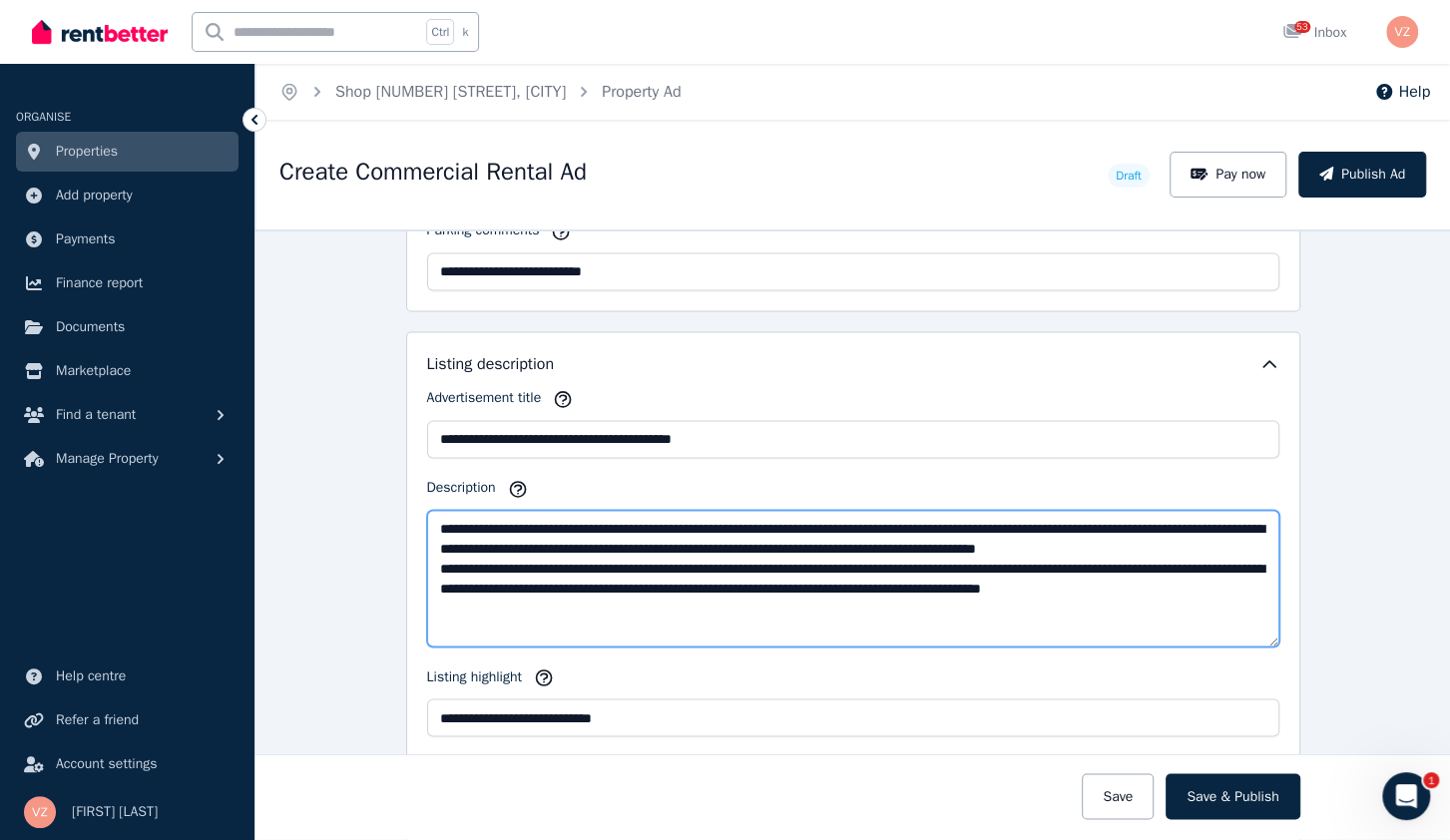 drag, startPoint x: 660, startPoint y: 606, endPoint x: 582, endPoint y: 620, distance: 79.24645 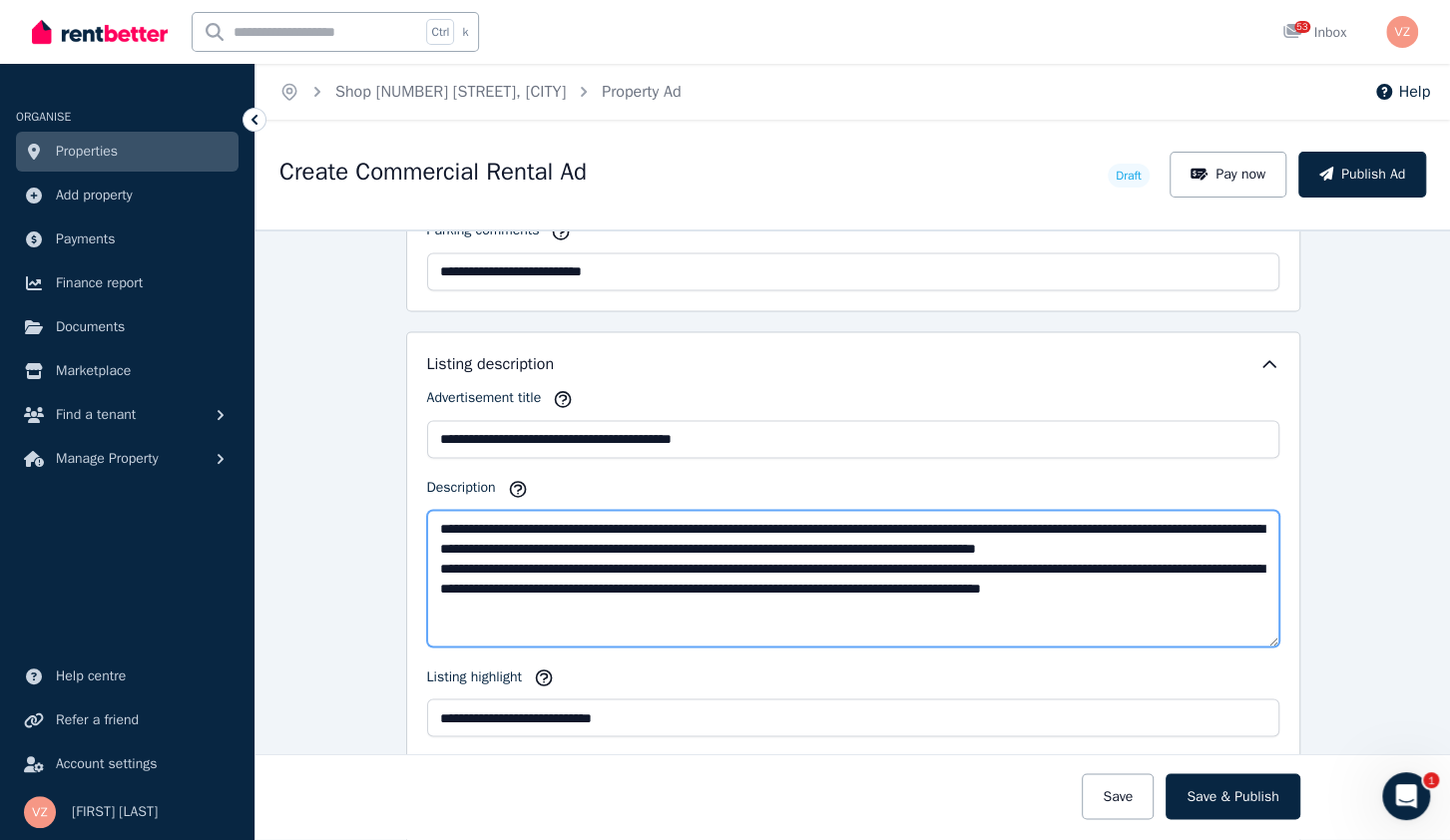 drag, startPoint x: 585, startPoint y: 619, endPoint x: 579, endPoint y: 507, distance: 112.1606 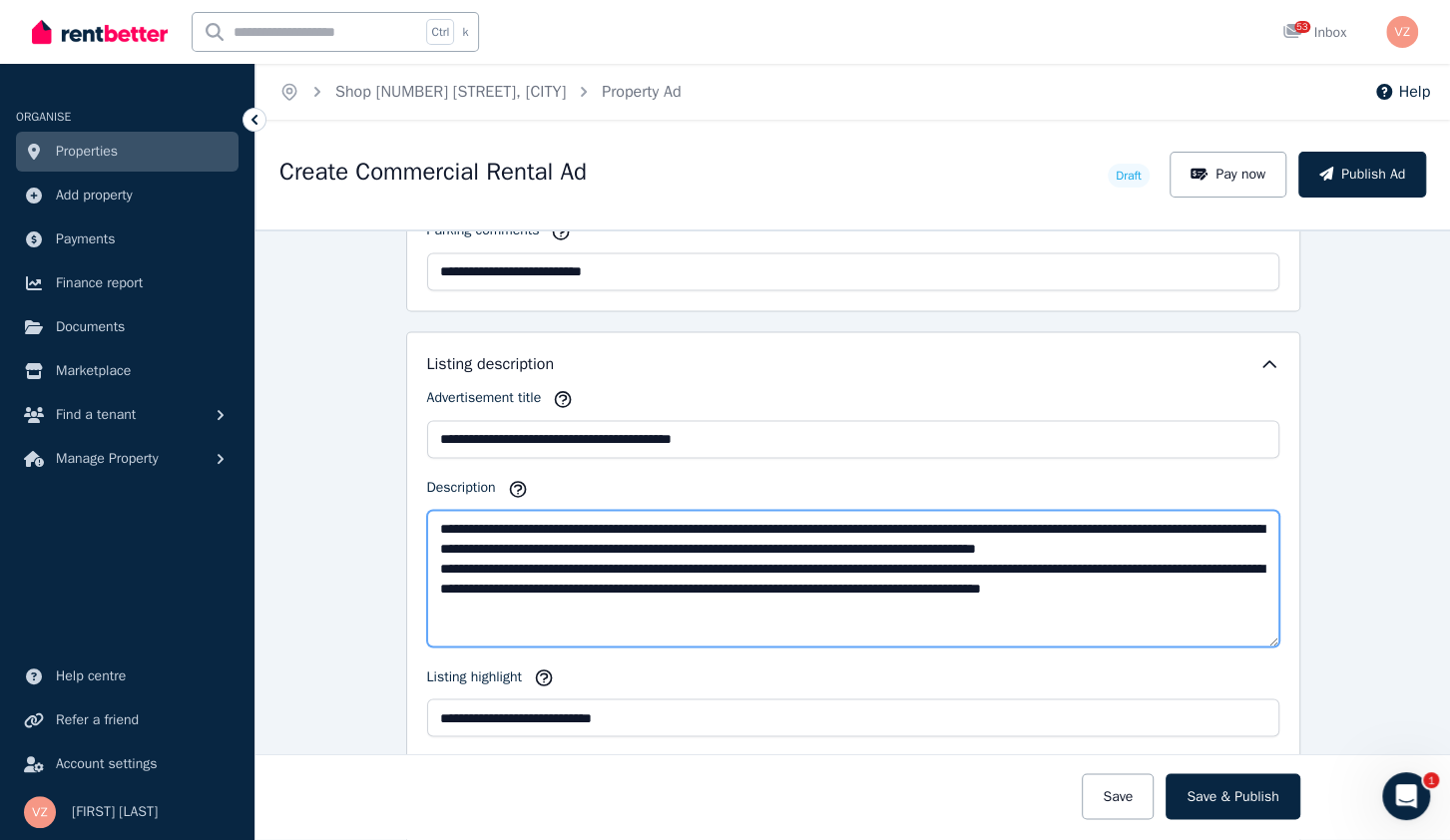 click on "**********" at bounding box center [853, 578] 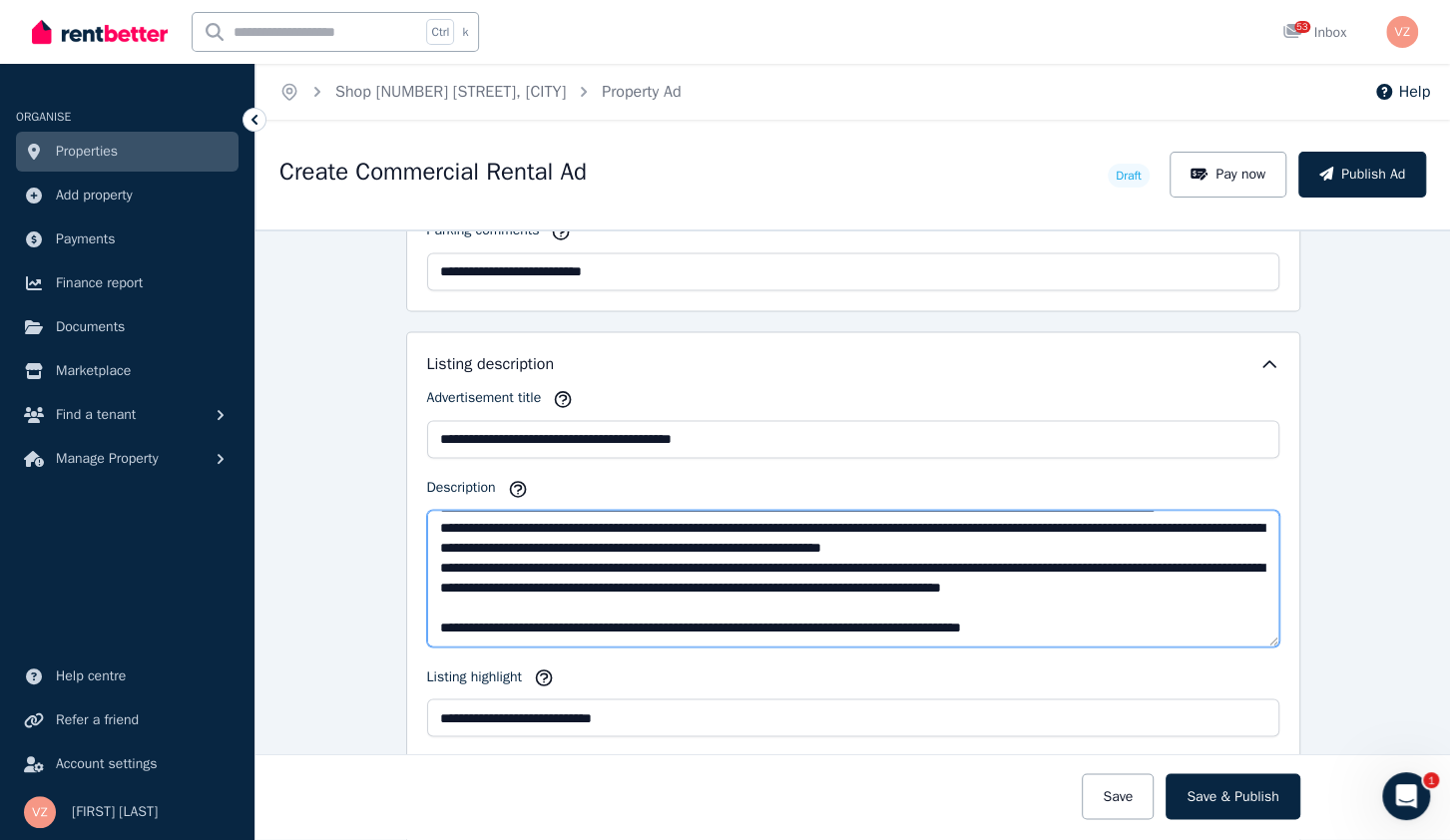 scroll, scrollTop: 0, scrollLeft: 0, axis: both 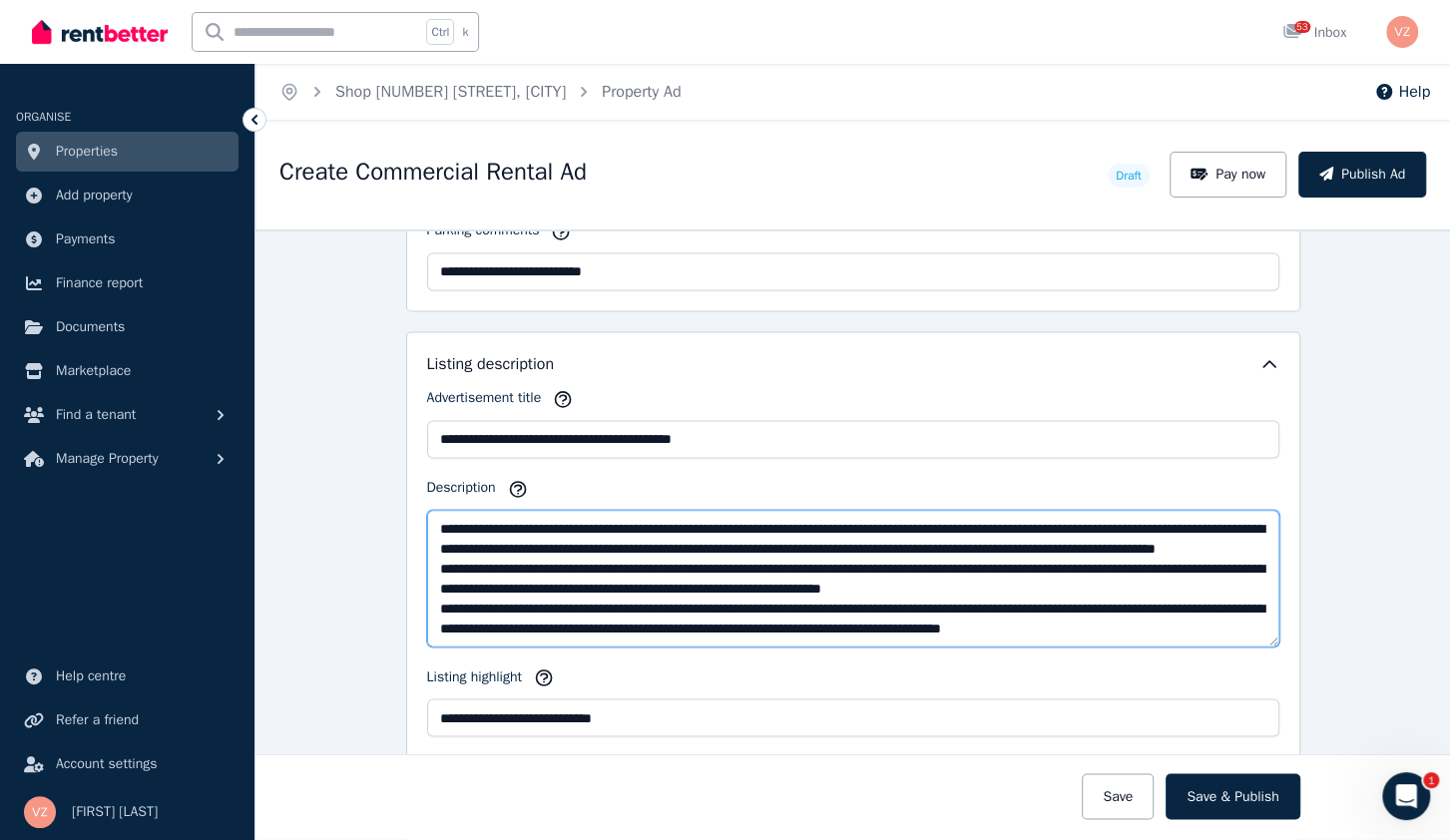 click on "**********" at bounding box center [853, 578] 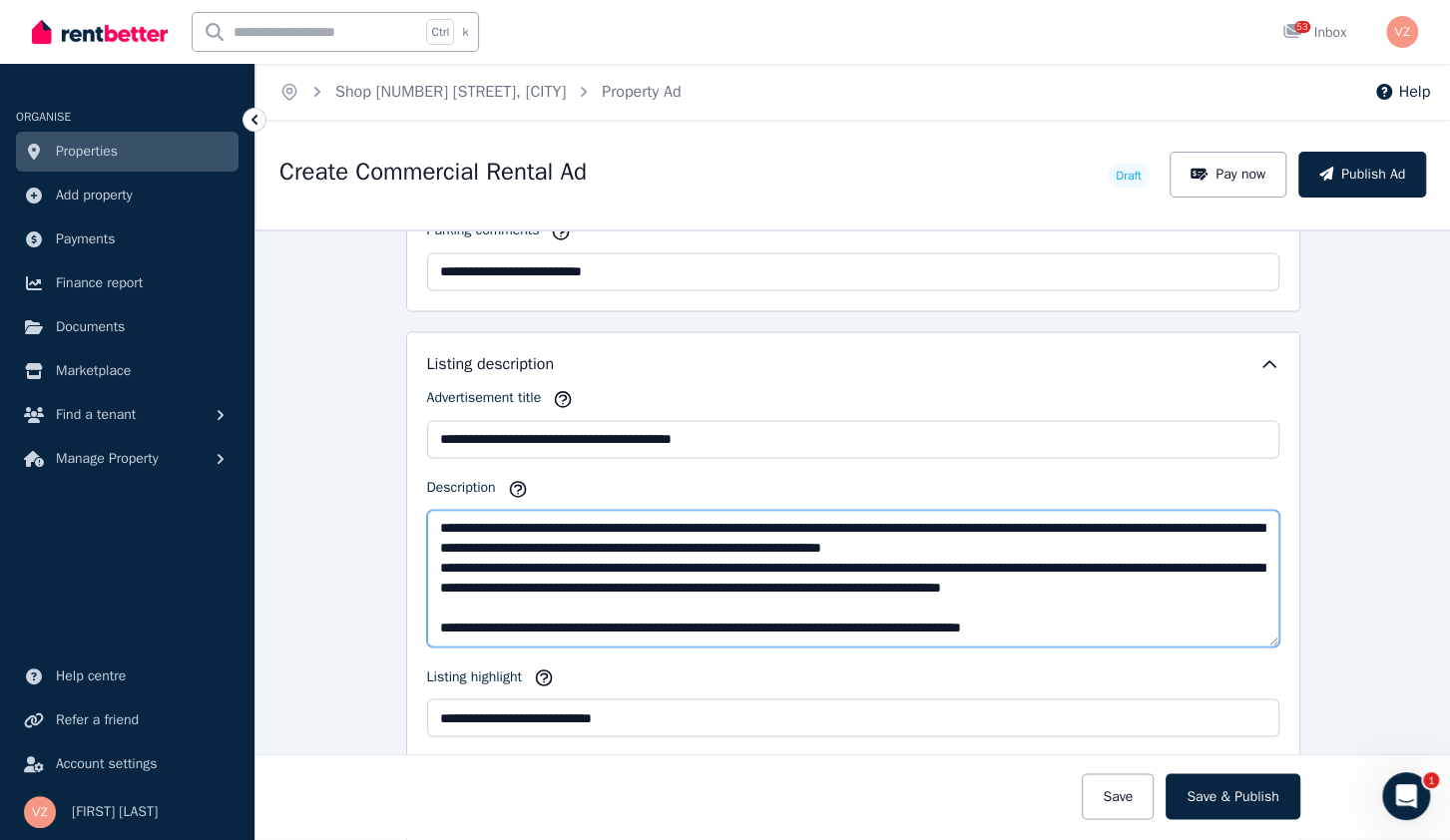 scroll, scrollTop: 0, scrollLeft: 0, axis: both 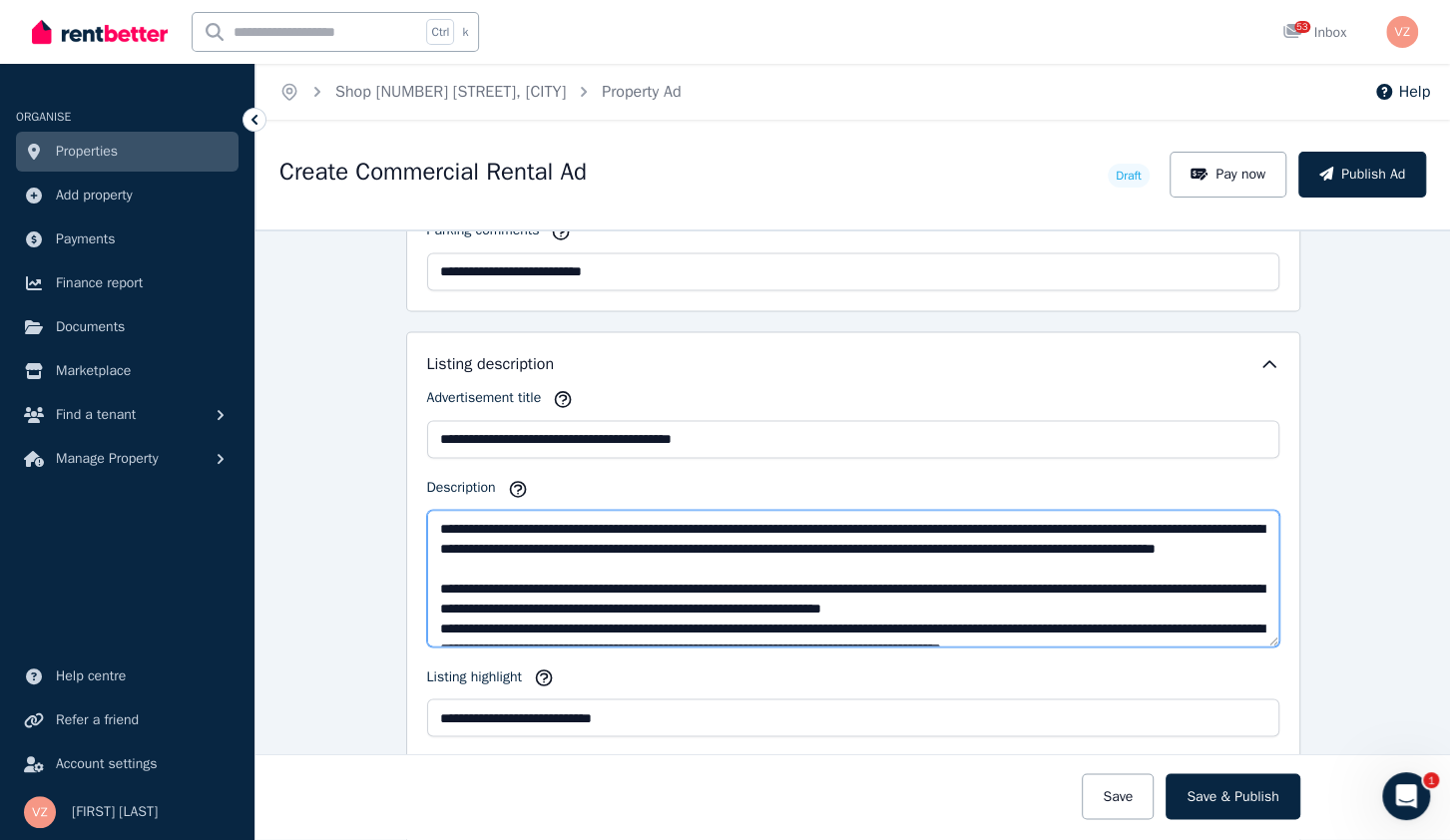 click on "**********" at bounding box center (853, 578) 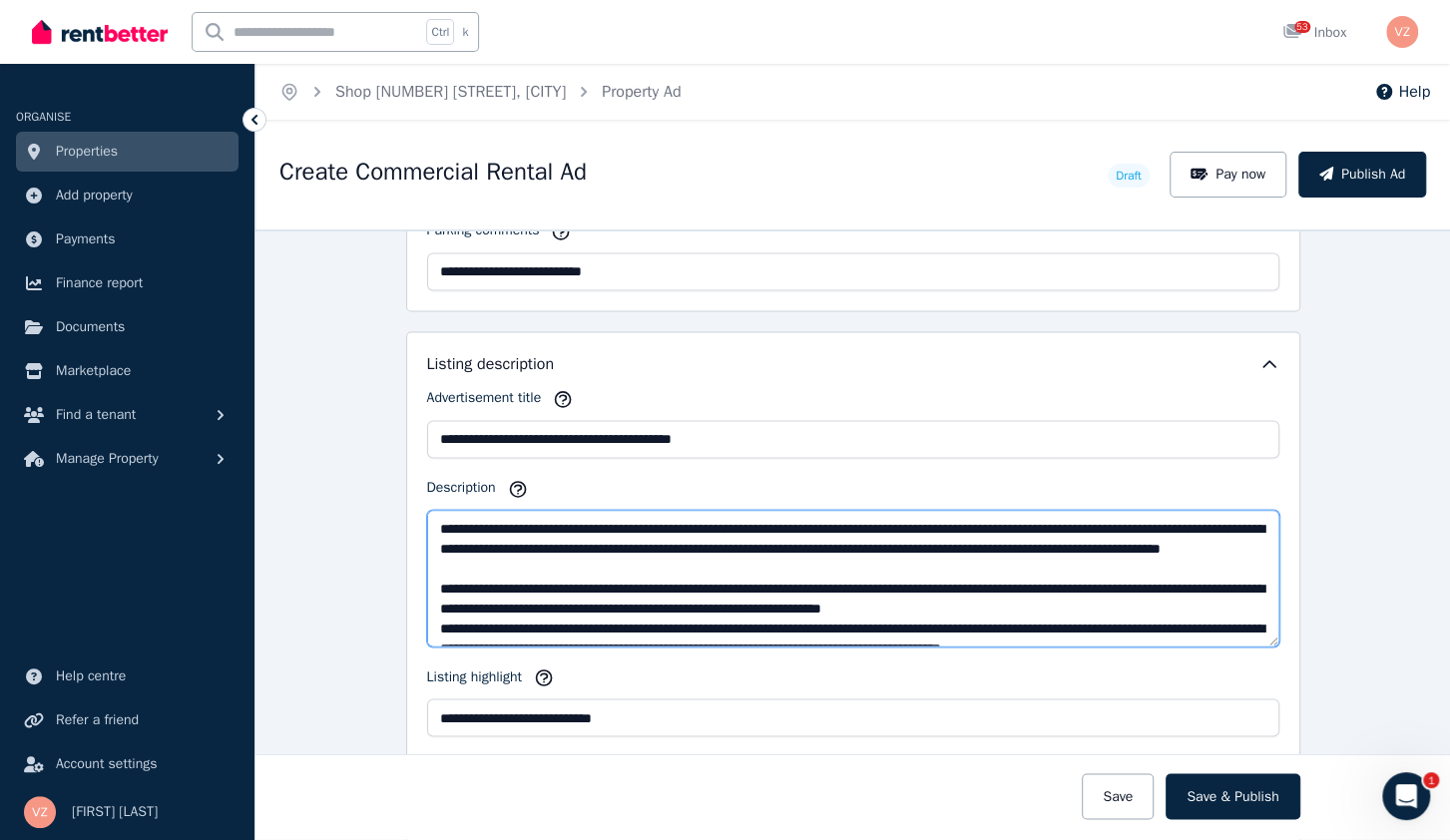 click on "**********" at bounding box center (853, 578) 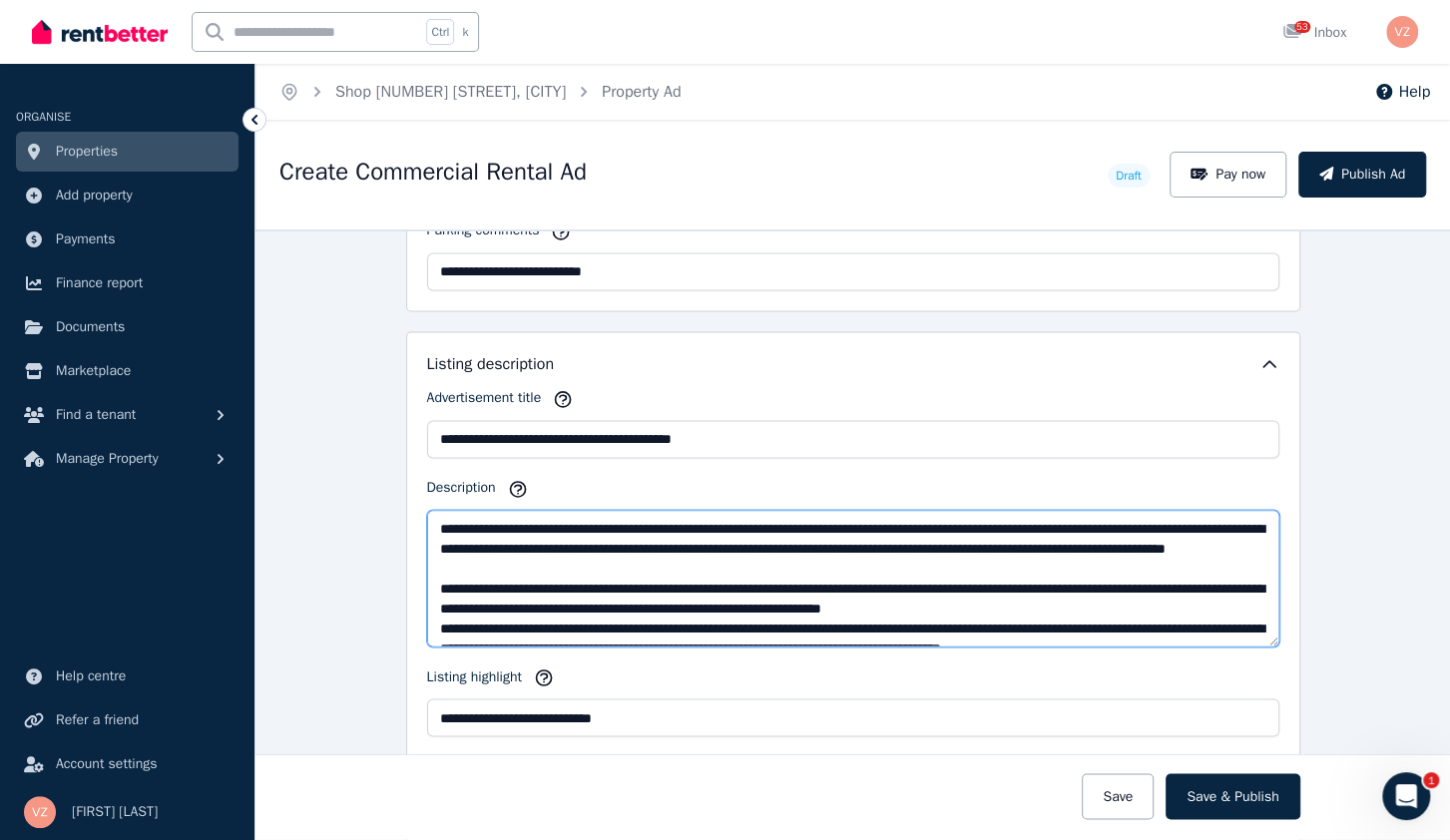 paste on "**********" 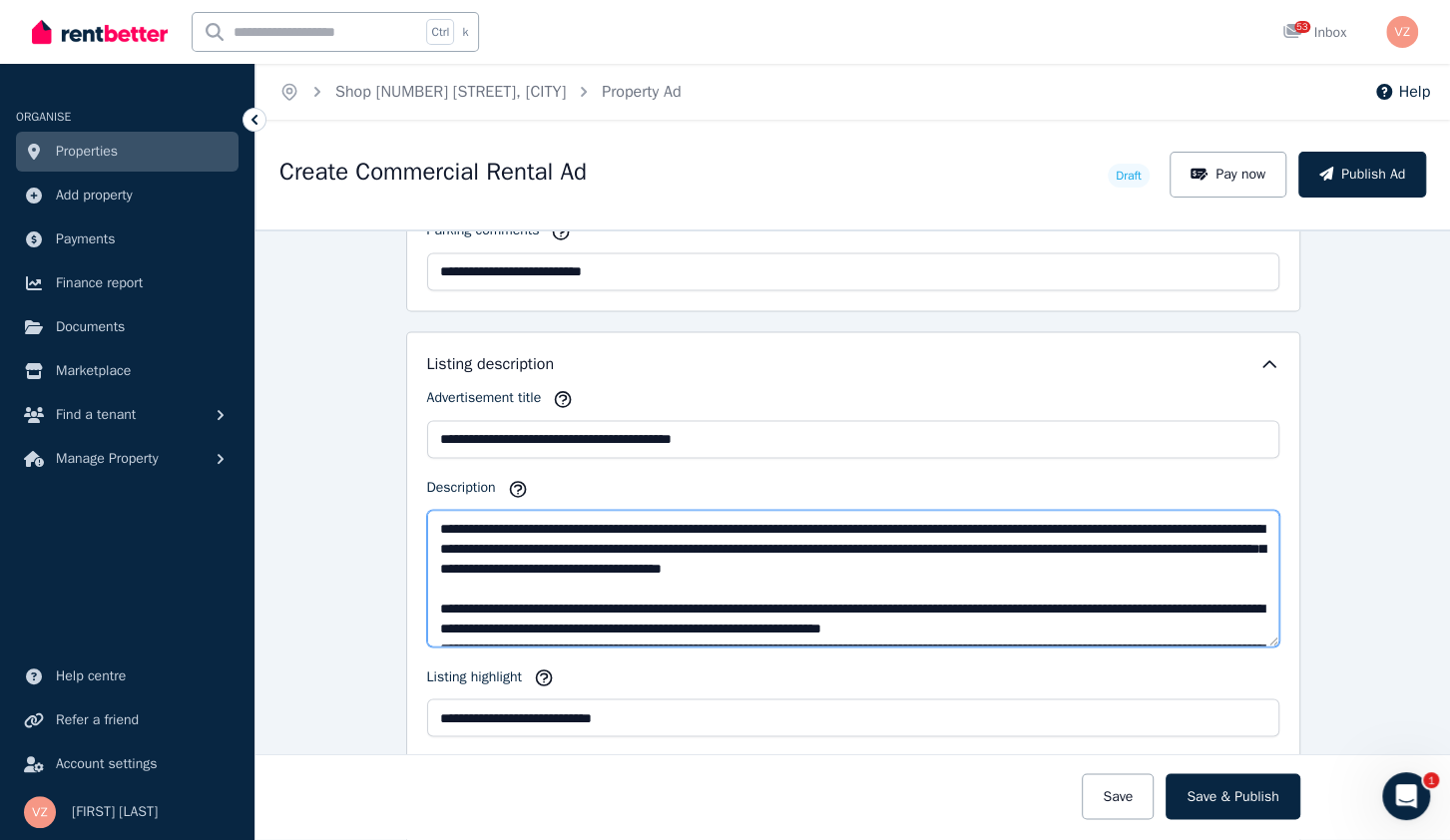 drag, startPoint x: 747, startPoint y: 556, endPoint x: 754, endPoint y: 569, distance: 14.764823 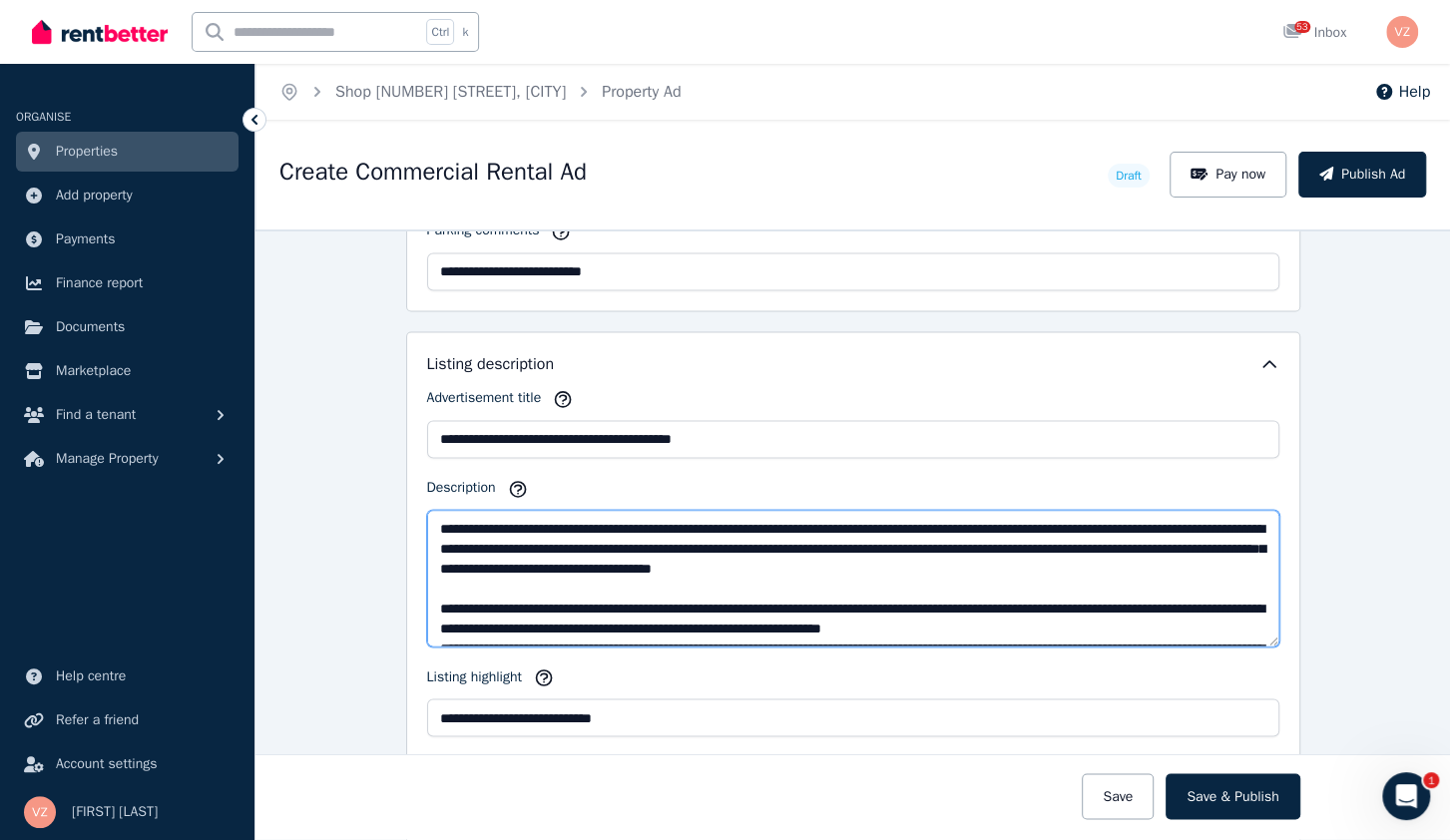 drag, startPoint x: 652, startPoint y: 549, endPoint x: 652, endPoint y: 564, distance: 15 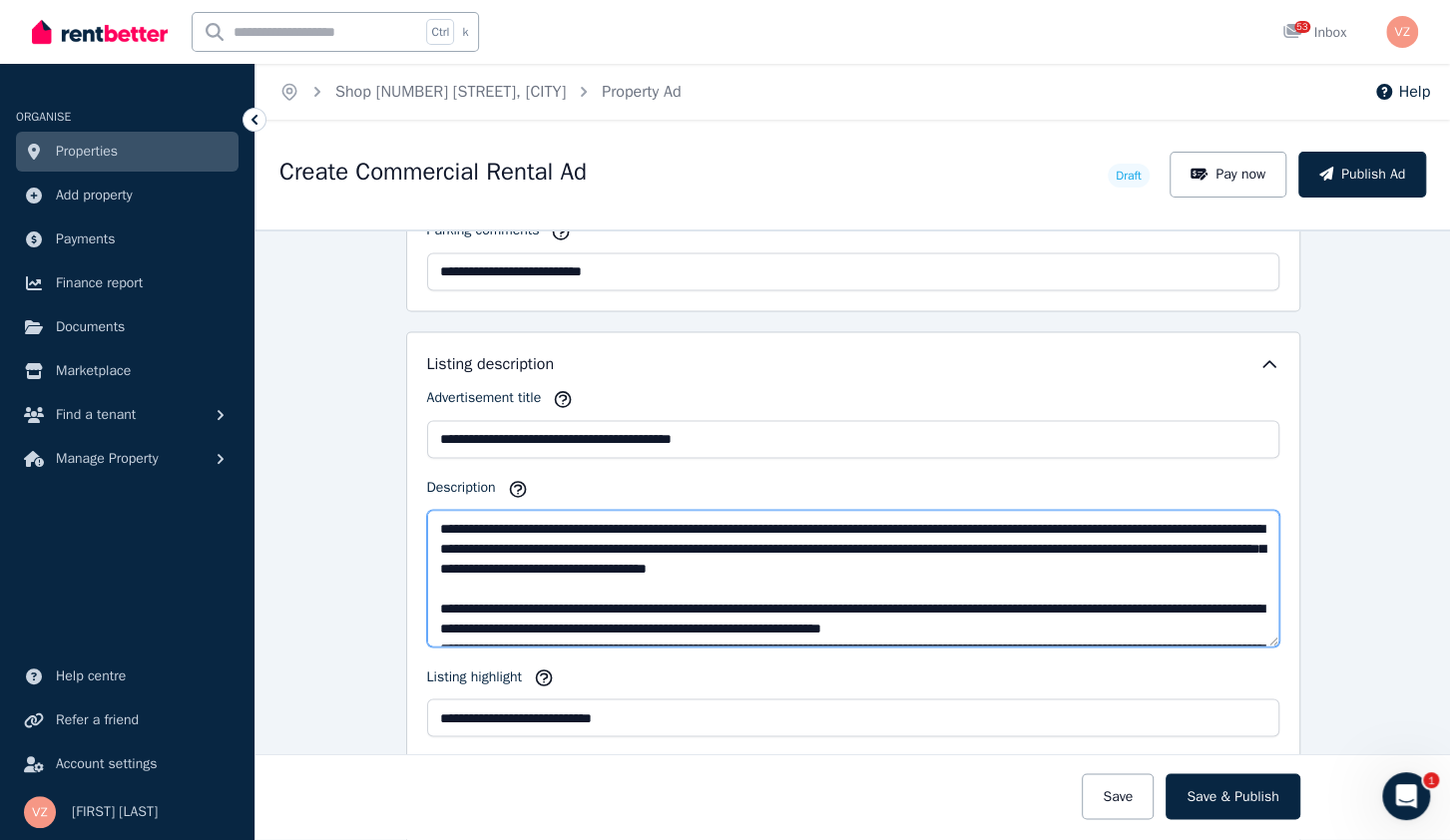 drag, startPoint x: 744, startPoint y: 557, endPoint x: 749, endPoint y: 570, distance: 13.928388 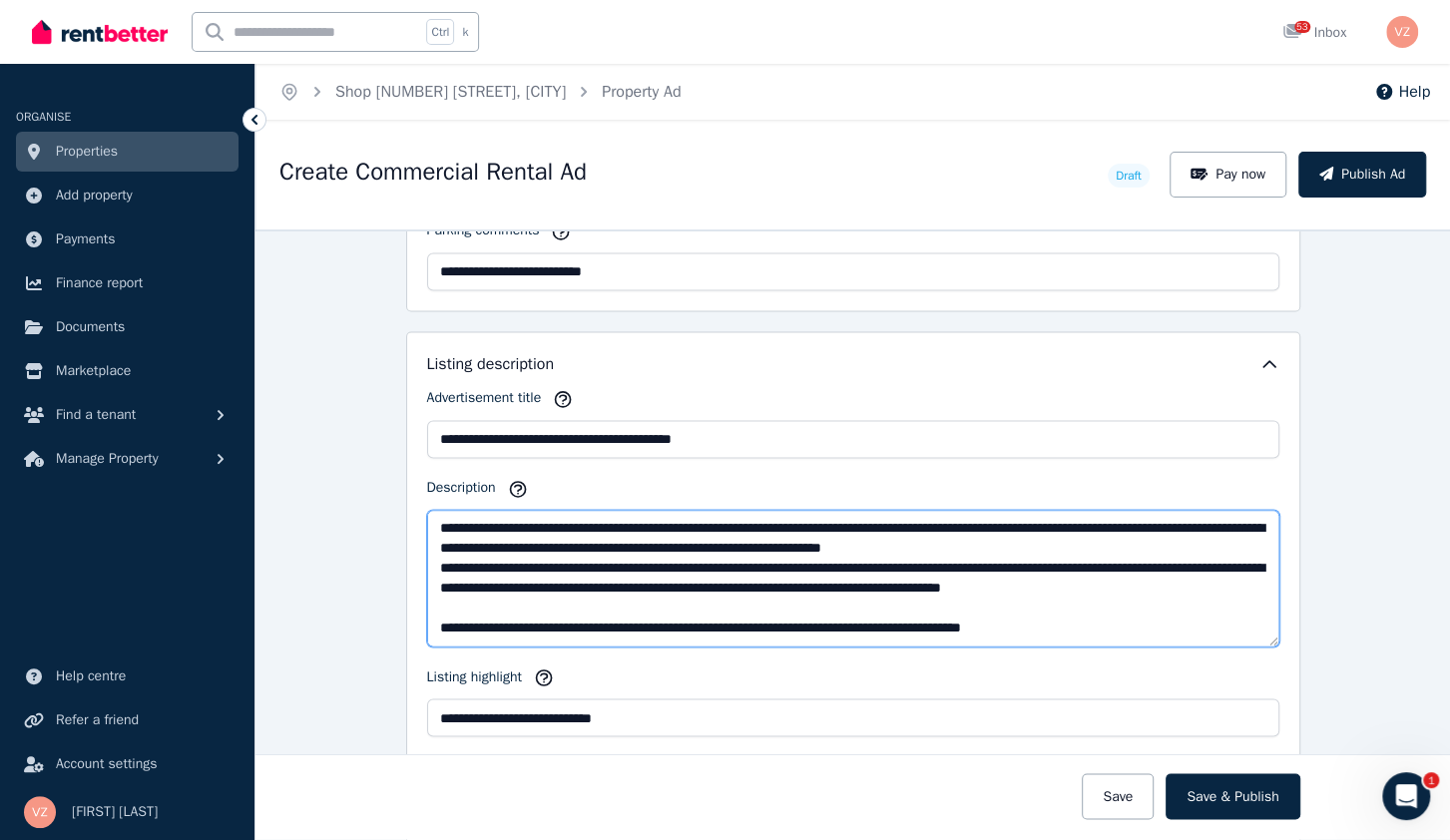 scroll, scrollTop: 100, scrollLeft: 0, axis: vertical 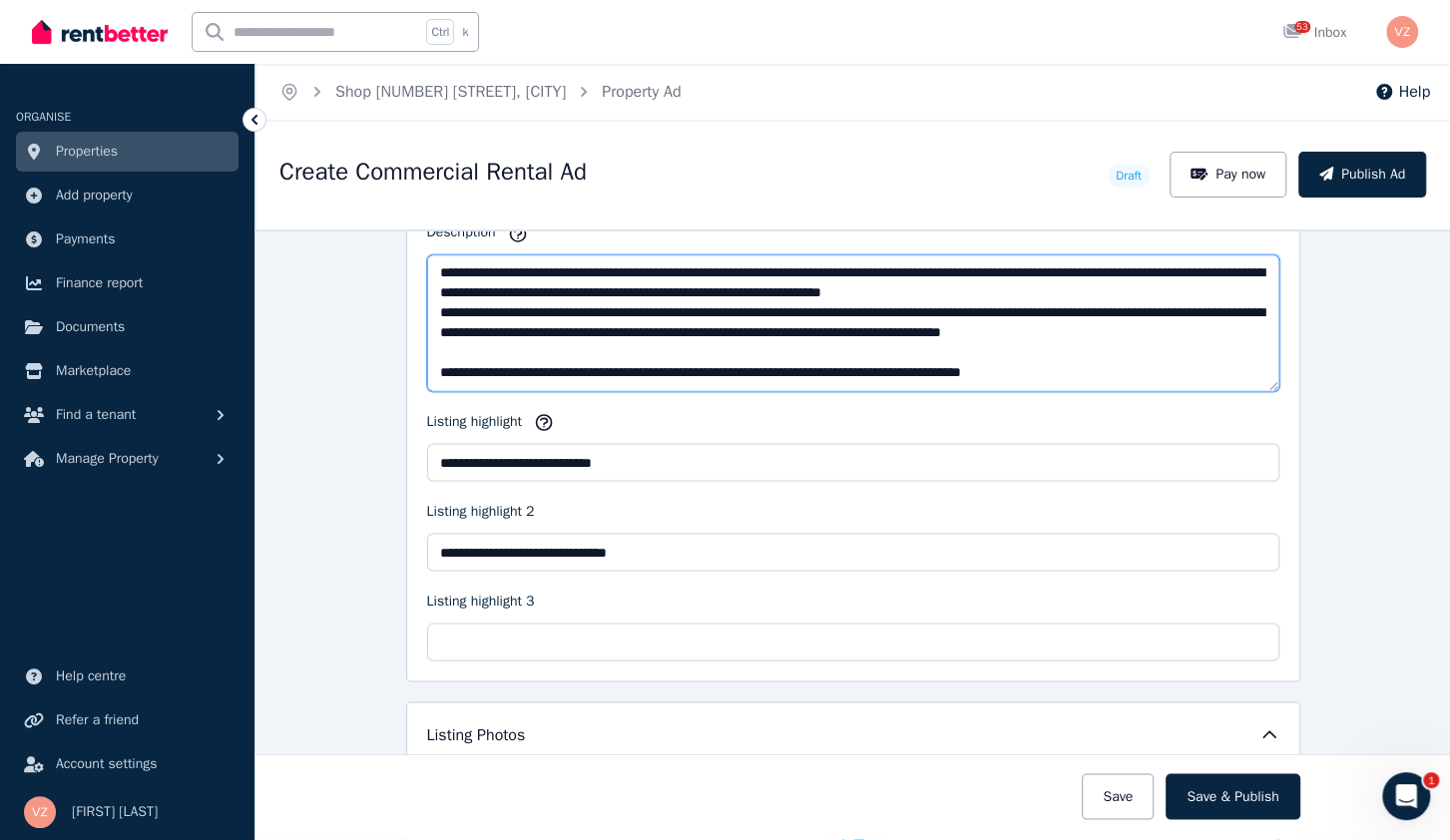 type on "**********" 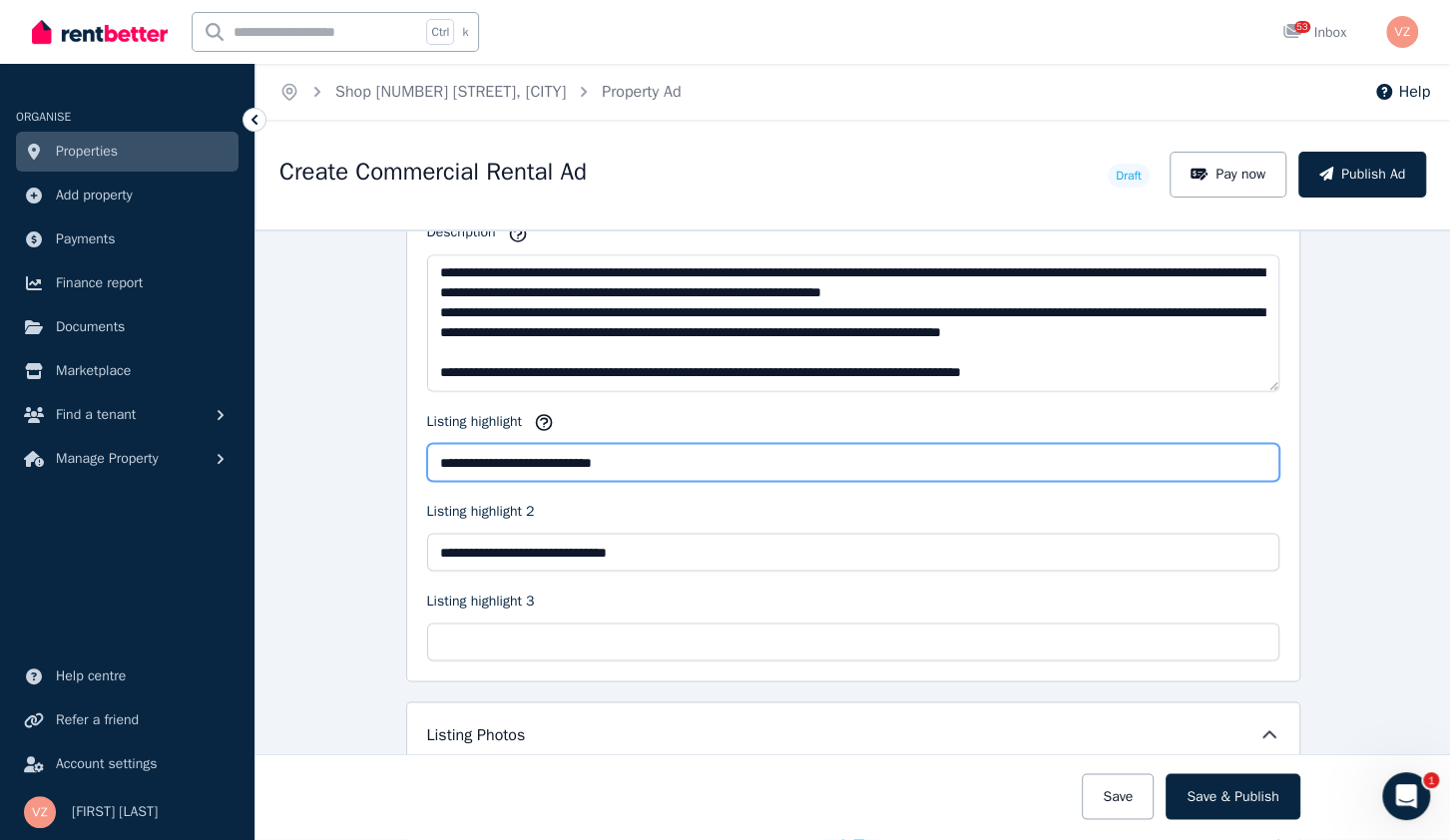 drag, startPoint x: 672, startPoint y: 451, endPoint x: 430, endPoint y: 431, distance: 242.82504 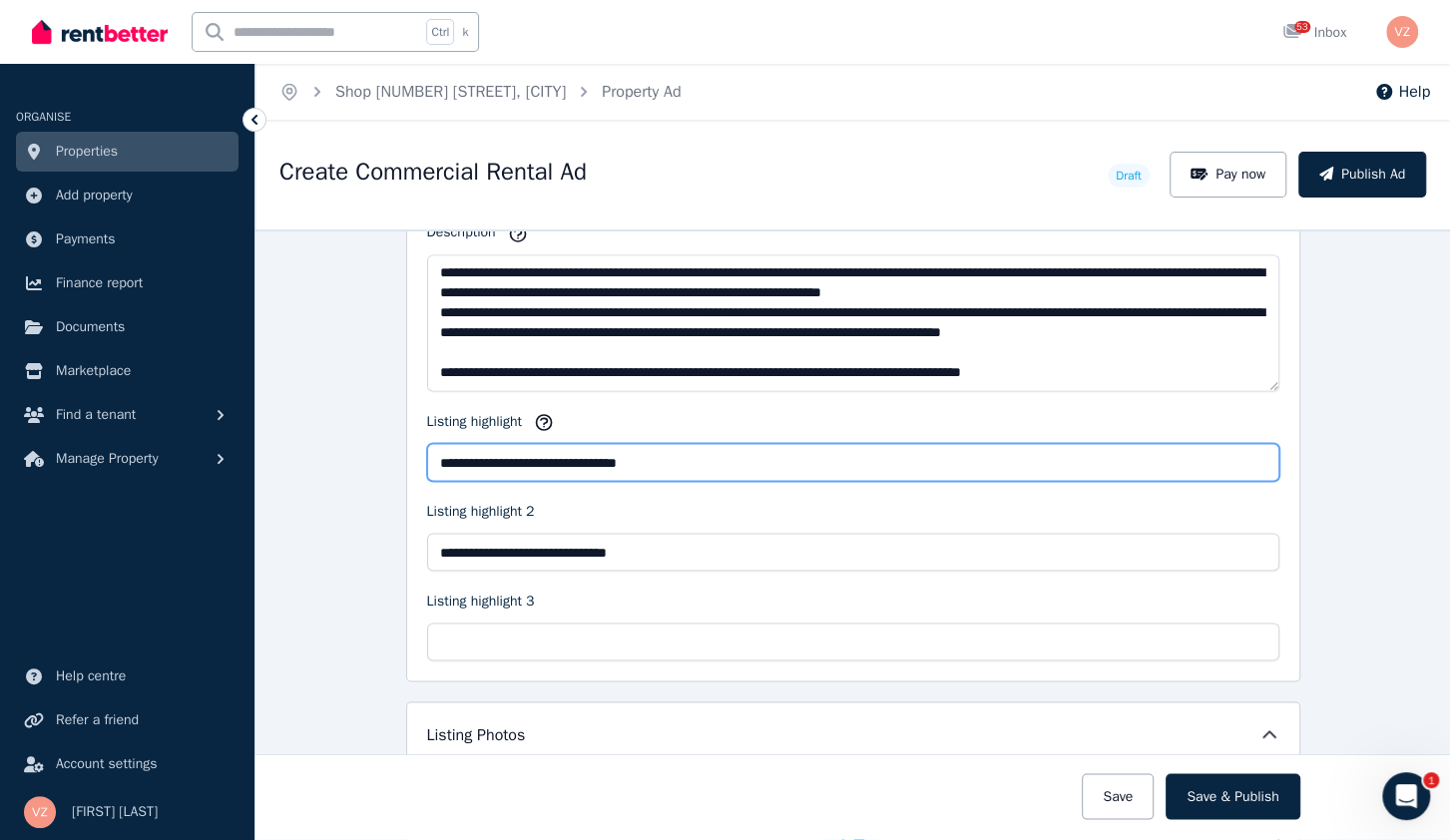 drag, startPoint x: 592, startPoint y: 446, endPoint x: 635, endPoint y: 457, distance: 44.38468 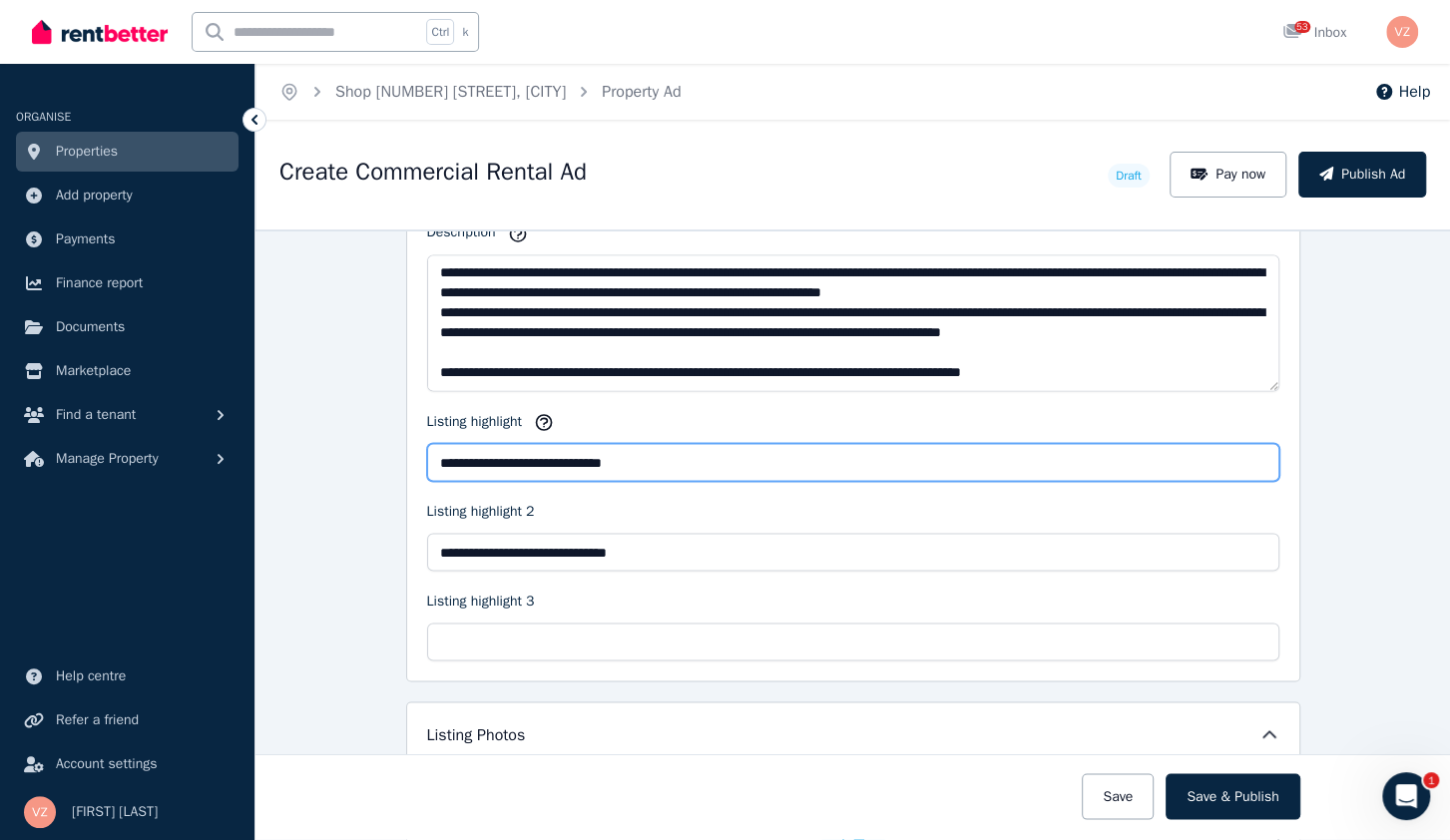click on "**********" at bounding box center (853, 462) 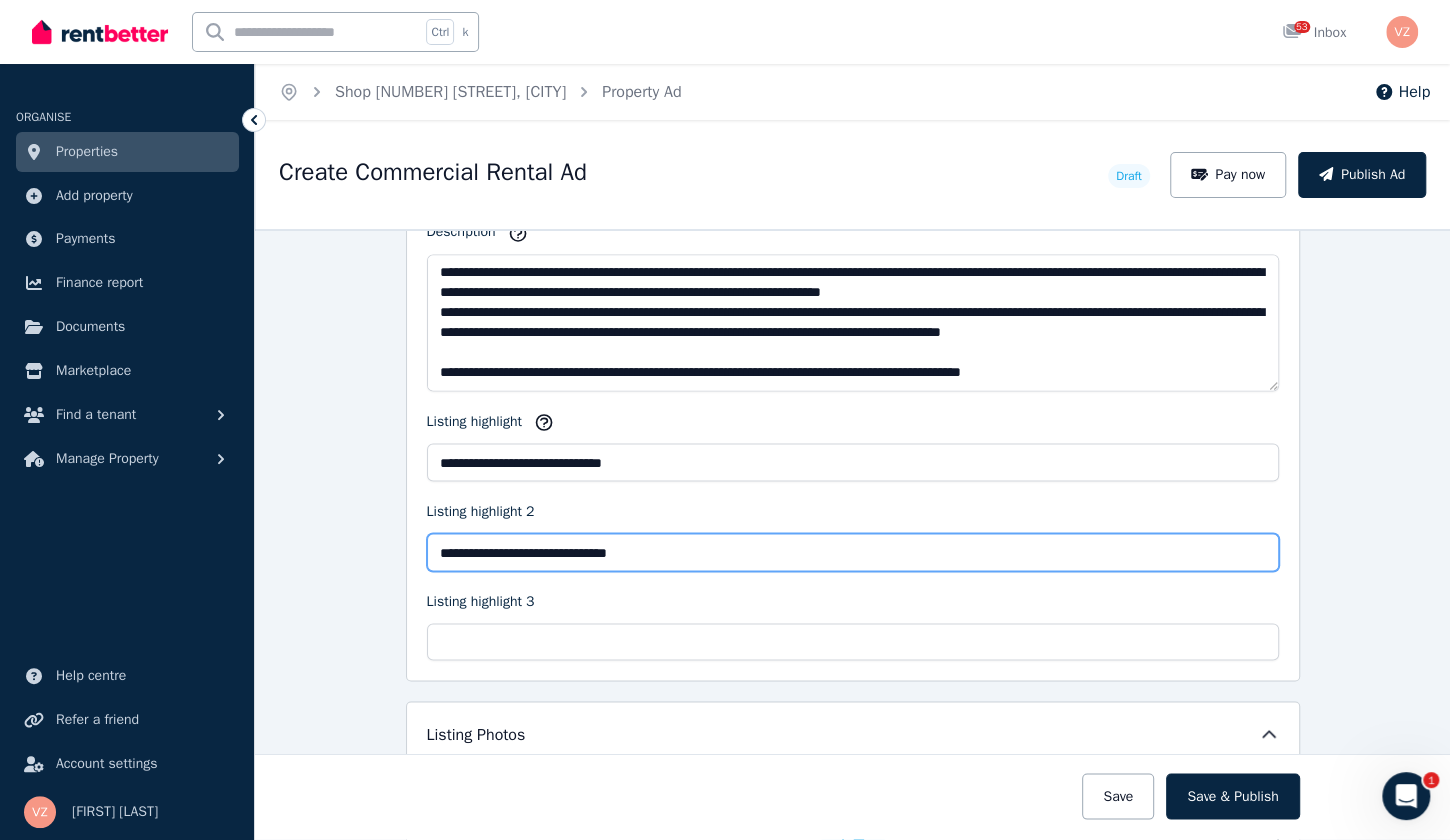 click on "**********" at bounding box center (853, 552) 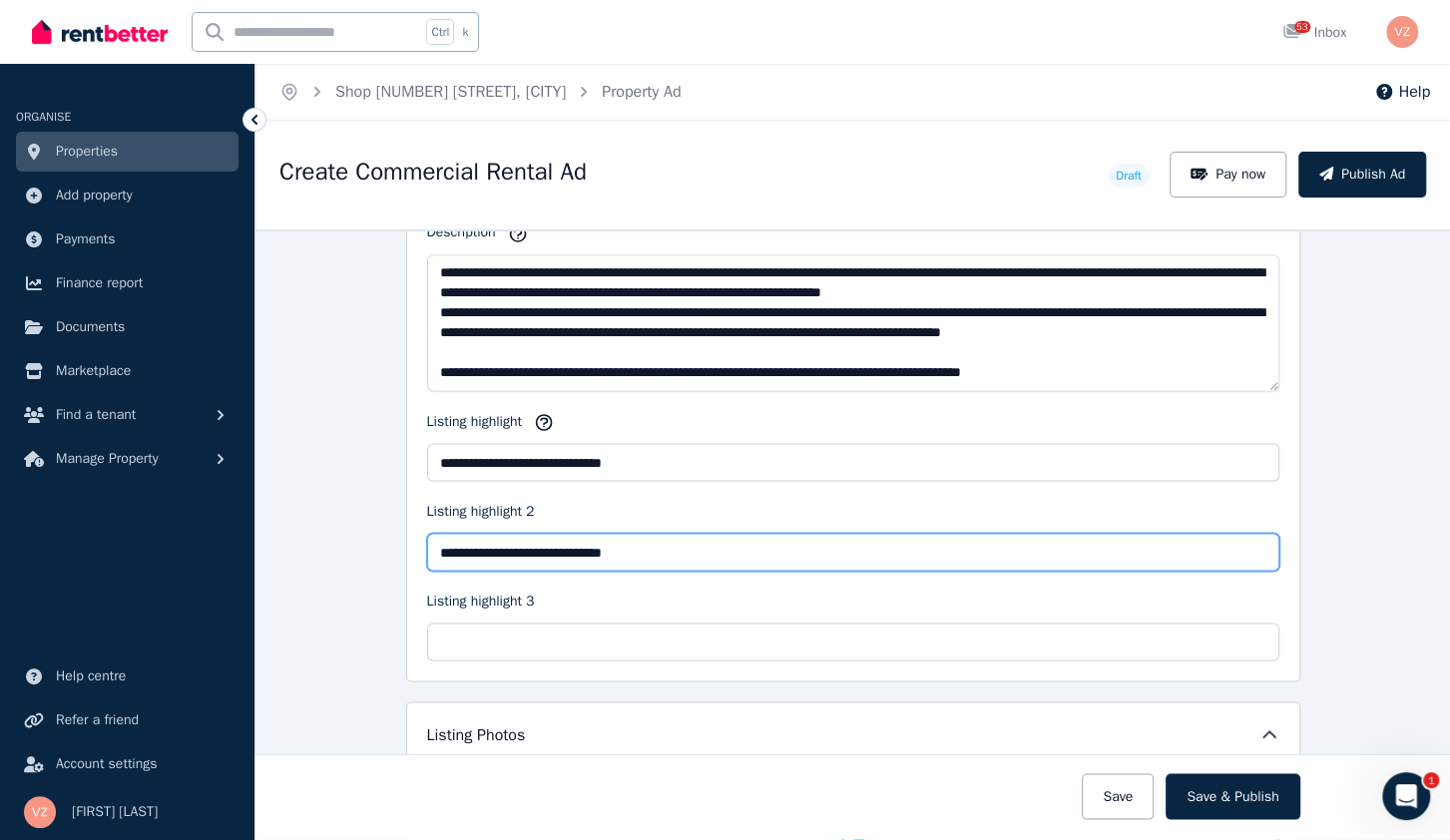 click on "**********" at bounding box center [853, 552] 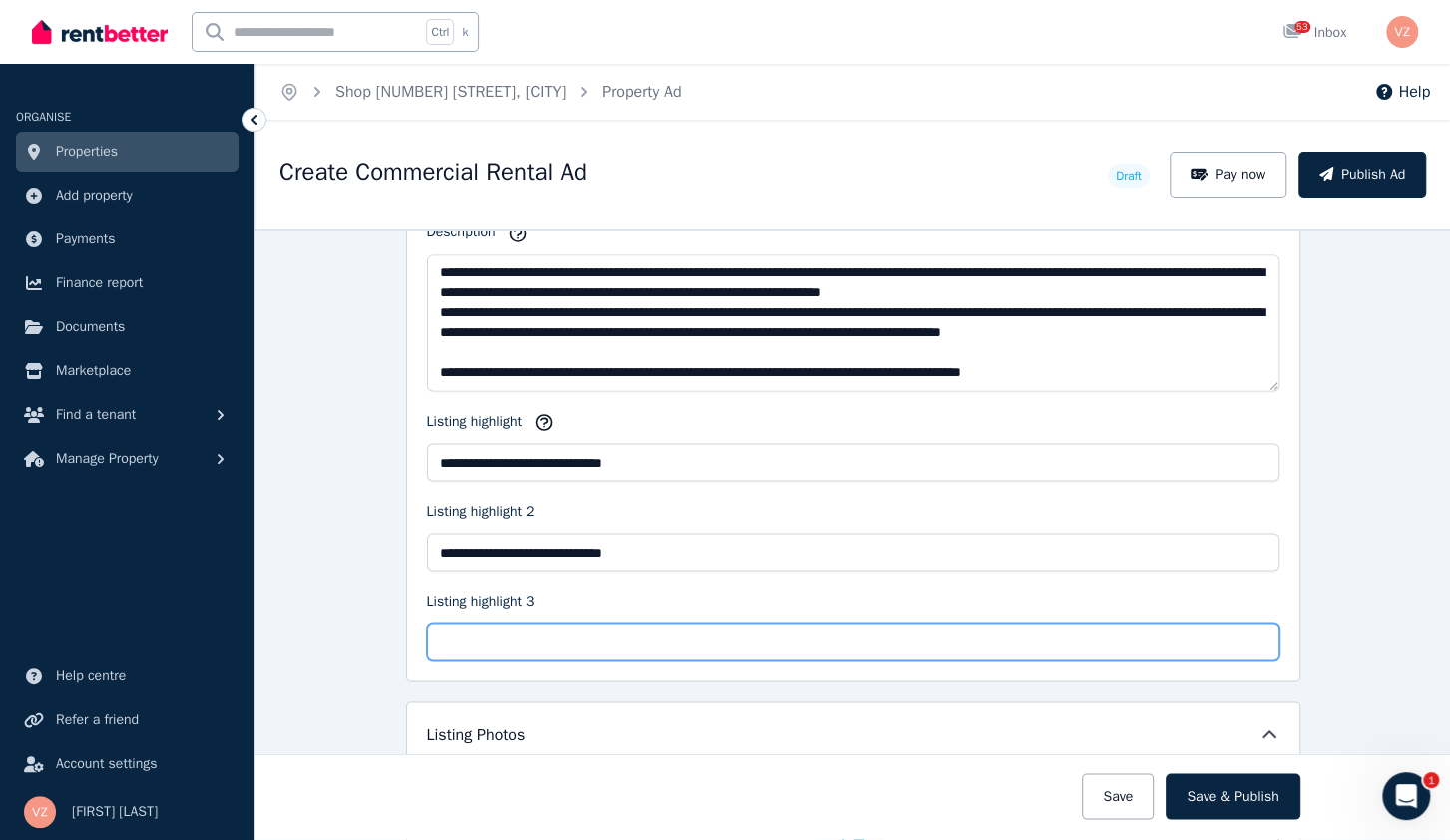 drag, startPoint x: 594, startPoint y: 626, endPoint x: 607, endPoint y: 620, distance: 14.3178211 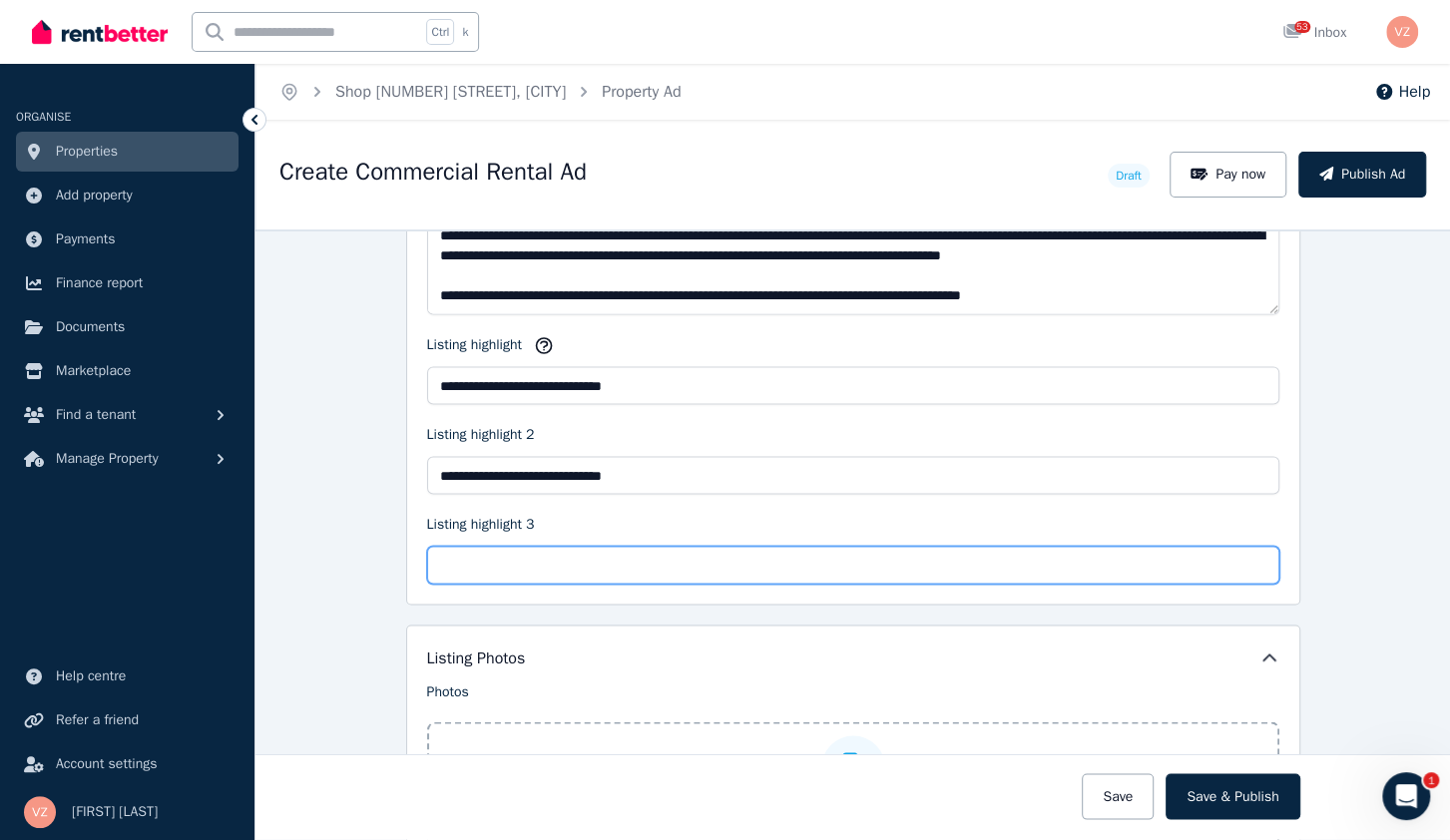 scroll, scrollTop: 2162, scrollLeft: 0, axis: vertical 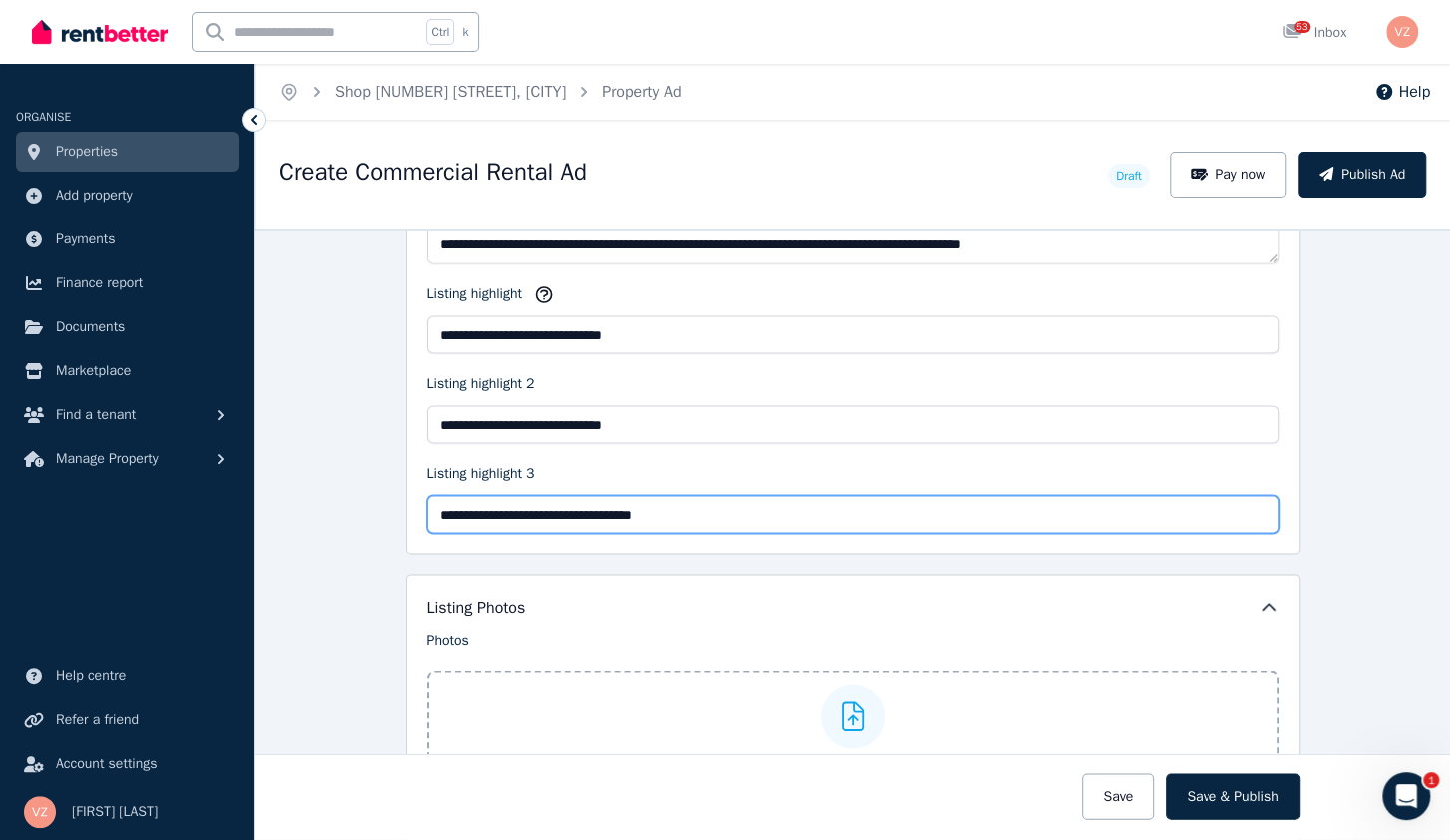 drag, startPoint x: 522, startPoint y: 497, endPoint x: 567, endPoint y: 504, distance: 45.54119 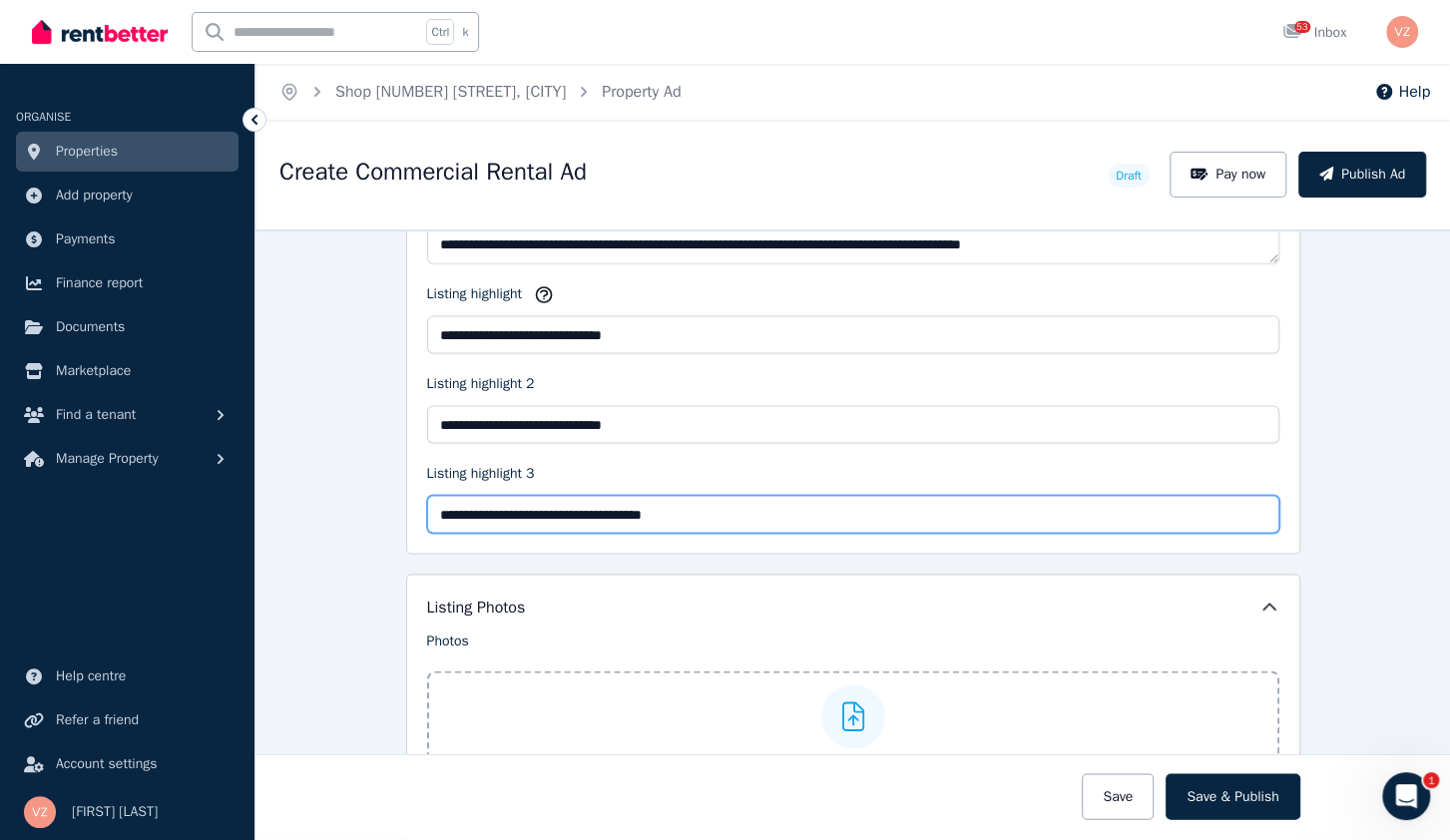 click on "**********" at bounding box center (853, 514) 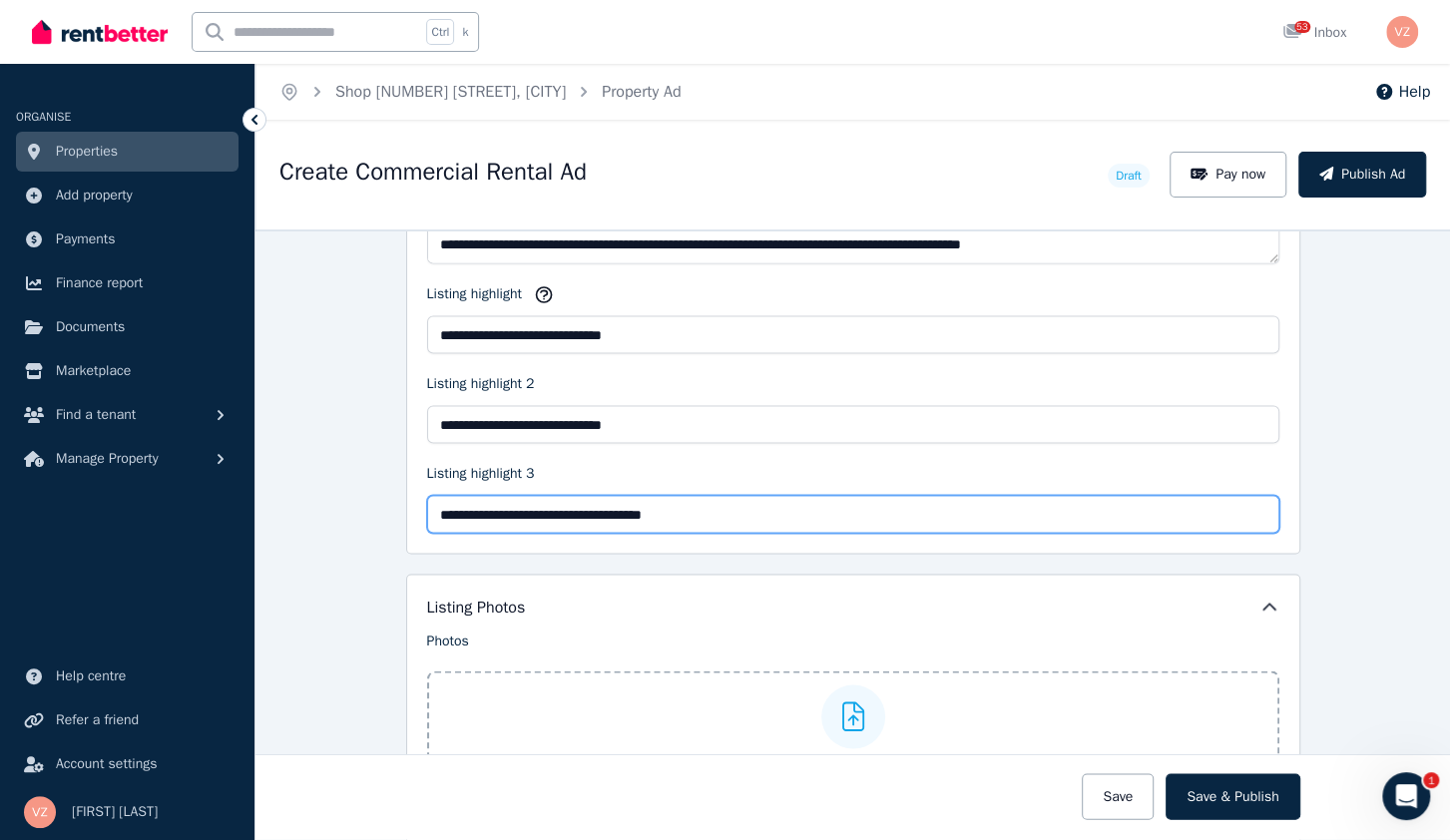 drag, startPoint x: 651, startPoint y: 495, endPoint x: 618, endPoint y: 497, distance: 33.06055 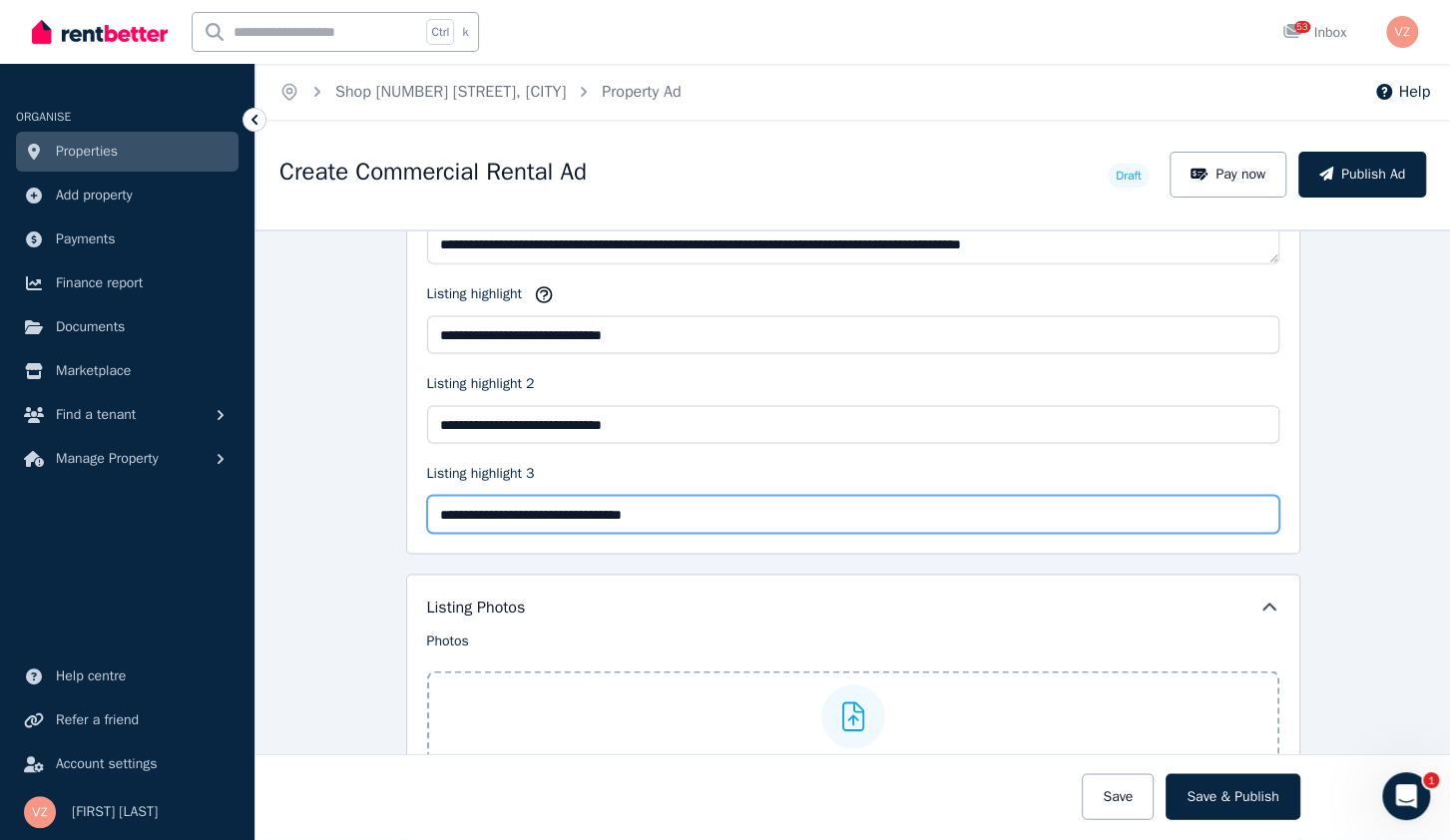 drag, startPoint x: 679, startPoint y: 500, endPoint x: 436, endPoint y: 482, distance: 243.66575 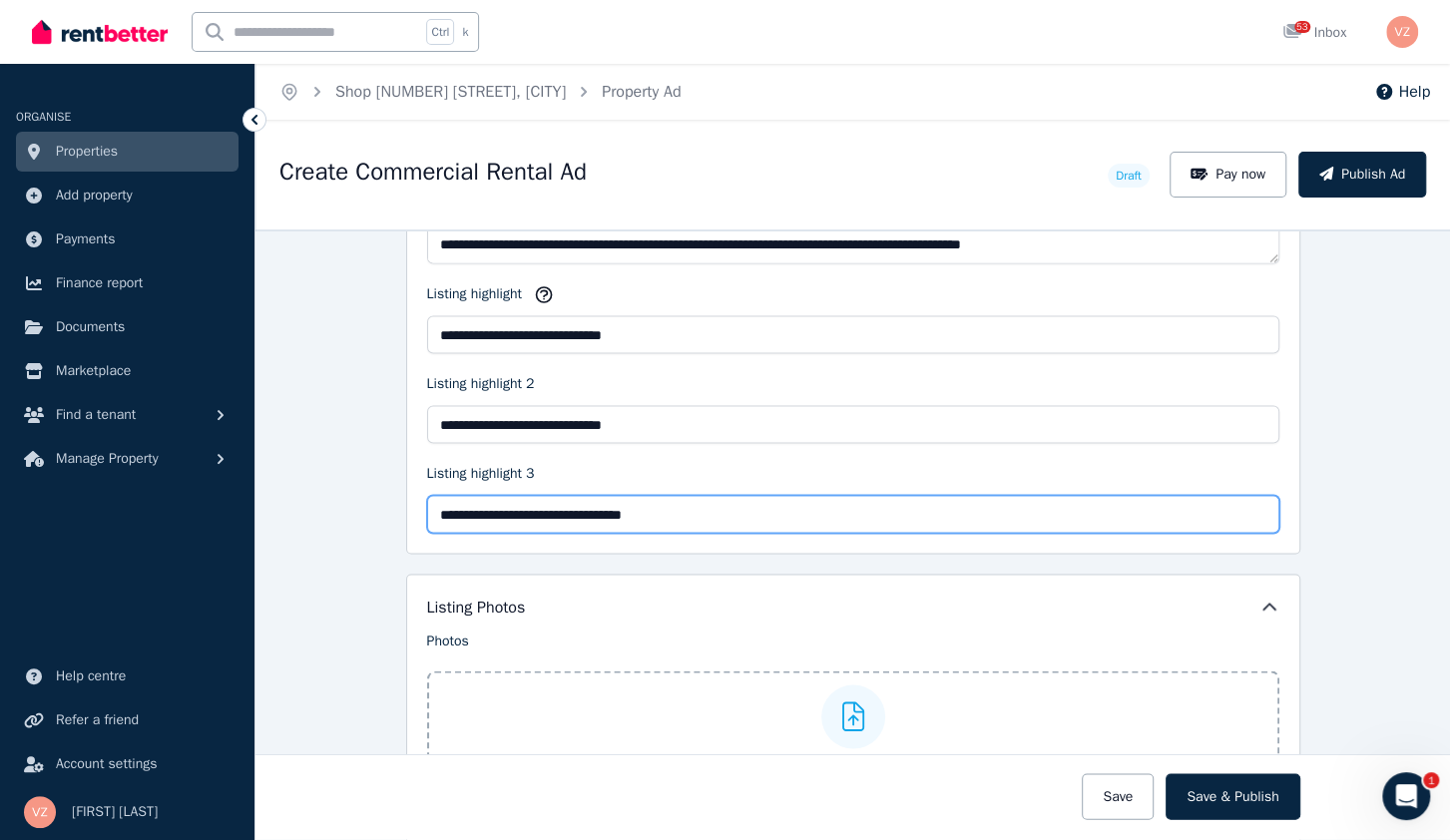click on "**********" at bounding box center [853, 514] 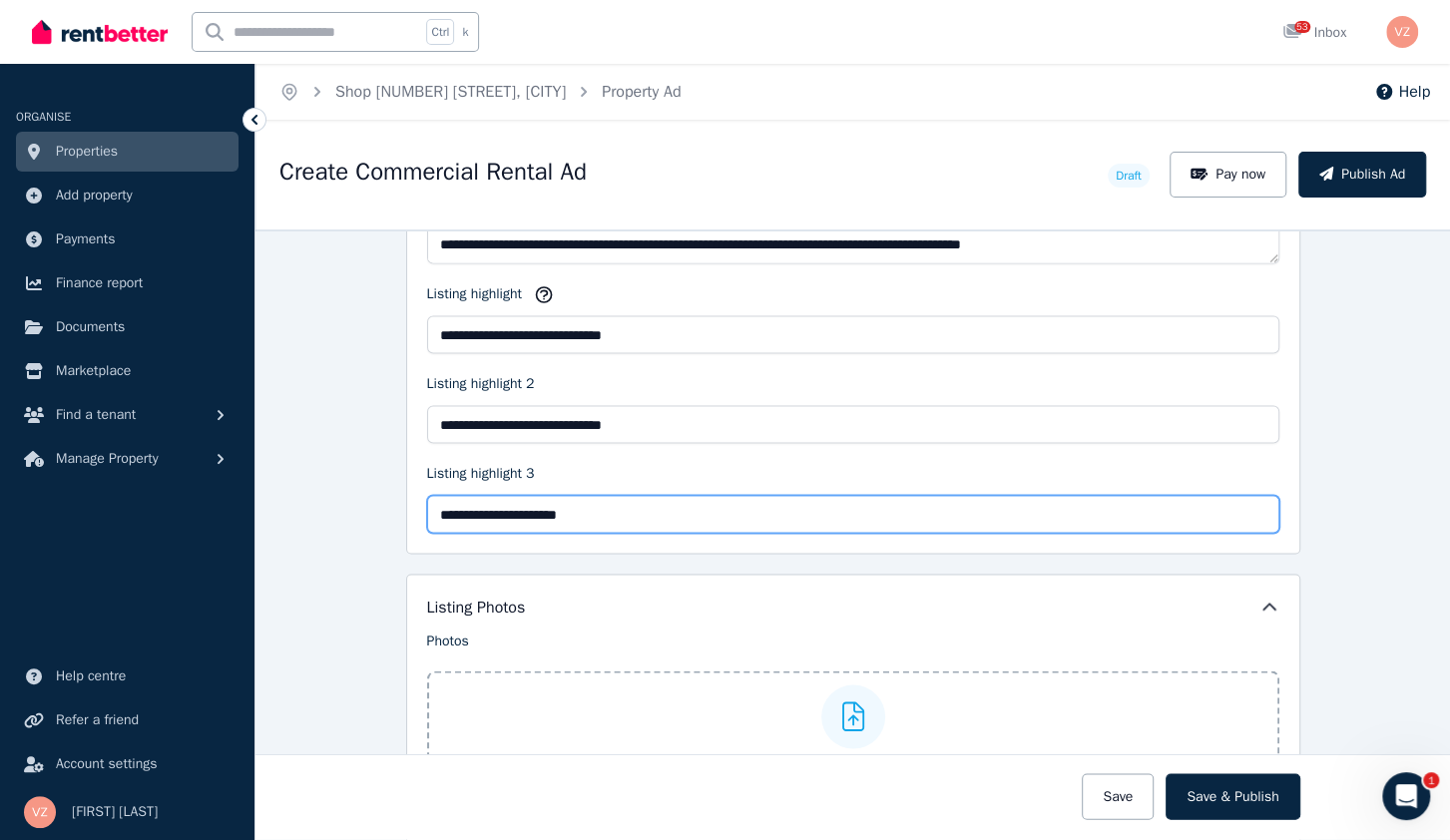 type on "**********" 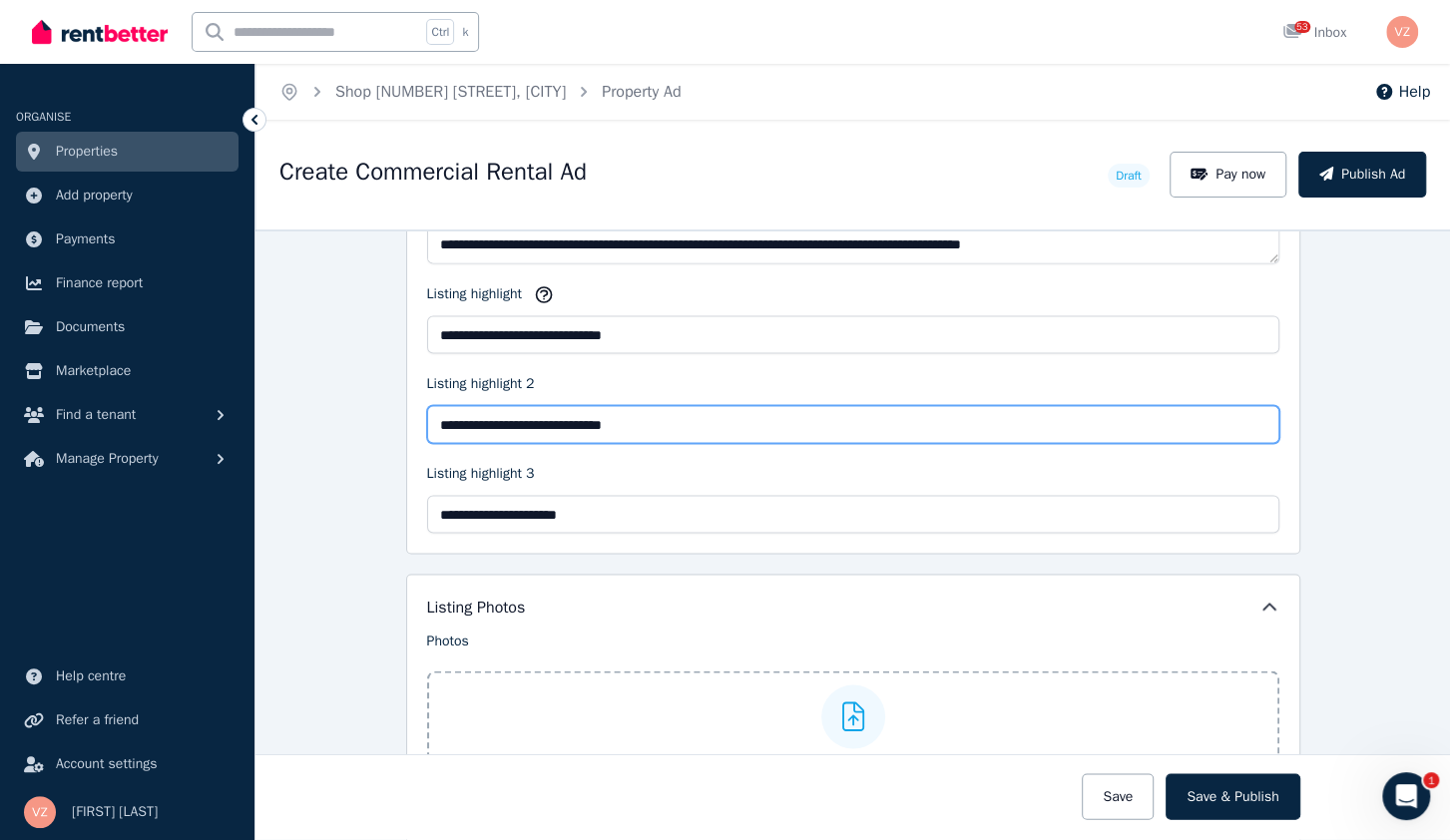 click on "**********" at bounding box center (853, 424) 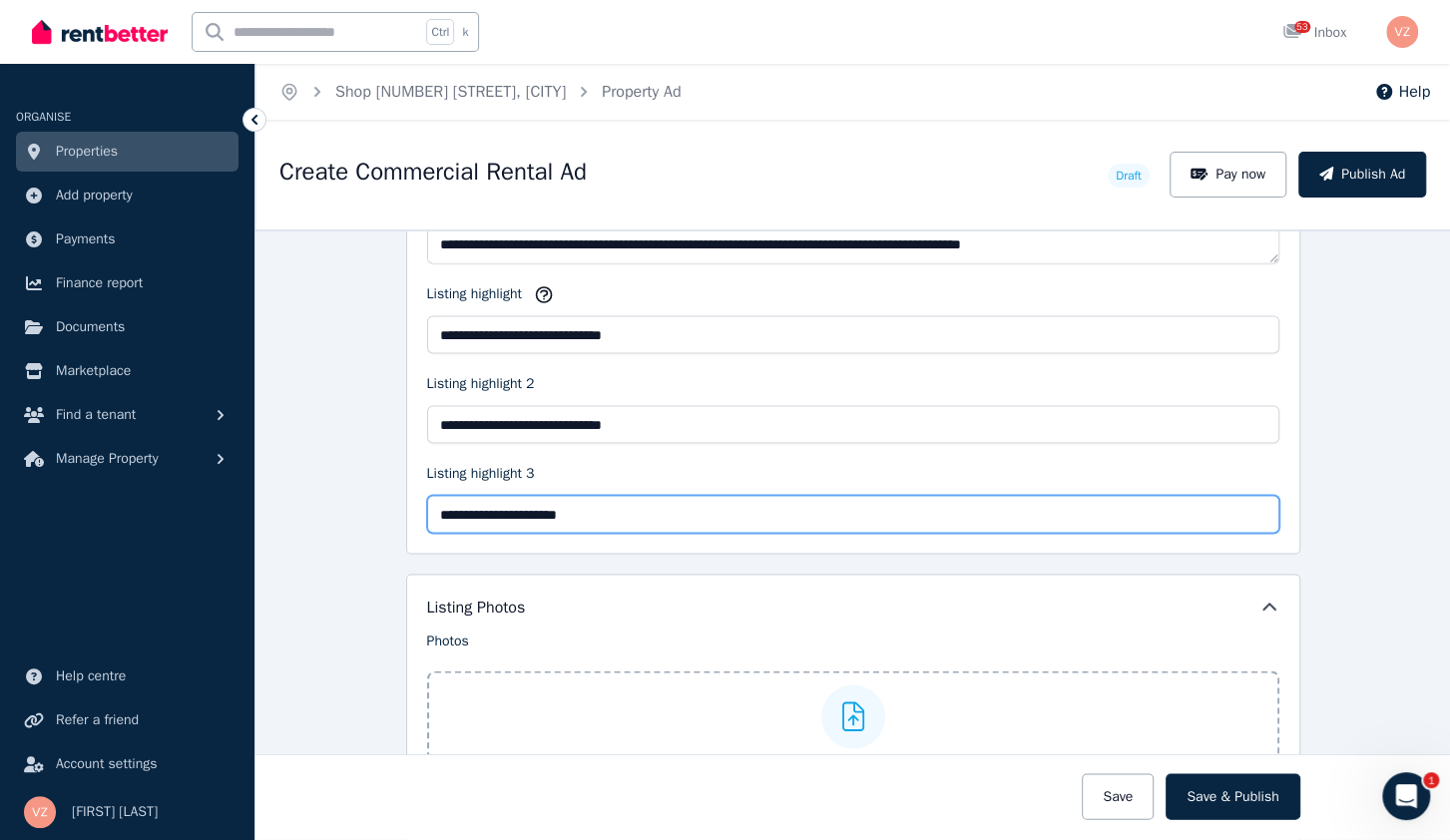 click on "**********" at bounding box center (853, 514) 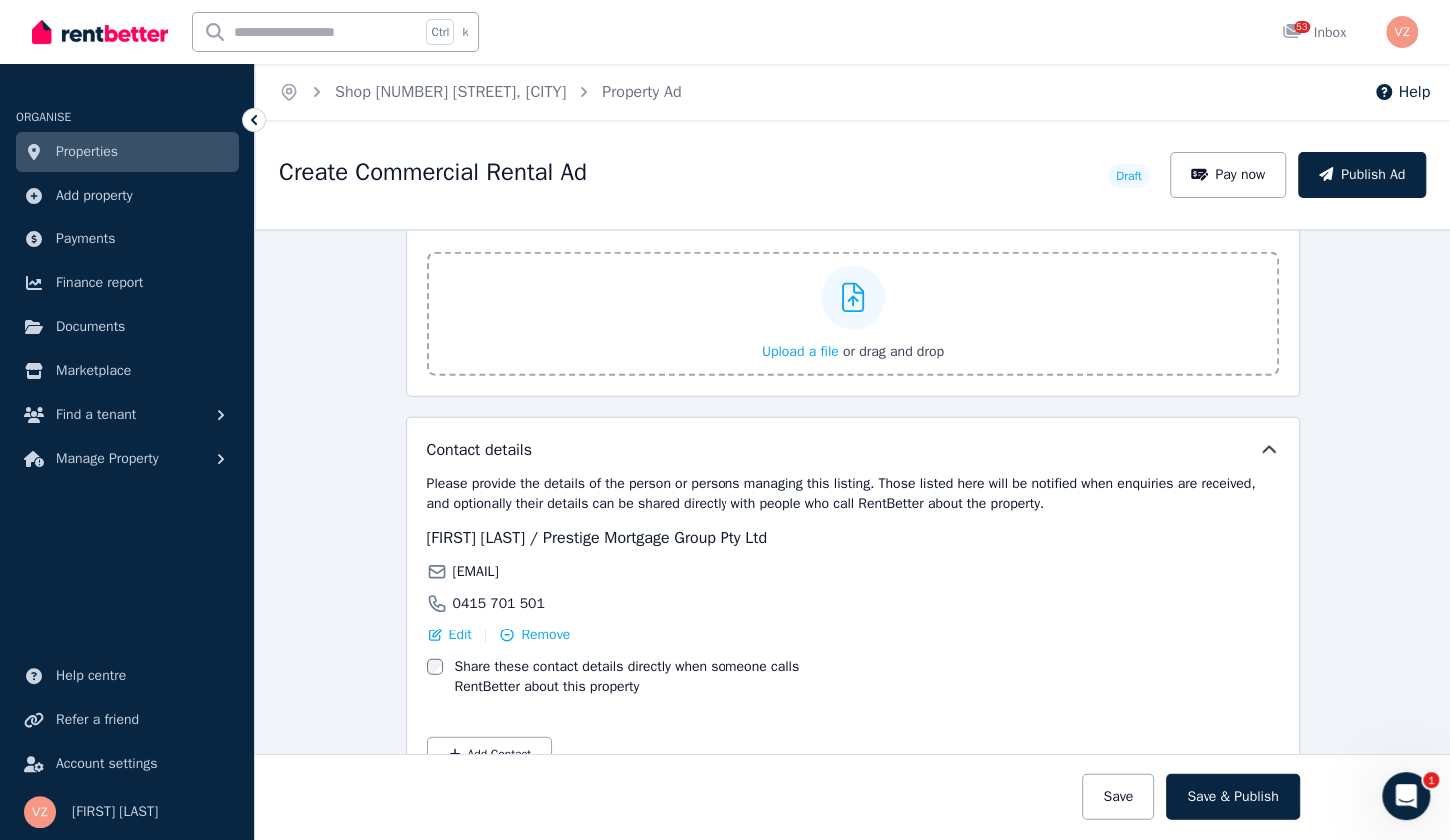 scroll, scrollTop: 2800, scrollLeft: 0, axis: vertical 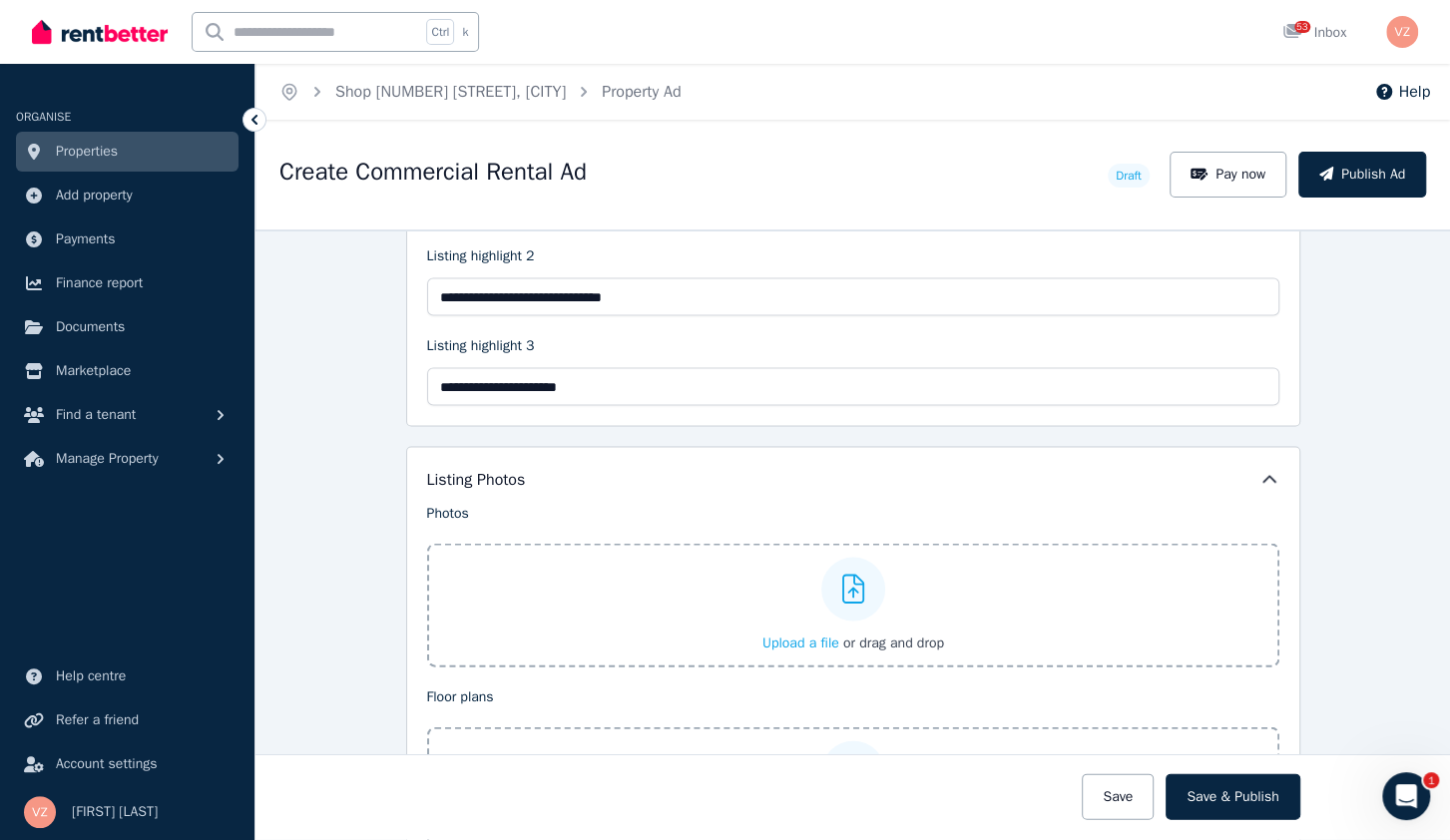 click 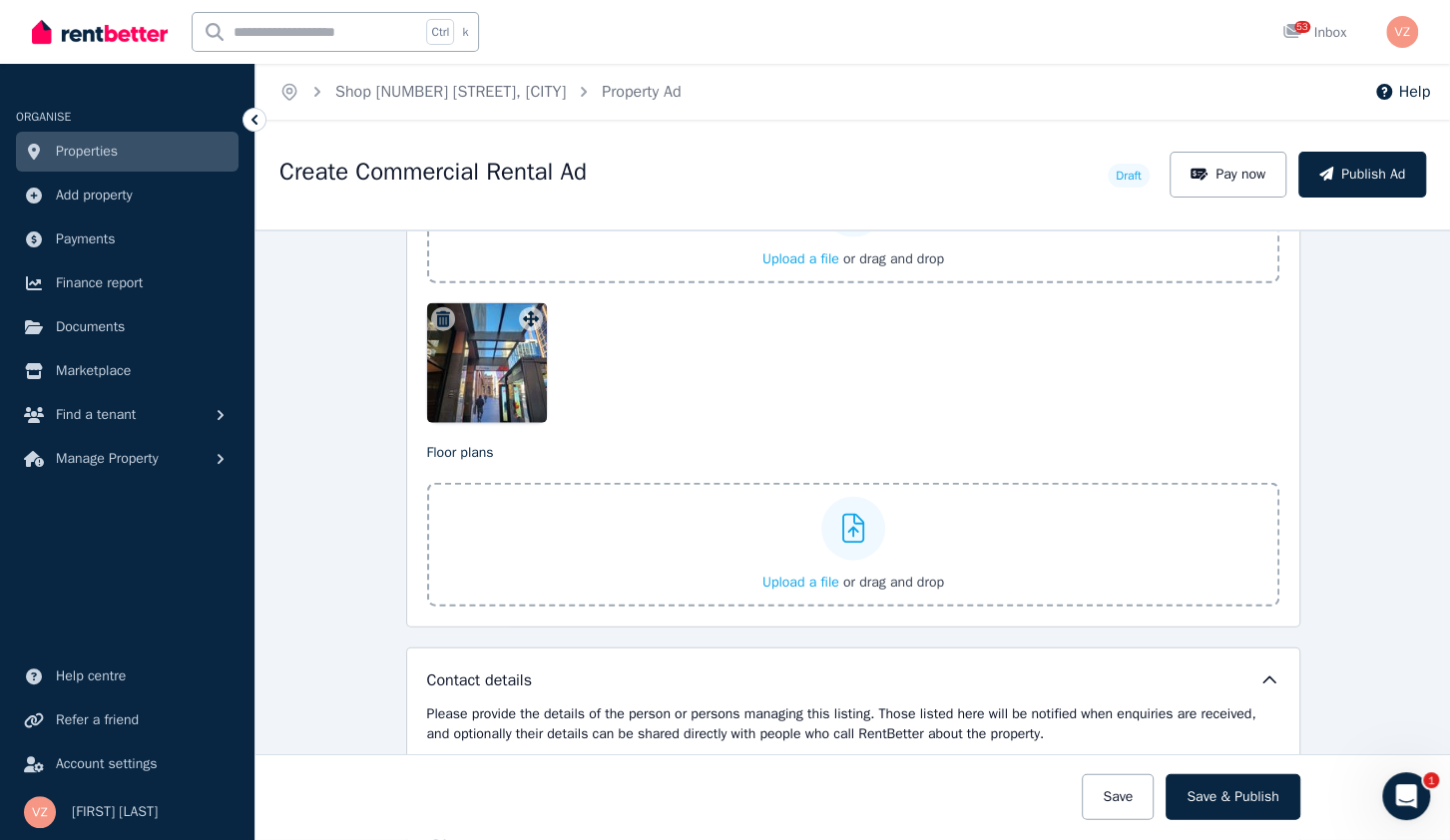 scroll, scrollTop: 2545, scrollLeft: 0, axis: vertical 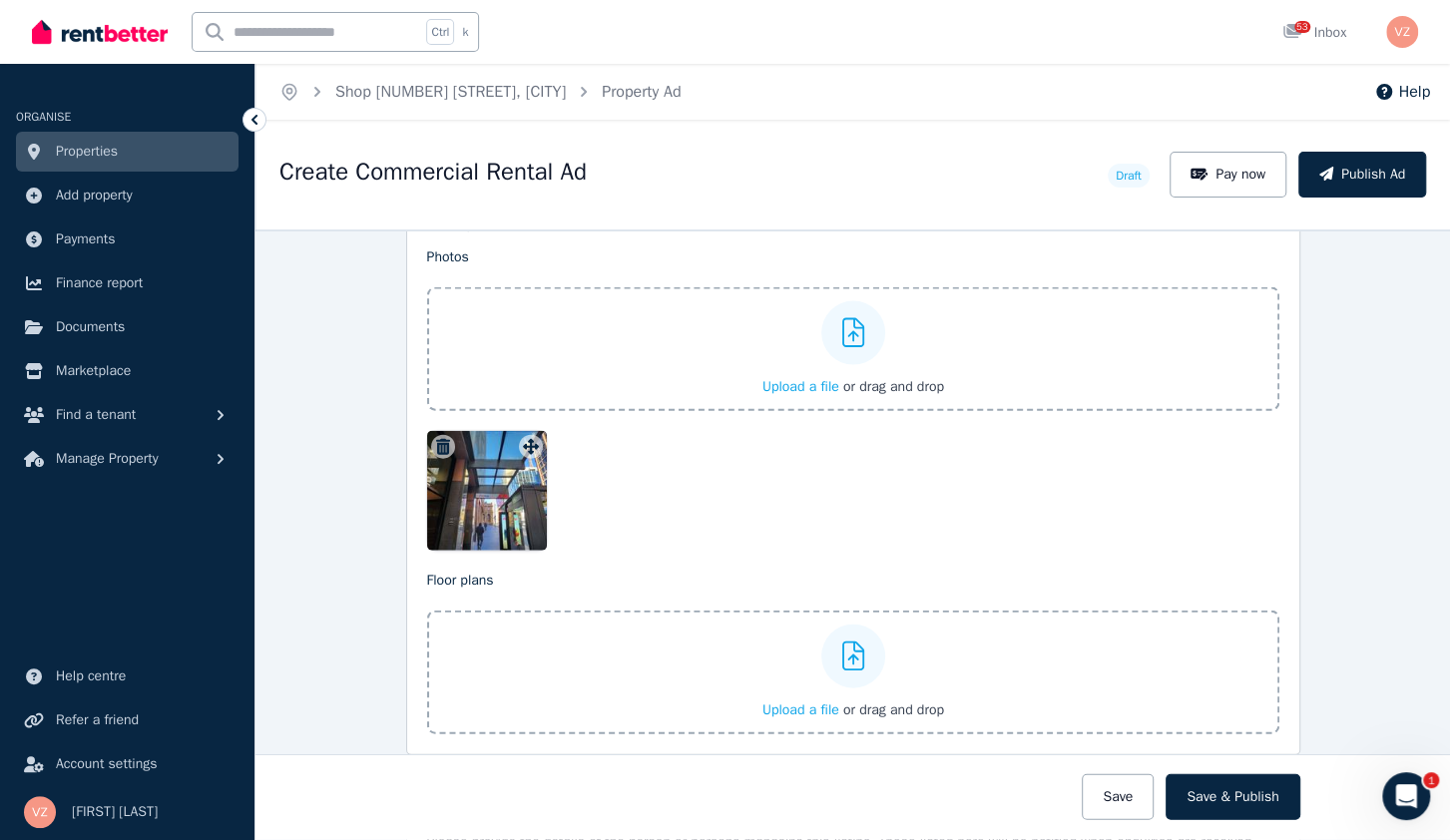 click on "Upload a file" at bounding box center [800, 386] 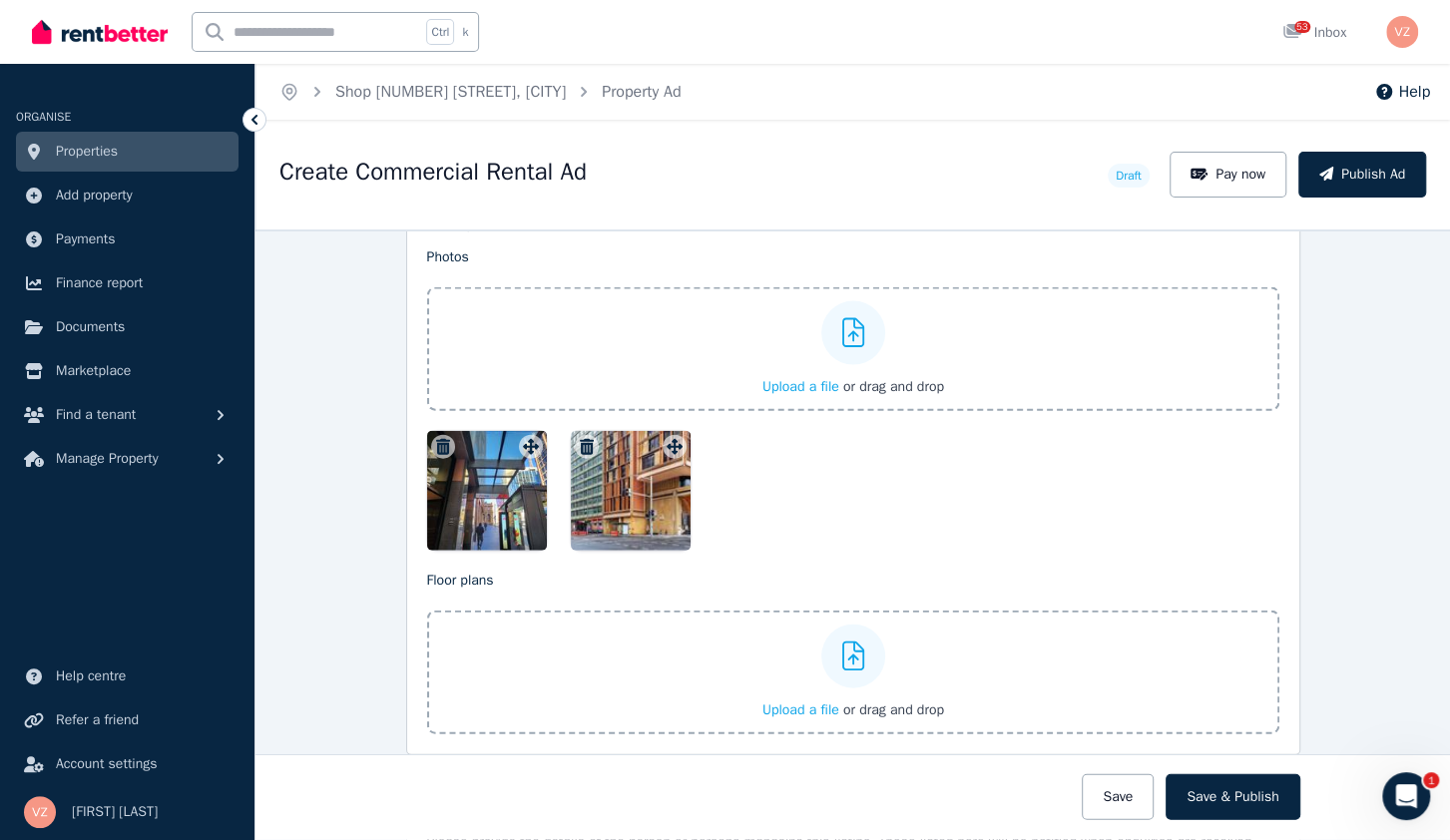 click 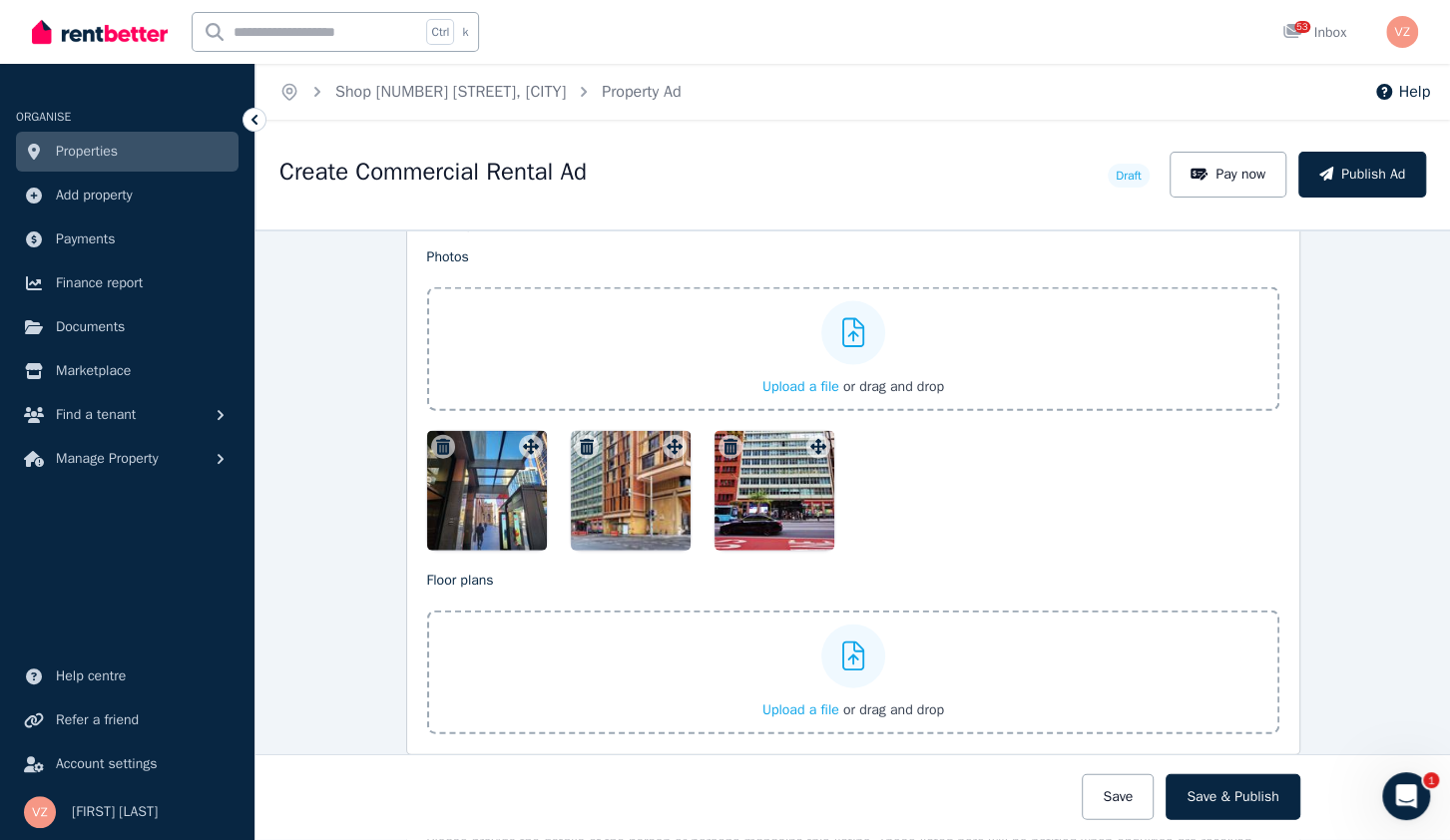 drag, startPoint x: 490, startPoint y: 472, endPoint x: 910, endPoint y: 489, distance: 420.34391 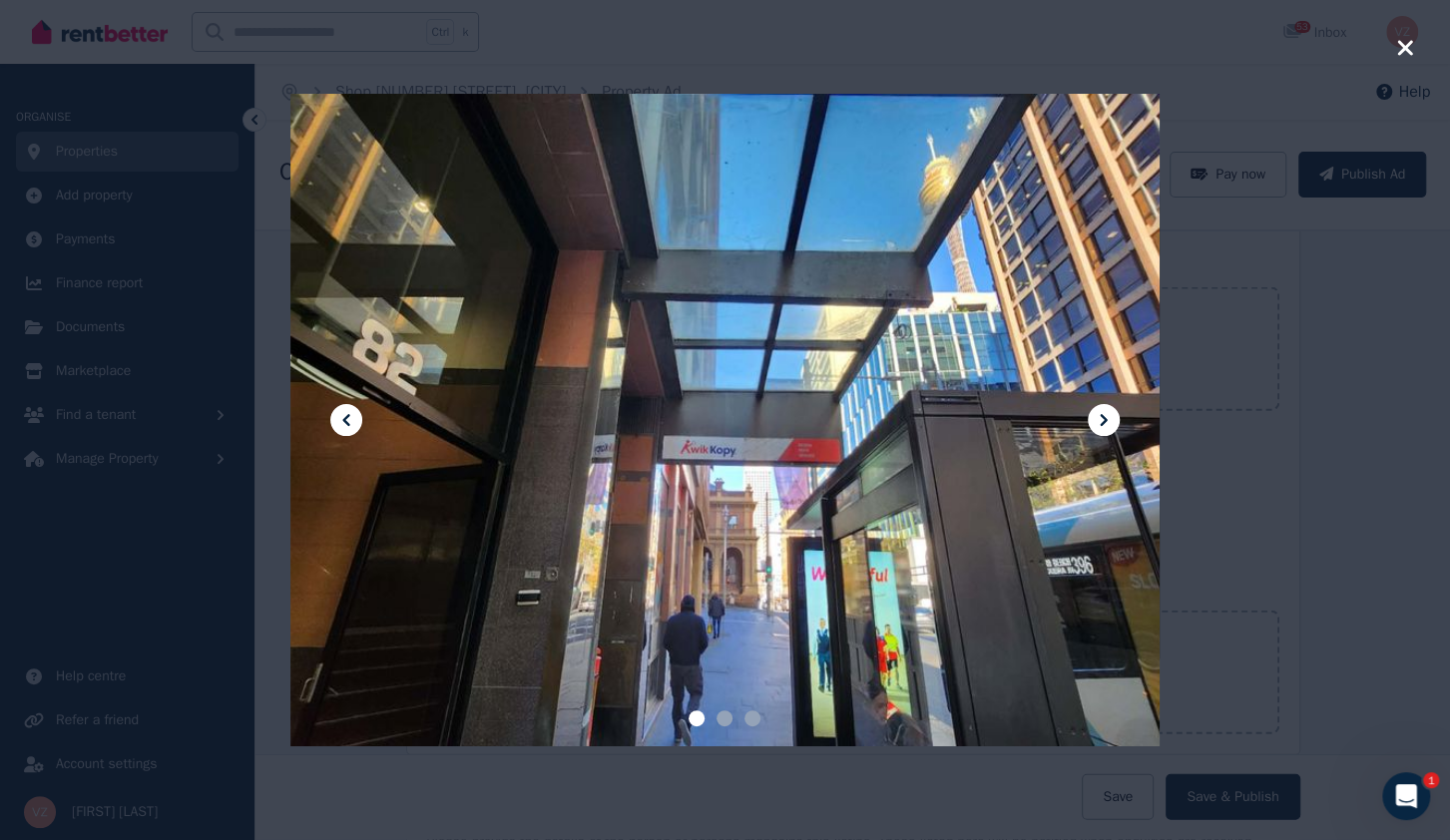 click 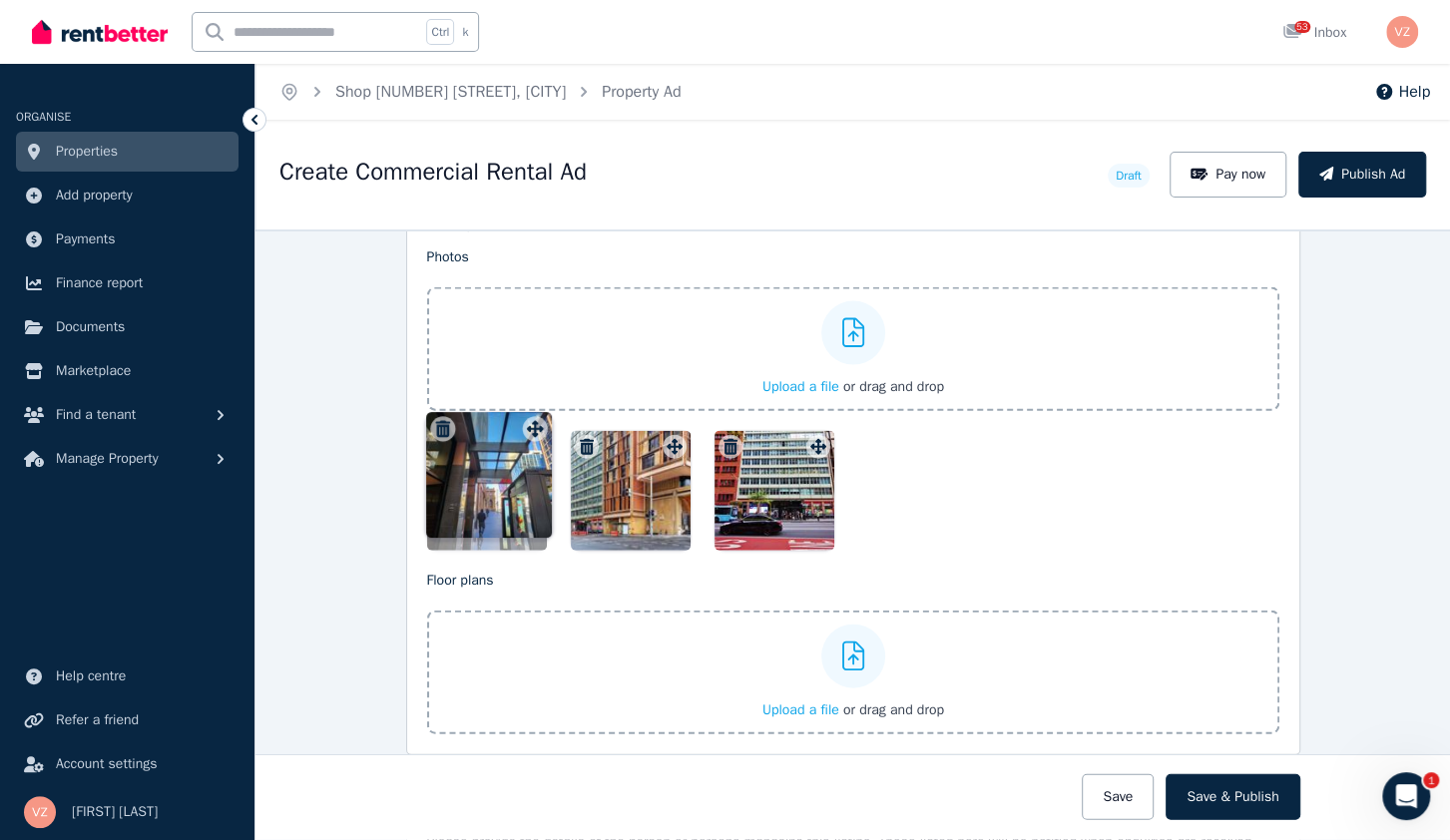 click at bounding box center (531, 447) 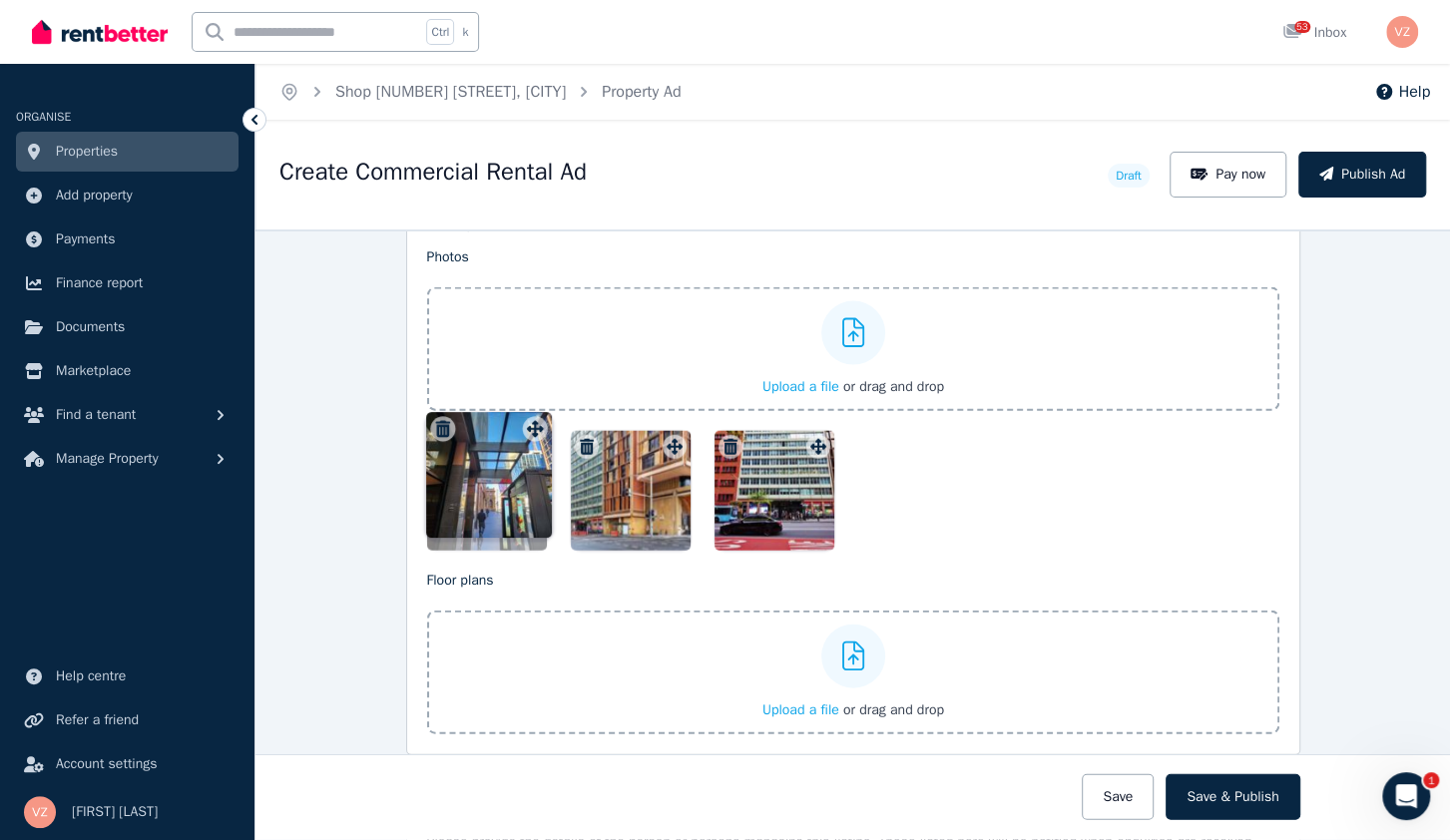 click at bounding box center [531, 447] 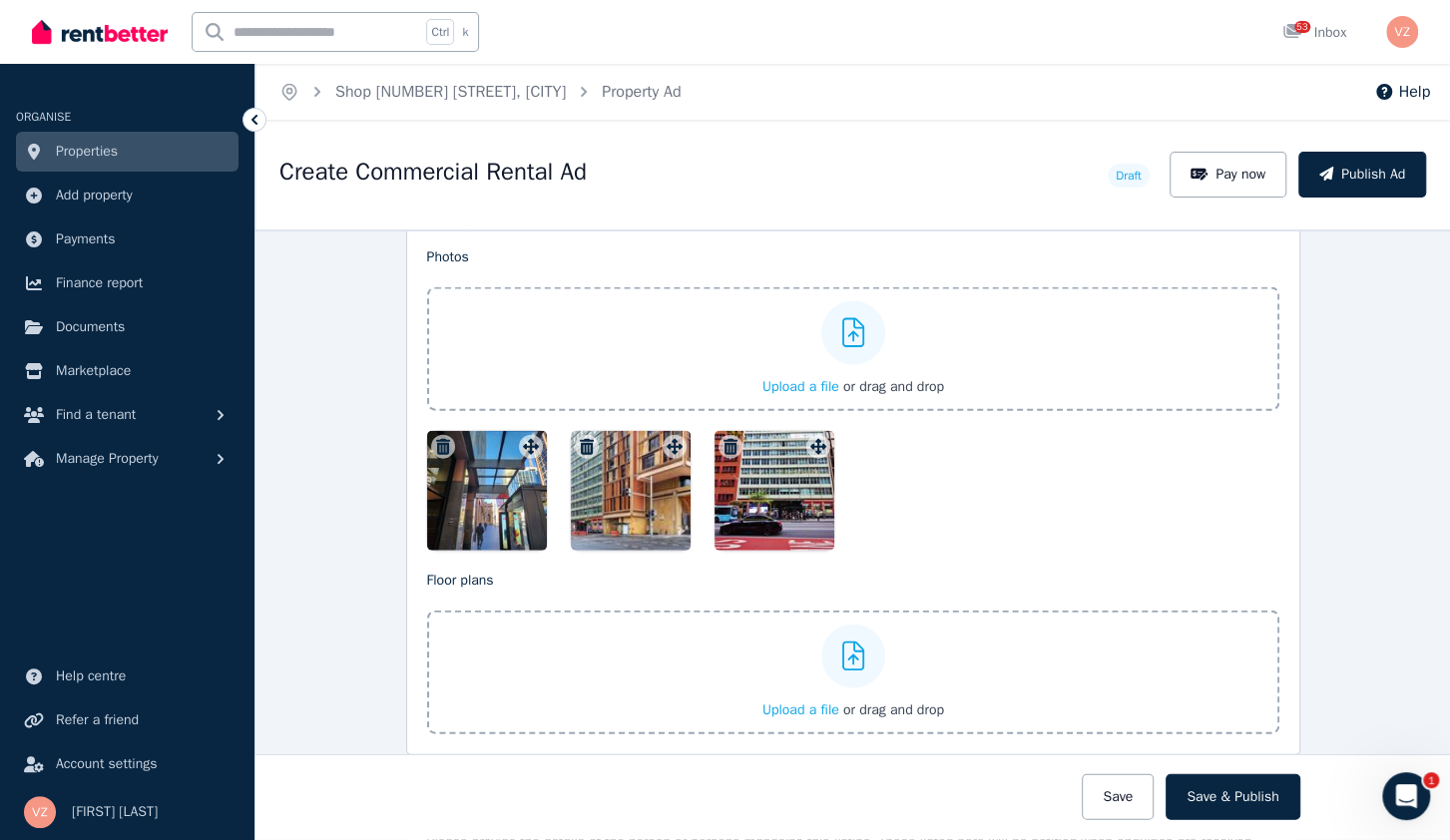 drag, startPoint x: 526, startPoint y: 449, endPoint x: 904, endPoint y: 480, distance: 379.269 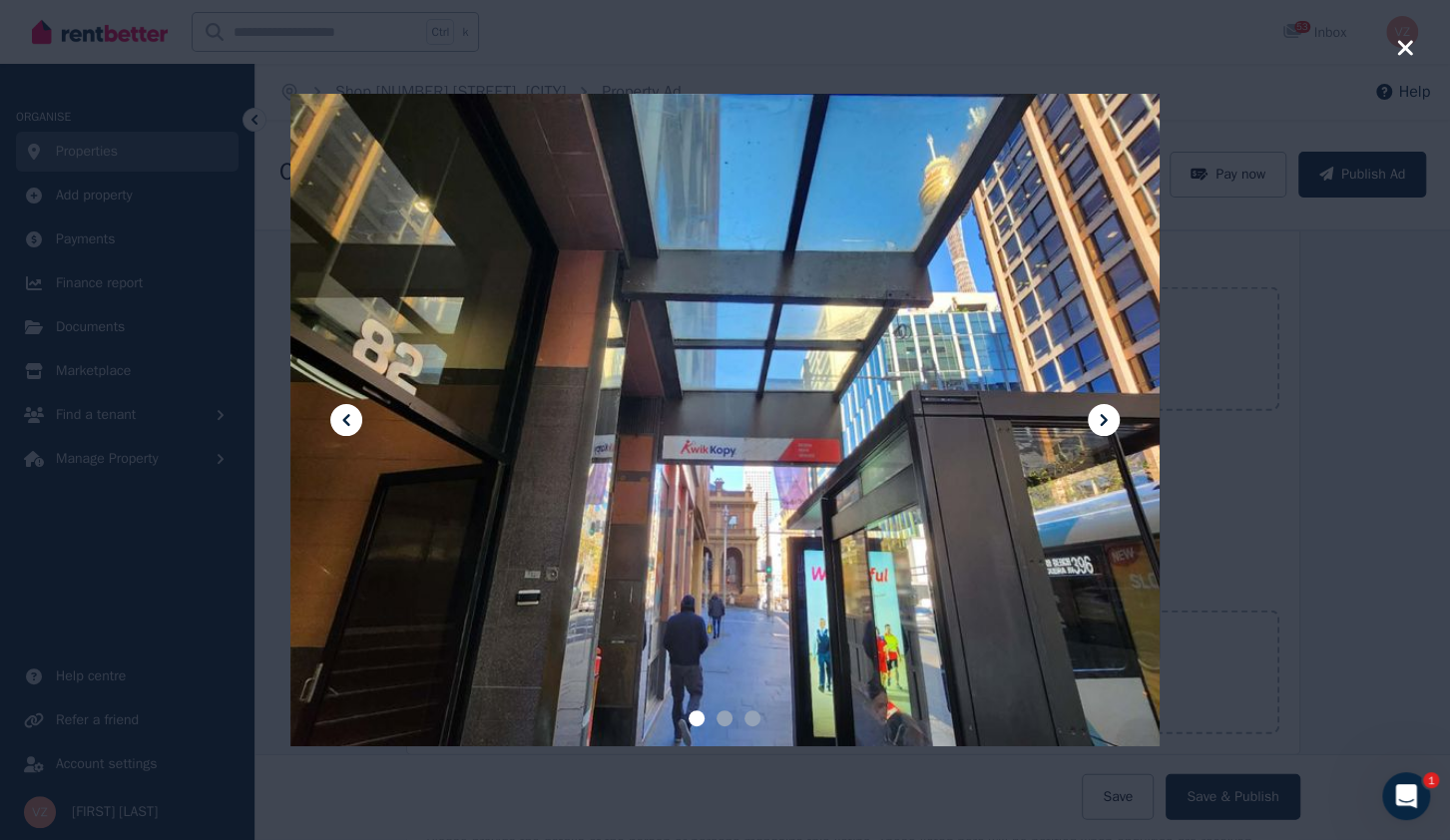 drag, startPoint x: 1404, startPoint y: 51, endPoint x: 855, endPoint y: 396, distance: 648.4027 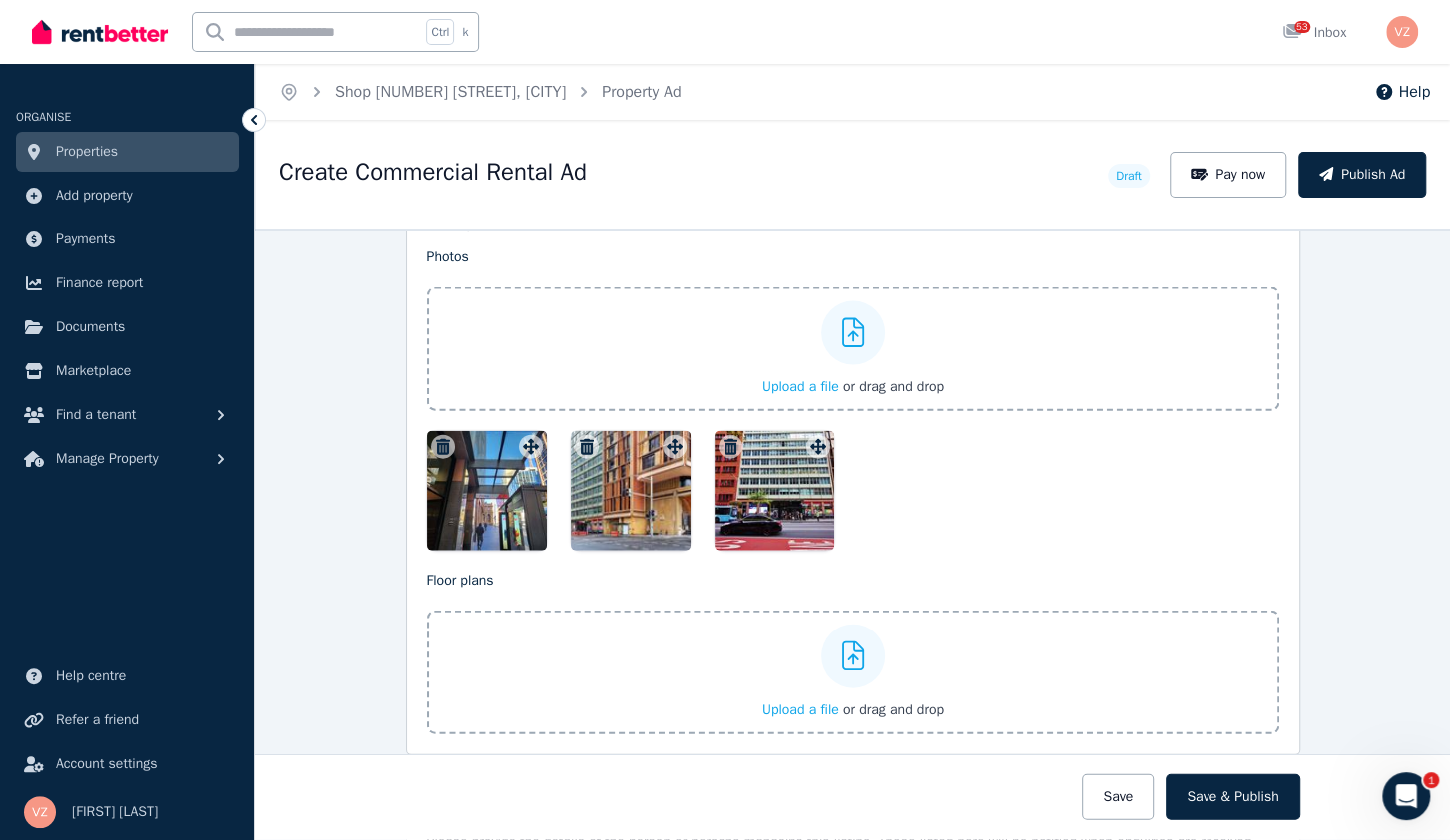 click at bounding box center [443, 447] 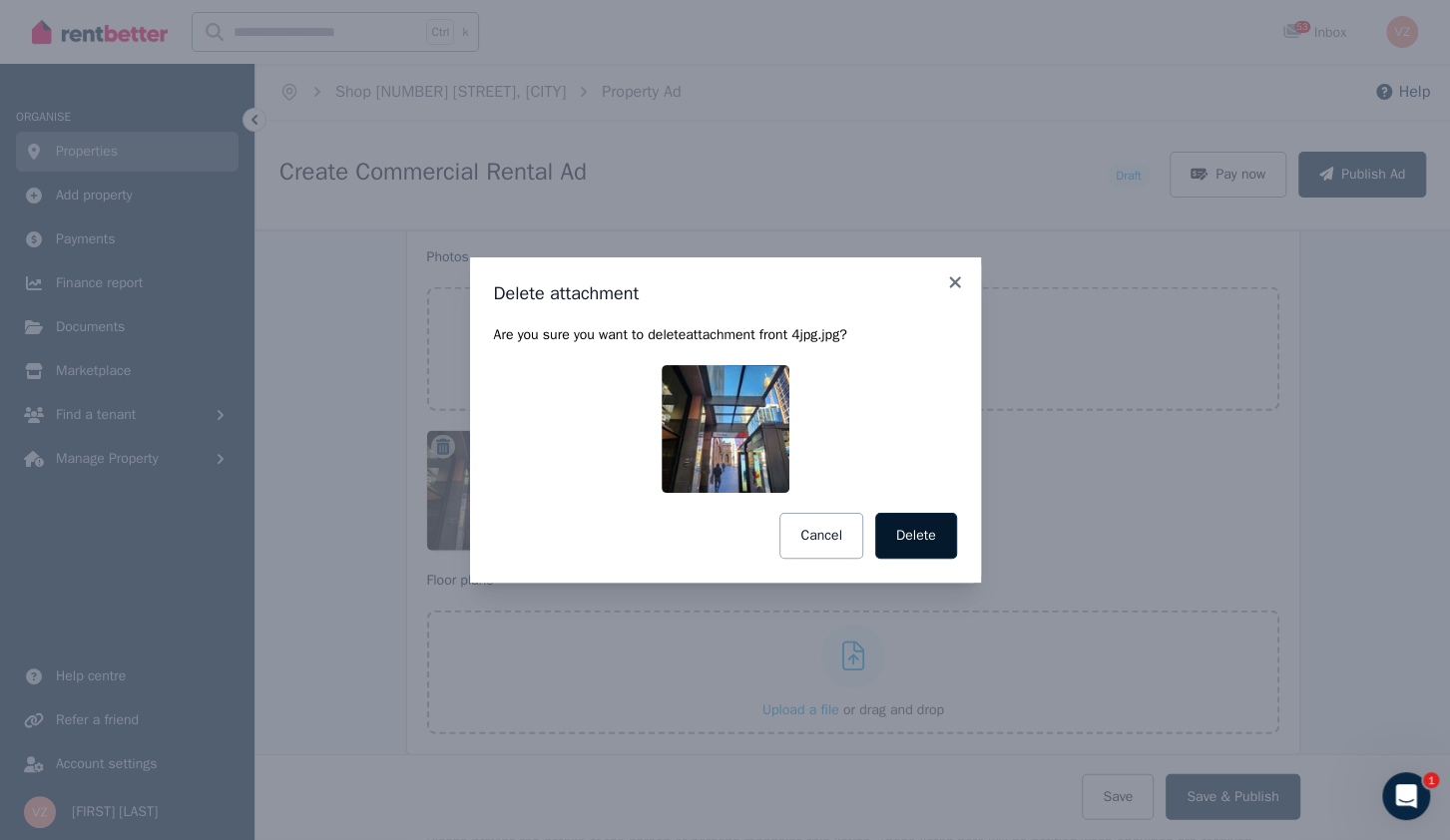 click on "Delete" at bounding box center (916, 536) 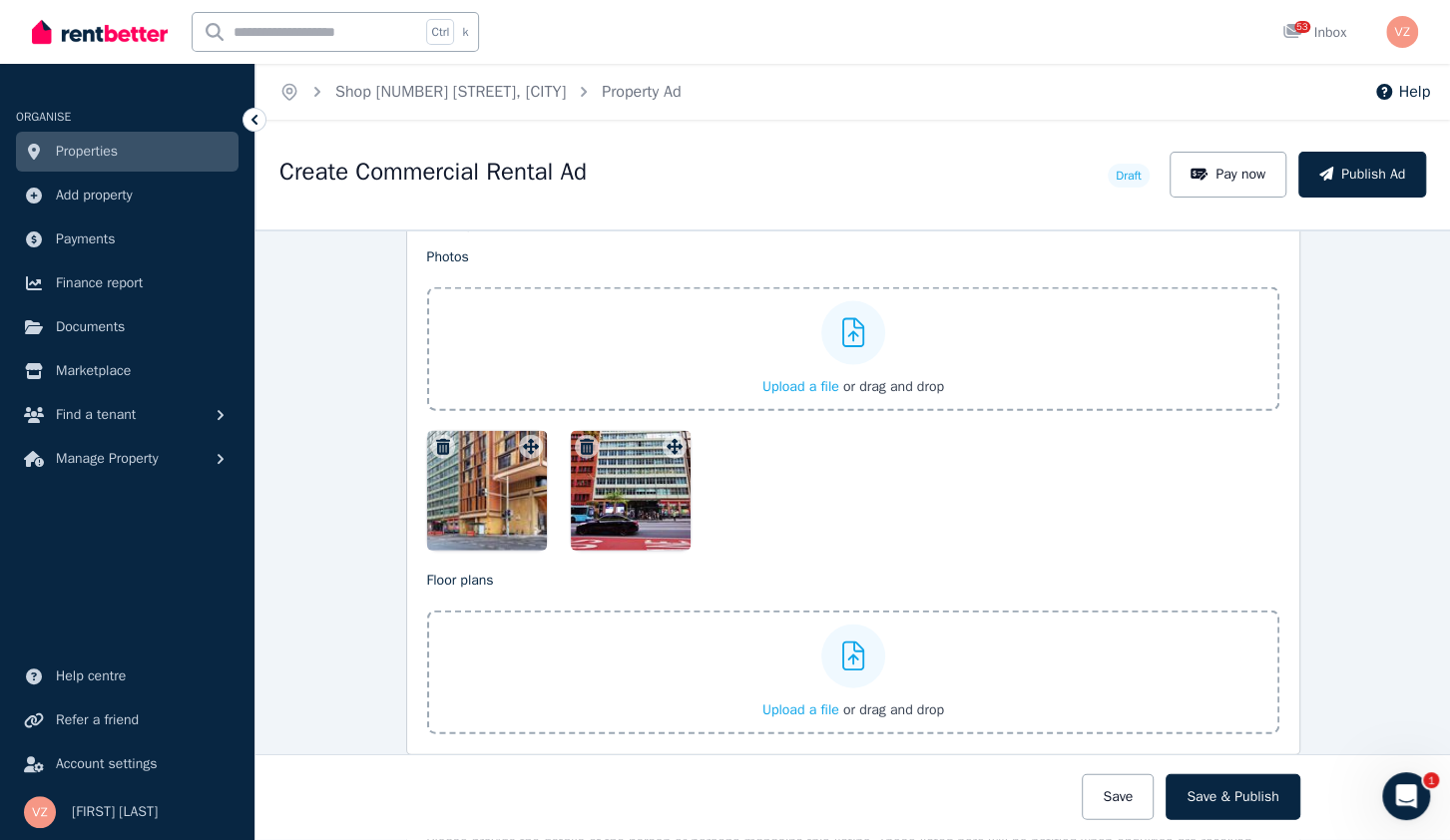 click on "Upload a file" at bounding box center [800, 386] 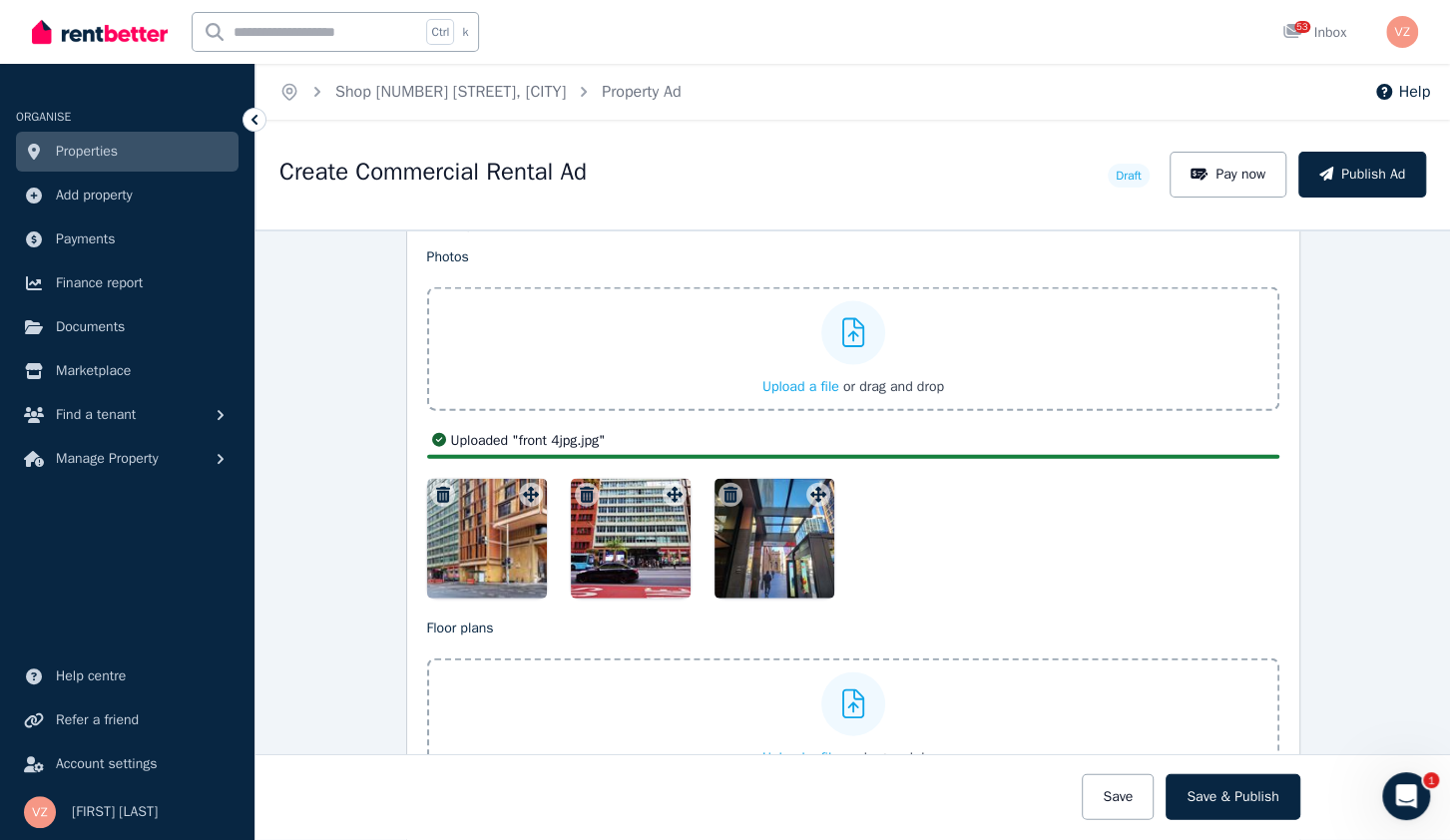 click 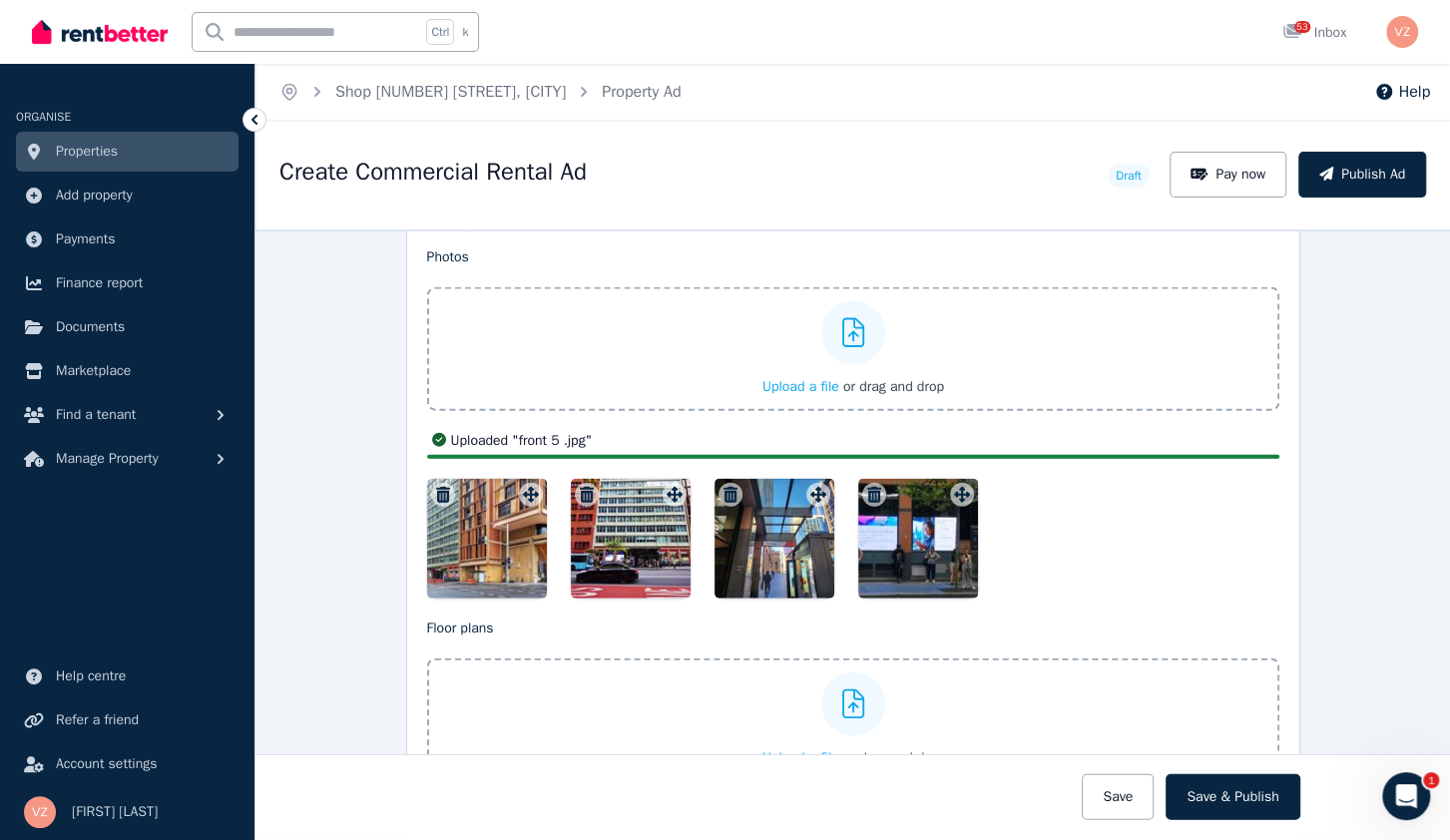 click 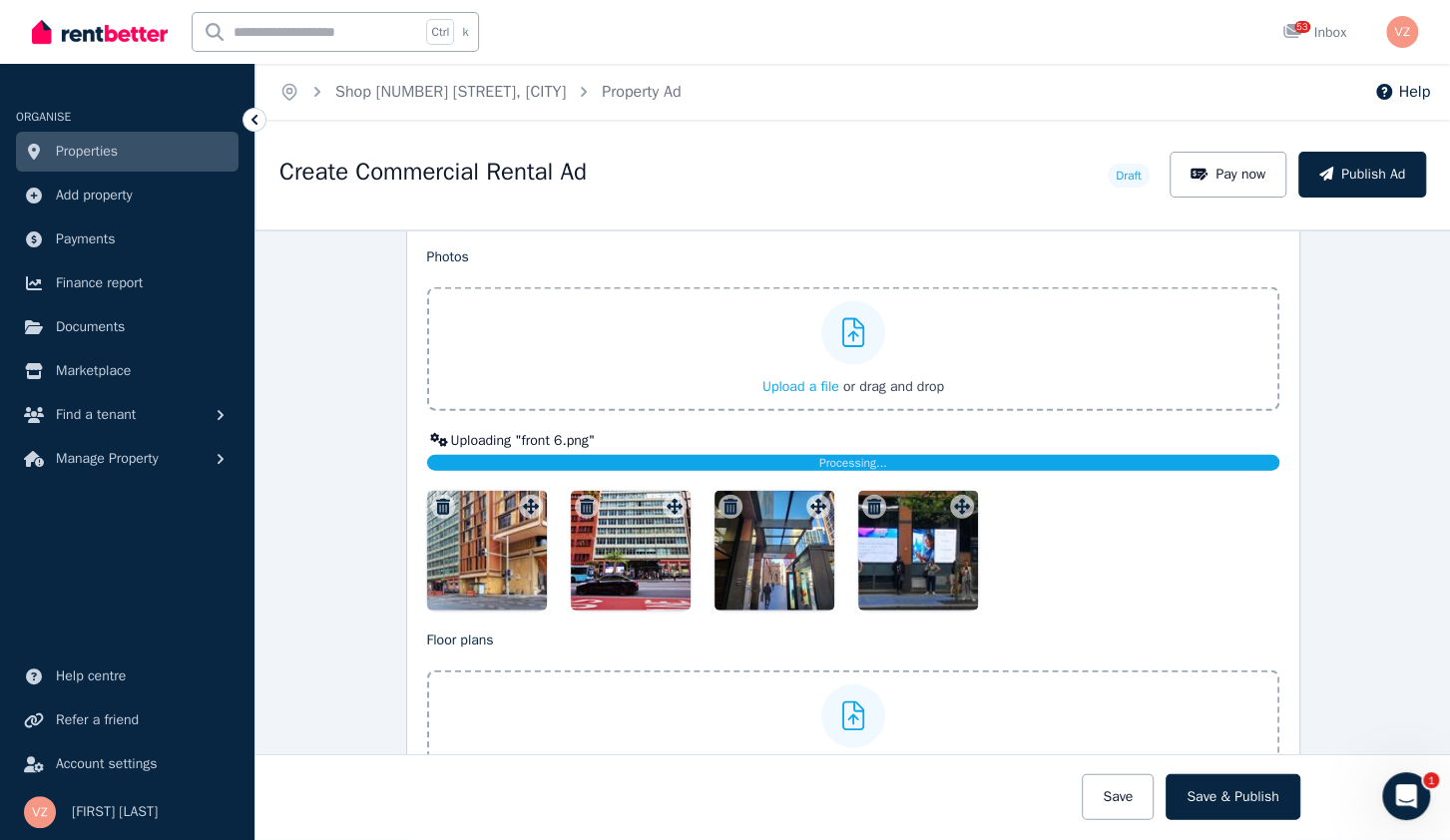 click 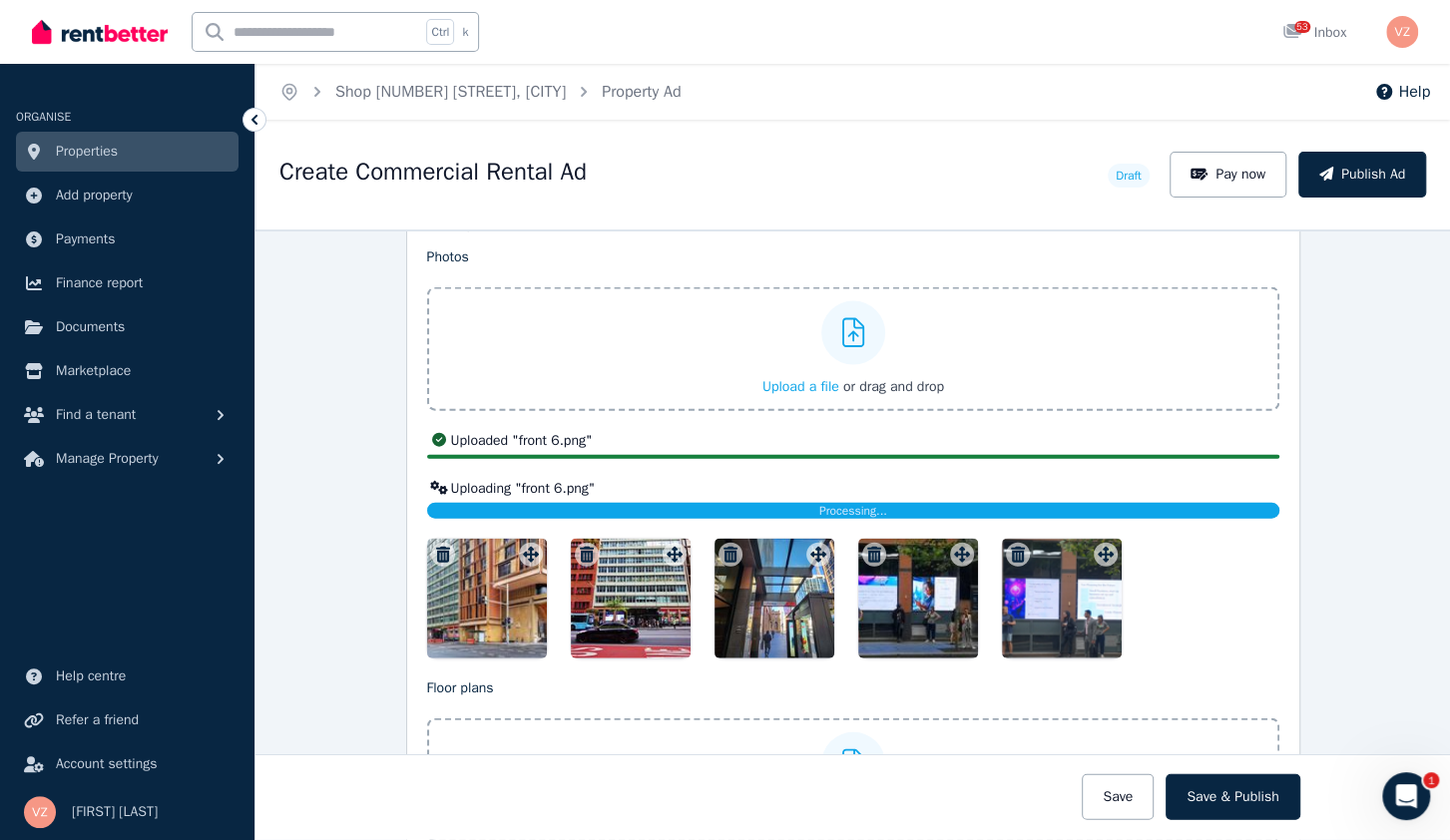 click 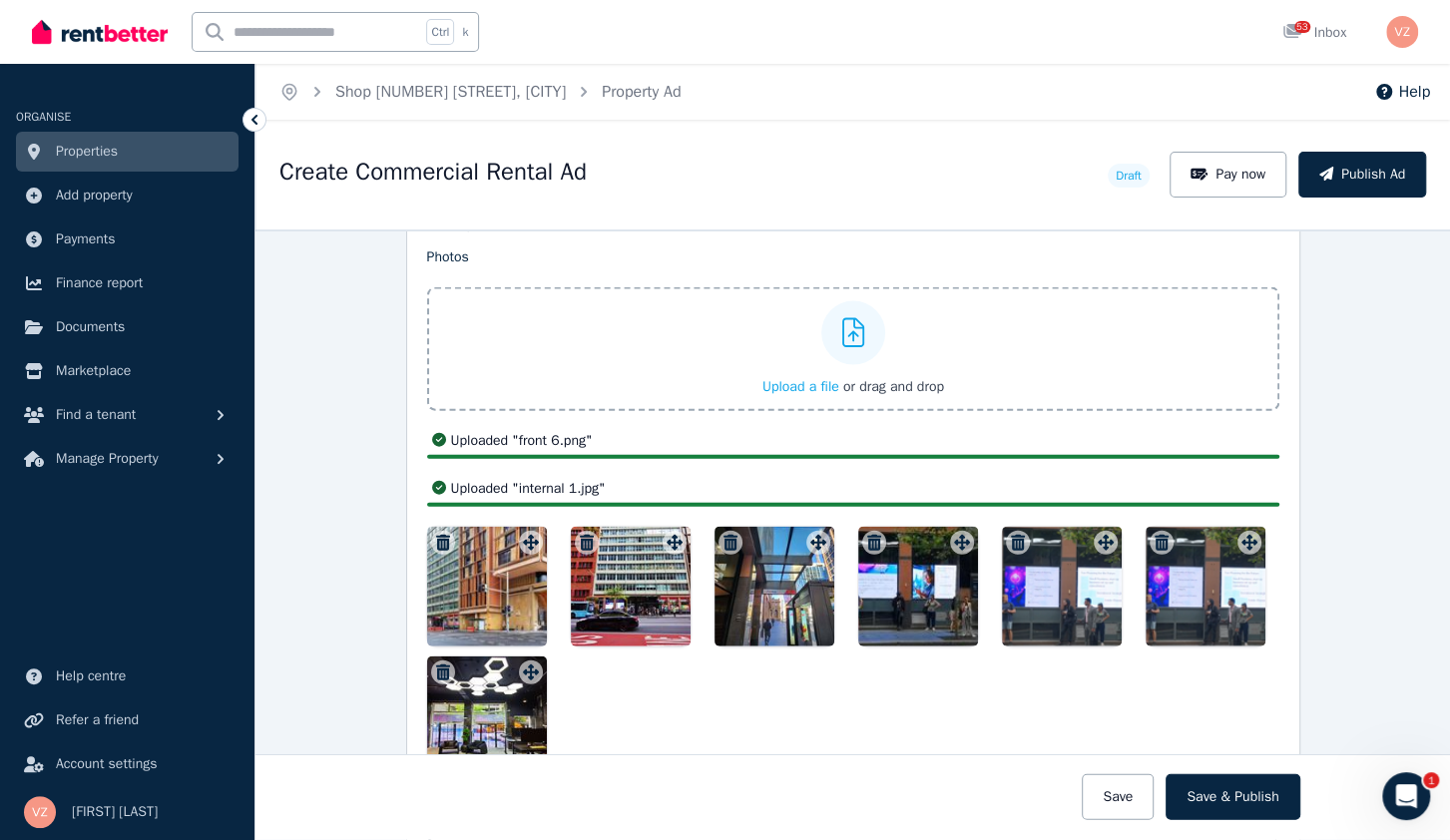 click 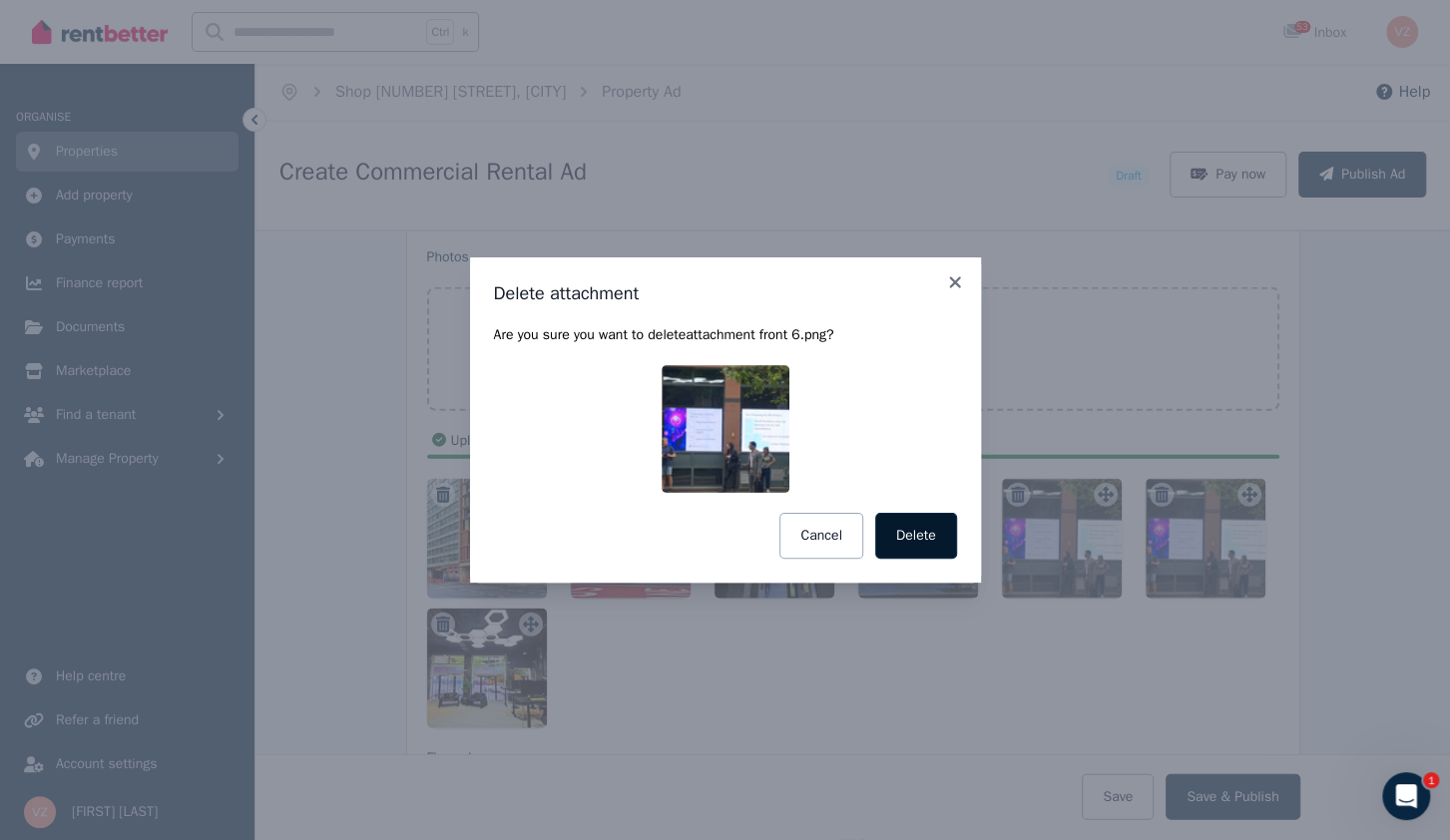 click on "Delete" at bounding box center (916, 536) 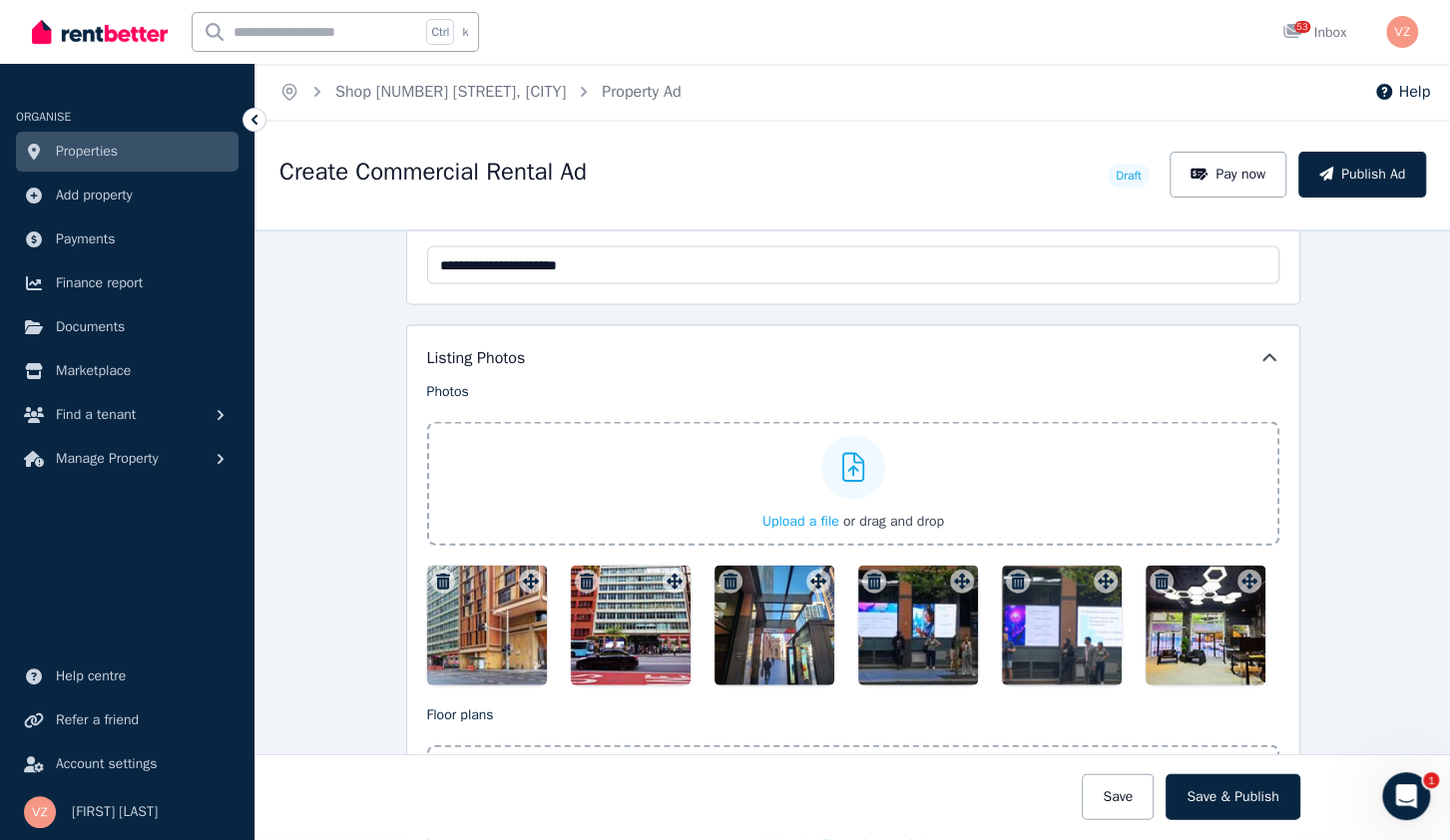 scroll, scrollTop: 2417, scrollLeft: 0, axis: vertical 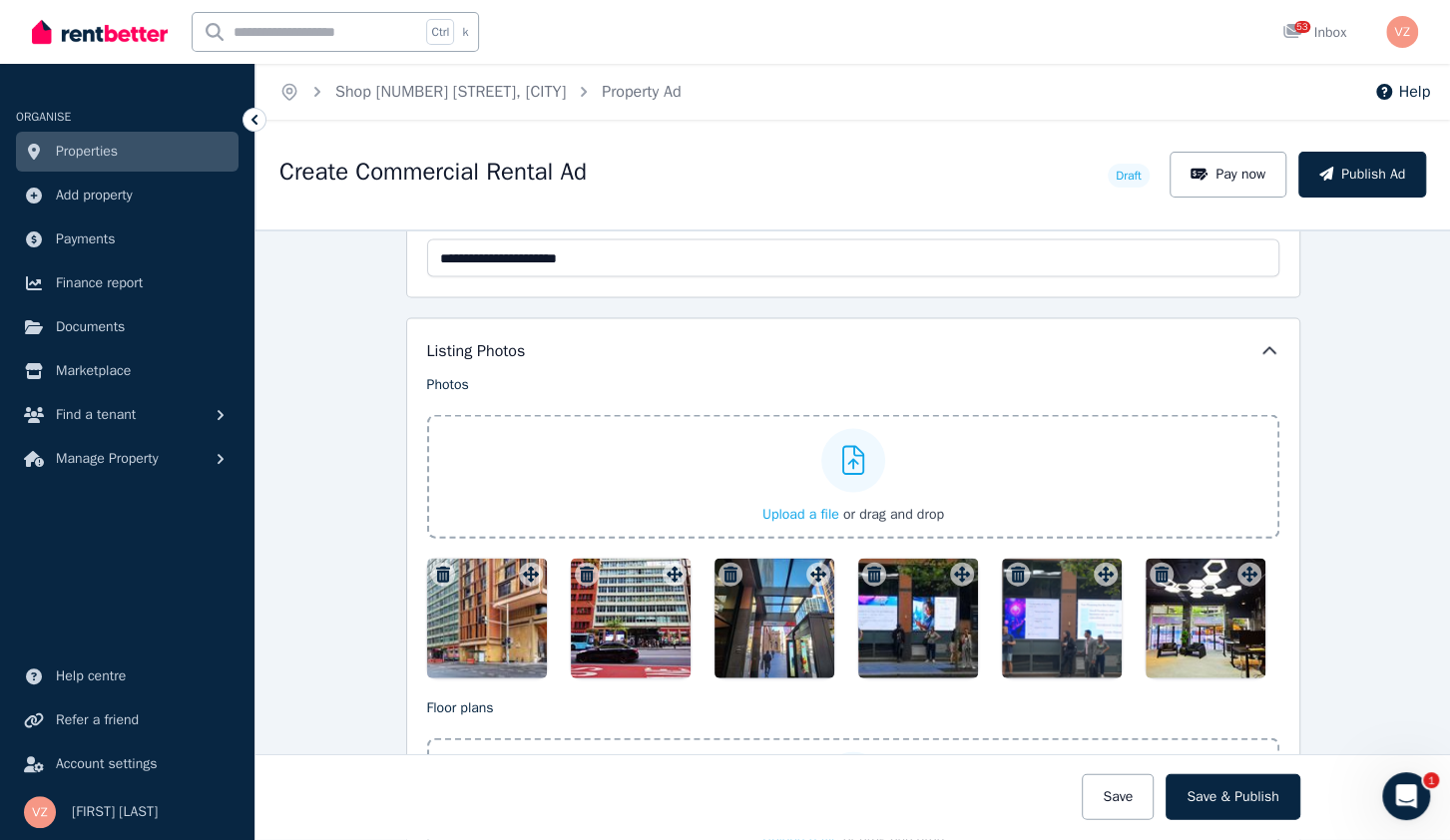click 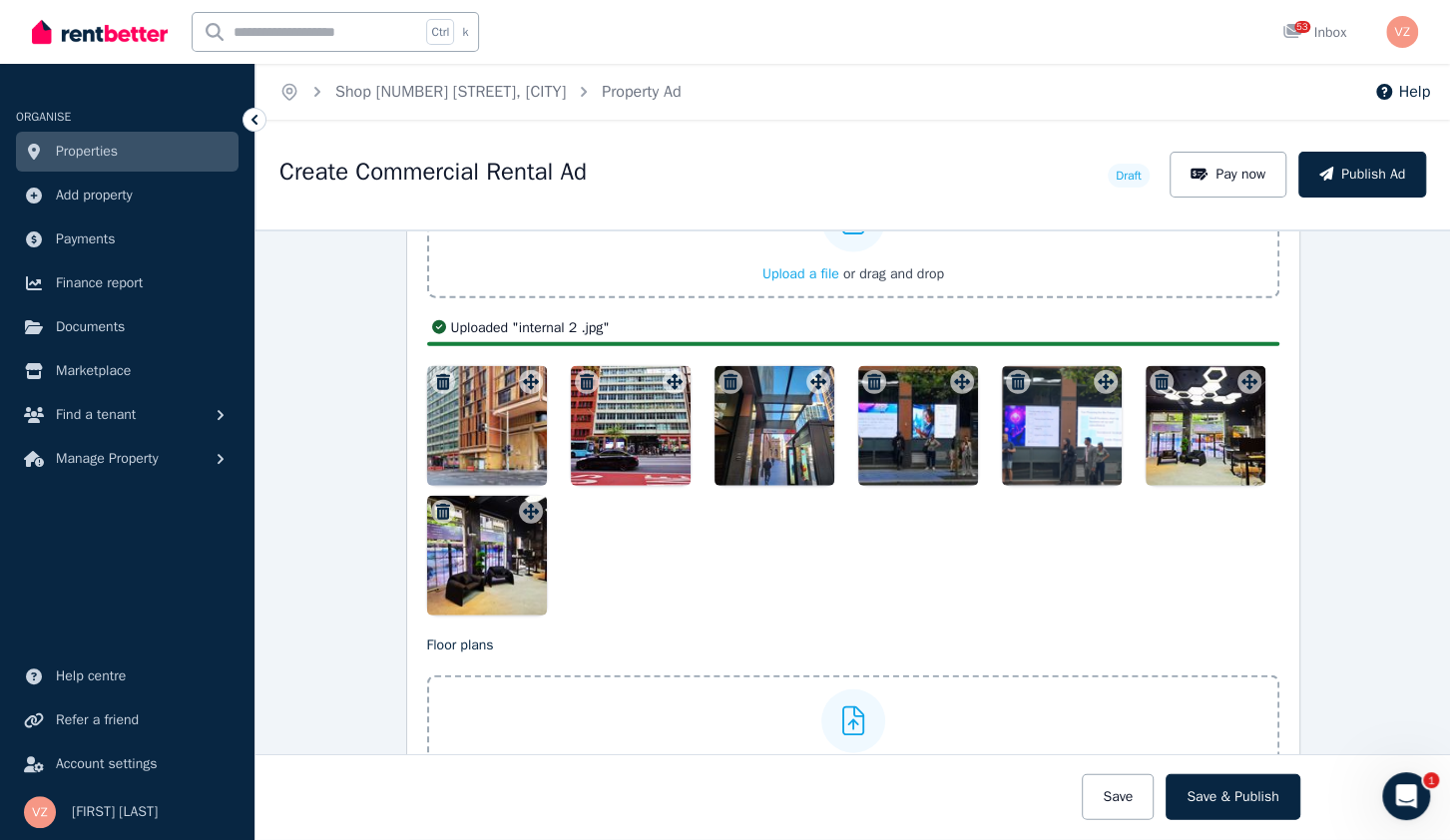 scroll, scrollTop: 2673, scrollLeft: 0, axis: vertical 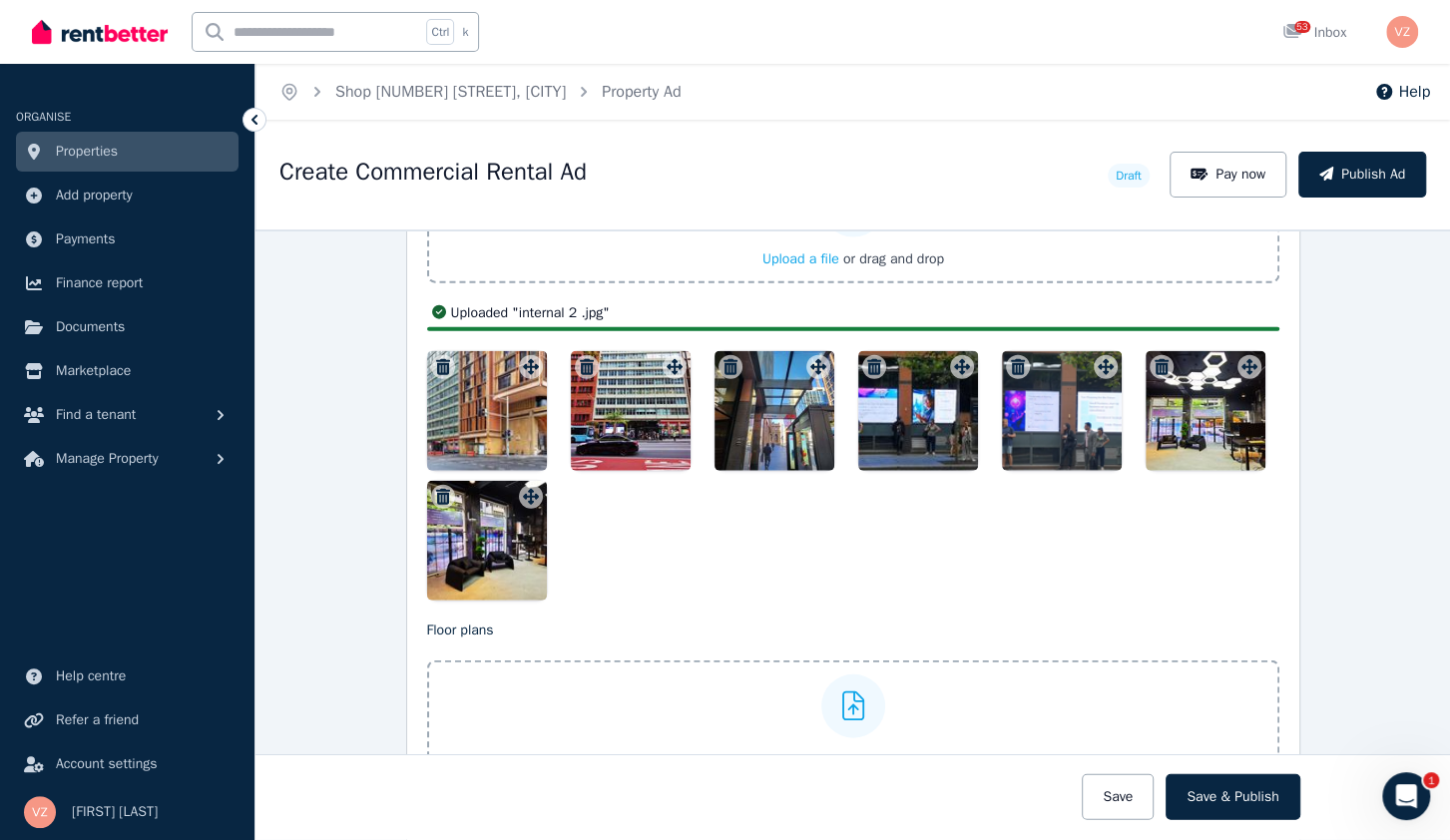 click 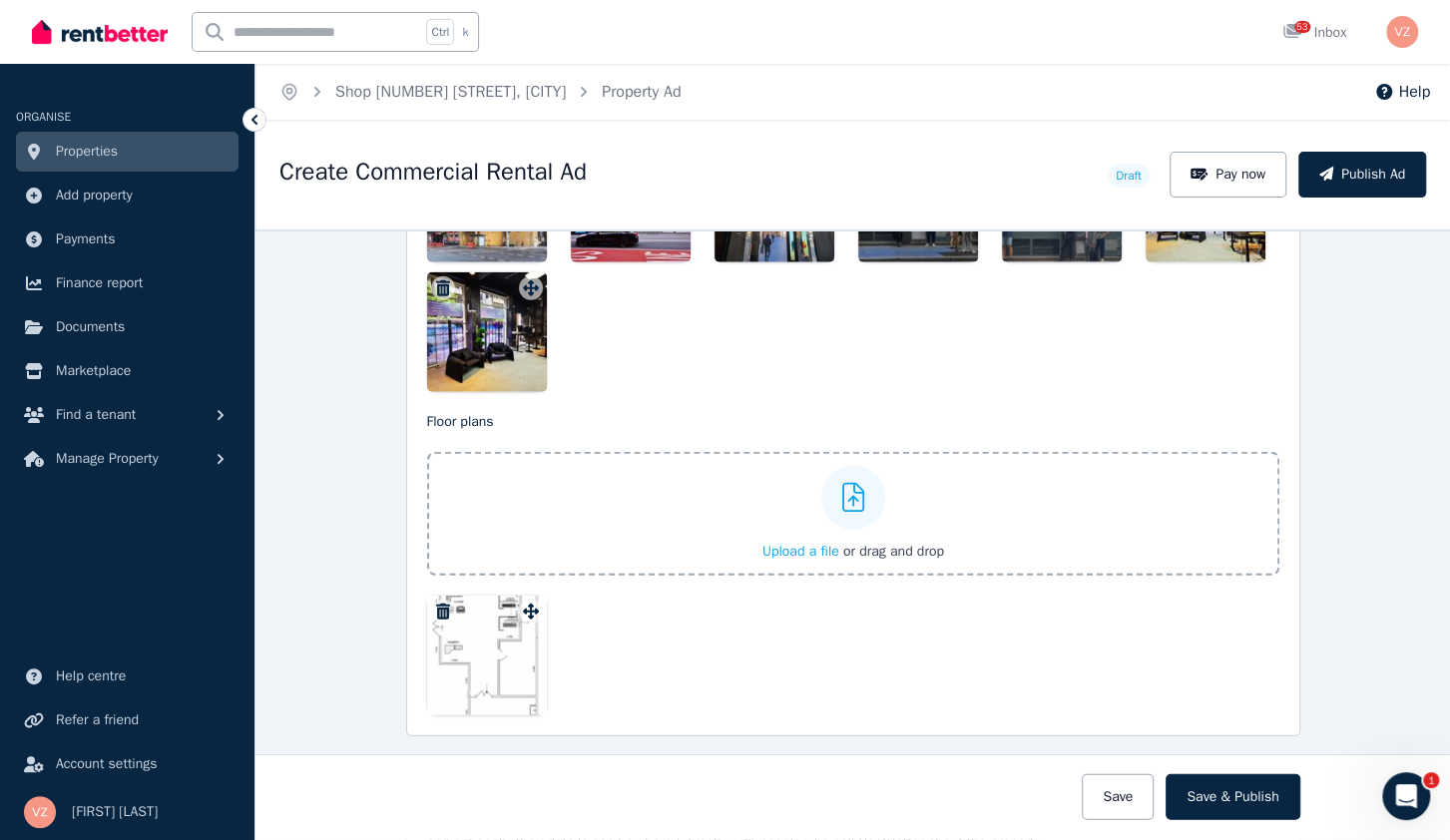 scroll, scrollTop: 2928, scrollLeft: 0, axis: vertical 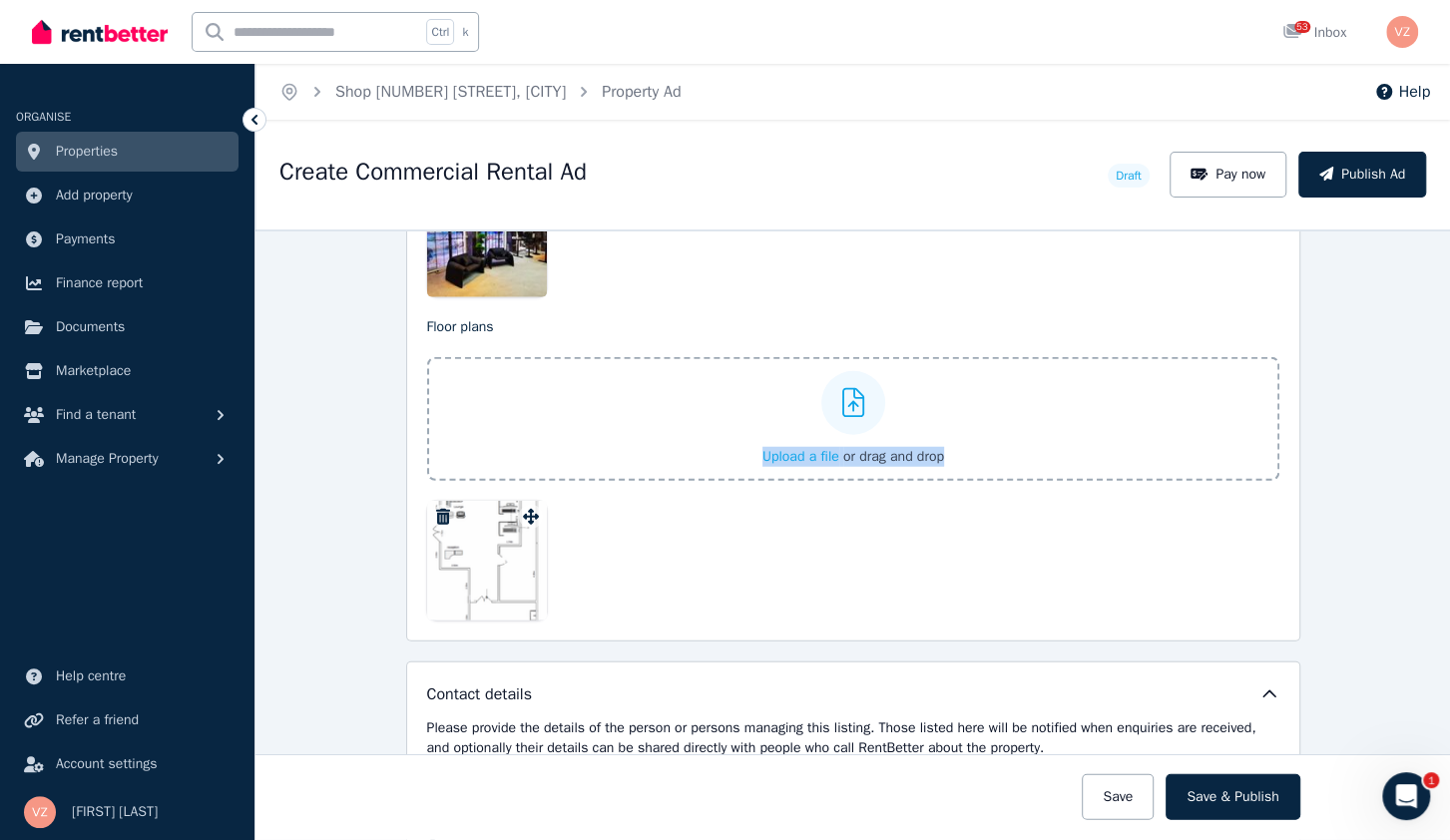 drag, startPoint x: 502, startPoint y: 556, endPoint x: 740, endPoint y: 468, distance: 253.74791 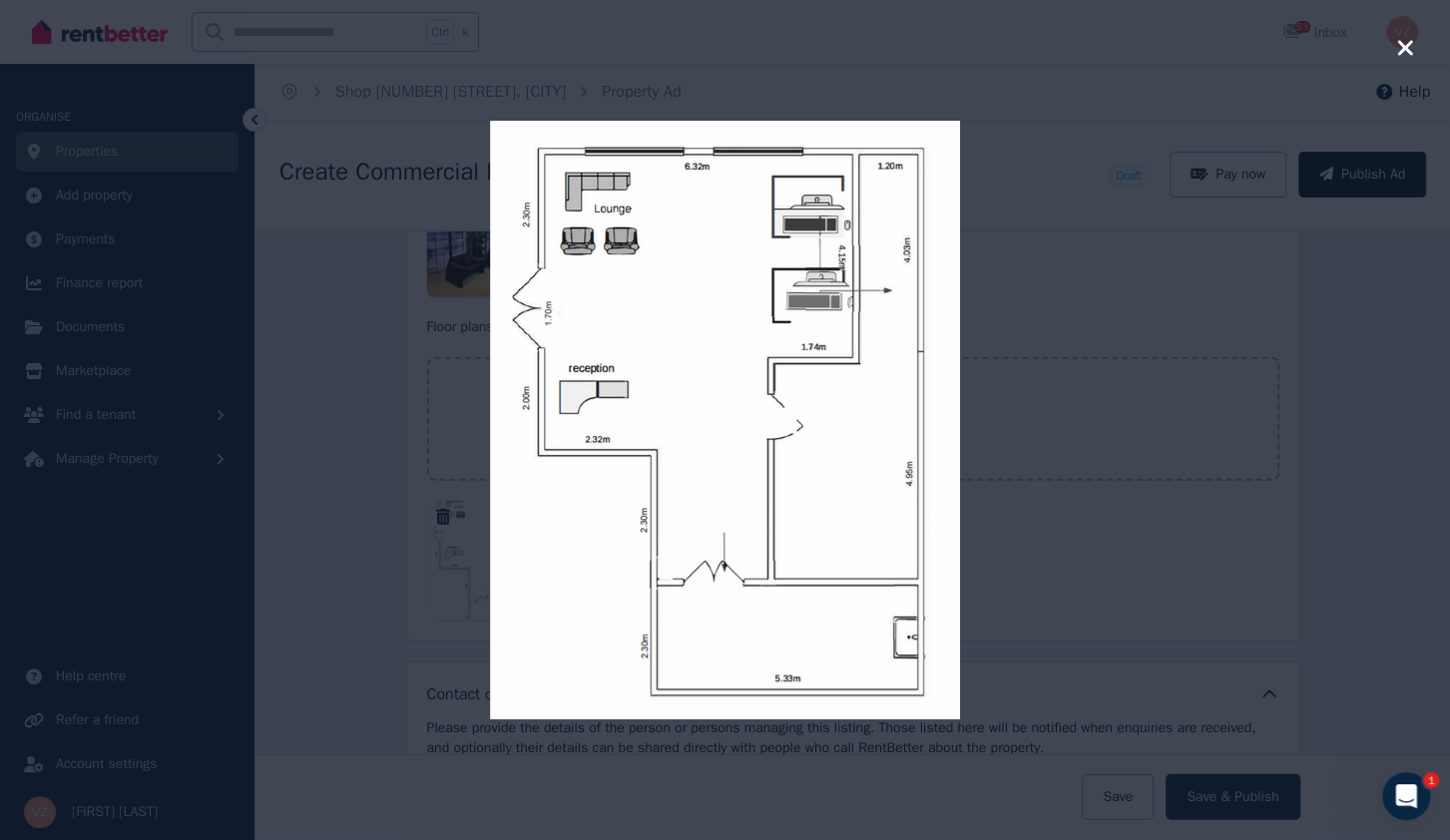 drag, startPoint x: 1407, startPoint y: 48, endPoint x: 1300, endPoint y: 193, distance: 180.20544 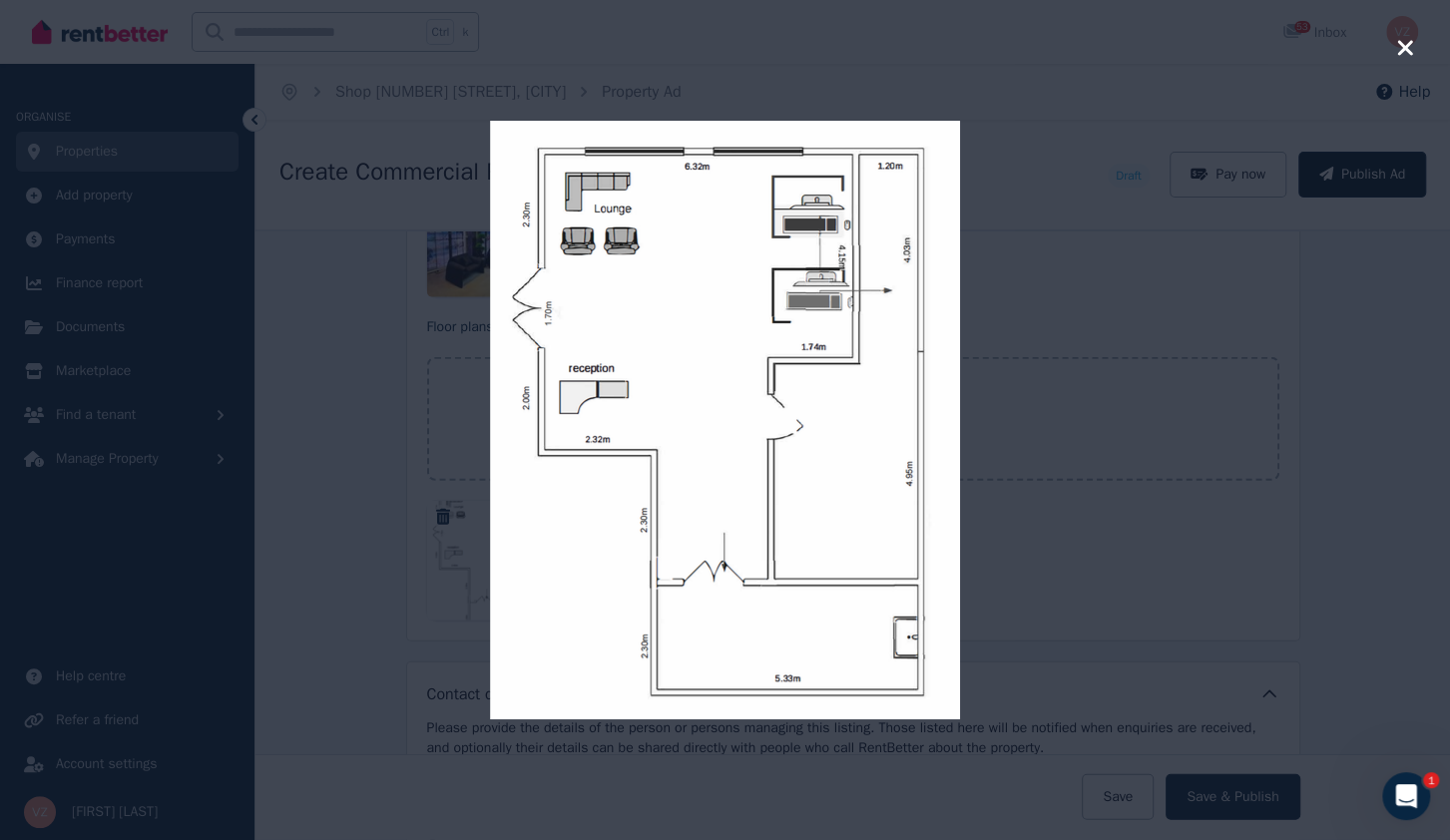 click 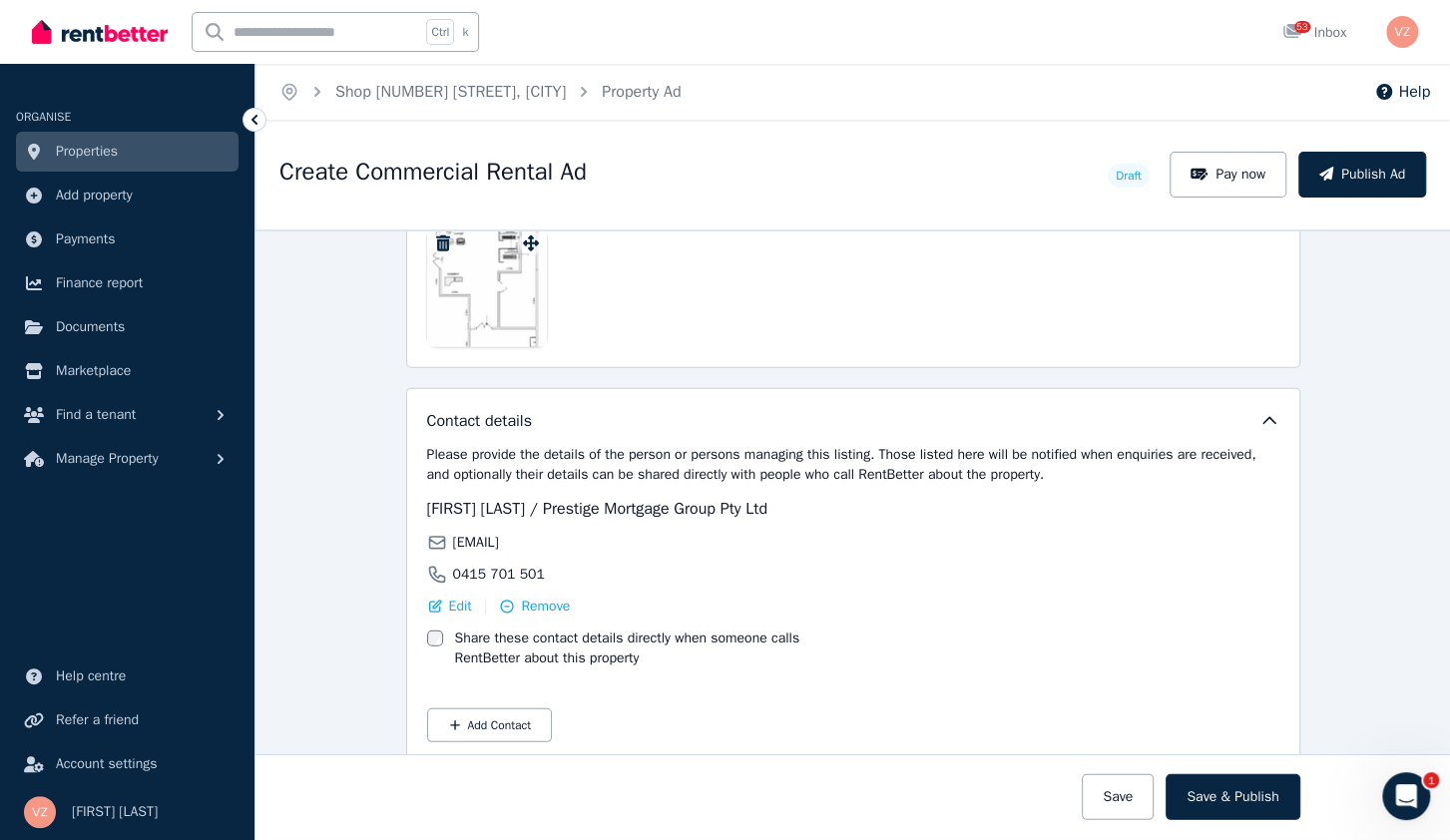 scroll, scrollTop: 3209, scrollLeft: 0, axis: vertical 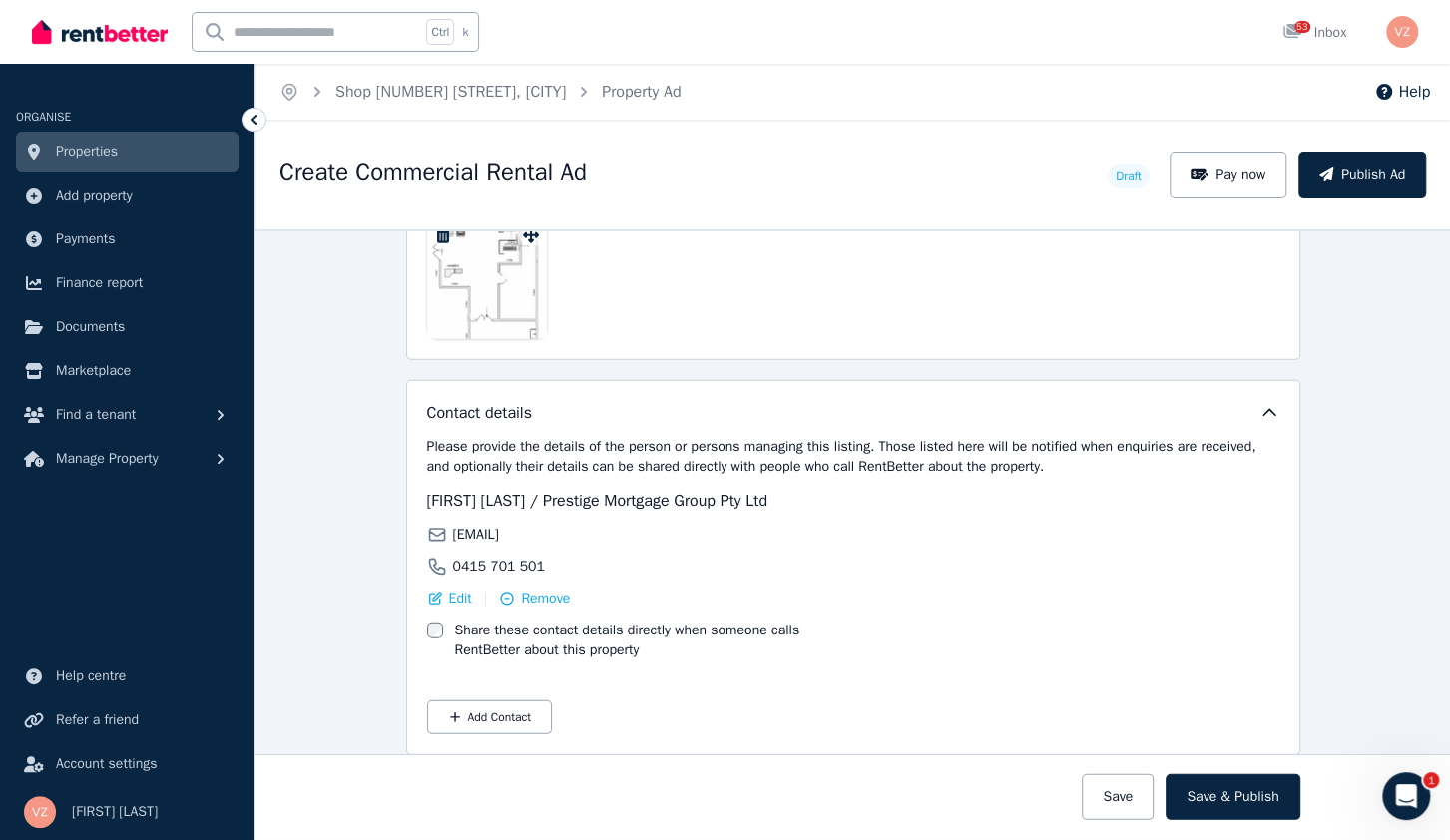 click on "Share these contact details directly when someone calls RentBetter about this property" at bounding box center [651, 640] 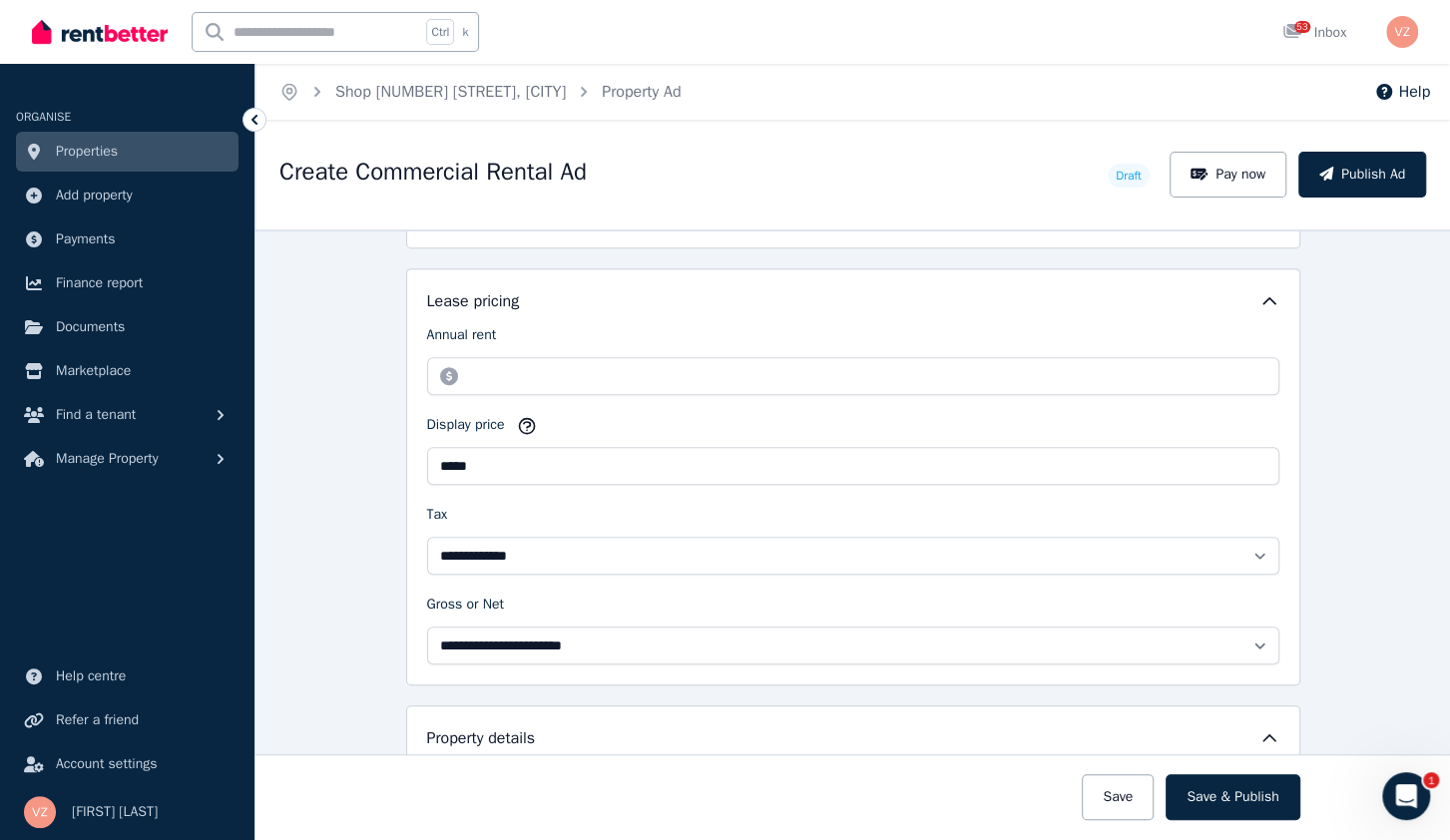 scroll, scrollTop: 638, scrollLeft: 0, axis: vertical 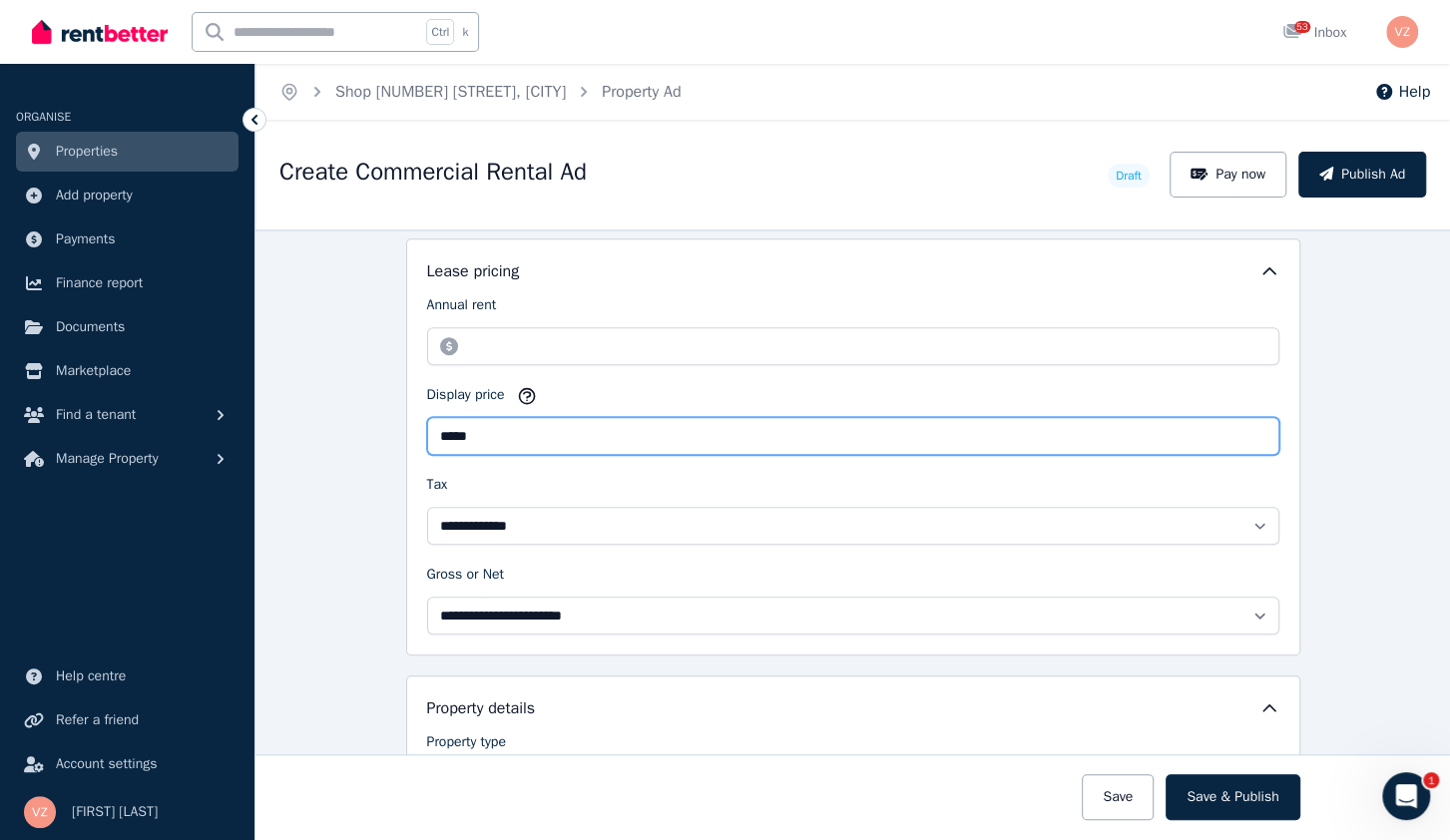 click on "*****" at bounding box center (853, 436) 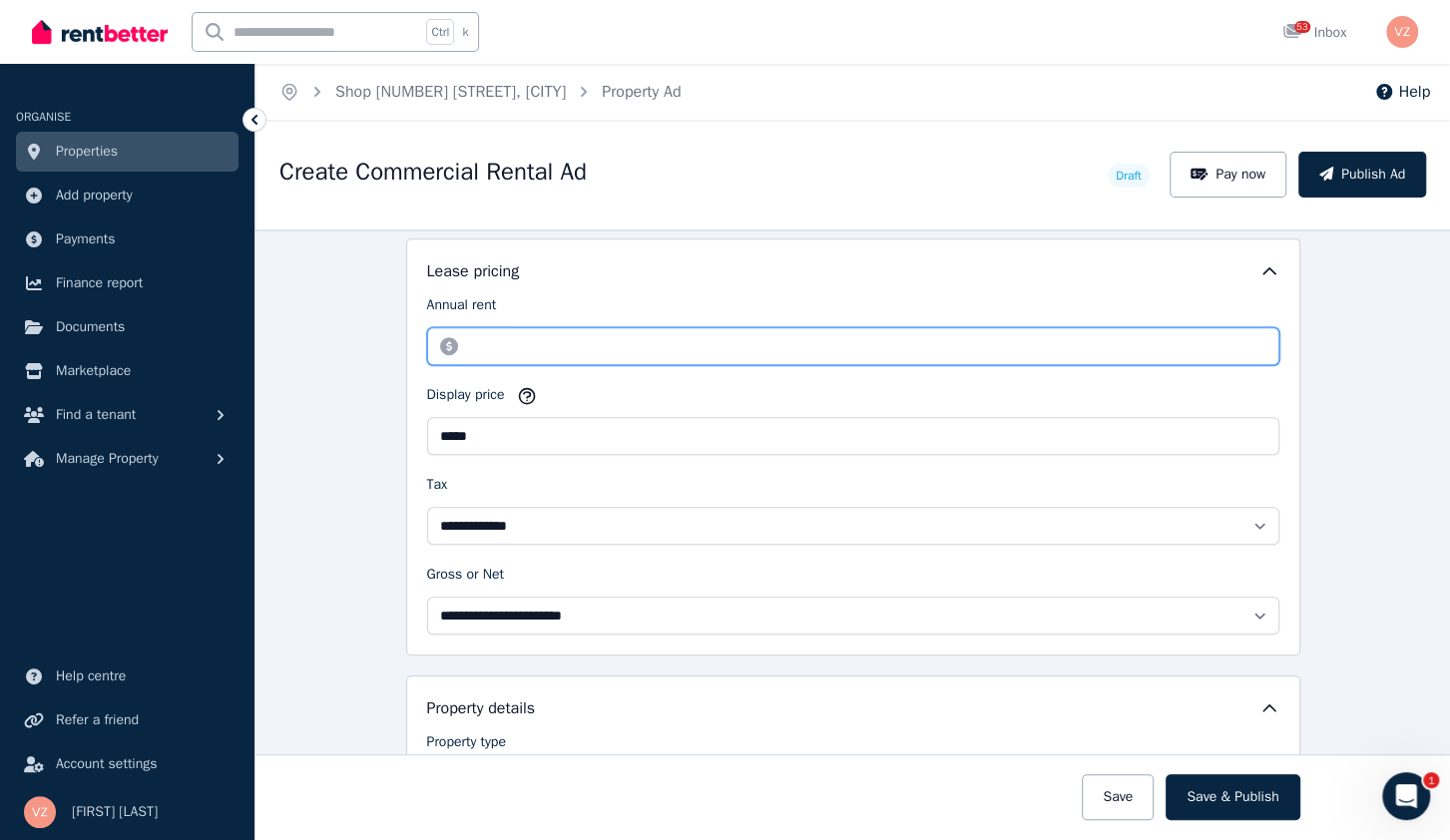 drag, startPoint x: 480, startPoint y: 340, endPoint x: 500, endPoint y: 343, distance: 20.22375 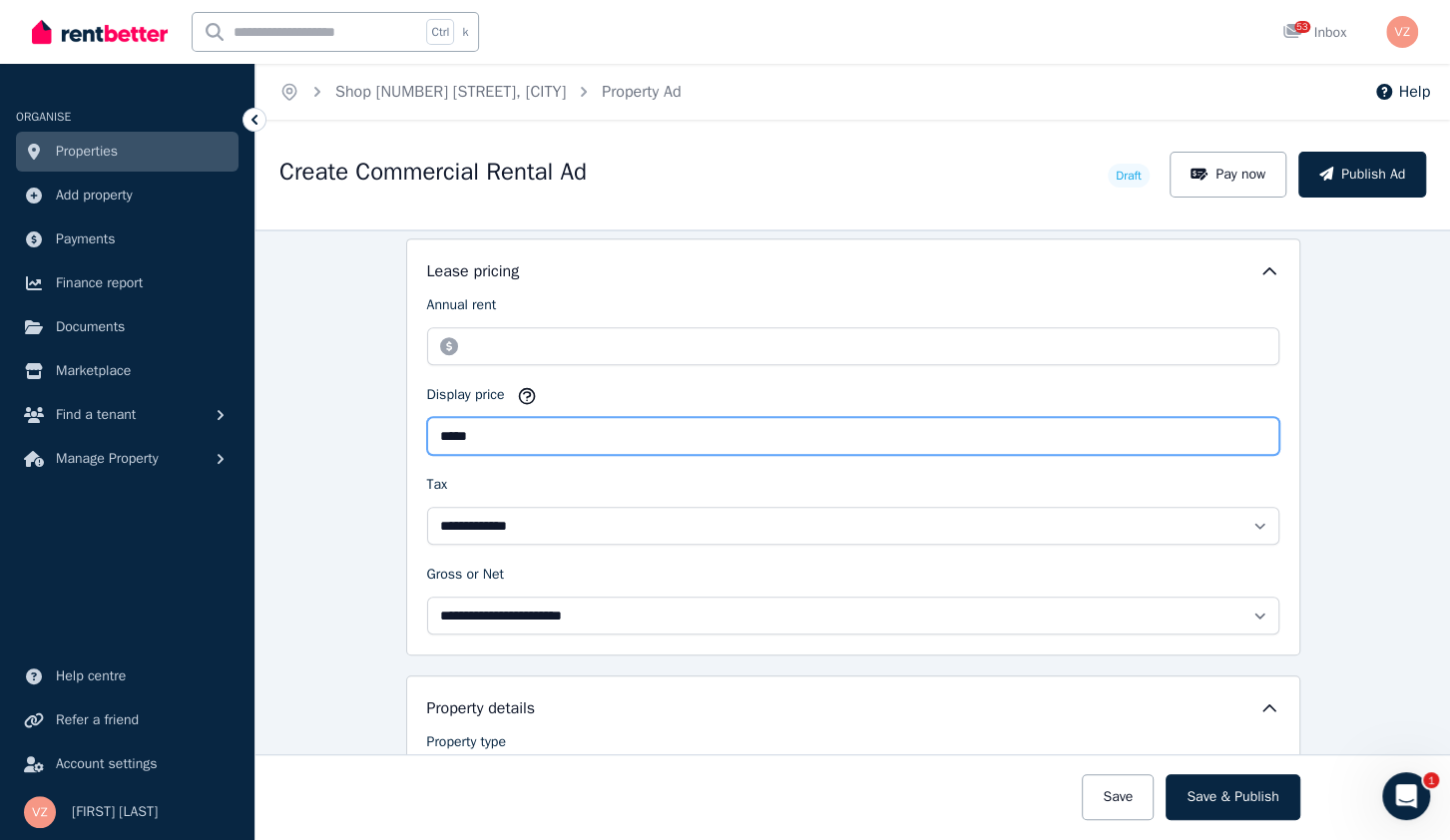 click on "*****" at bounding box center (853, 436) 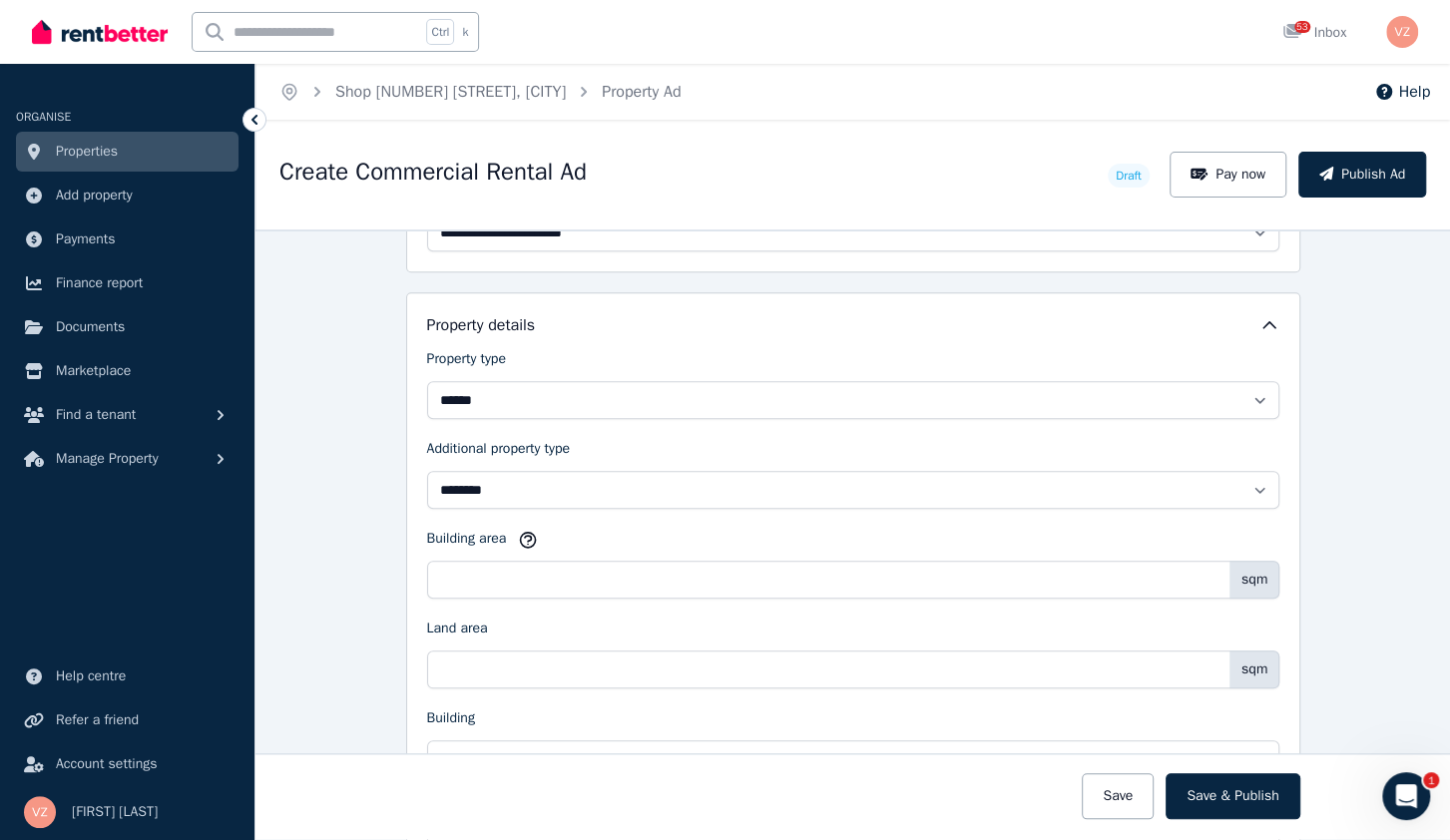 scroll, scrollTop: 638, scrollLeft: 0, axis: vertical 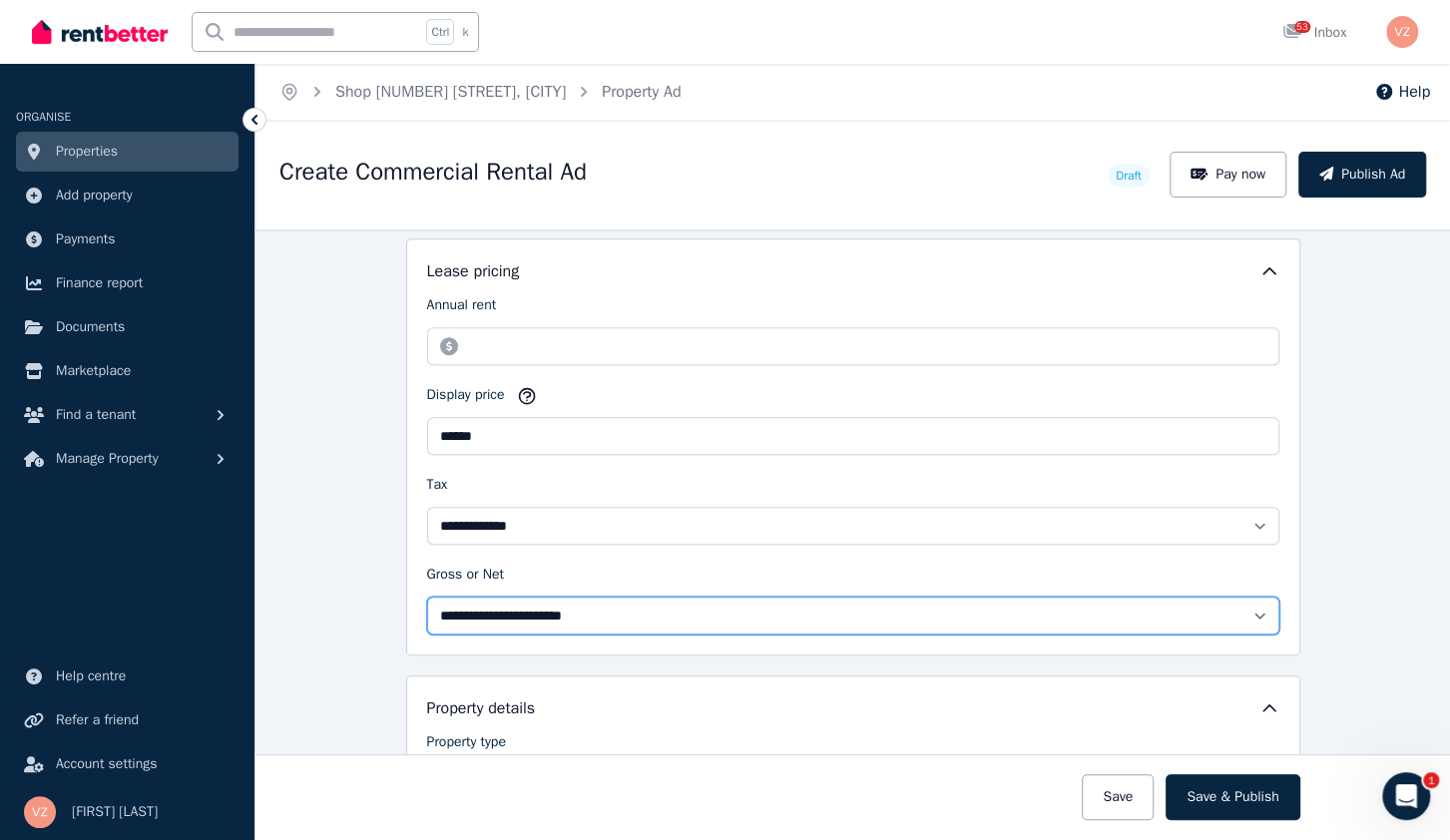 click on "**********" at bounding box center (853, 616) 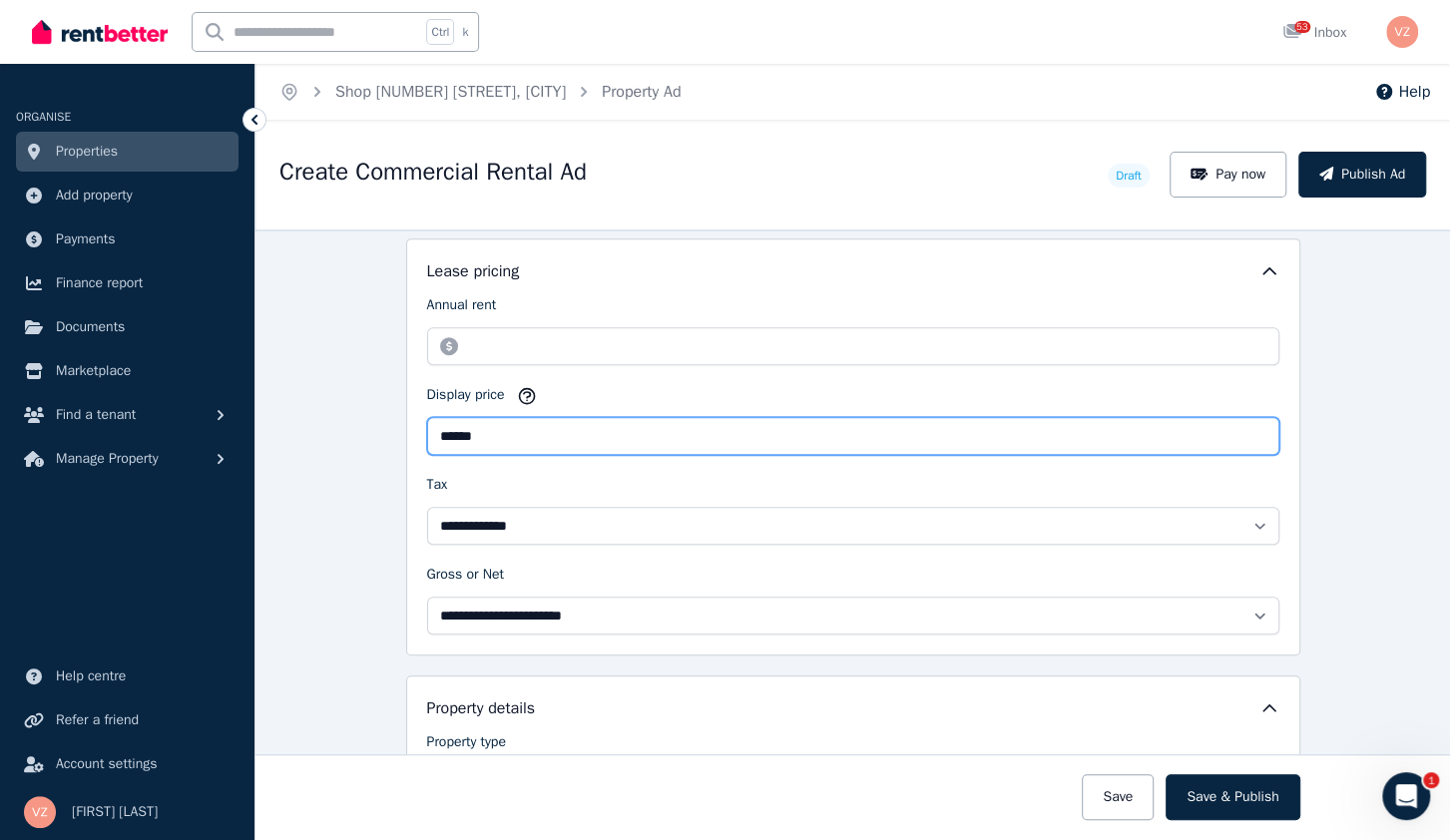 click on "******" at bounding box center (853, 436) 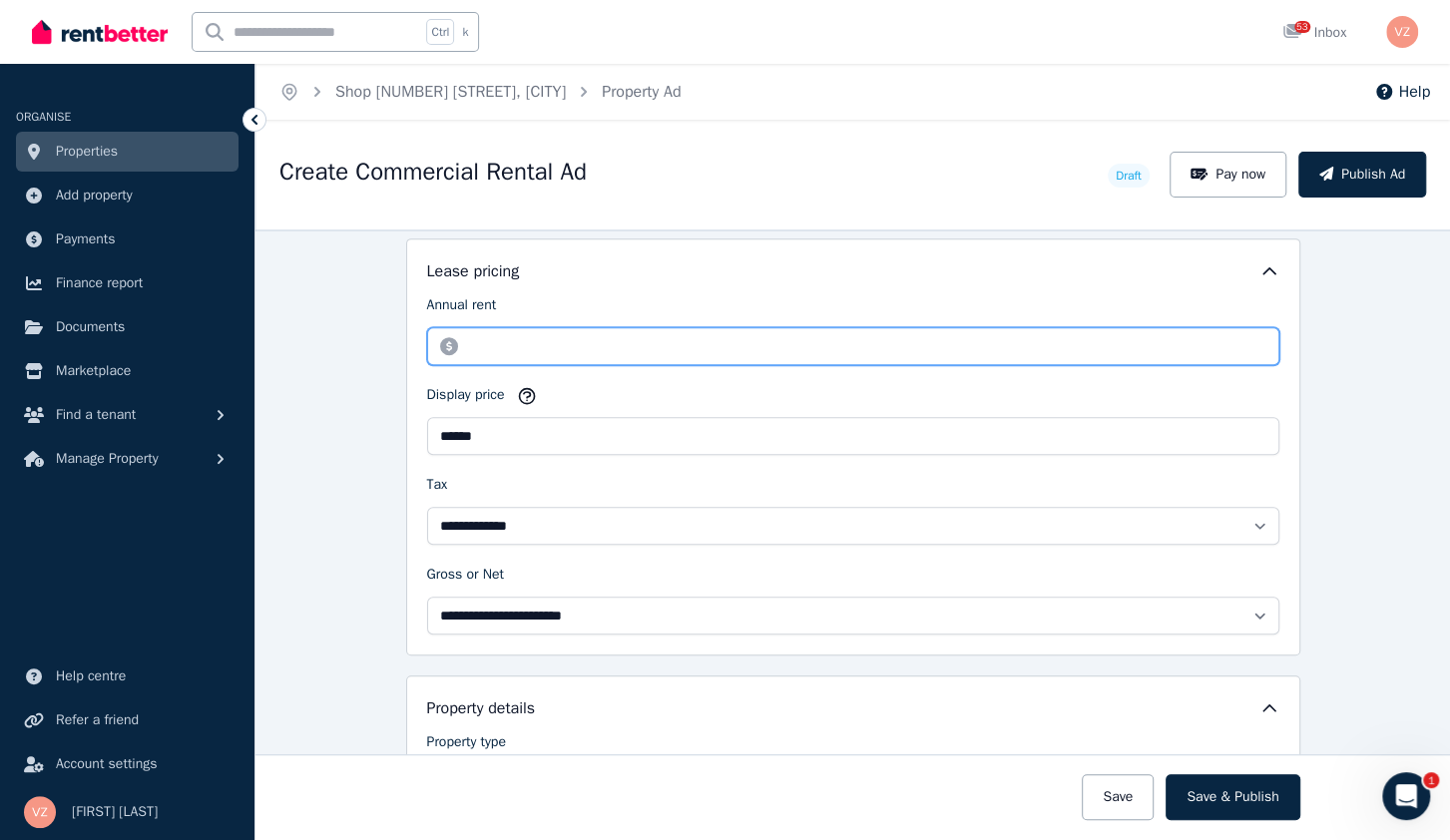 click on "Annual rent" at bounding box center (853, 346) 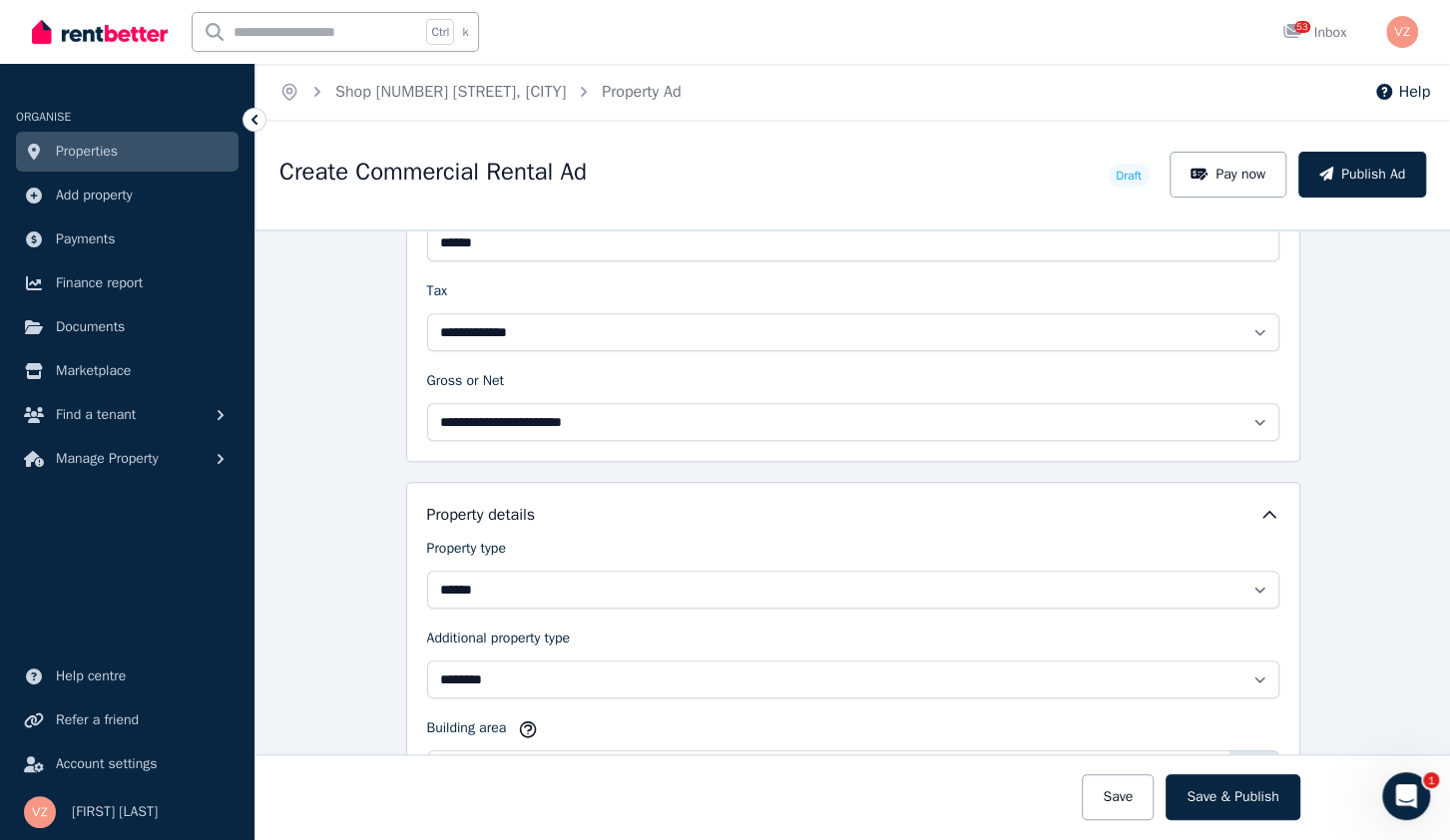 scroll, scrollTop: 894, scrollLeft: 0, axis: vertical 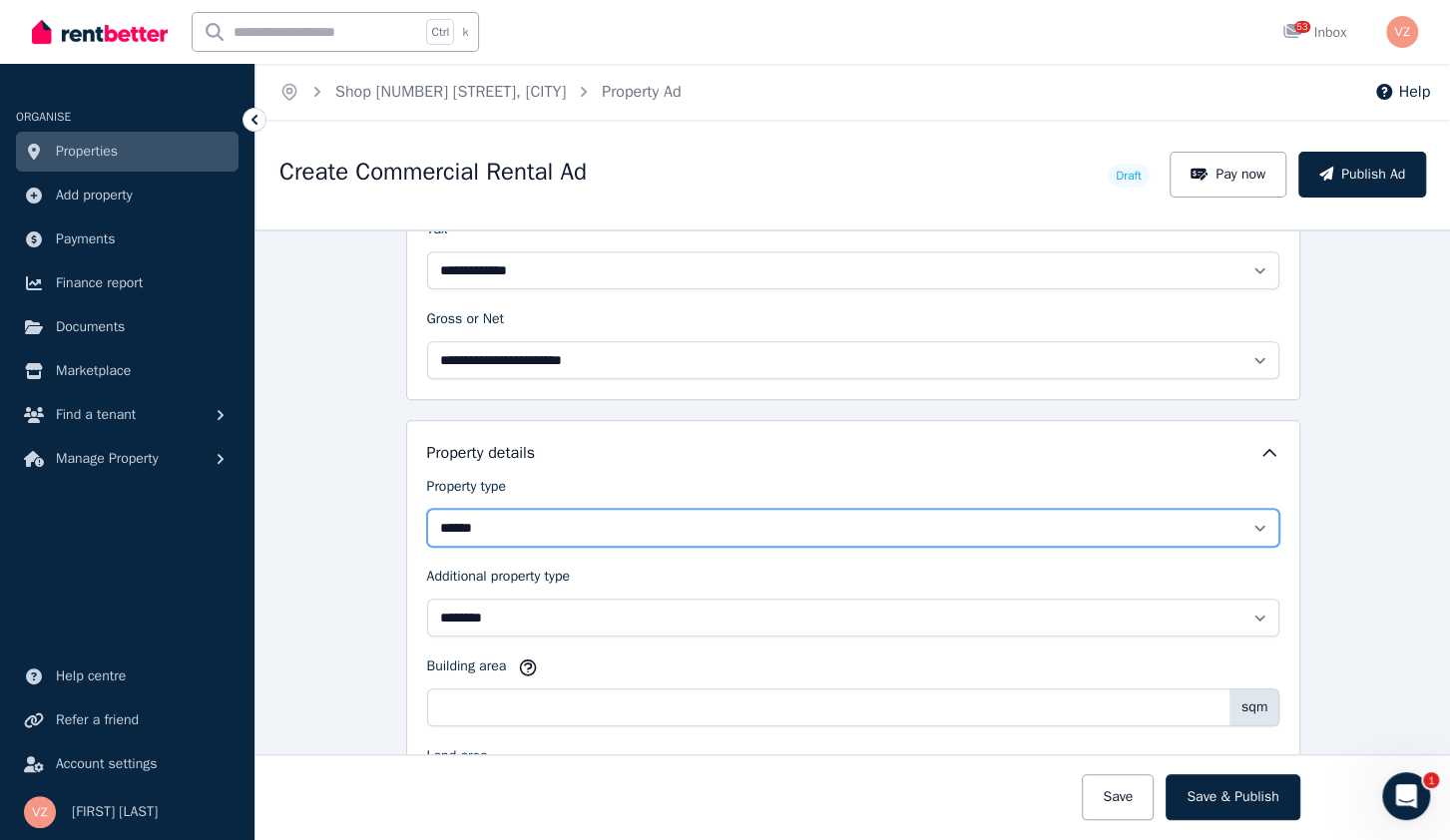 click on "**********" at bounding box center (853, 528) 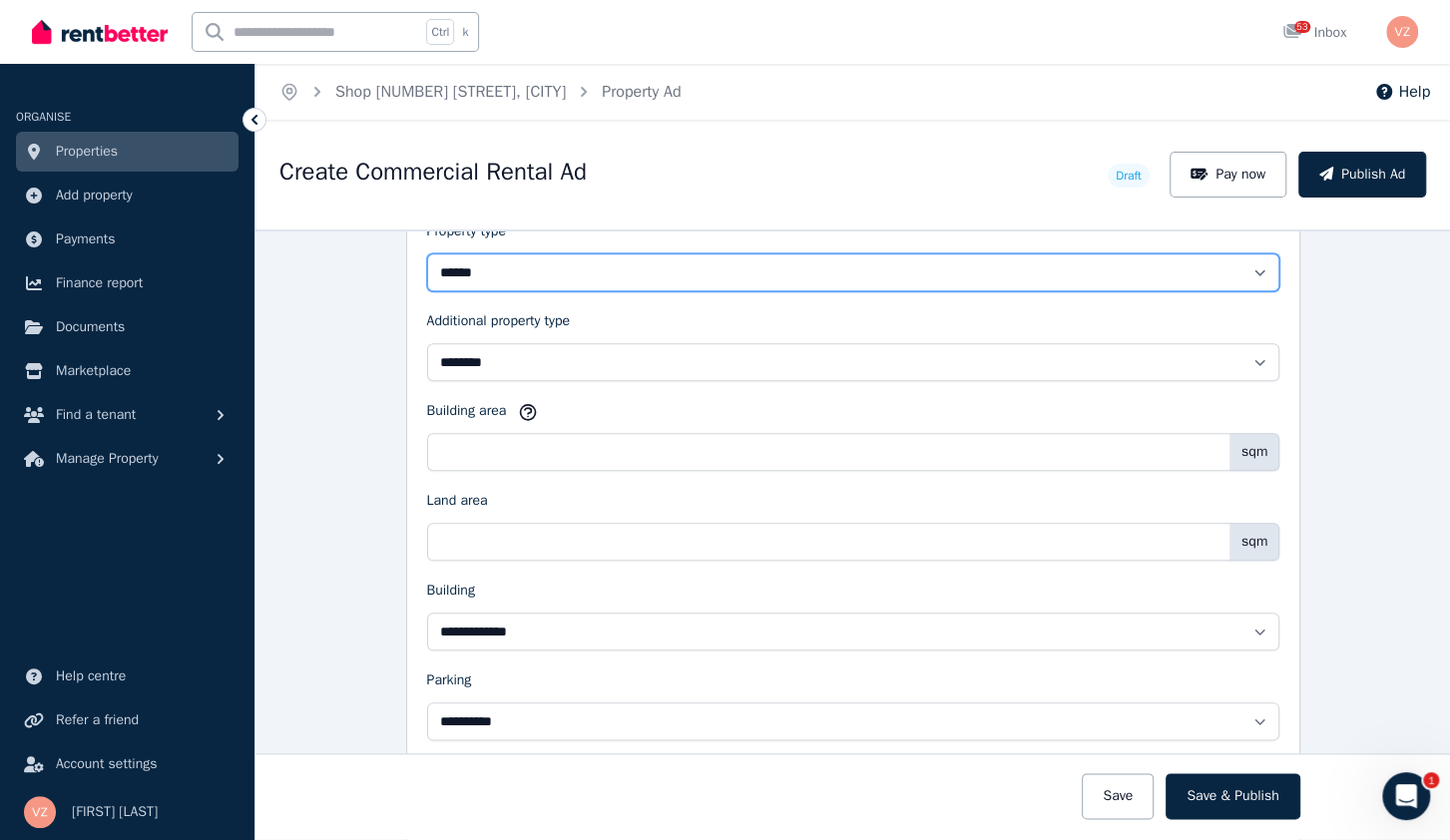 scroll, scrollTop: 894, scrollLeft: 0, axis: vertical 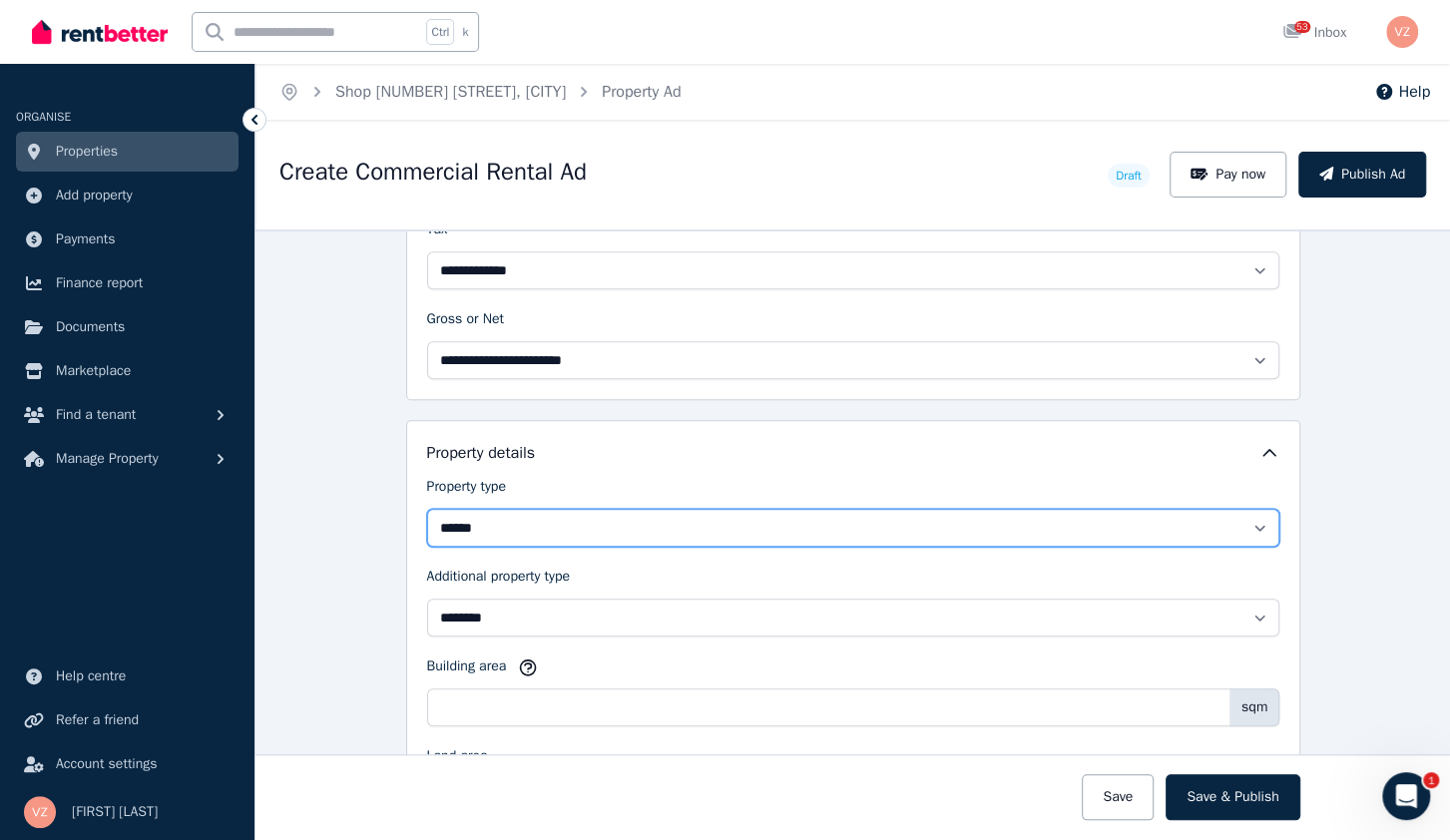click on "**********" at bounding box center (853, 528) 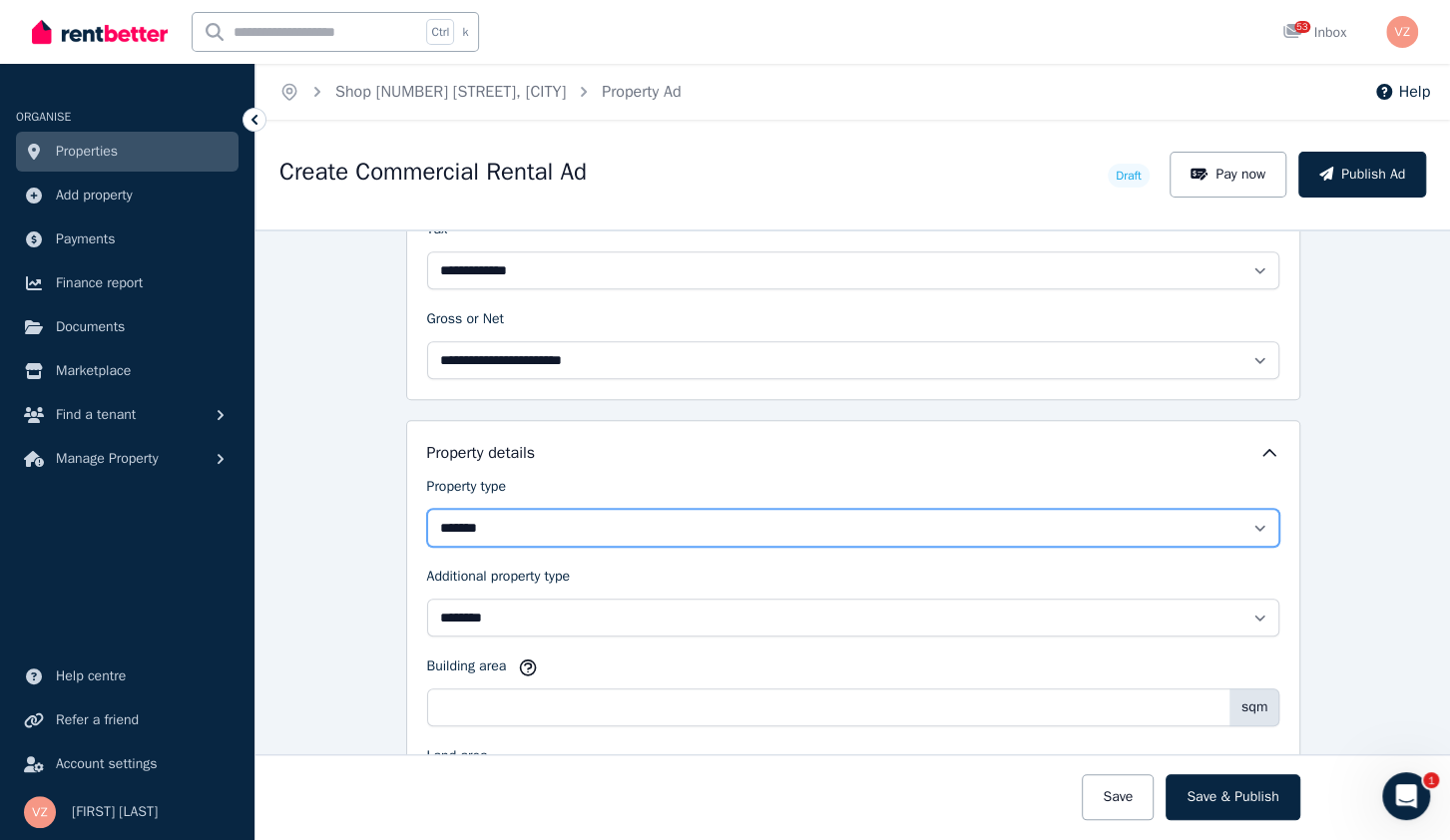 click on "*******" at bounding box center [0, 0] 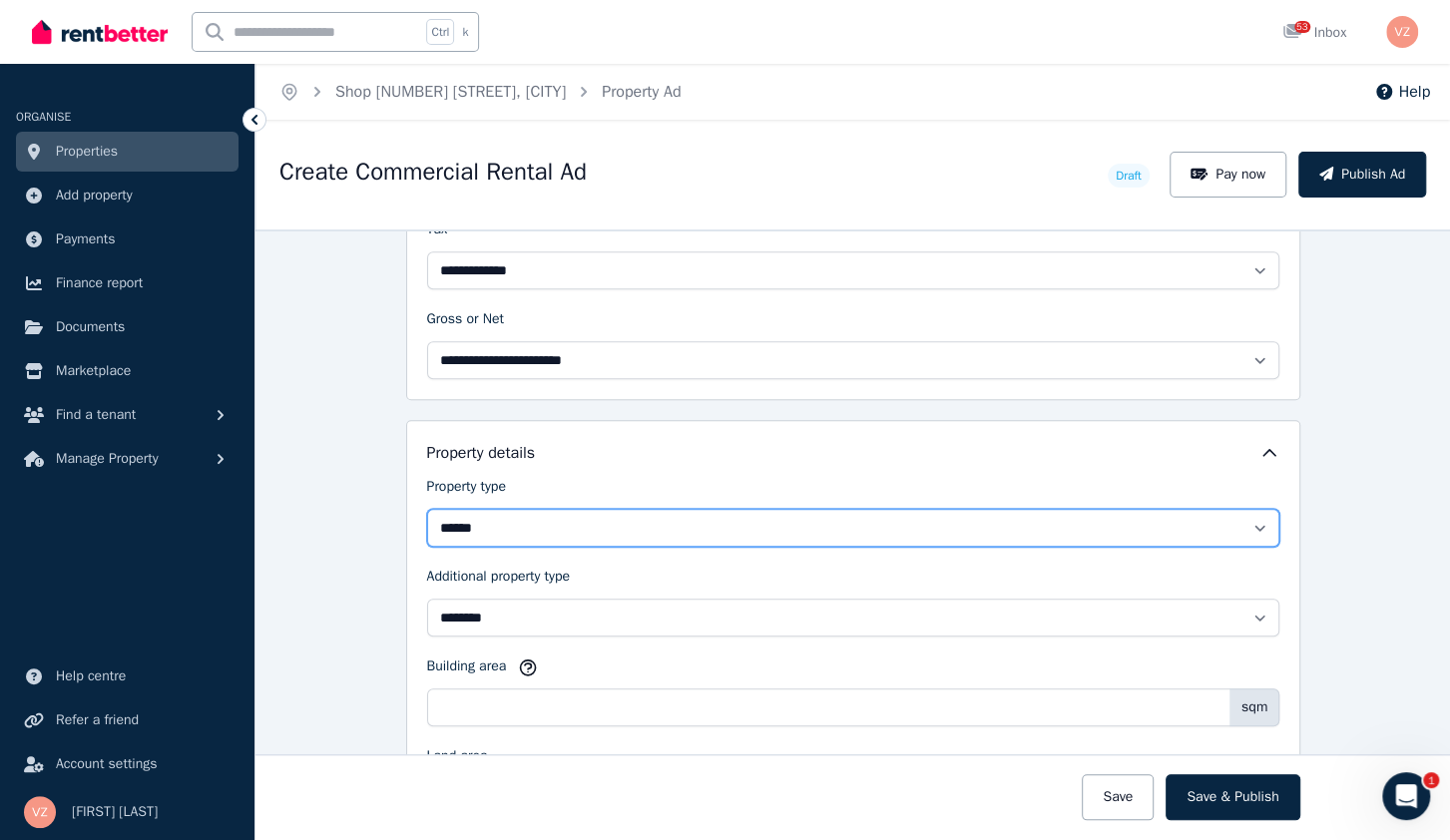 click on "******" at bounding box center (0, 0) 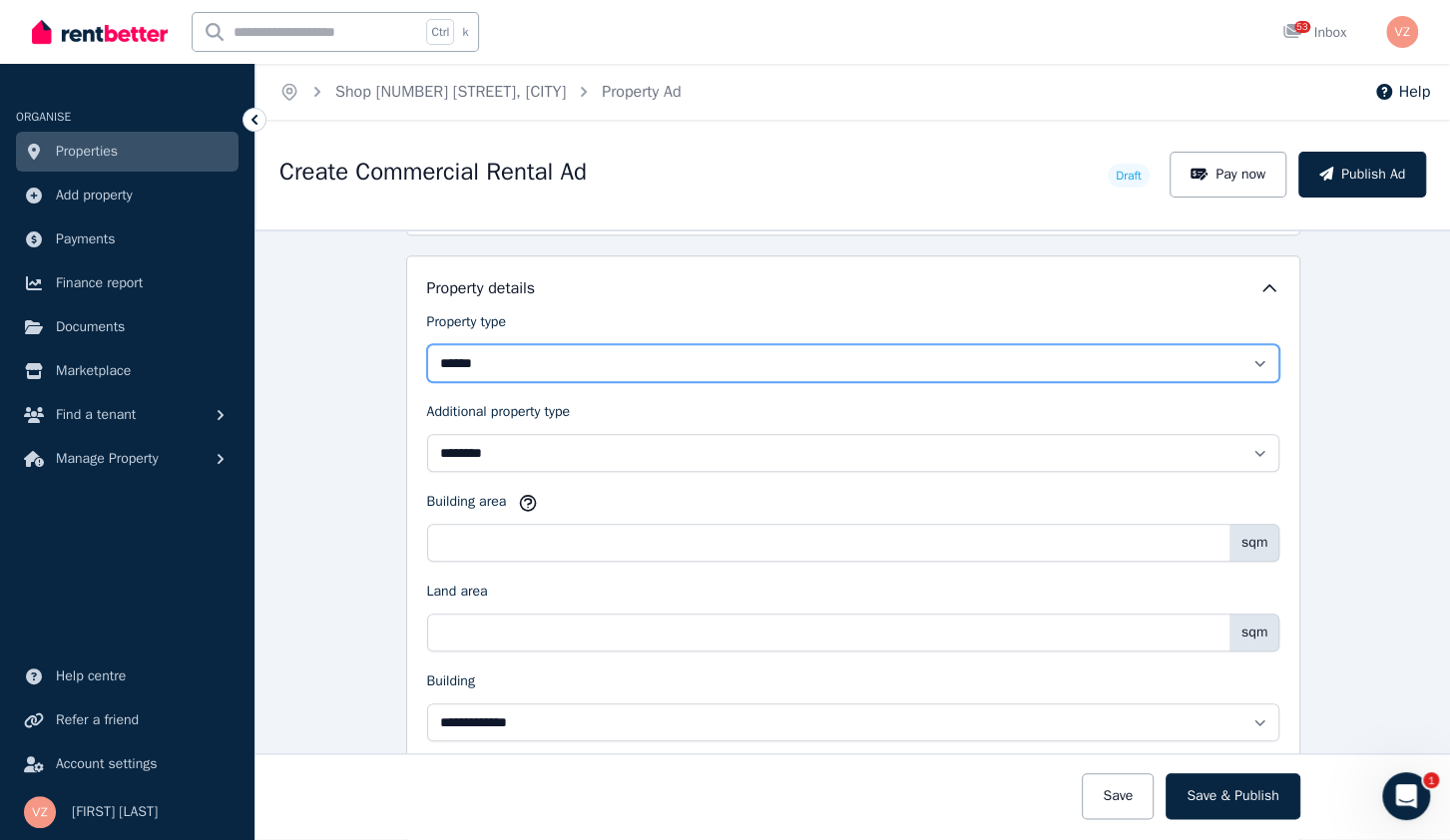 scroll, scrollTop: 1022, scrollLeft: 0, axis: vertical 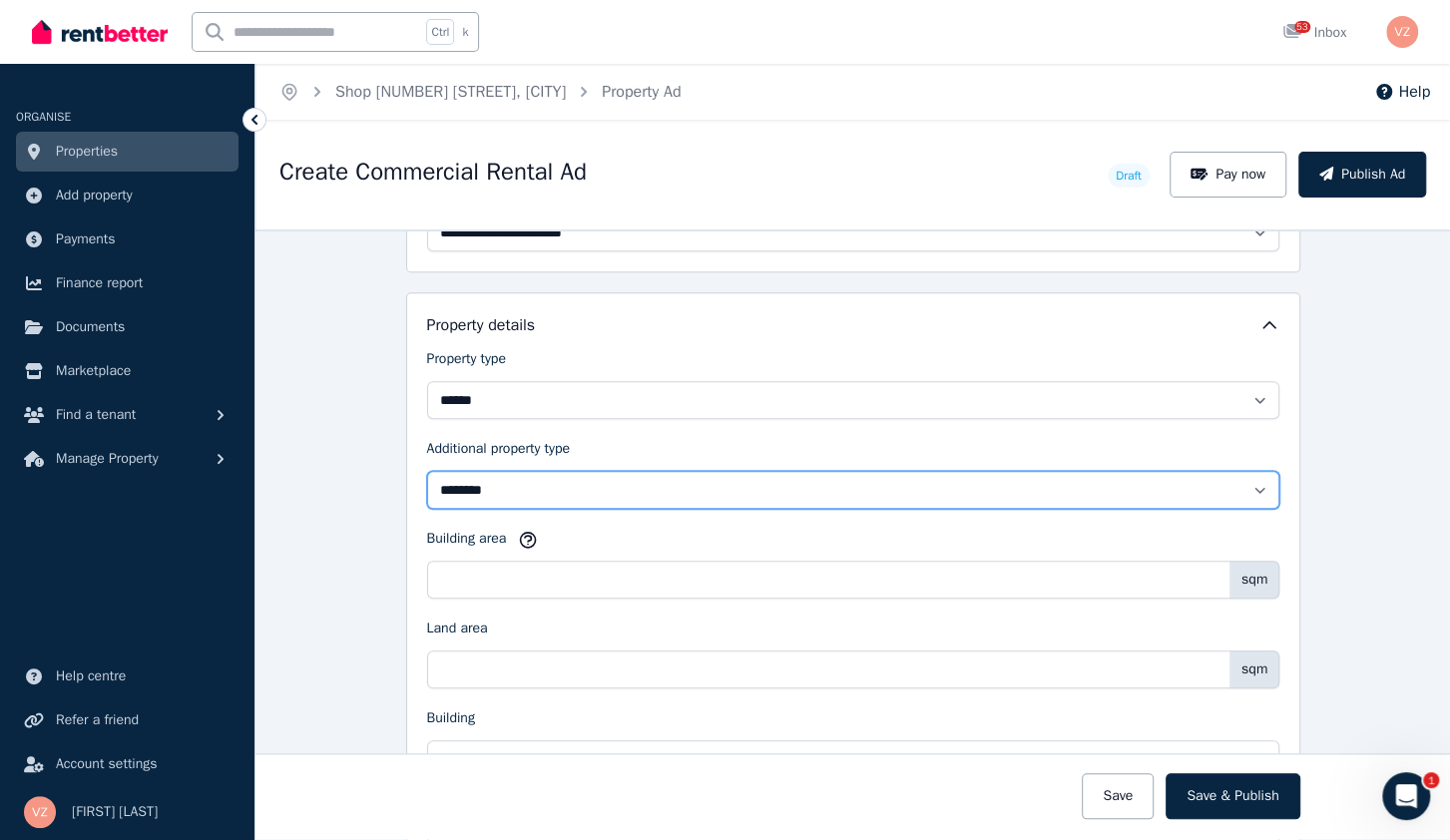 click on "**********" at bounding box center [853, 490] 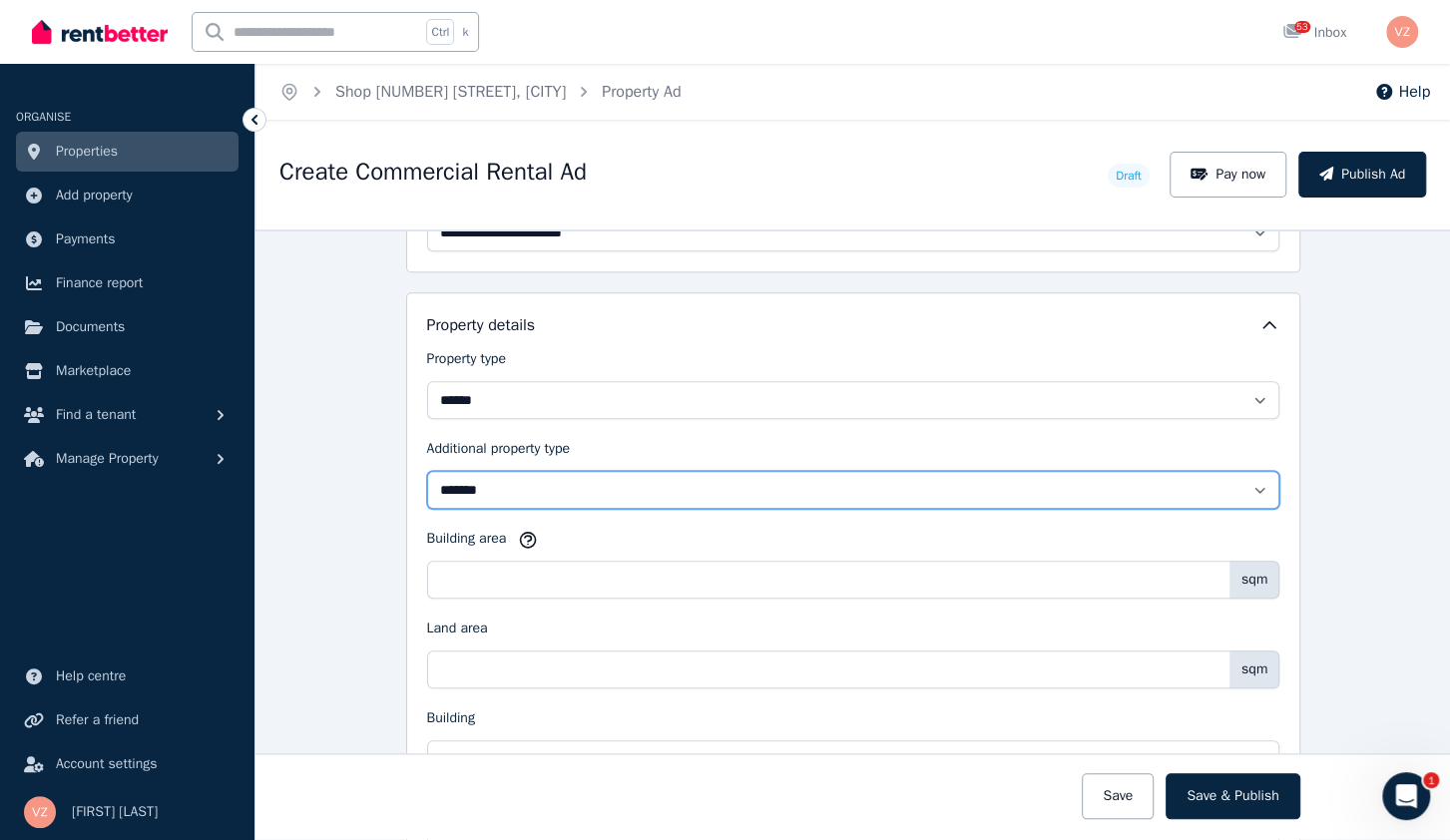 click on "*******" at bounding box center (0, 0) 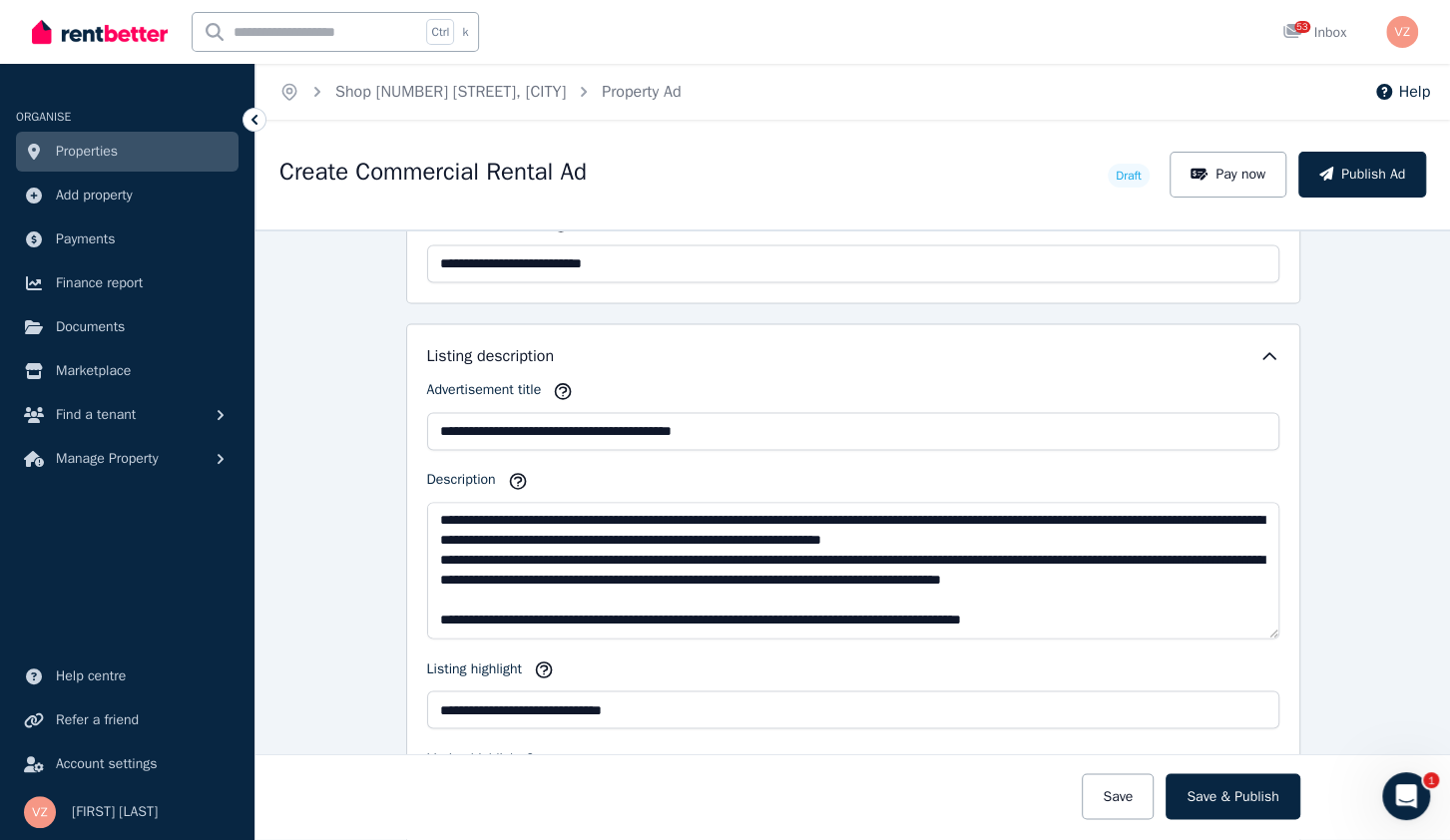 scroll, scrollTop: 1788, scrollLeft: 0, axis: vertical 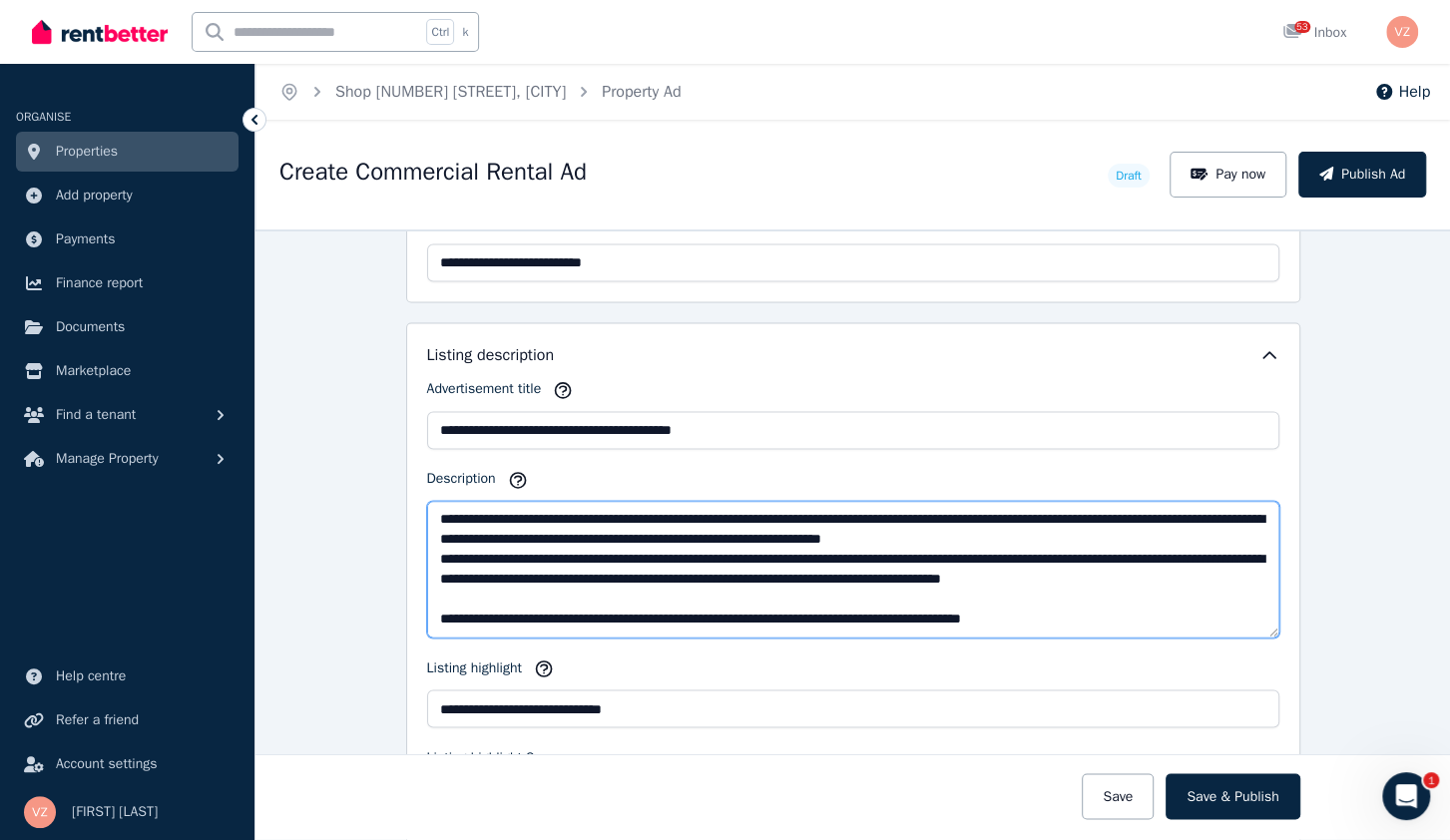 drag, startPoint x: 714, startPoint y: 587, endPoint x: 755, endPoint y: 598, distance: 42.449971 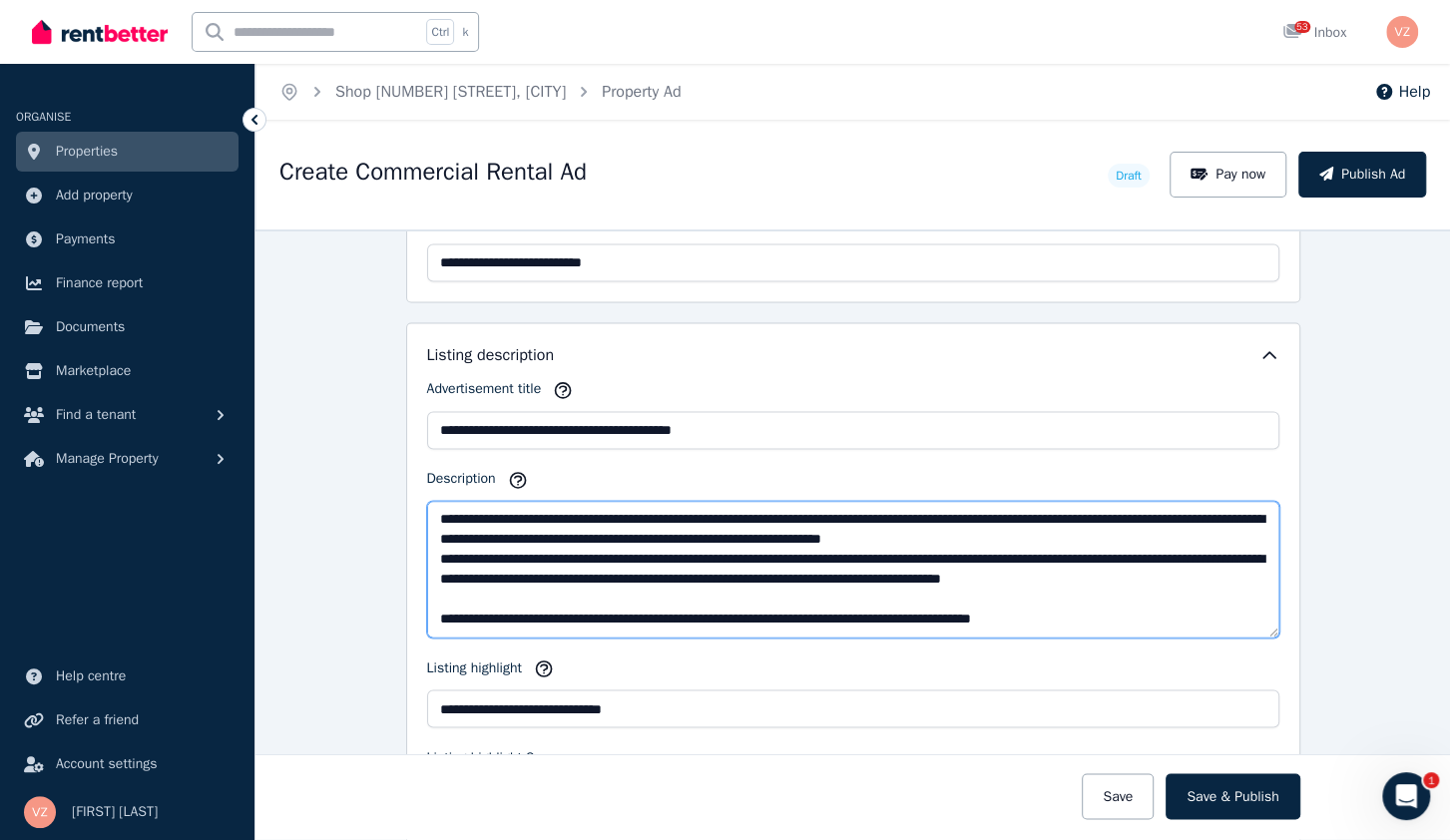 click on "**********" at bounding box center (853, 569) 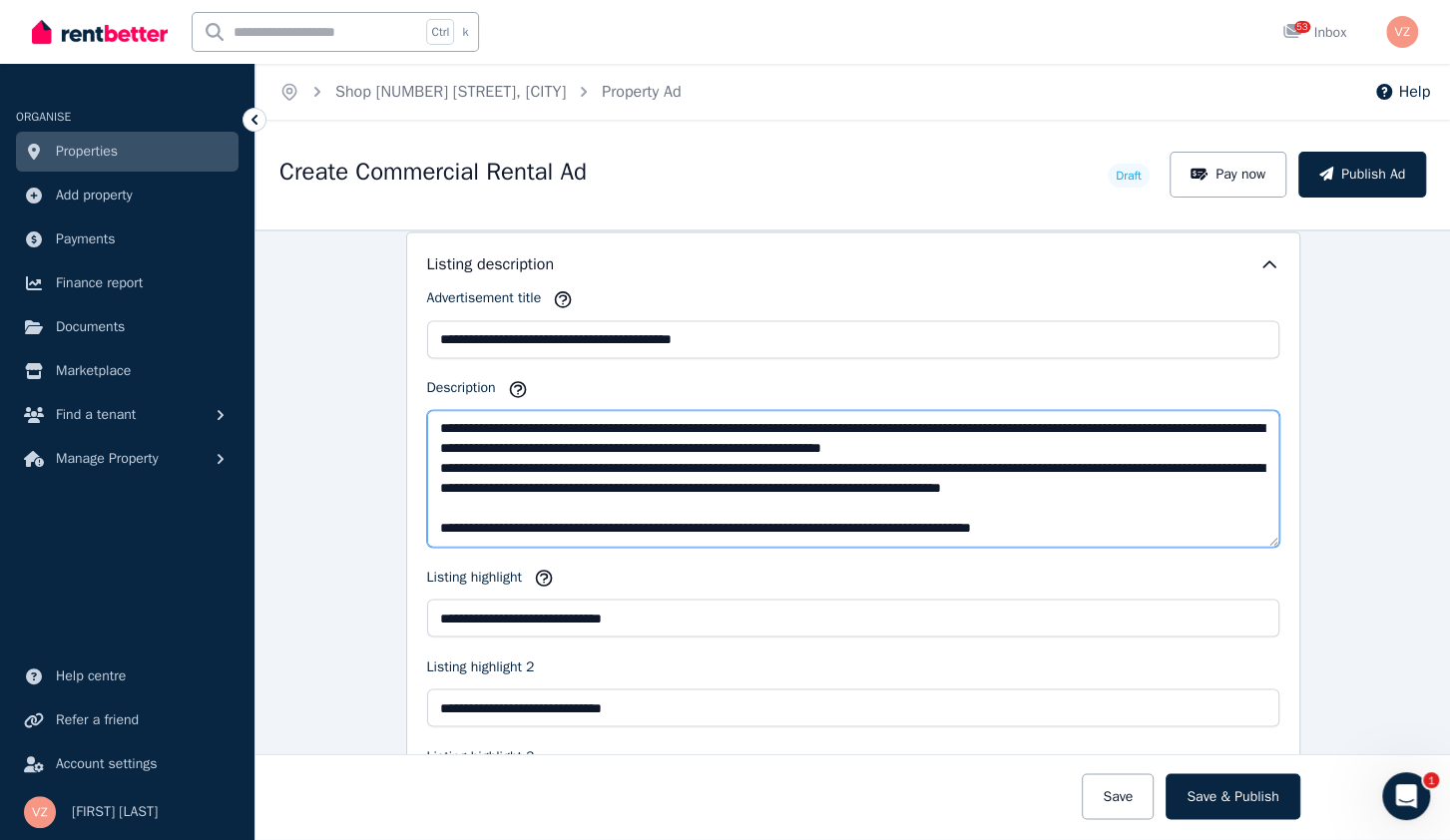 scroll, scrollTop: 1915, scrollLeft: 0, axis: vertical 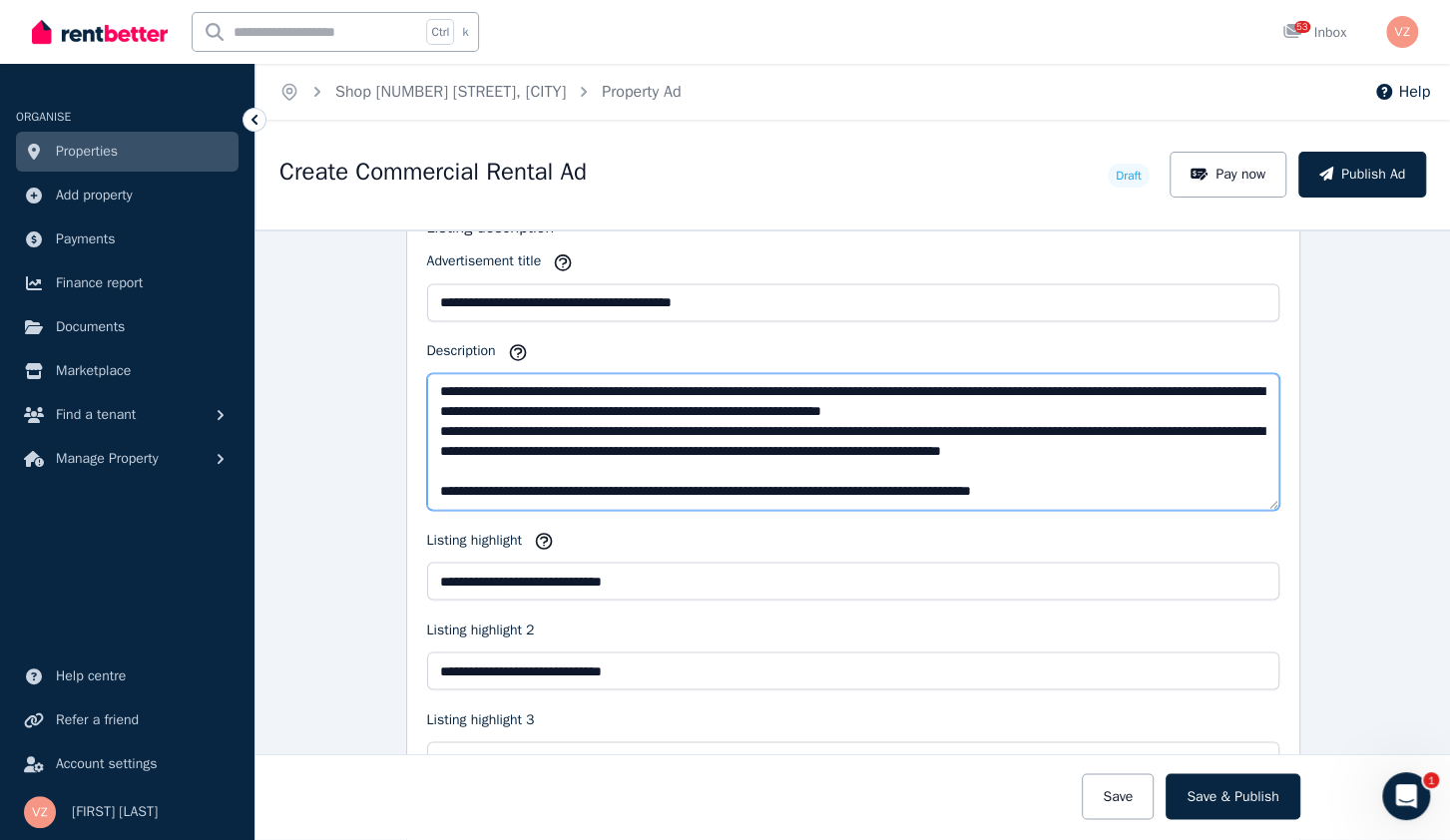 drag, startPoint x: 1103, startPoint y: 462, endPoint x: 539, endPoint y: 463, distance: 564.00089 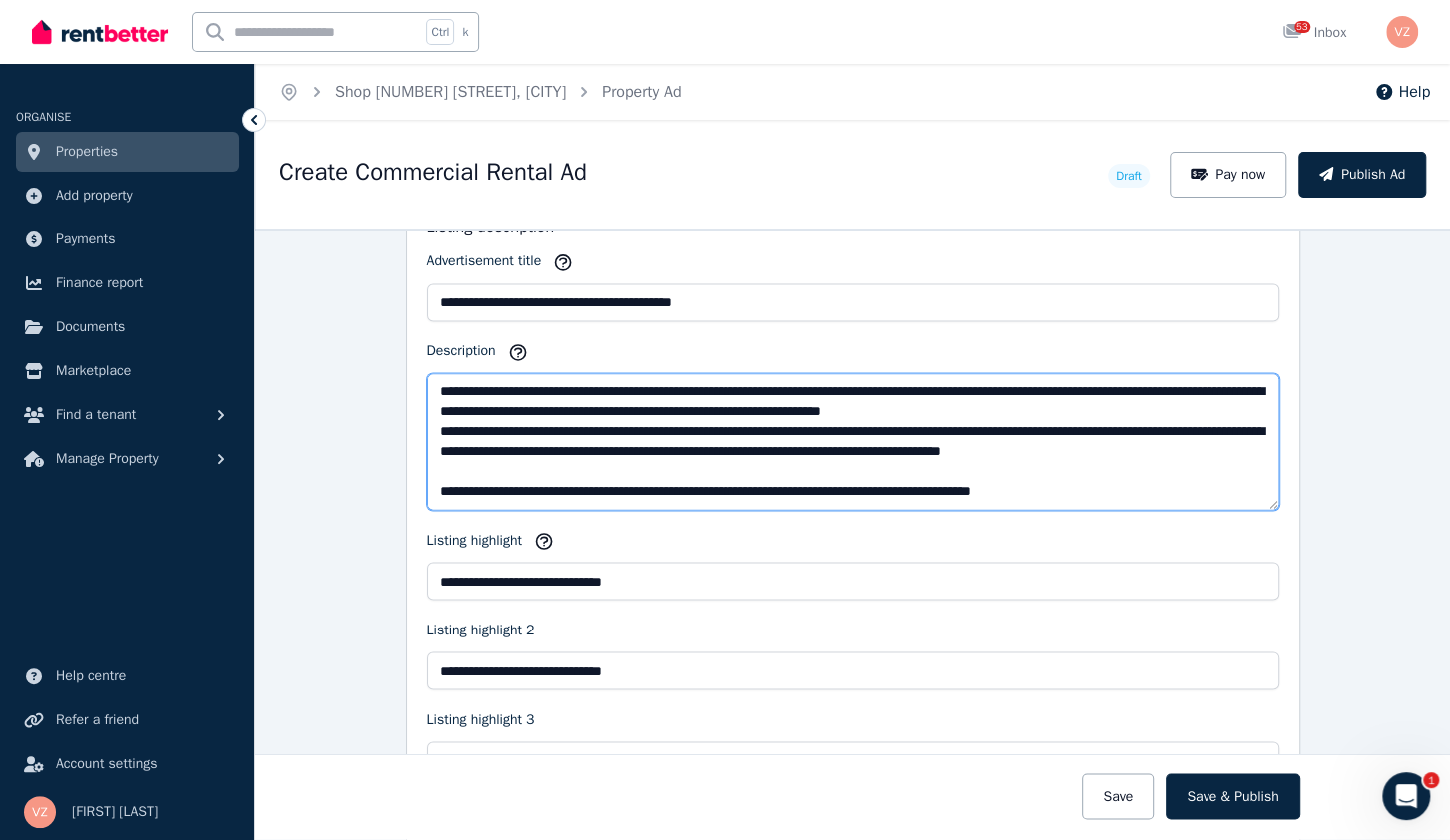 click on "**********" at bounding box center (853, 441) 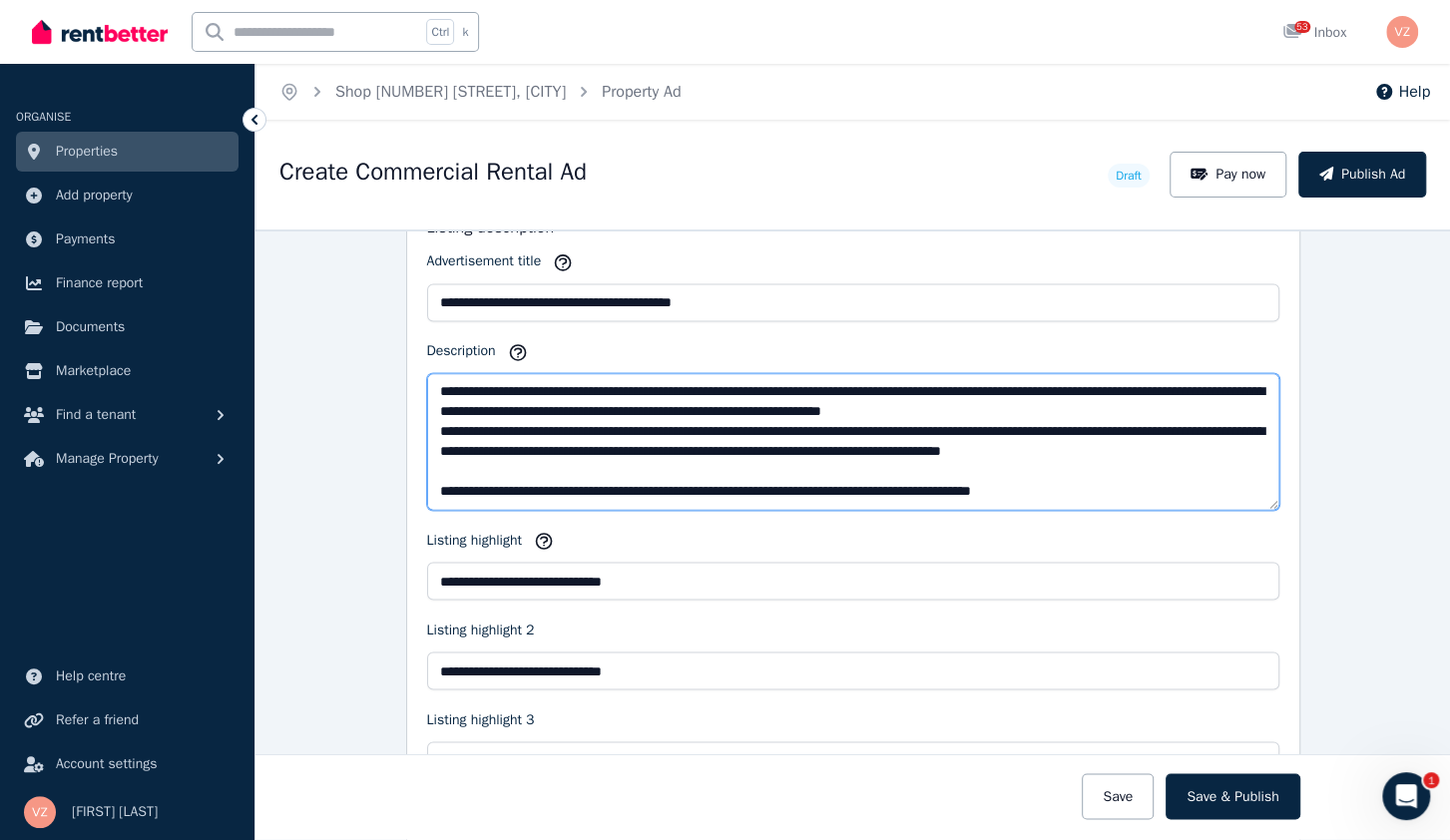 drag, startPoint x: 438, startPoint y: 456, endPoint x: 1097, endPoint y: 460, distance: 659.01214 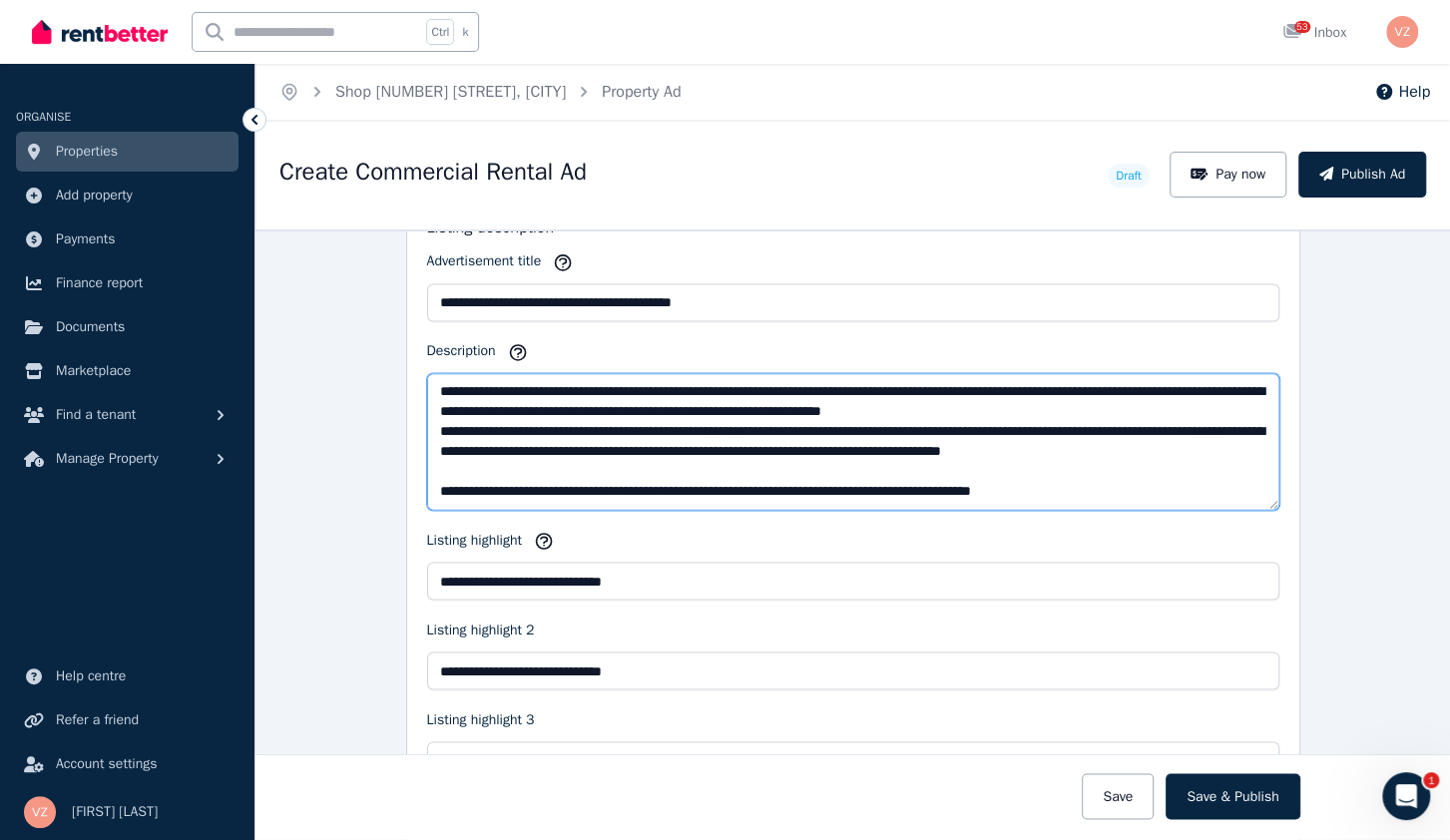 click on "**********" at bounding box center (853, 441) 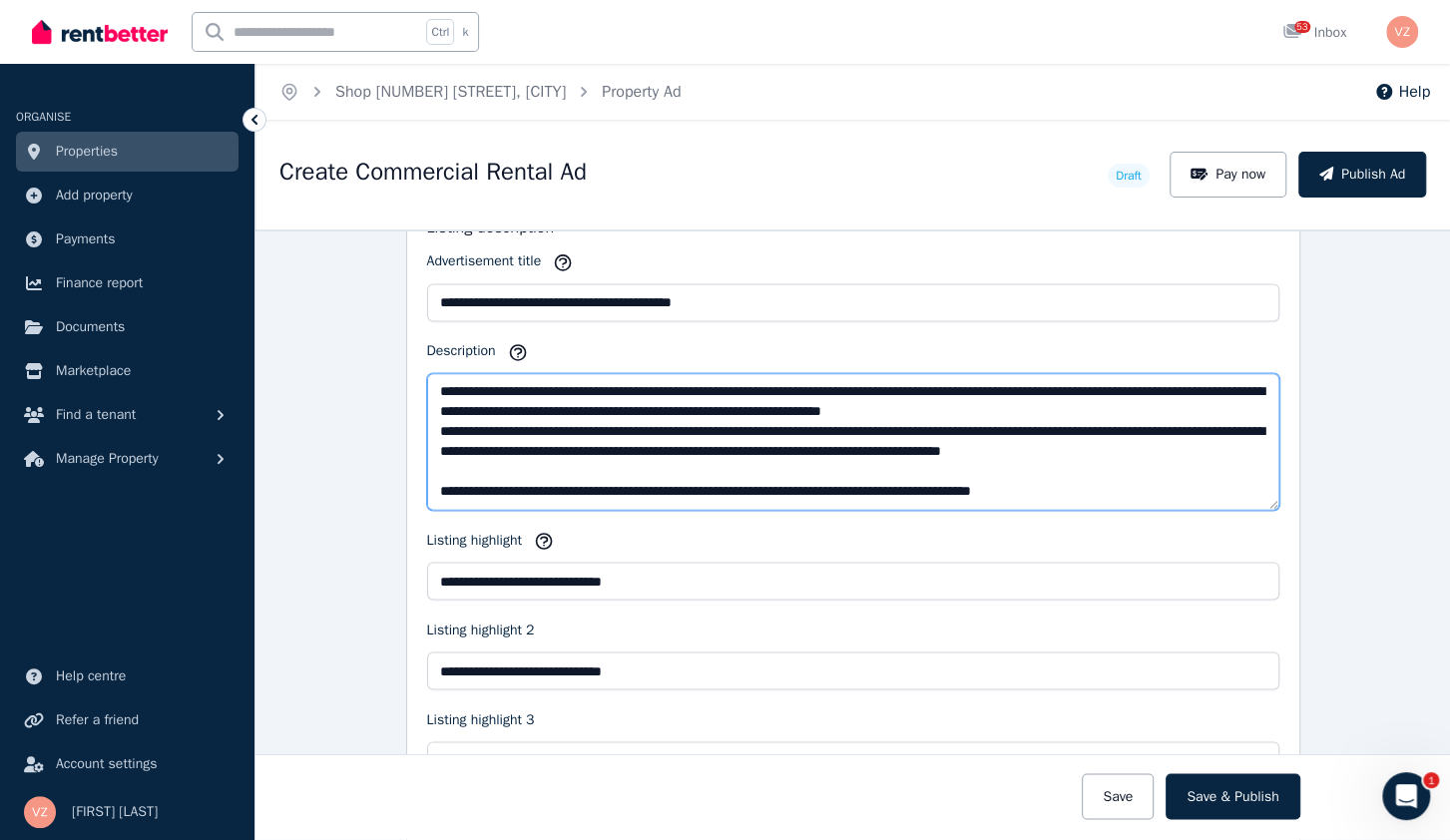 click on "**********" at bounding box center (853, 441) 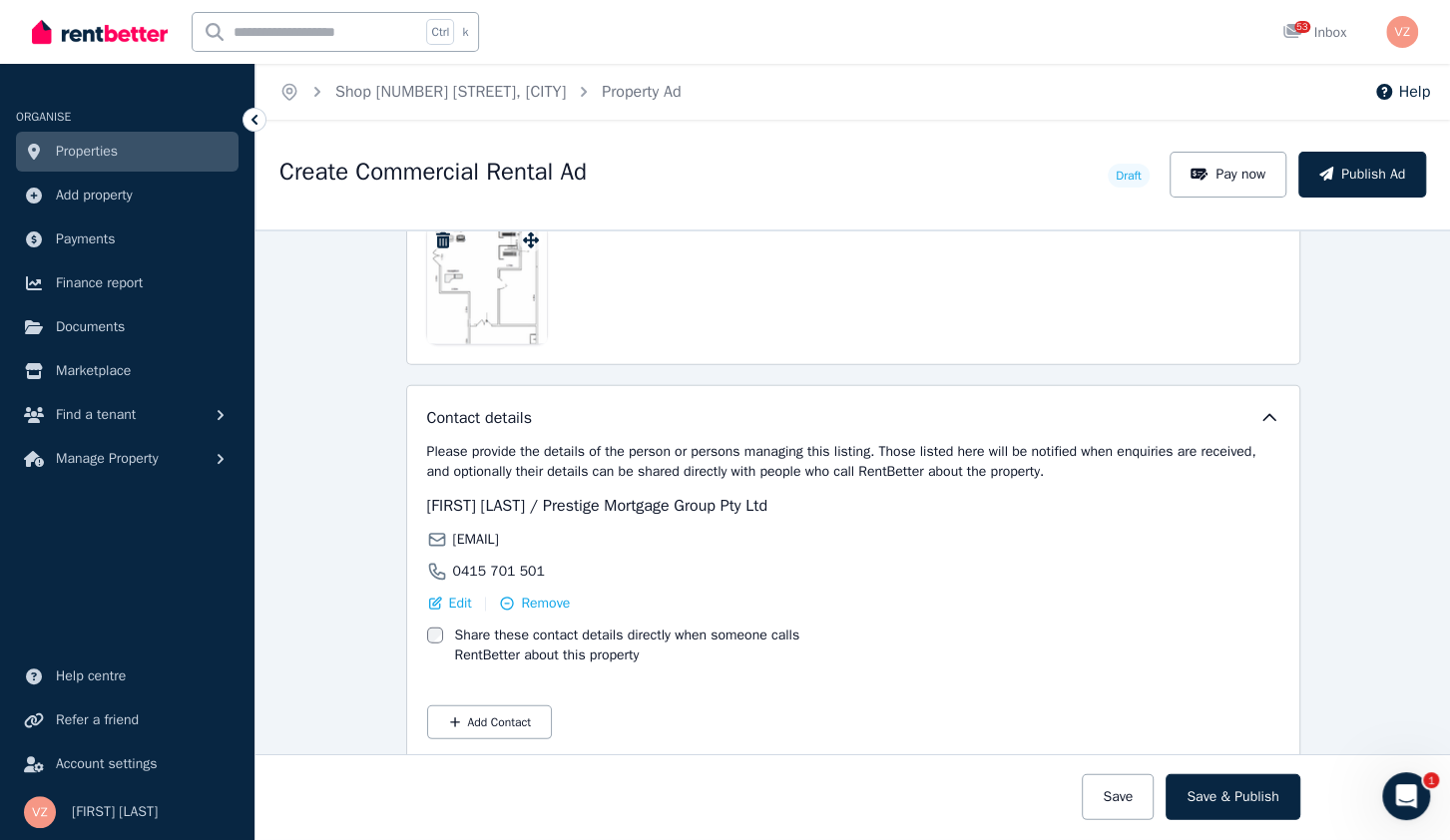 scroll, scrollTop: 3209, scrollLeft: 0, axis: vertical 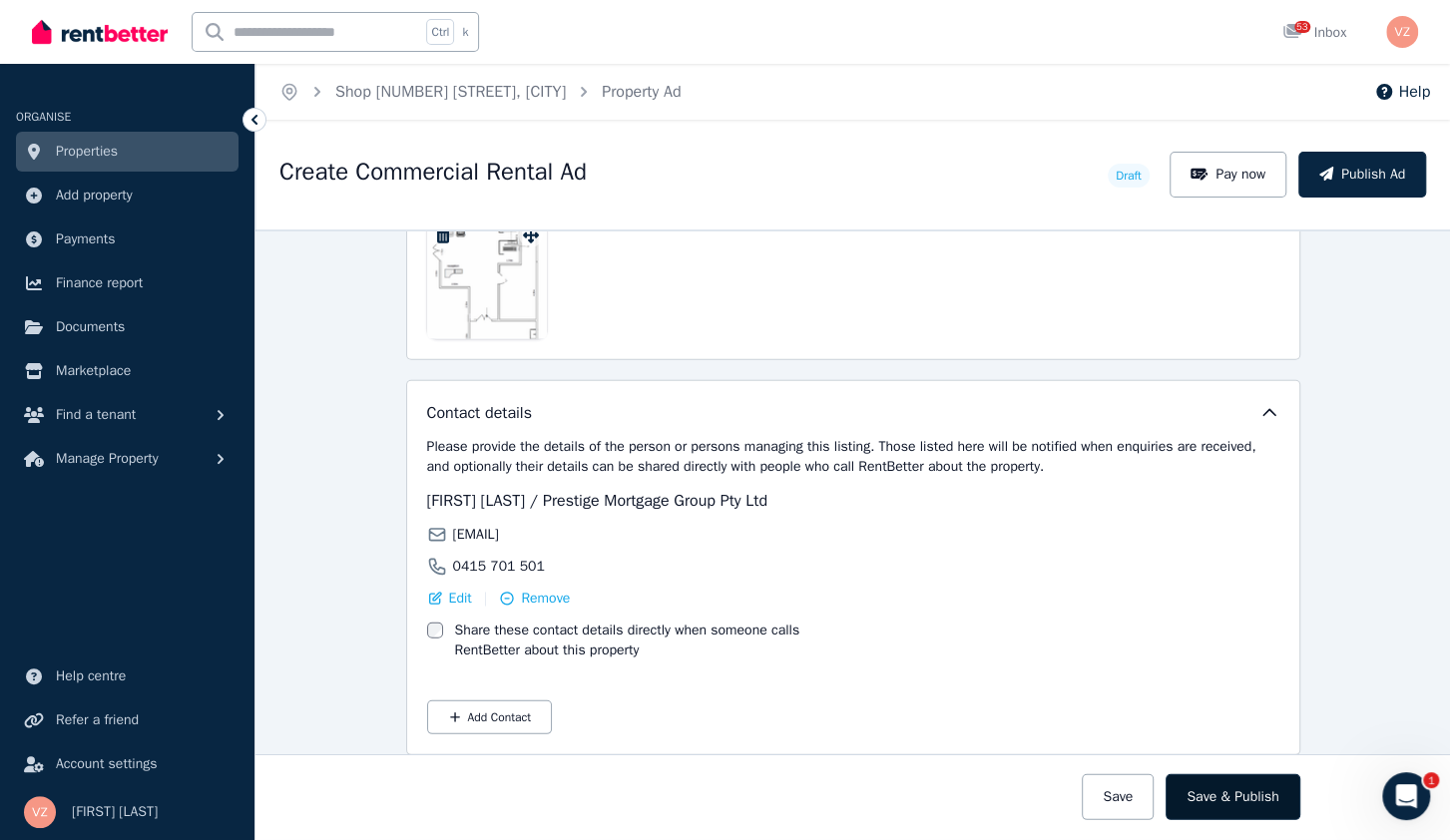 type on "**********" 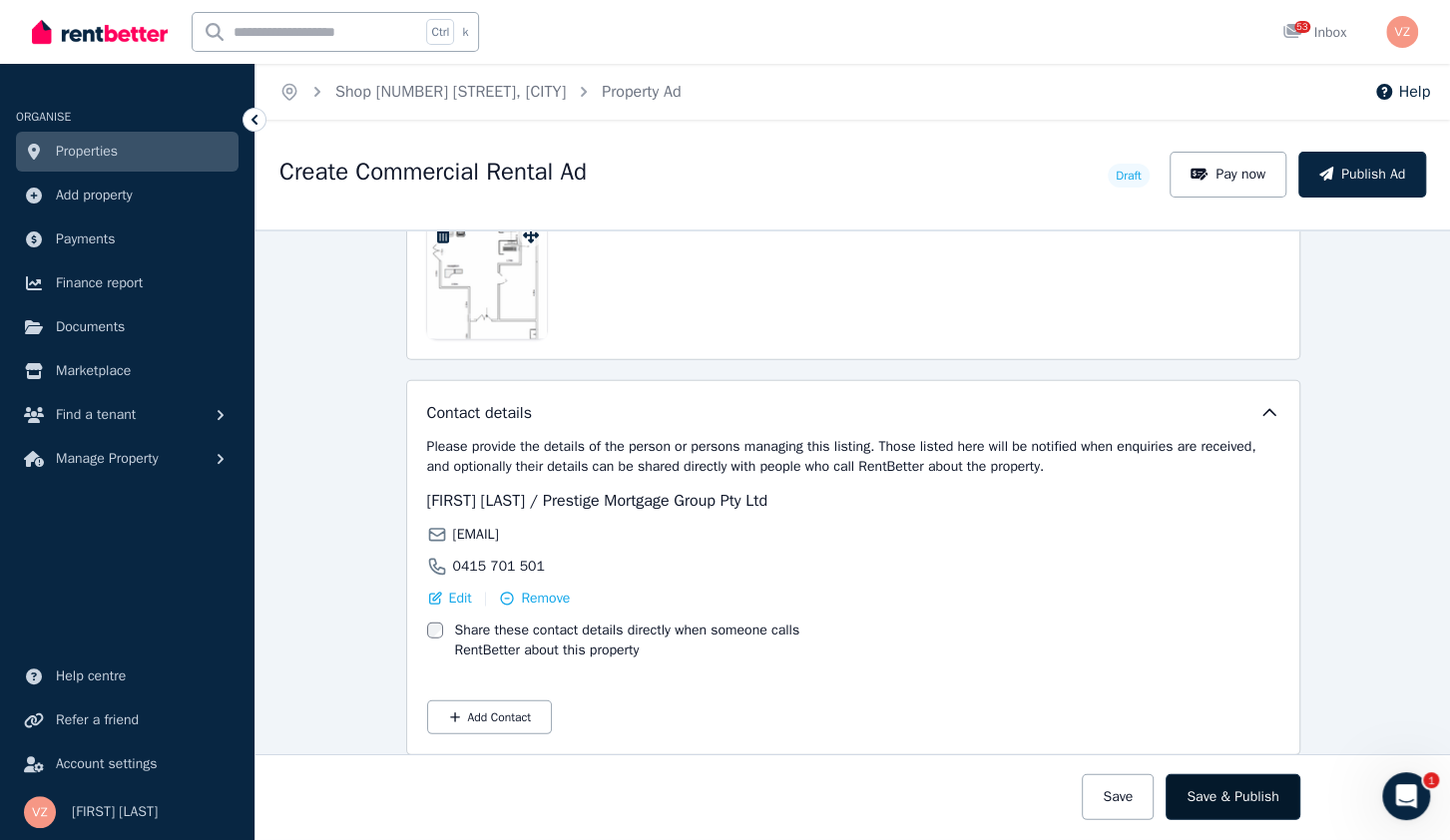 click on "Save & Publish" at bounding box center (1232, 797) 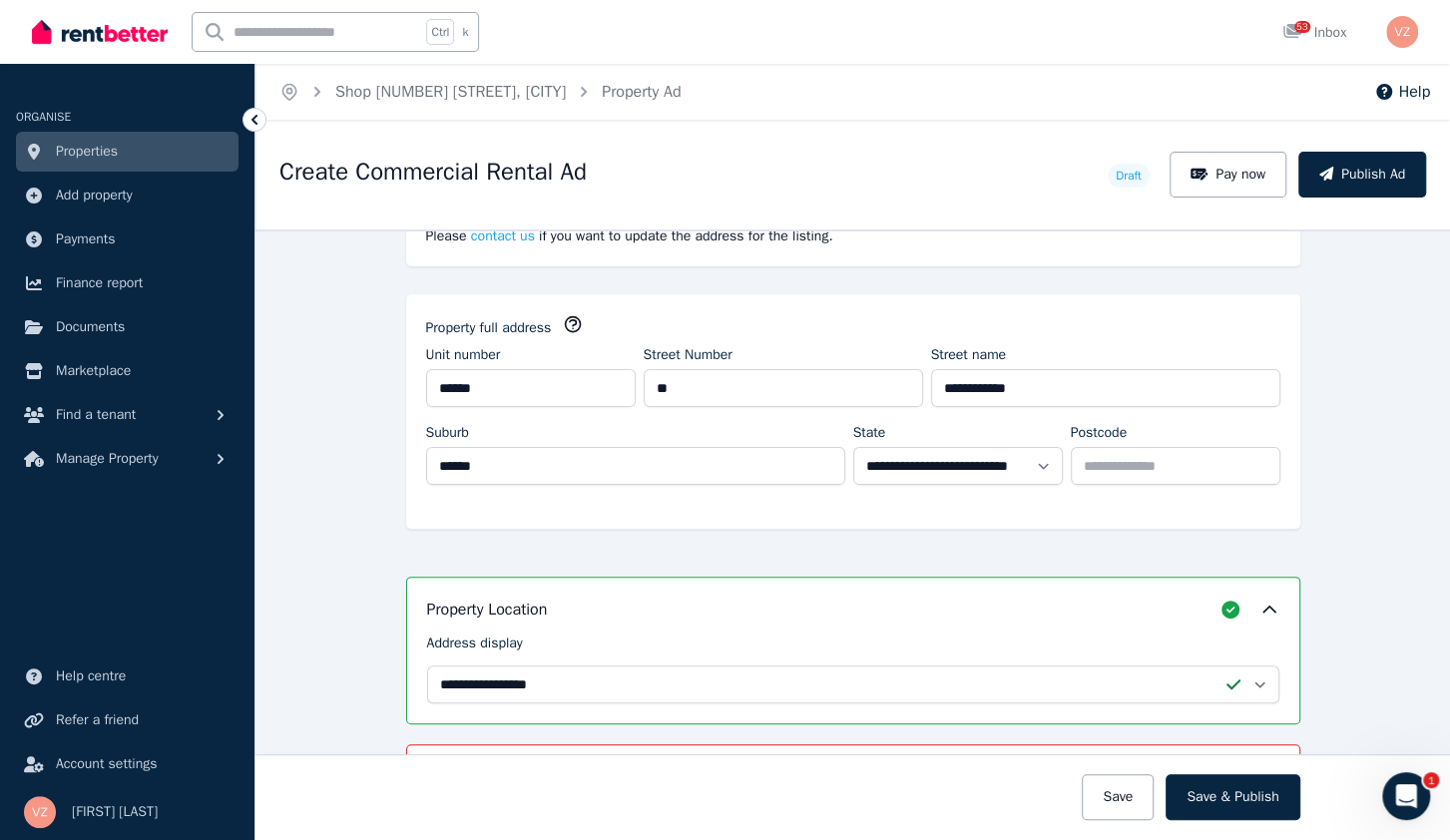 scroll, scrollTop: 799, scrollLeft: 0, axis: vertical 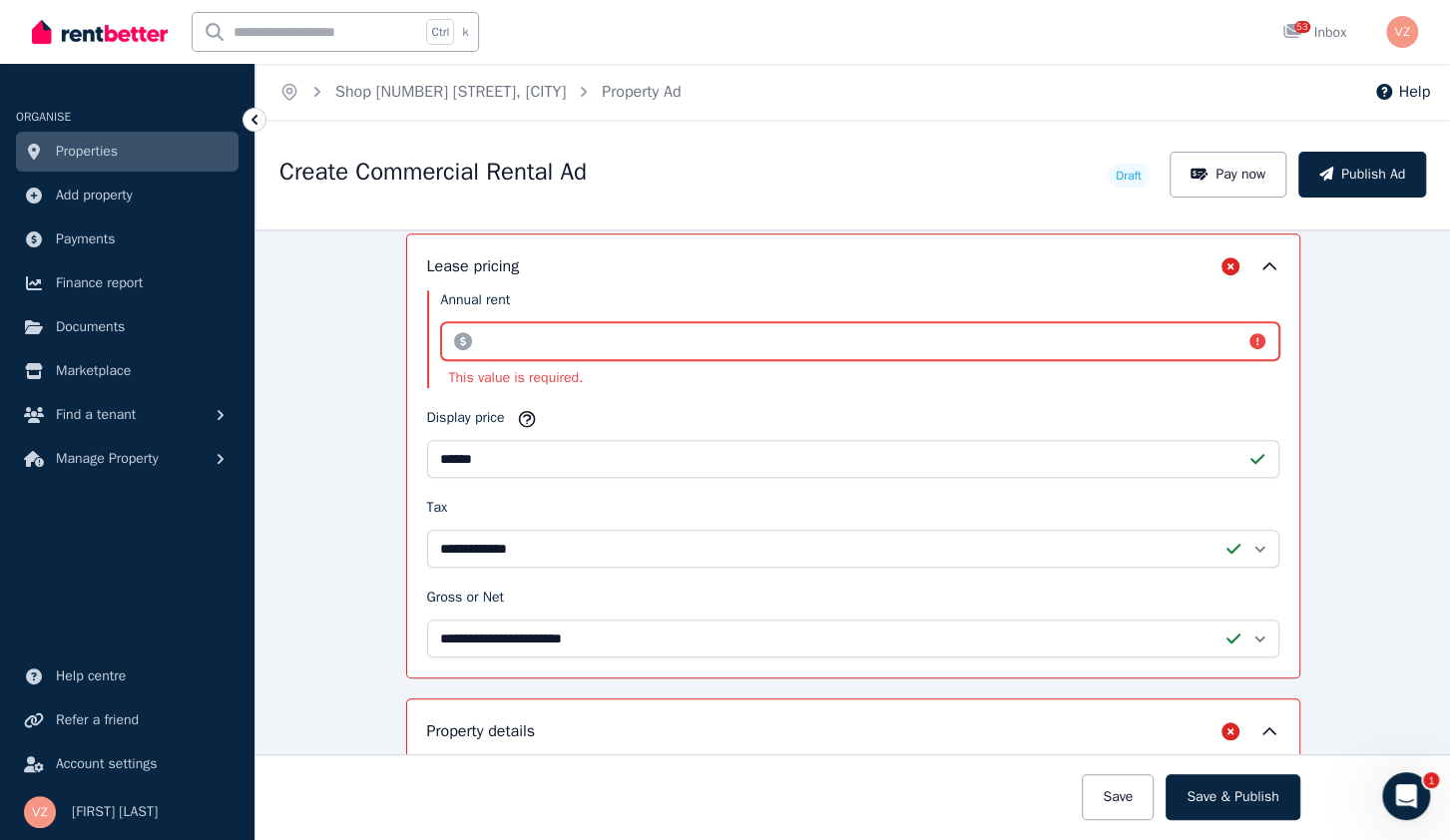 click on "Annual rent" at bounding box center (860, 341) 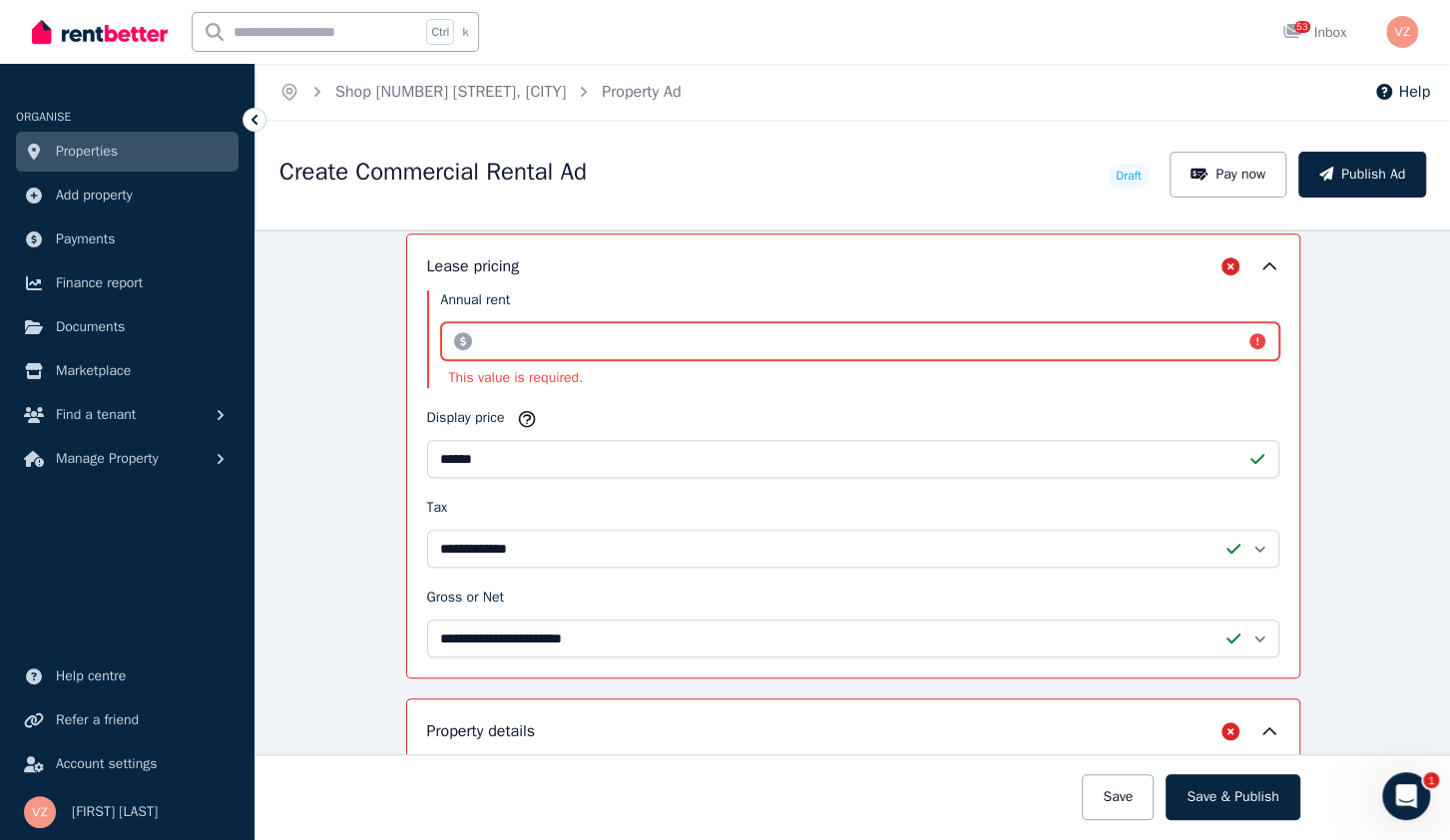 click on "Annual rent" at bounding box center [860, 341] 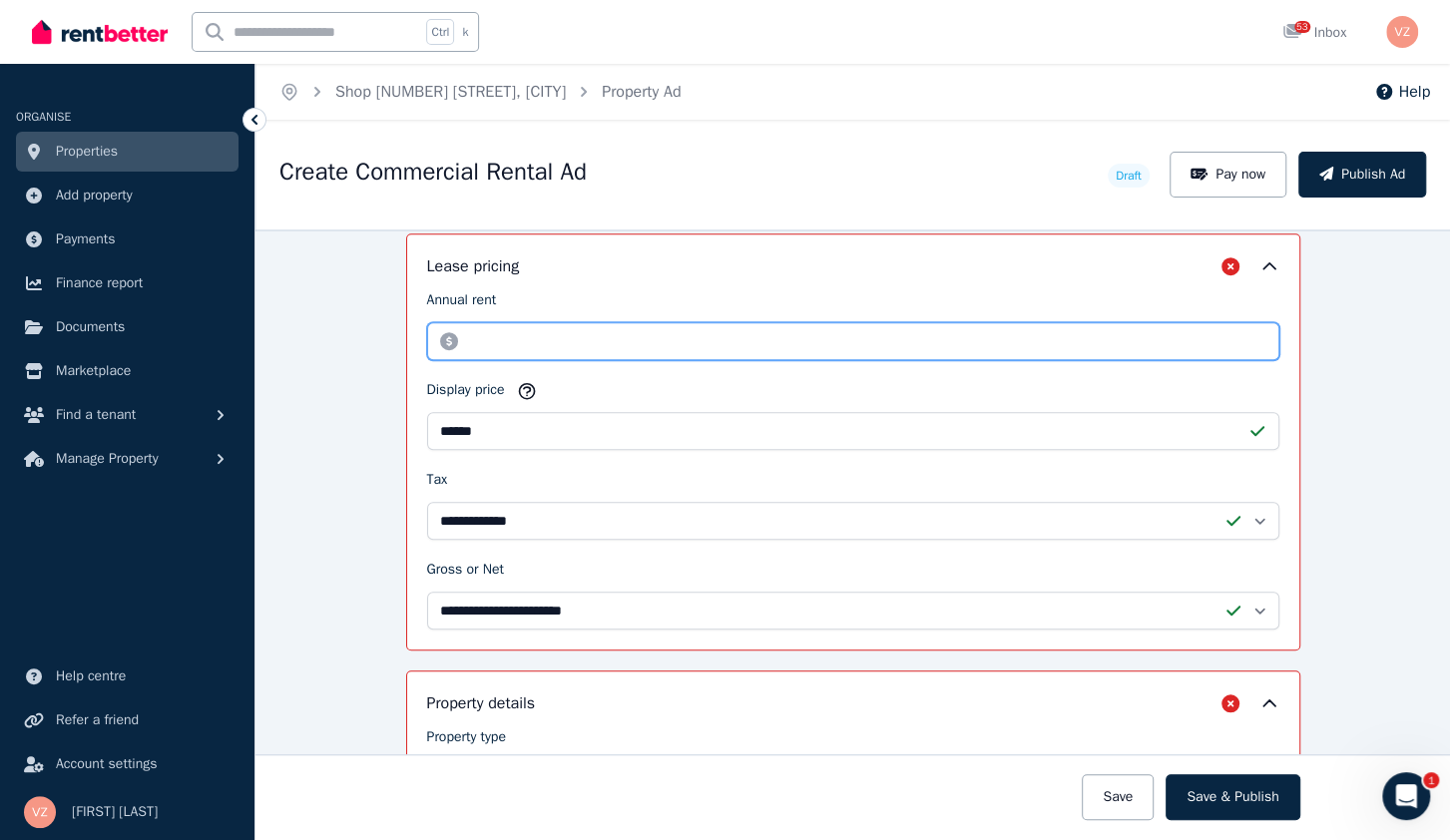 type on "*****" 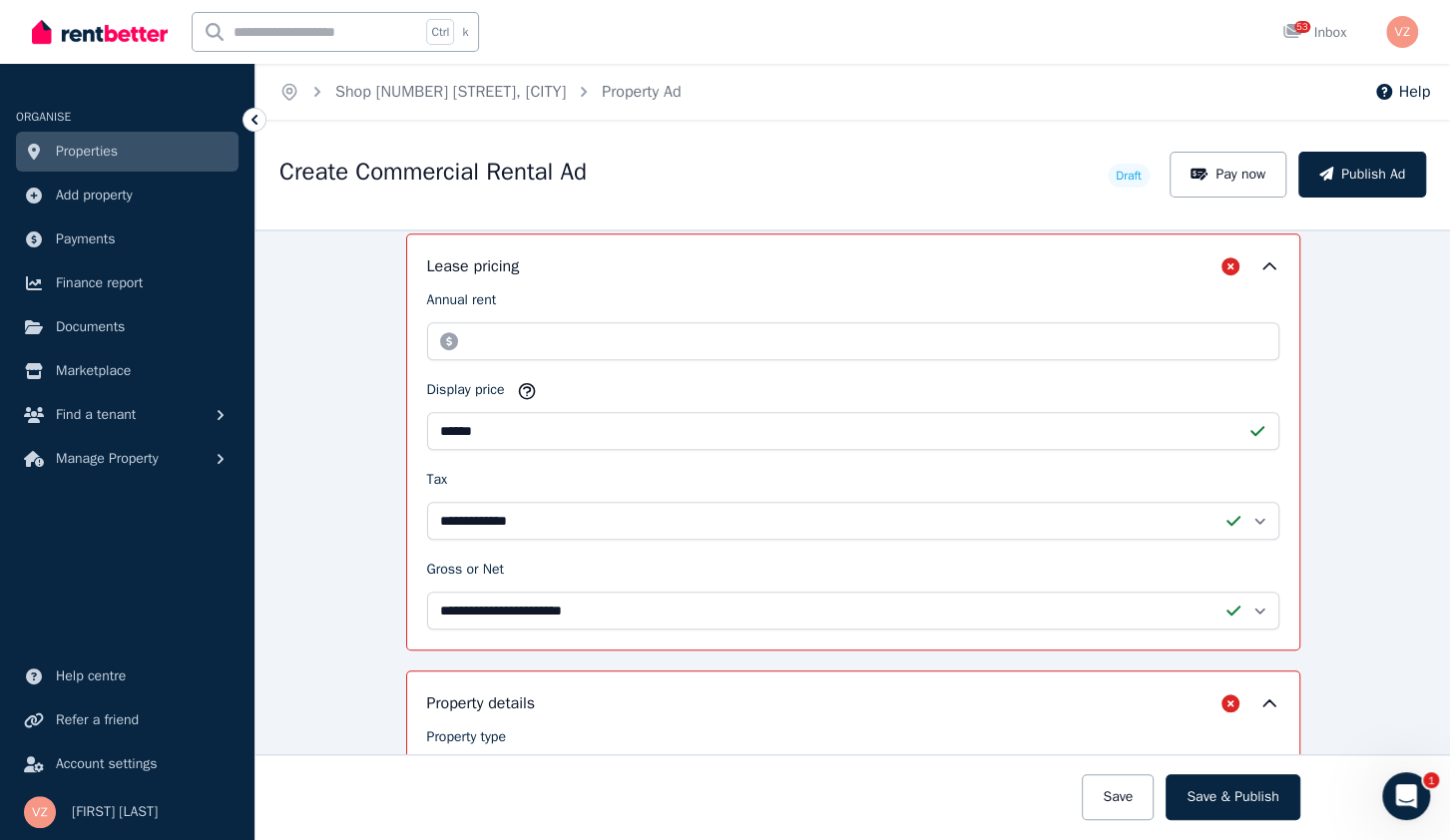 type 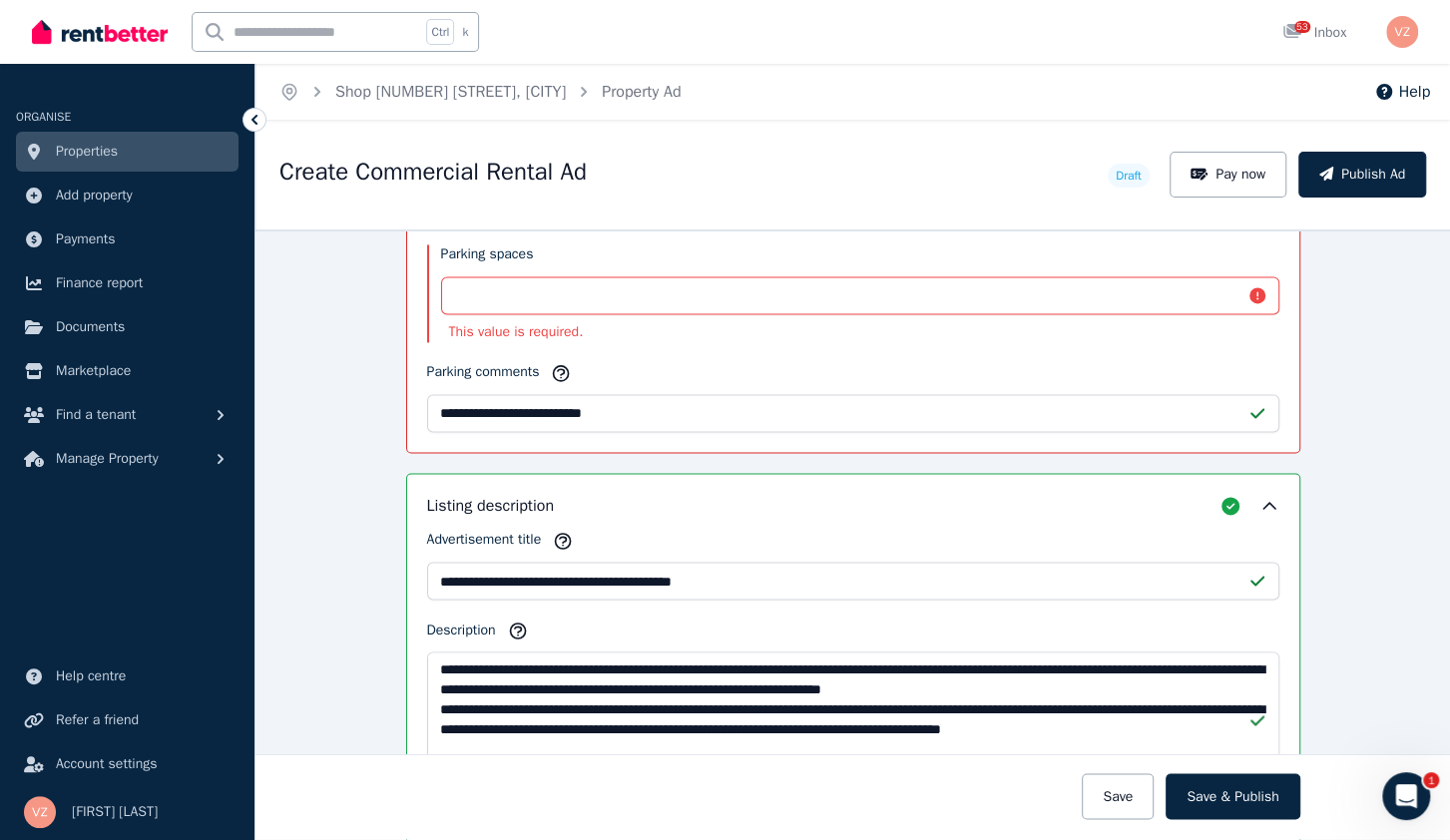 scroll, scrollTop: 1565, scrollLeft: 0, axis: vertical 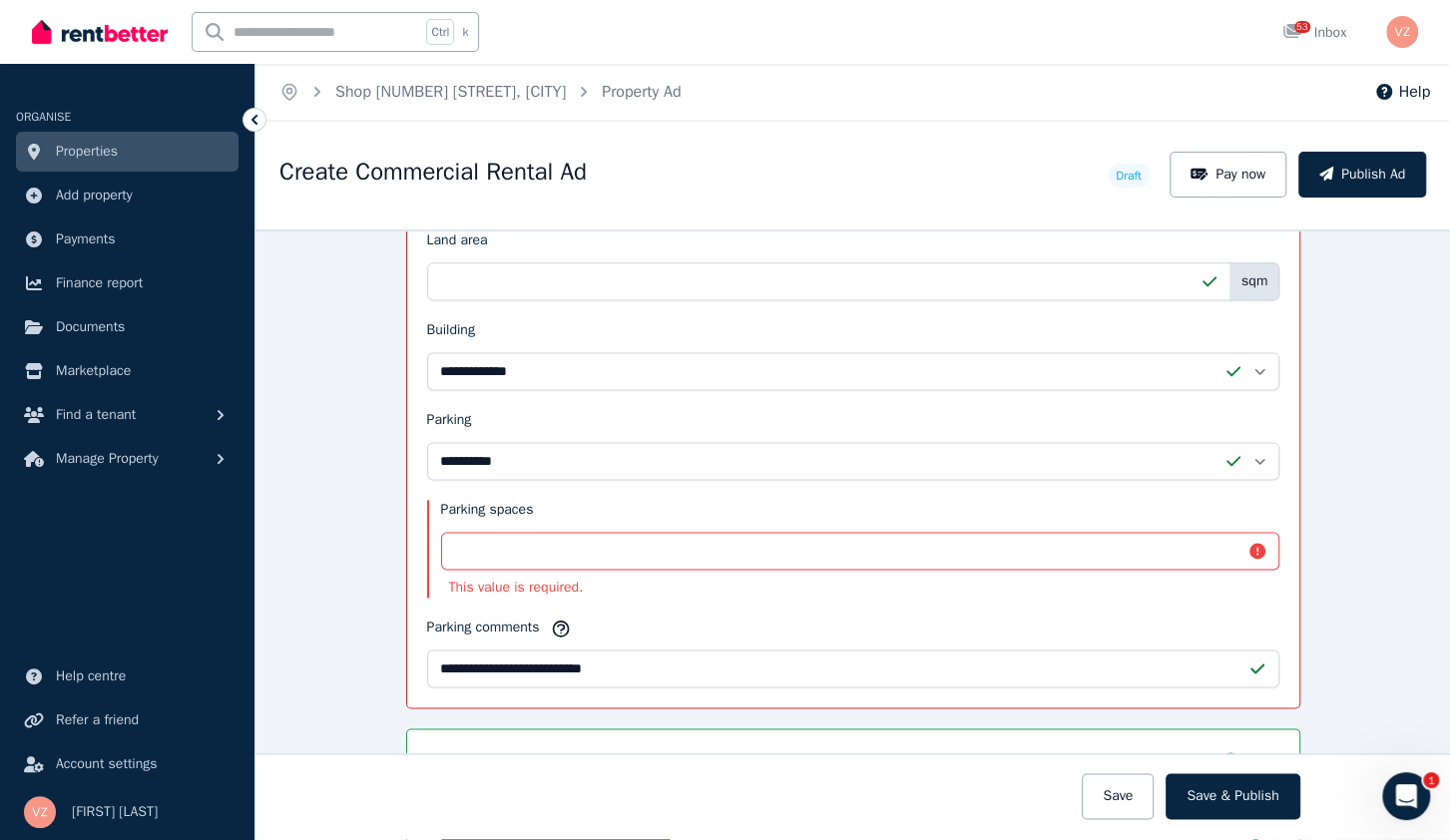click on "Parking spaces" at bounding box center (487, 514) 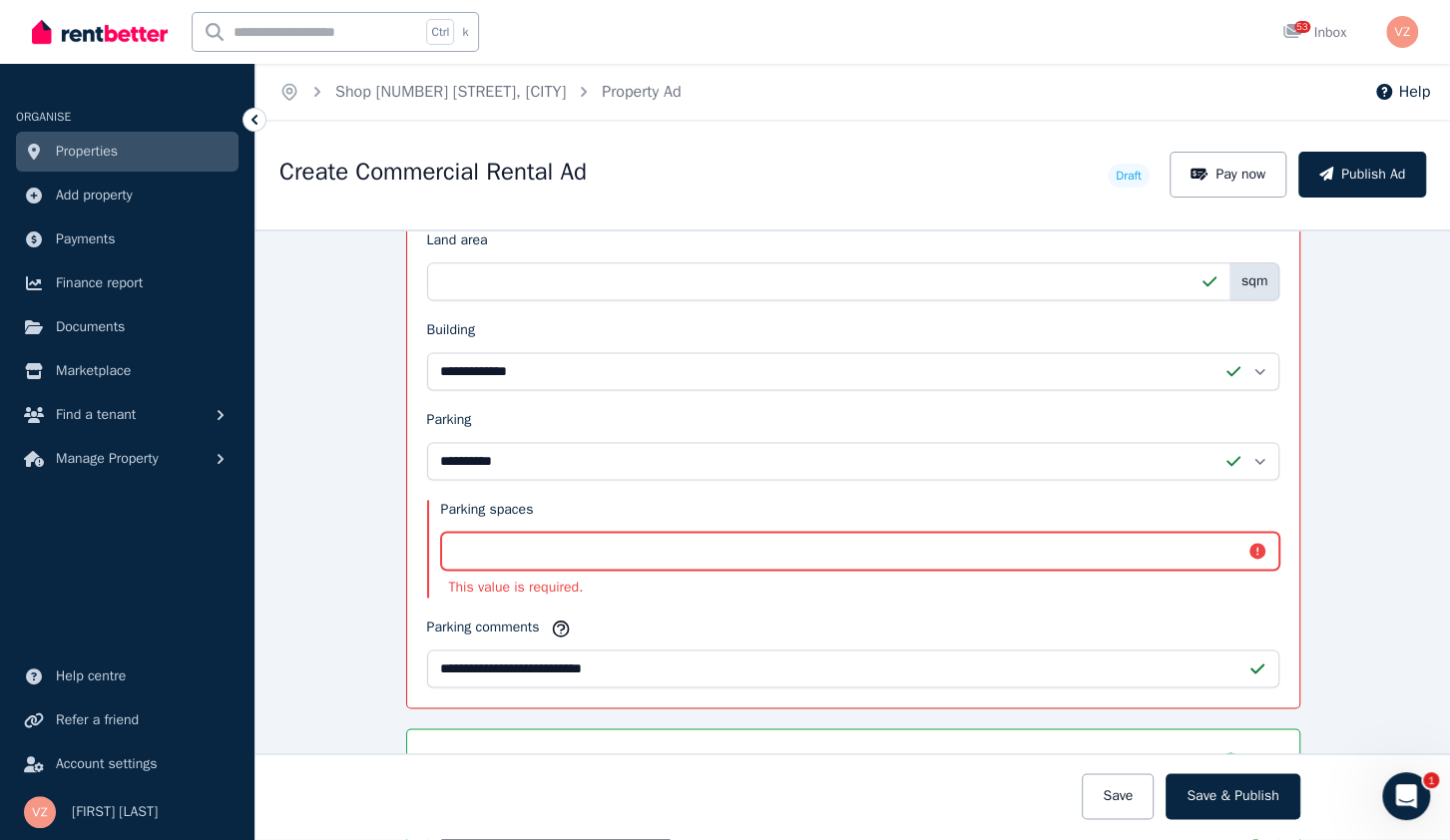 click on "Parking spaces" at bounding box center (860, 551) 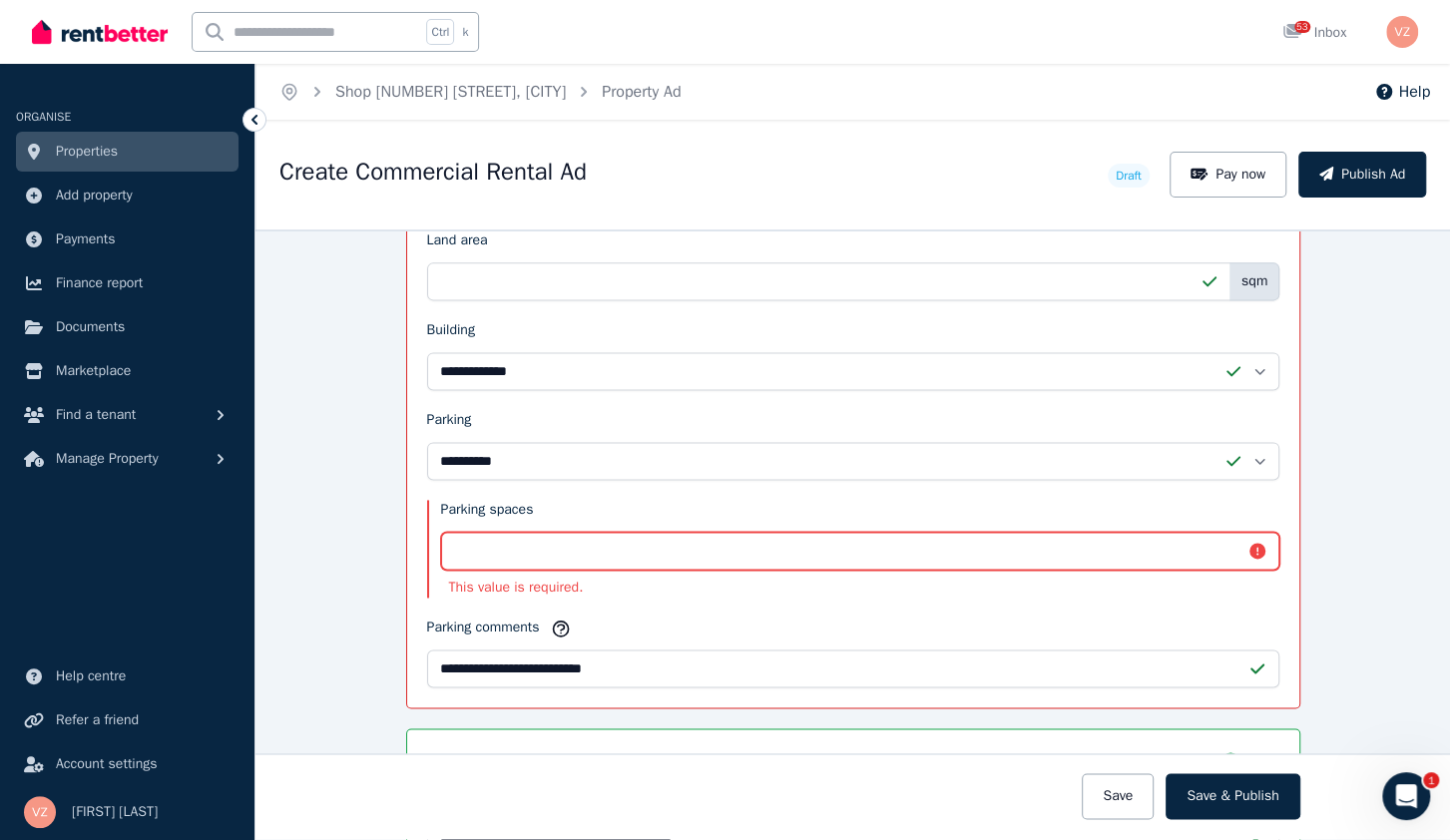 click on "Parking spaces" at bounding box center (860, 551) 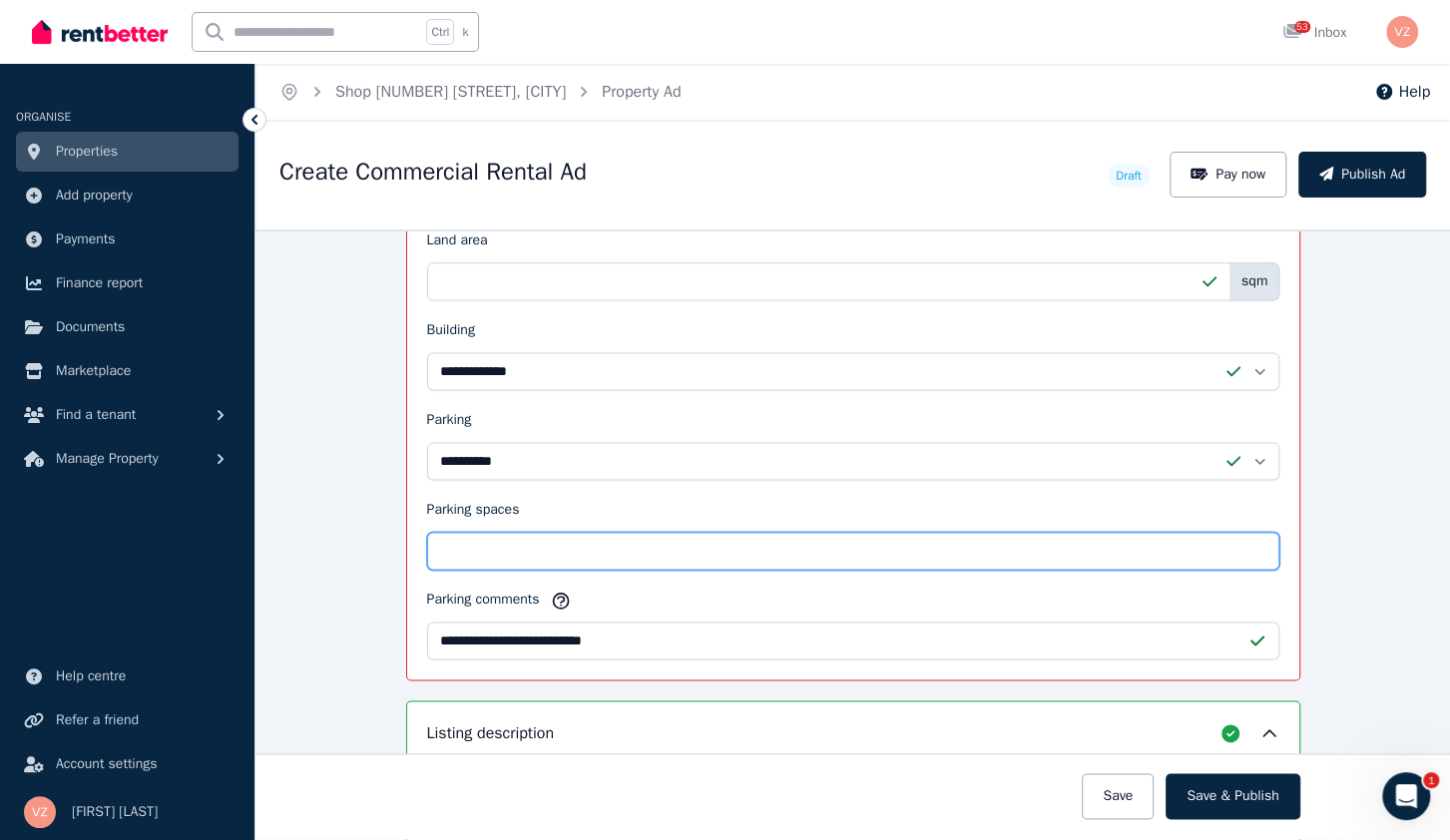type on "*" 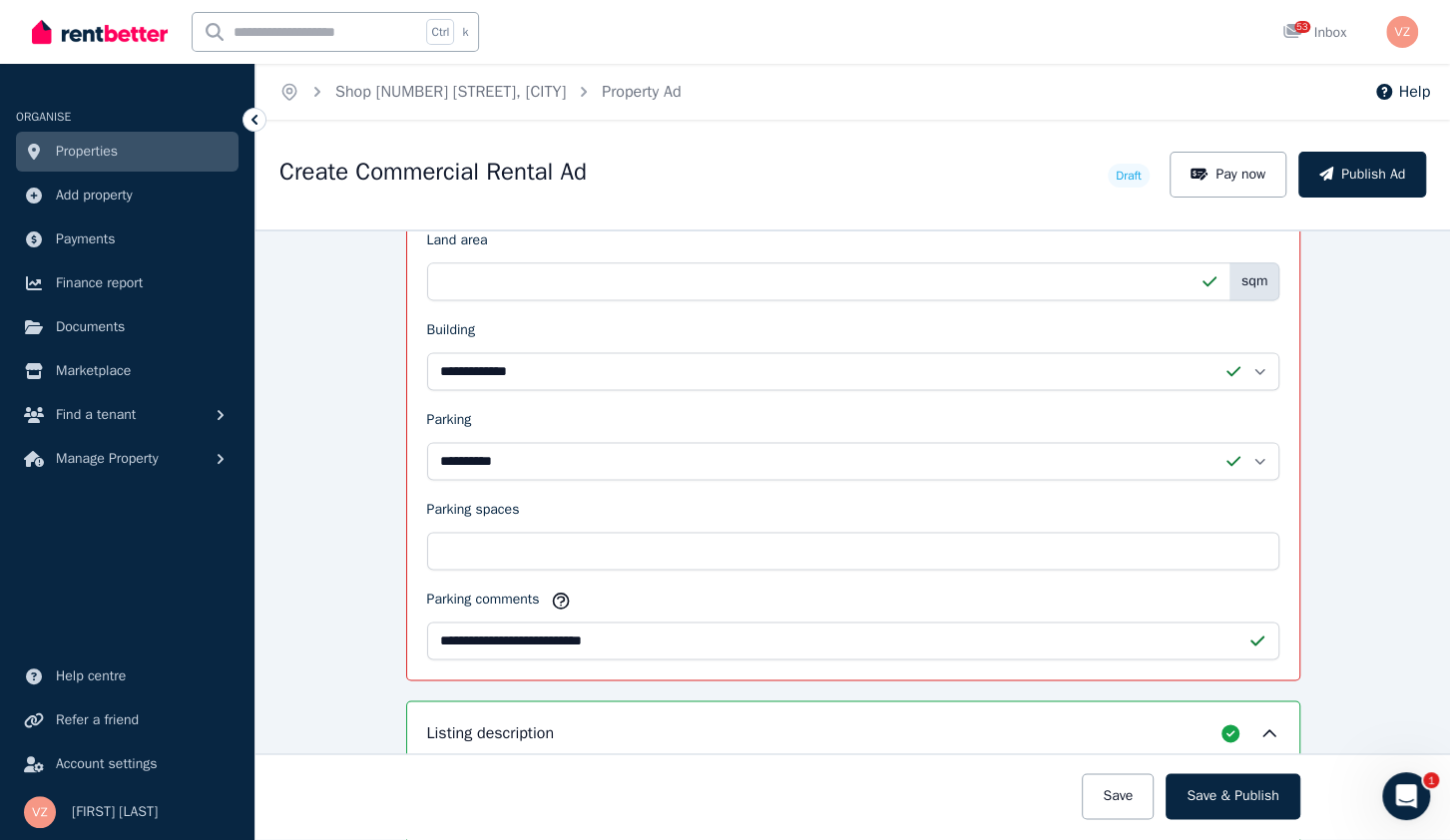 type 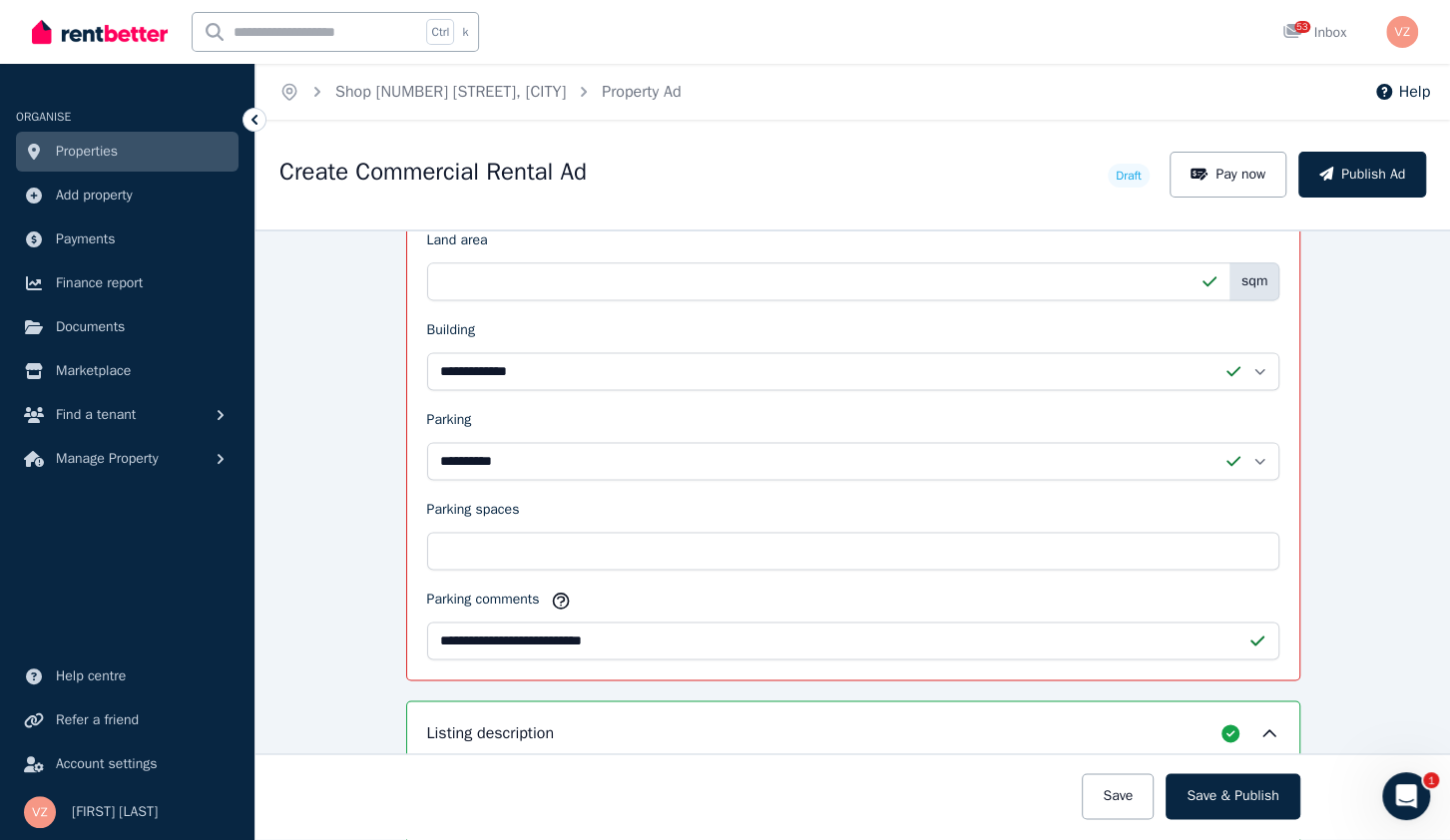 scroll, scrollTop: 1948, scrollLeft: 0, axis: vertical 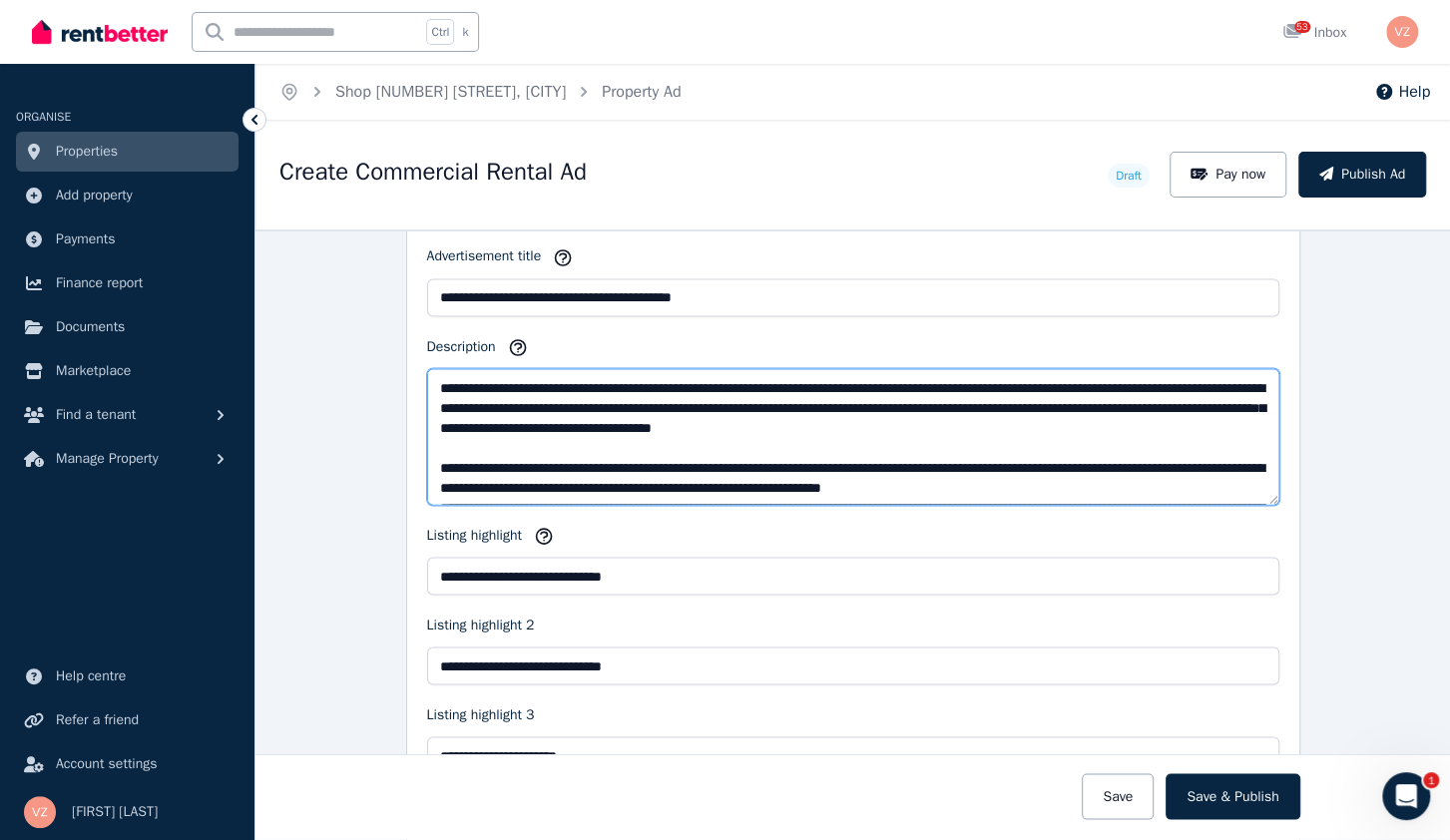 click on "**********" at bounding box center [853, 436] 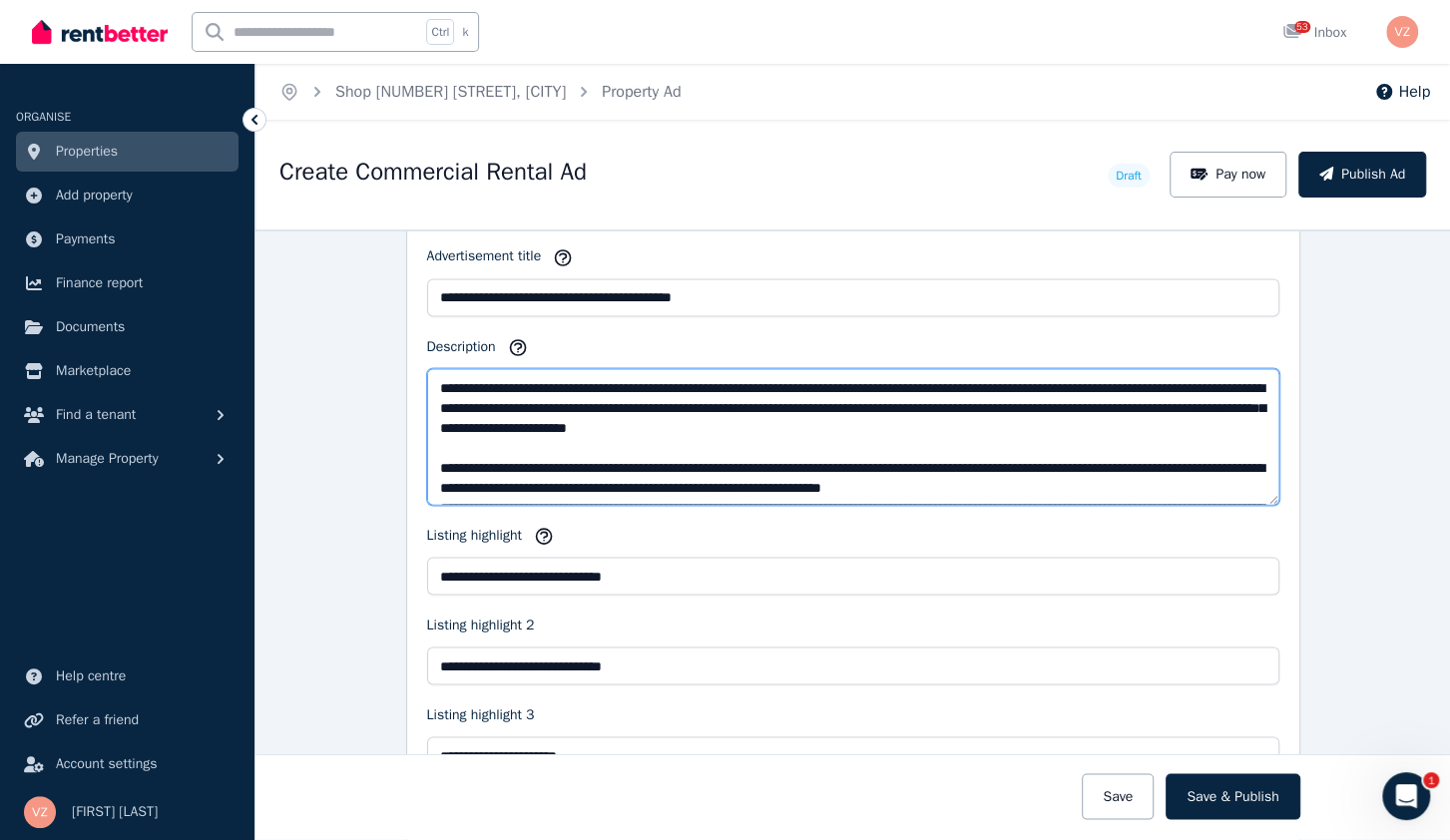 drag, startPoint x: 1153, startPoint y: 395, endPoint x: 1160, endPoint y: 412, distance: 18.384776 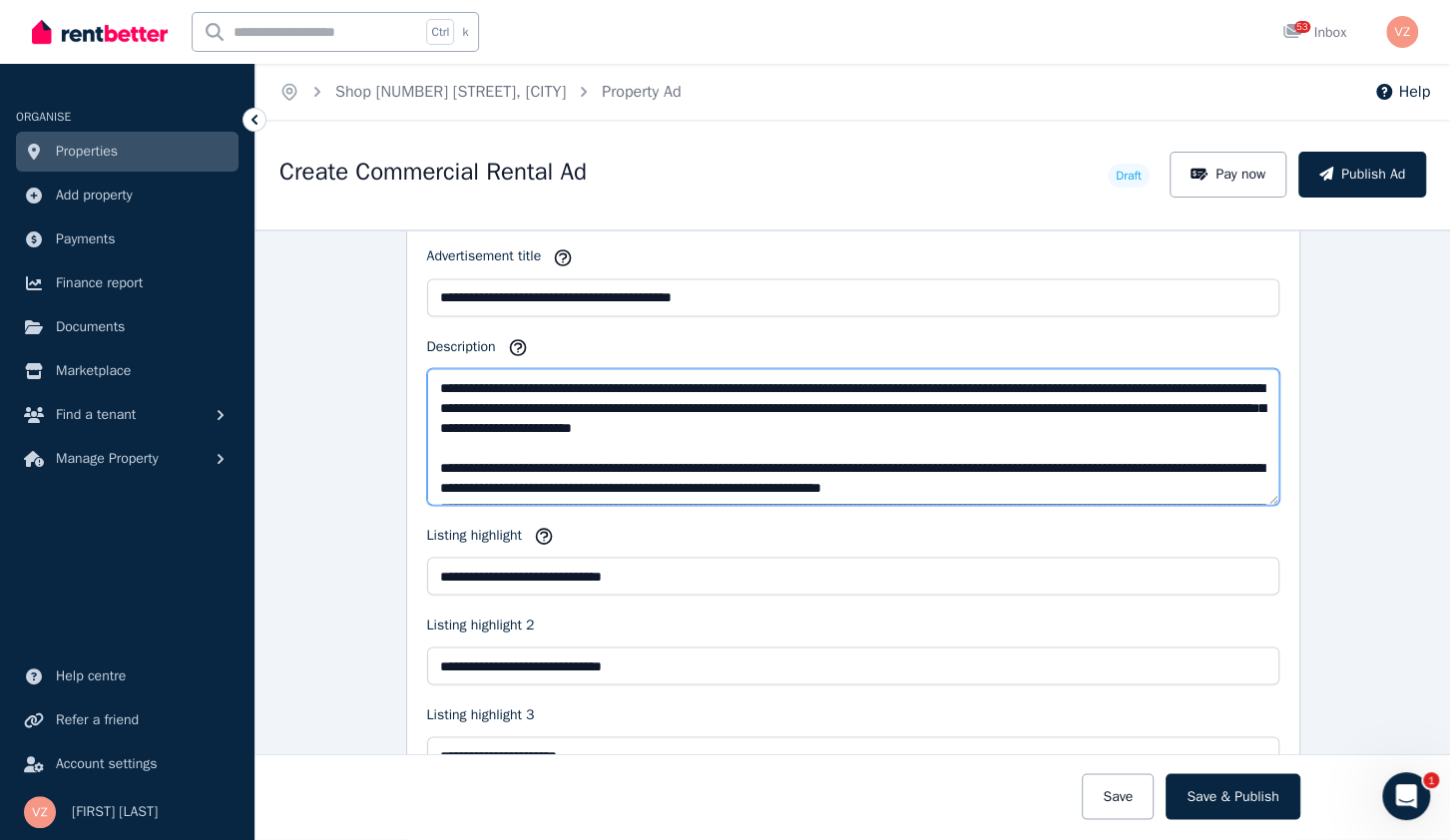 click on "**********" at bounding box center [853, 436] 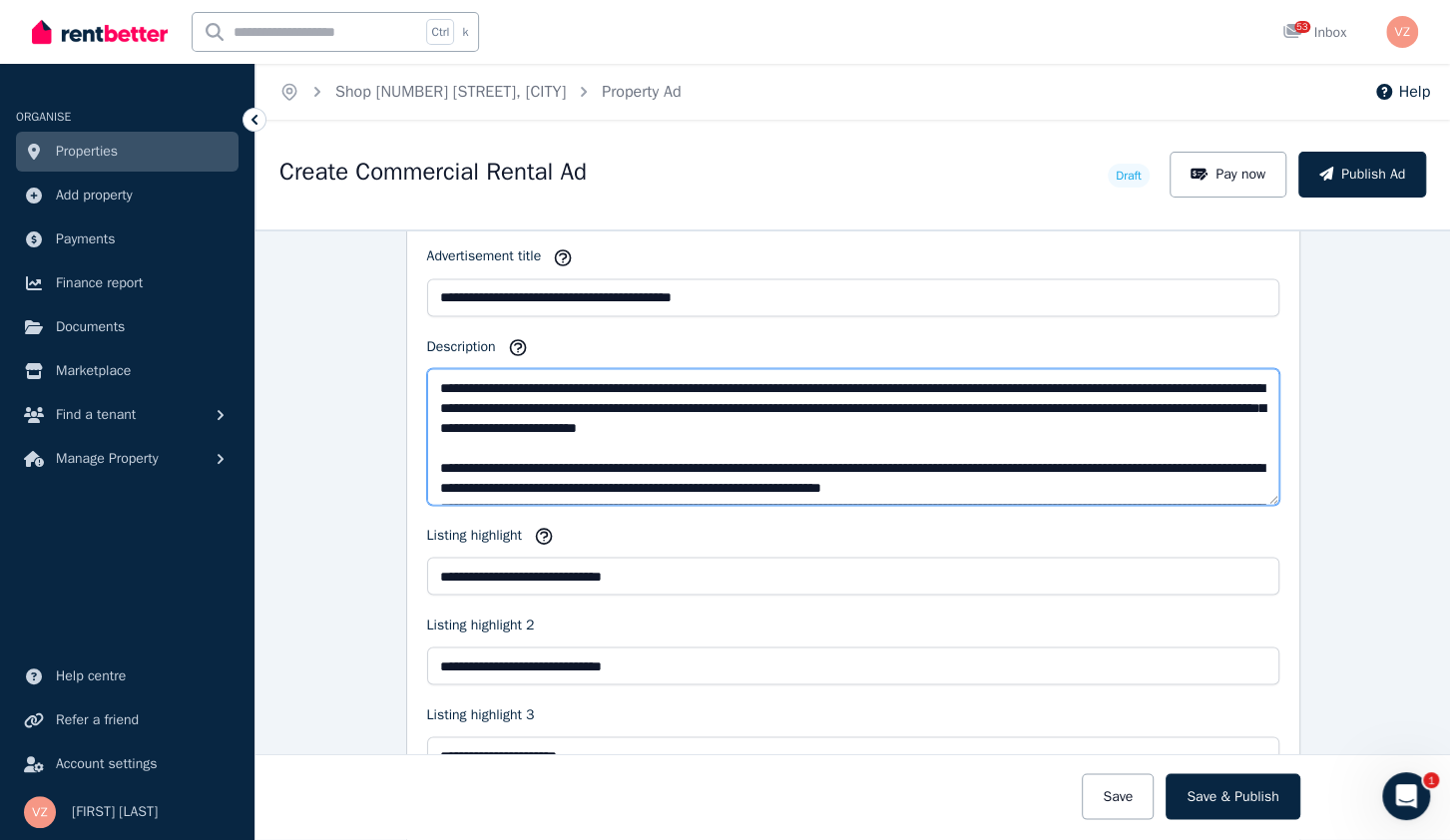 click on "**********" at bounding box center [853, 436] 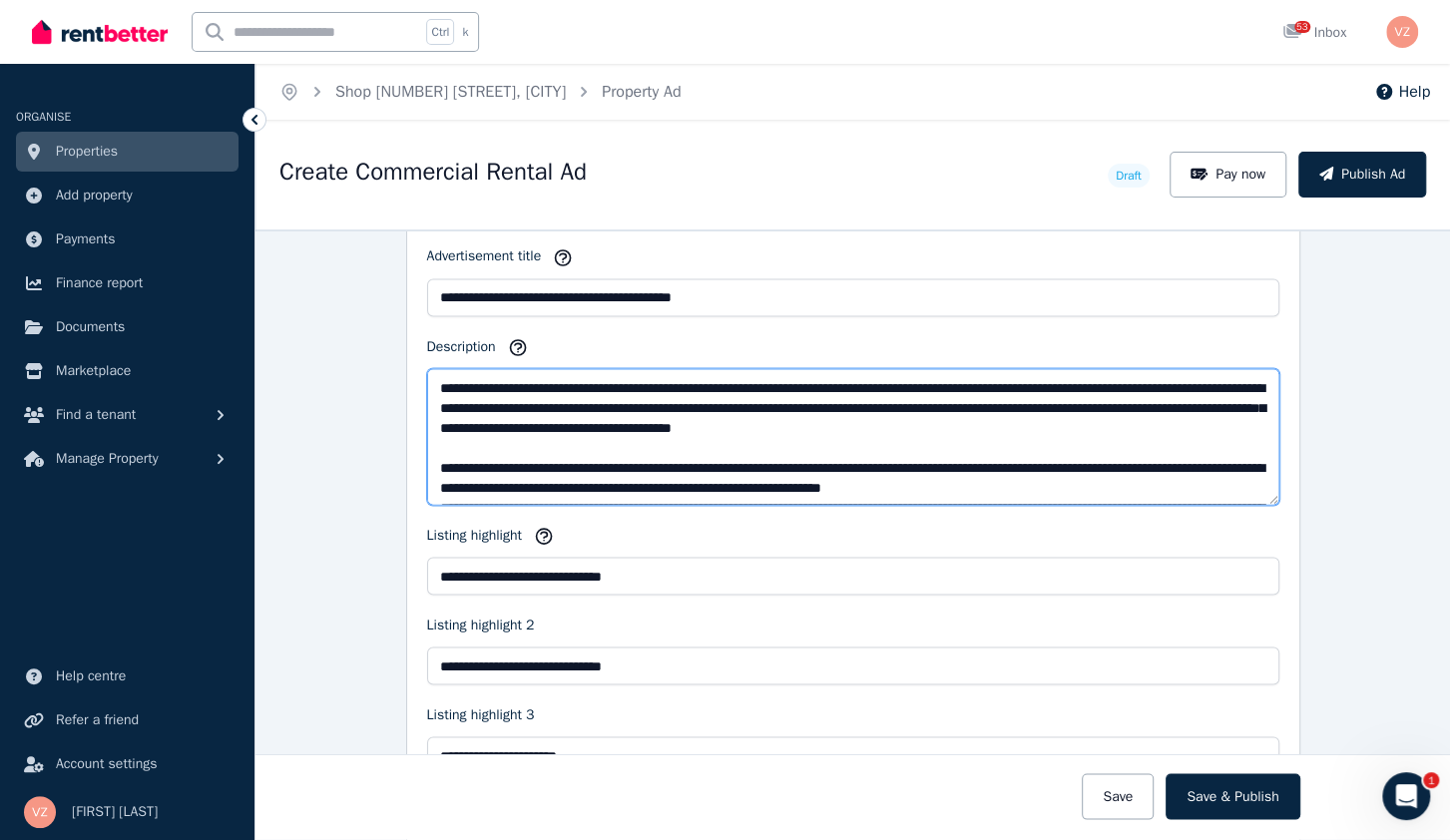 click on "**********" at bounding box center (853, 436) 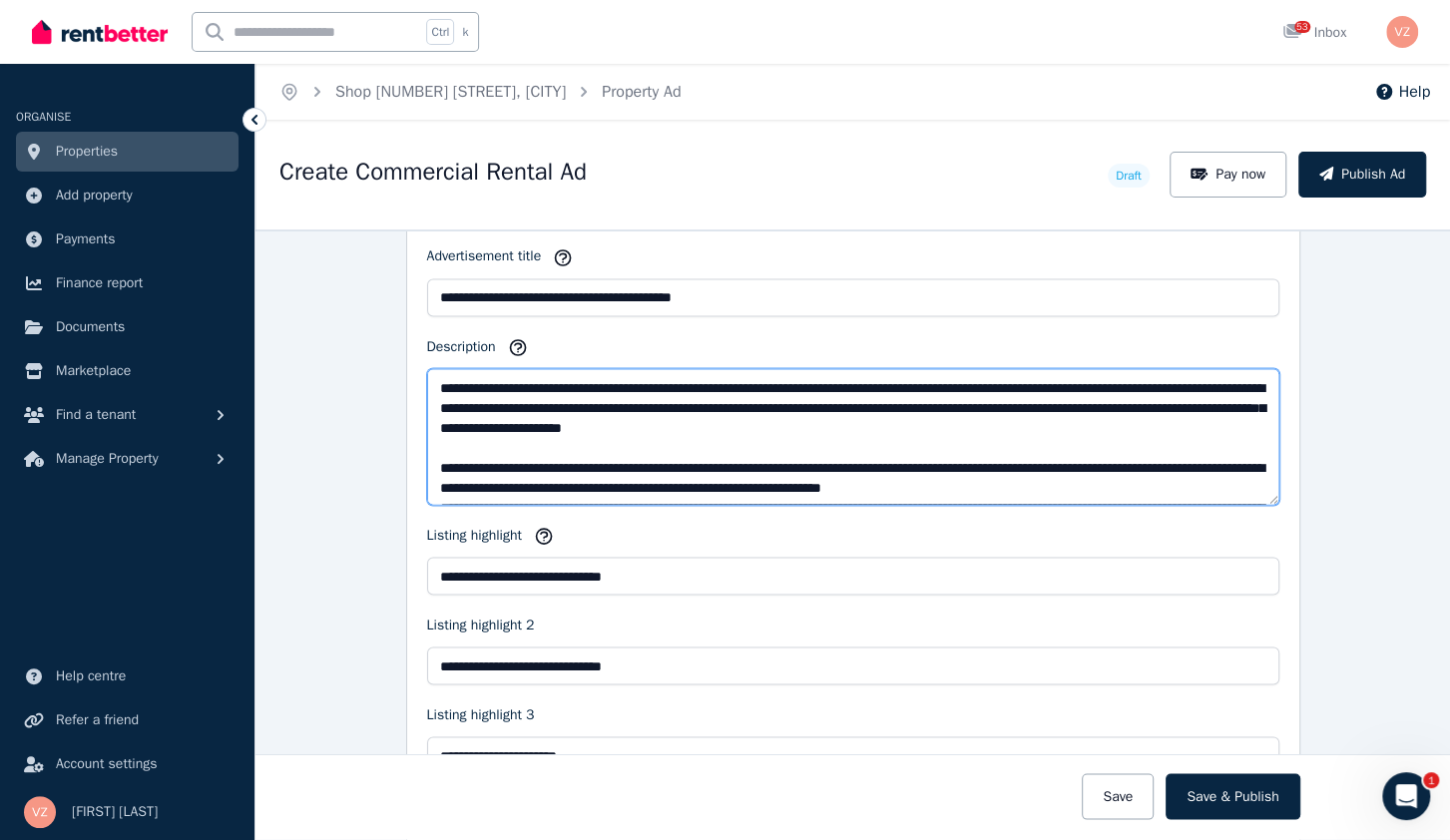 click on "**********" at bounding box center [853, 436] 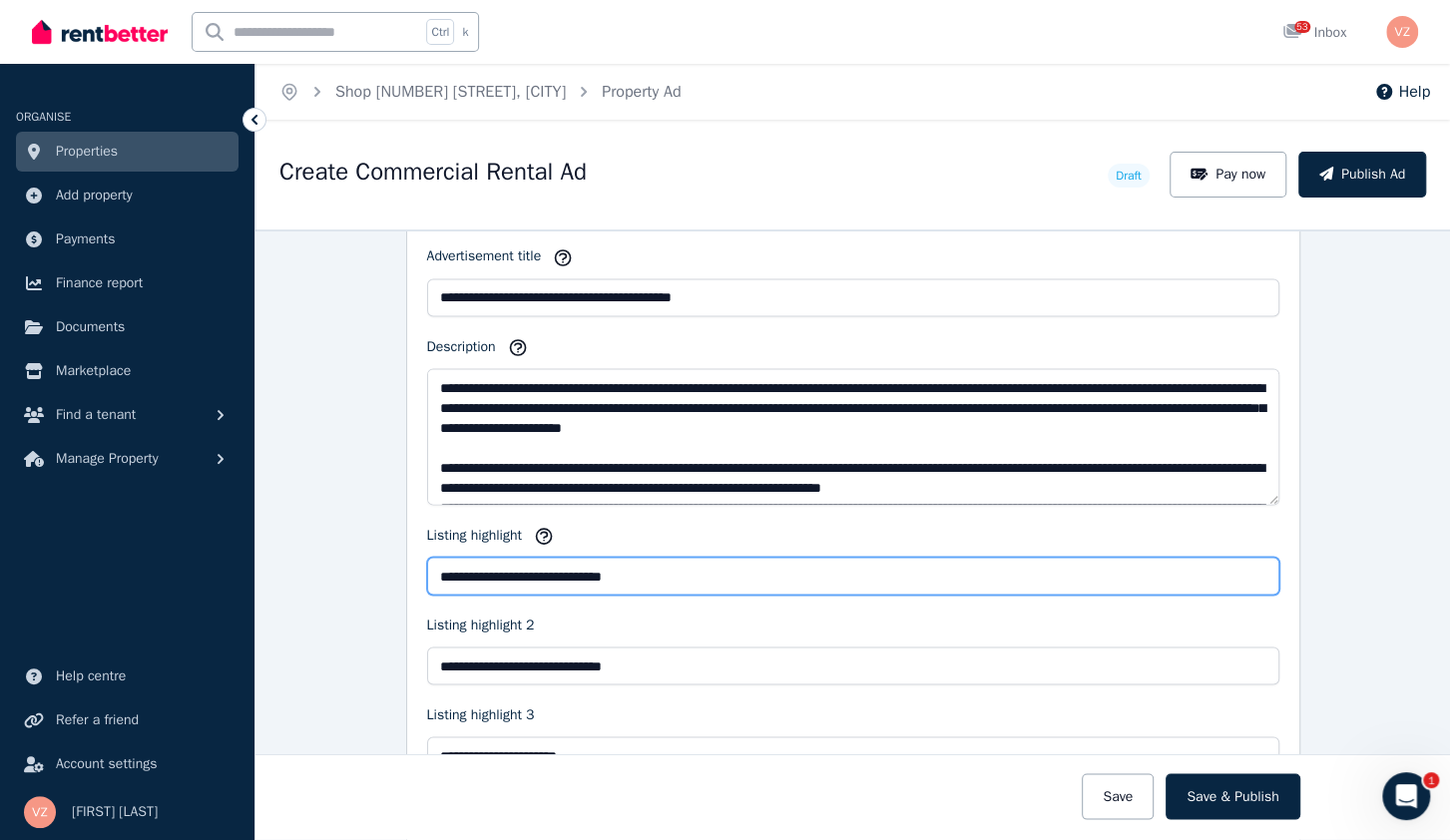 click on "**********" at bounding box center [853, 576] 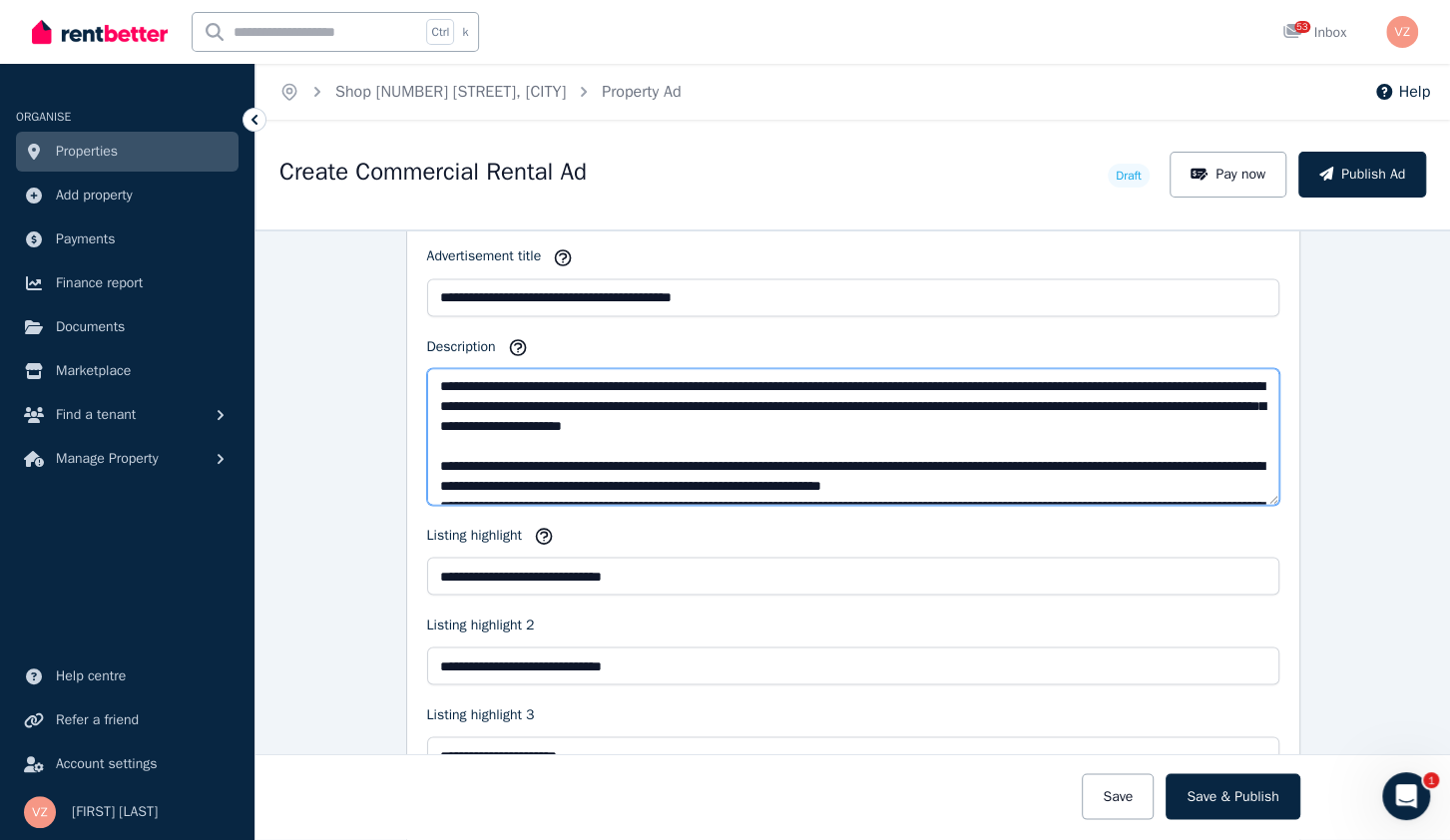 scroll, scrollTop: 7, scrollLeft: 0, axis: vertical 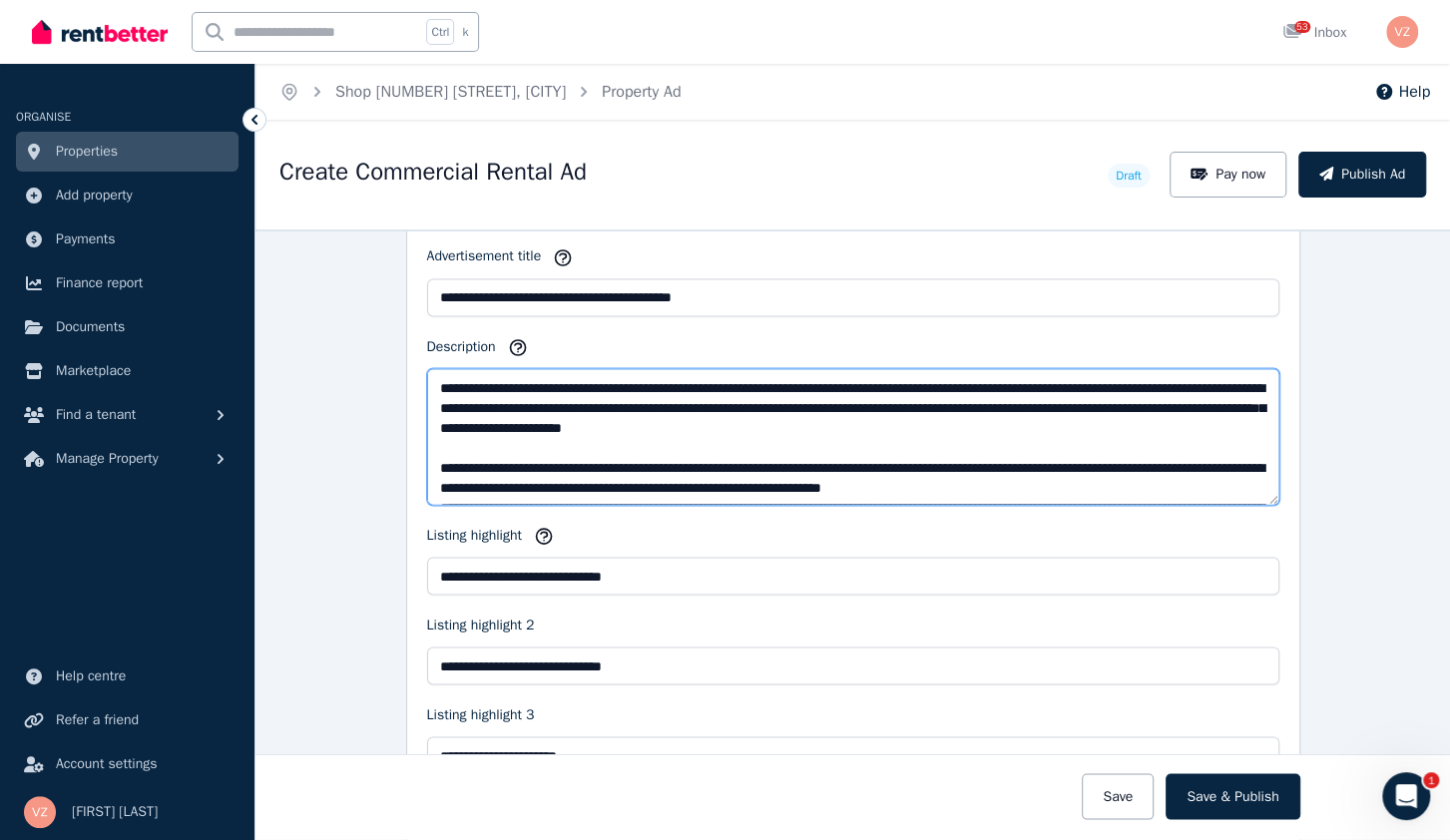 drag, startPoint x: 769, startPoint y: 472, endPoint x: 799, endPoint y: 470, distance: 30.066593 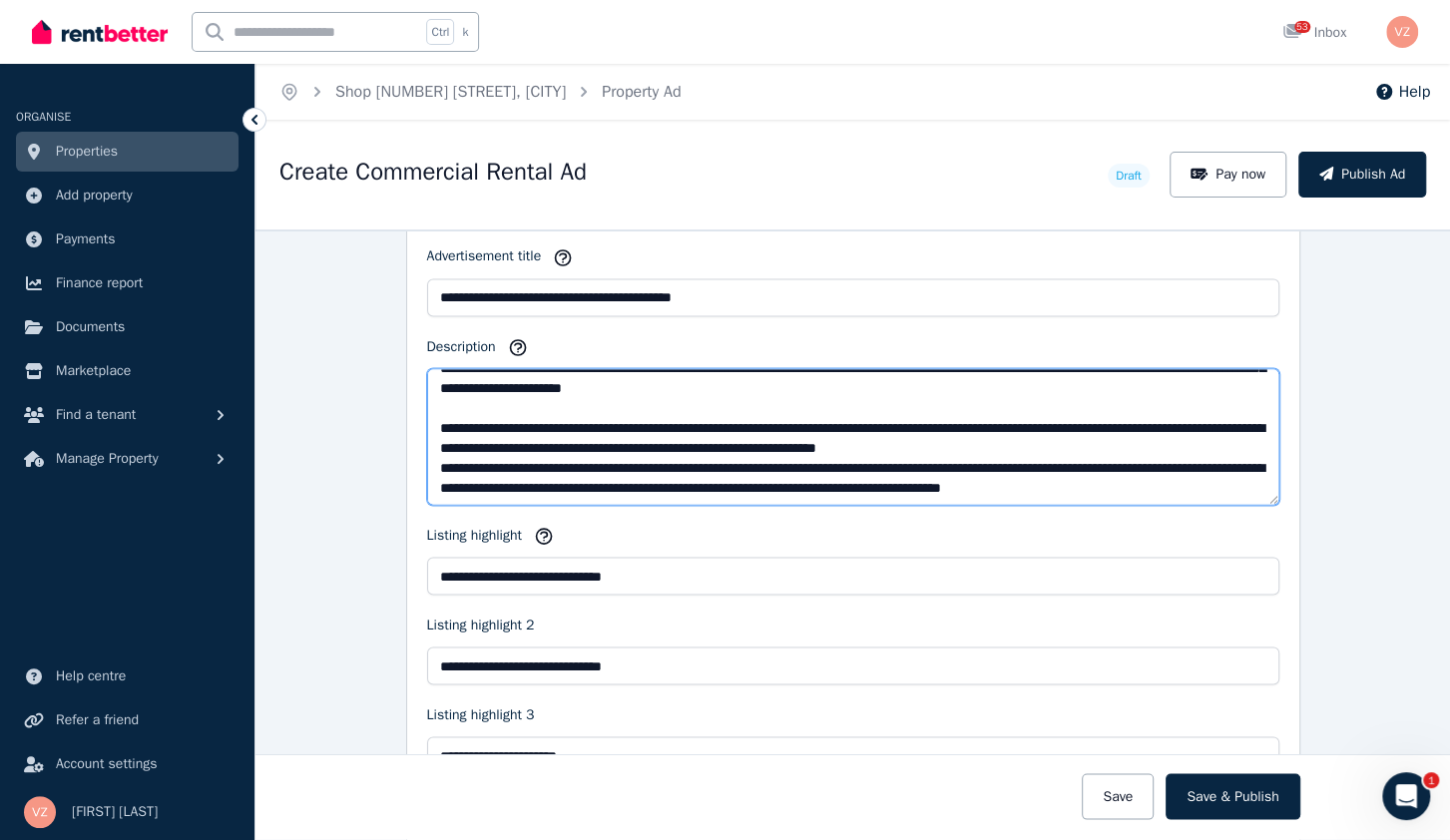 scroll, scrollTop: 45, scrollLeft: 0, axis: vertical 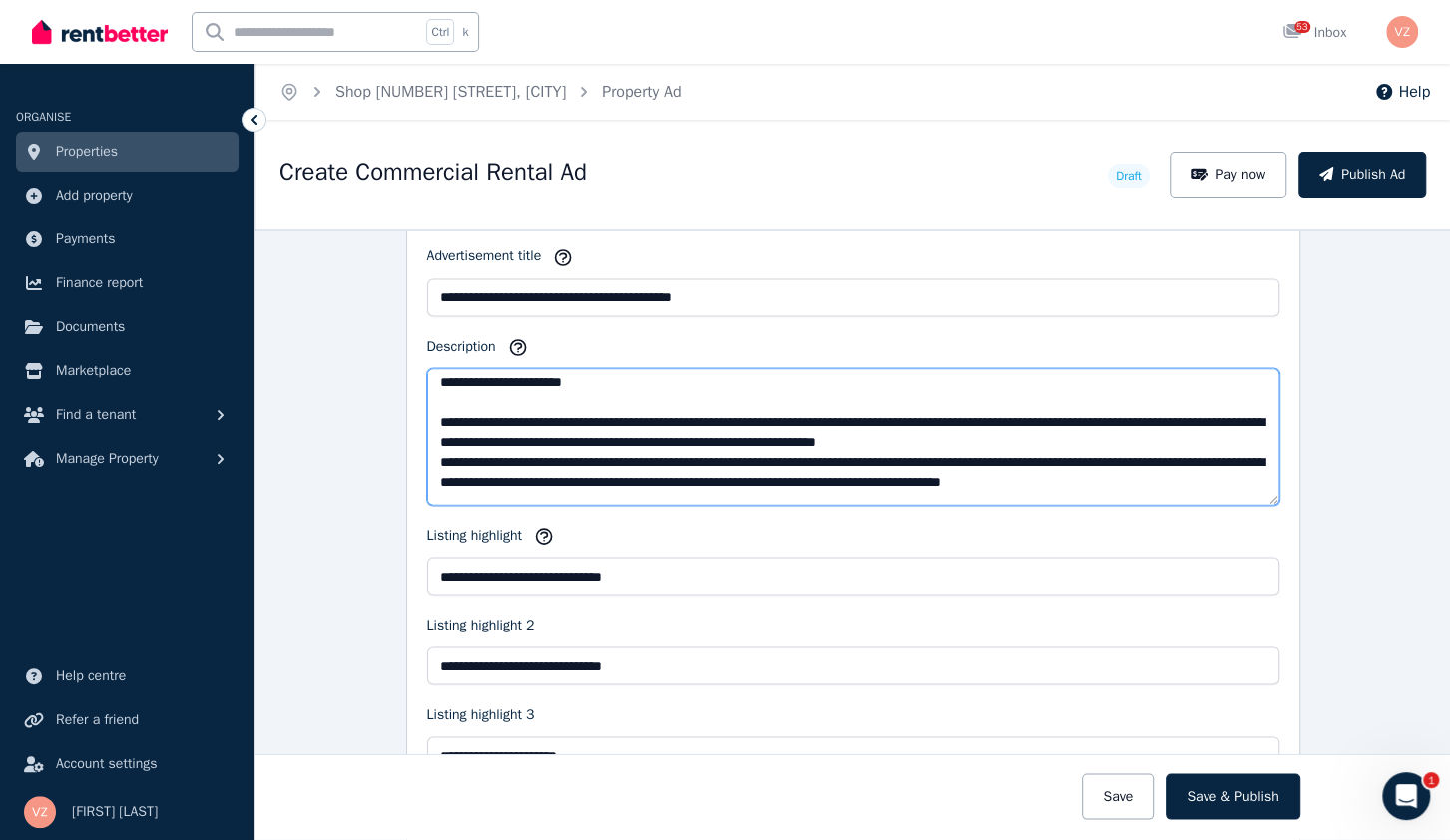 click on "**********" at bounding box center (853, 436) 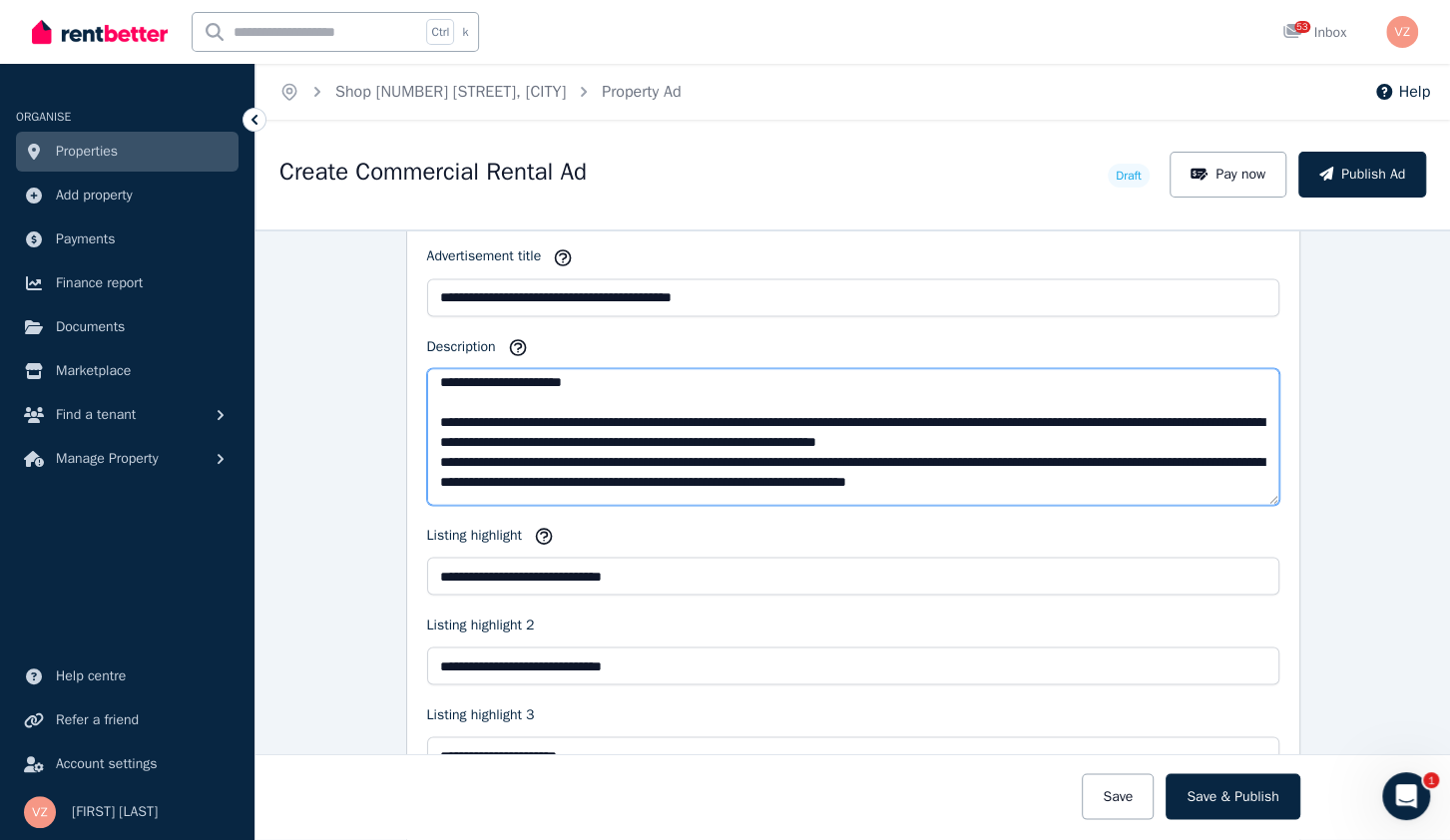 click on "**********" at bounding box center [853, 436] 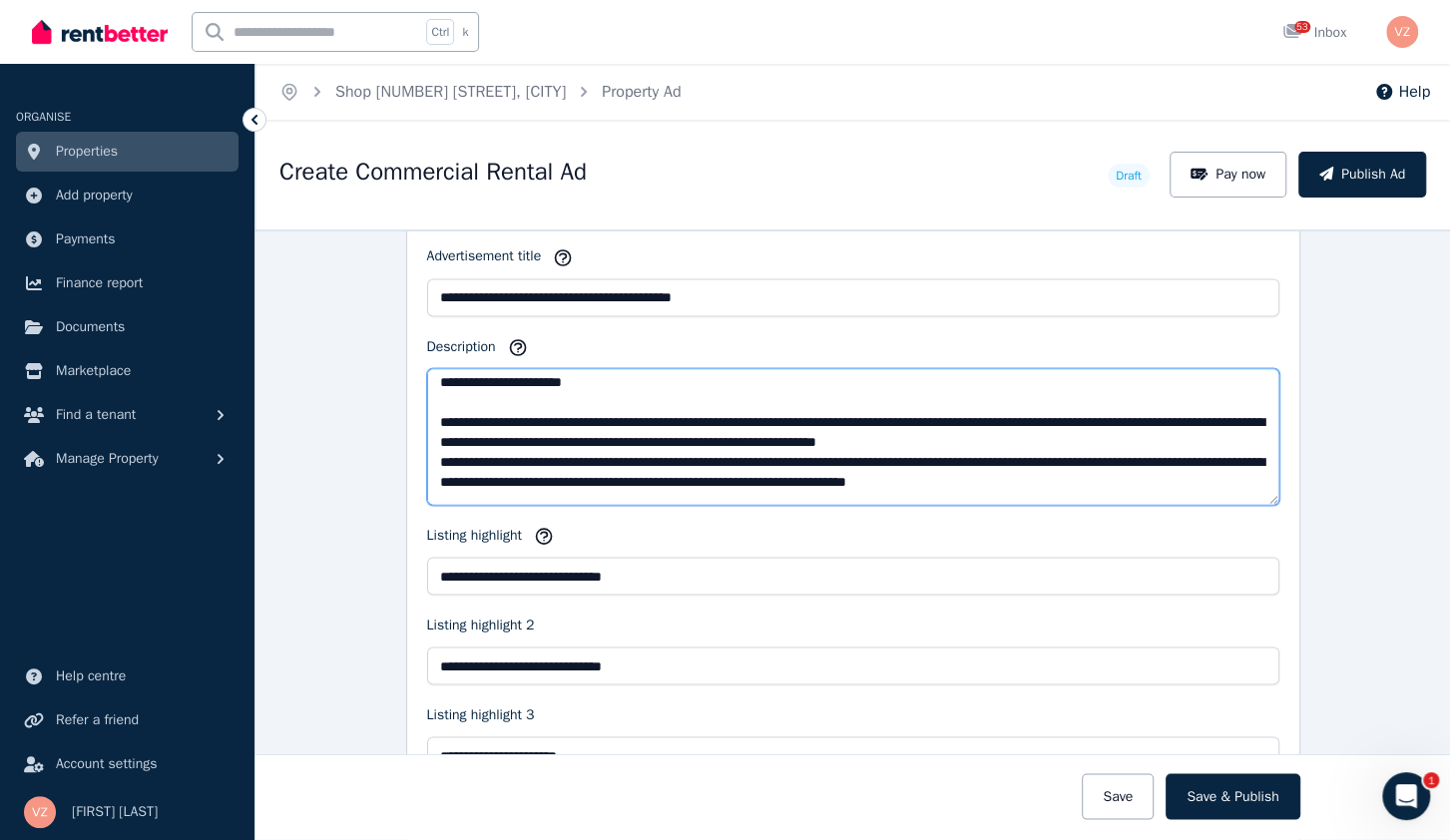 scroll, scrollTop: 100, scrollLeft: 0, axis: vertical 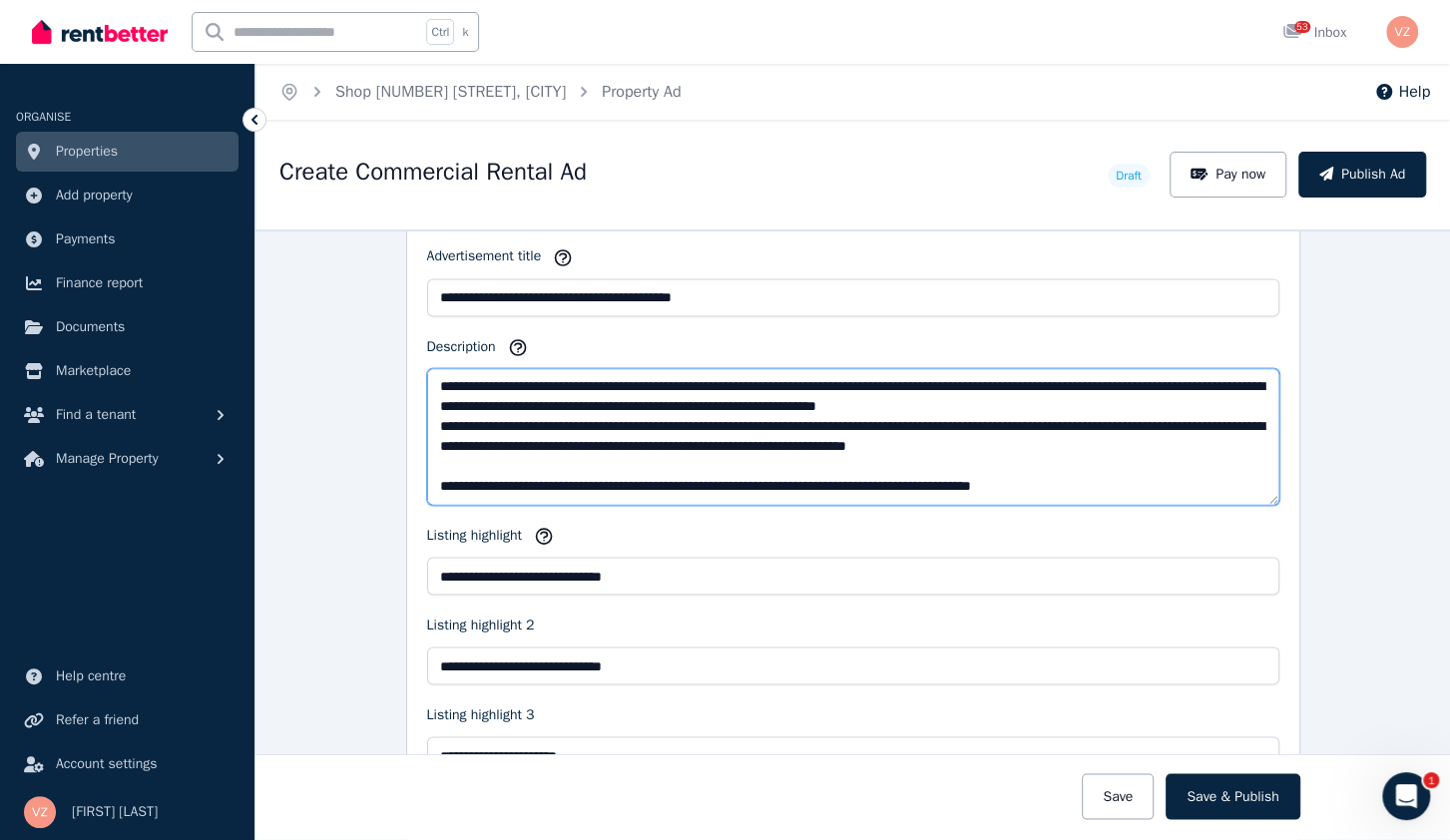 click on "**********" at bounding box center (853, 436) 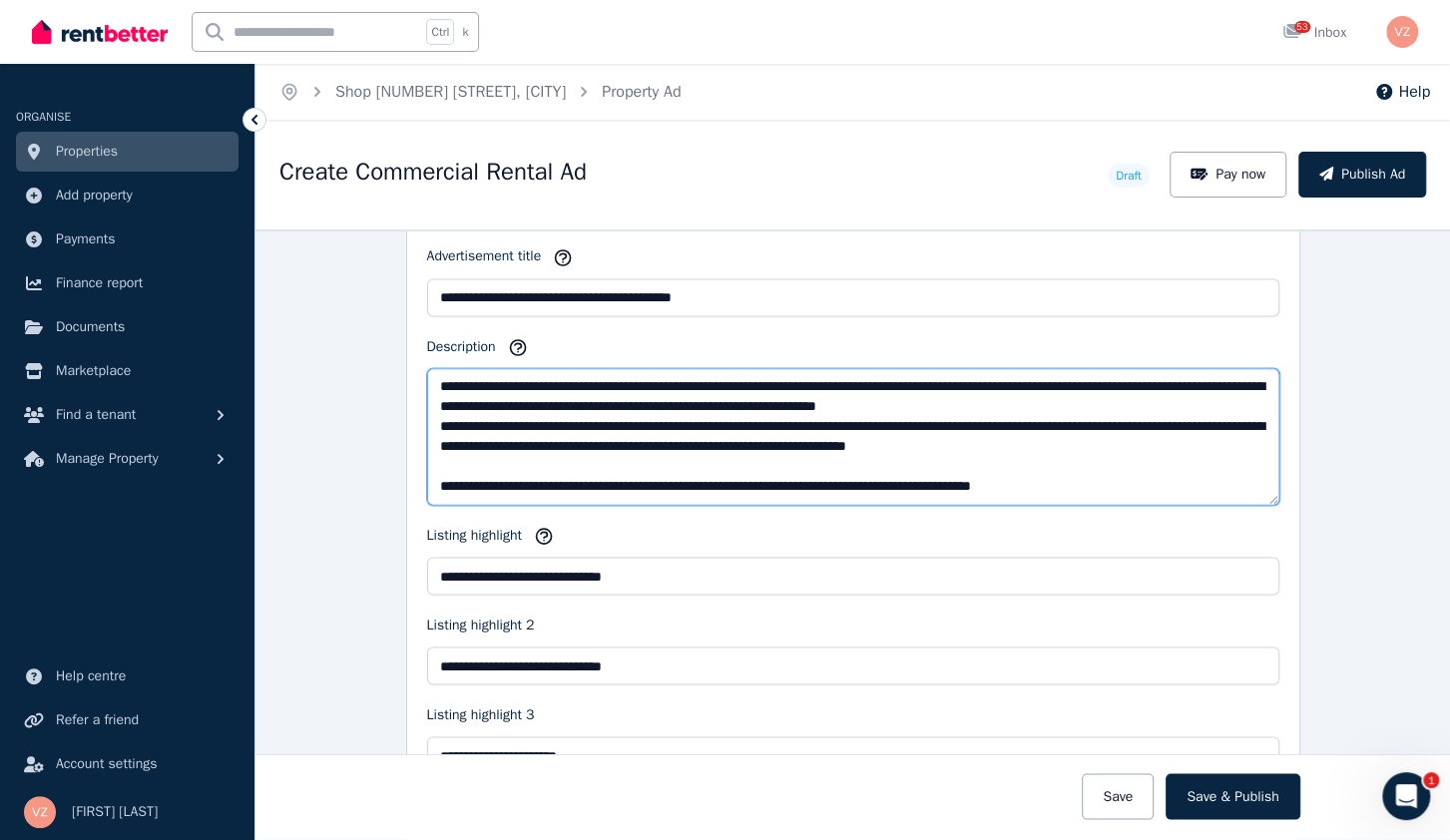 drag, startPoint x: 767, startPoint y: 414, endPoint x: 803, endPoint y: 408, distance: 36.496575 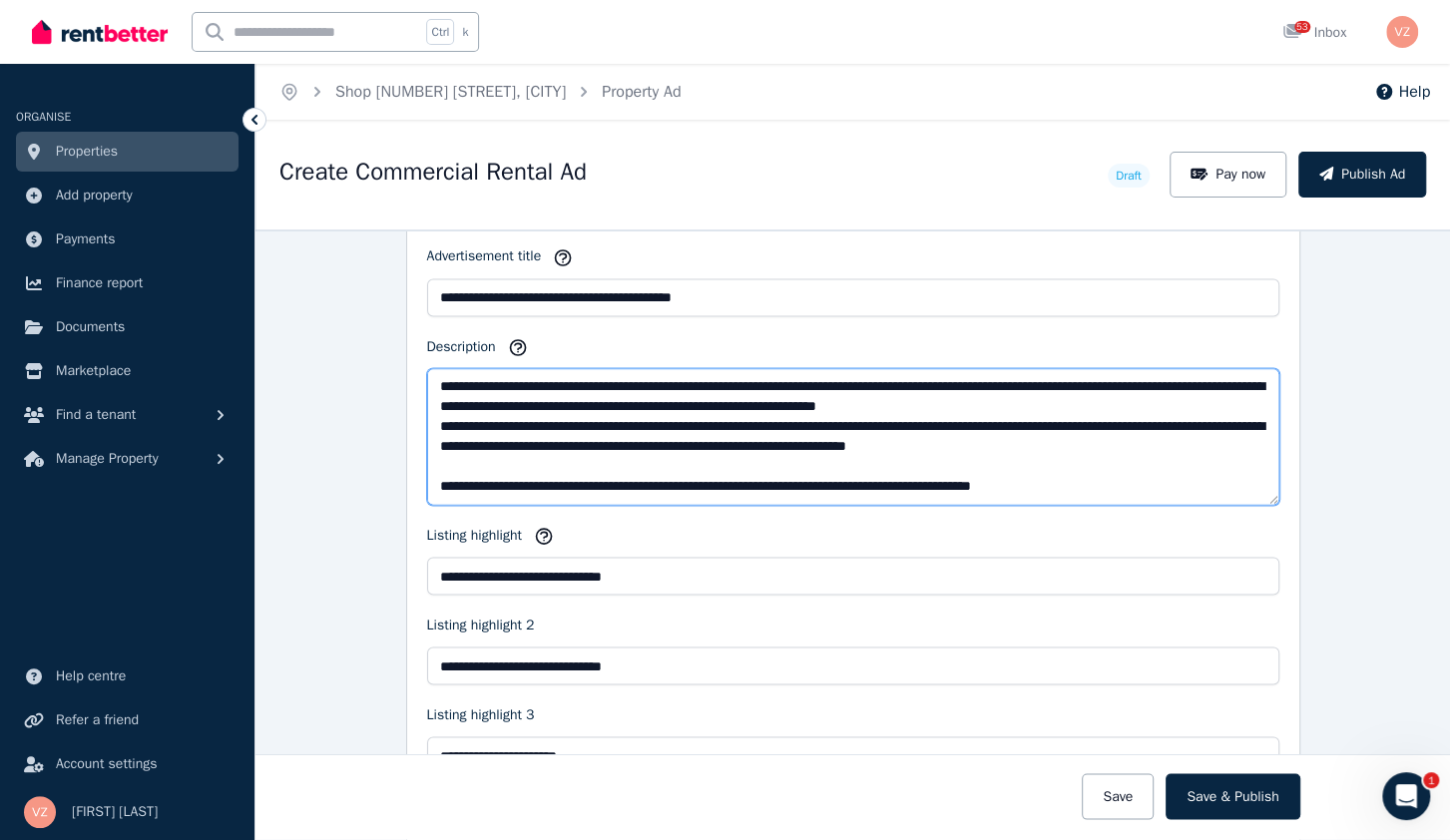 click on "**********" at bounding box center [853, 436] 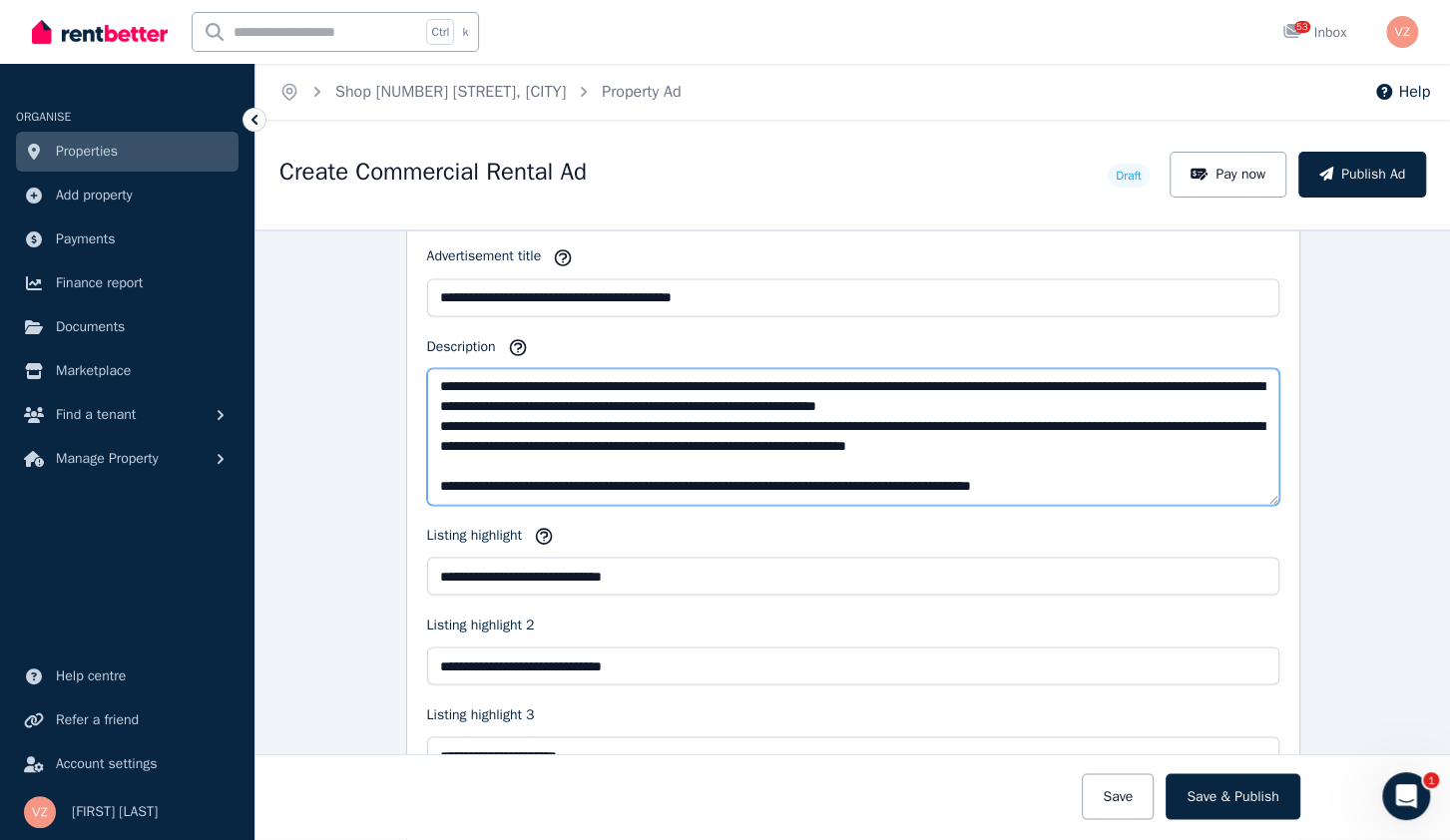 drag, startPoint x: 758, startPoint y: 408, endPoint x: 883, endPoint y: 410, distance: 125.016 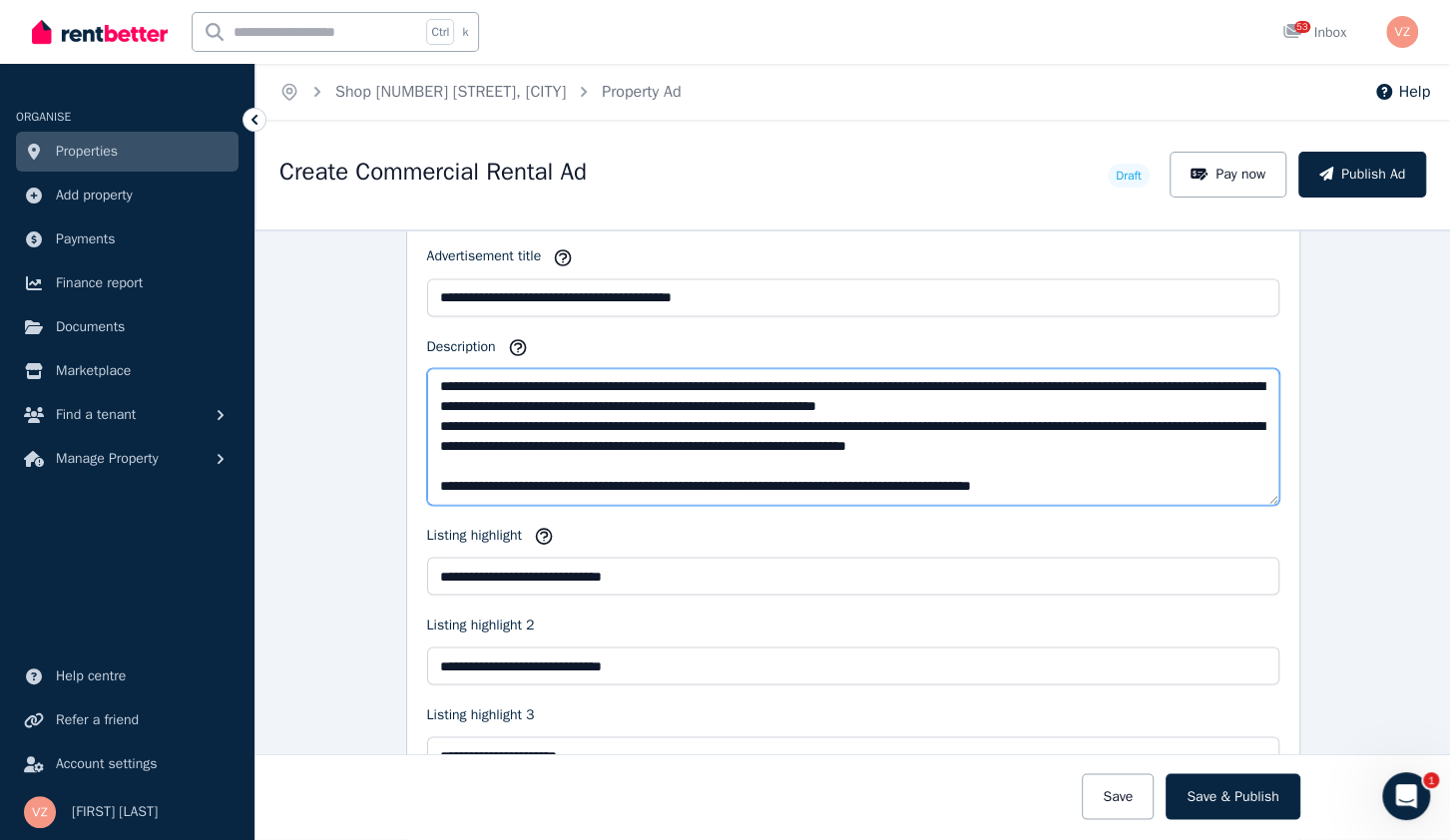 click on "**********" at bounding box center (853, 436) 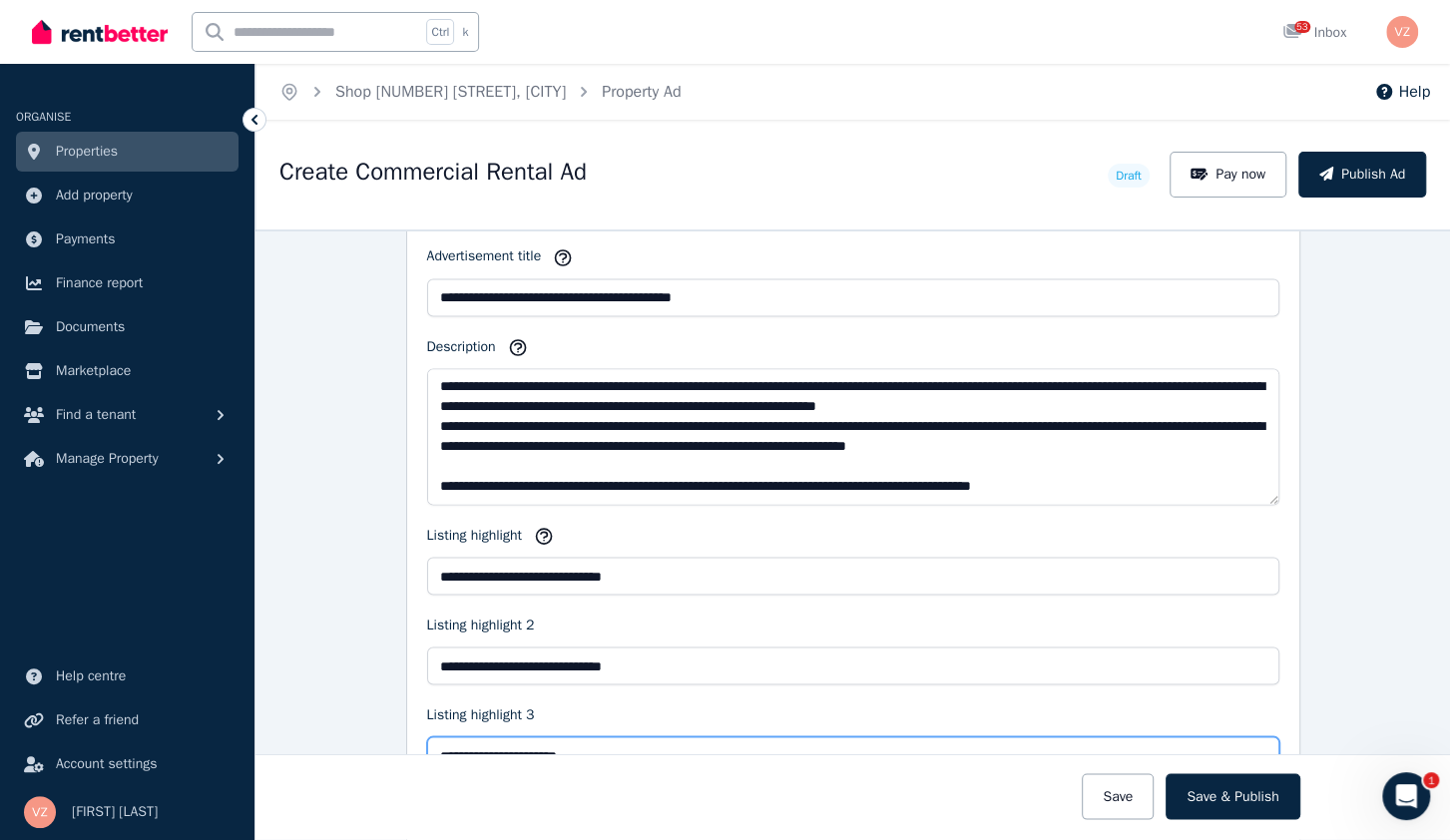 drag, startPoint x: 608, startPoint y: 741, endPoint x: 632, endPoint y: 743, distance: 24.083189 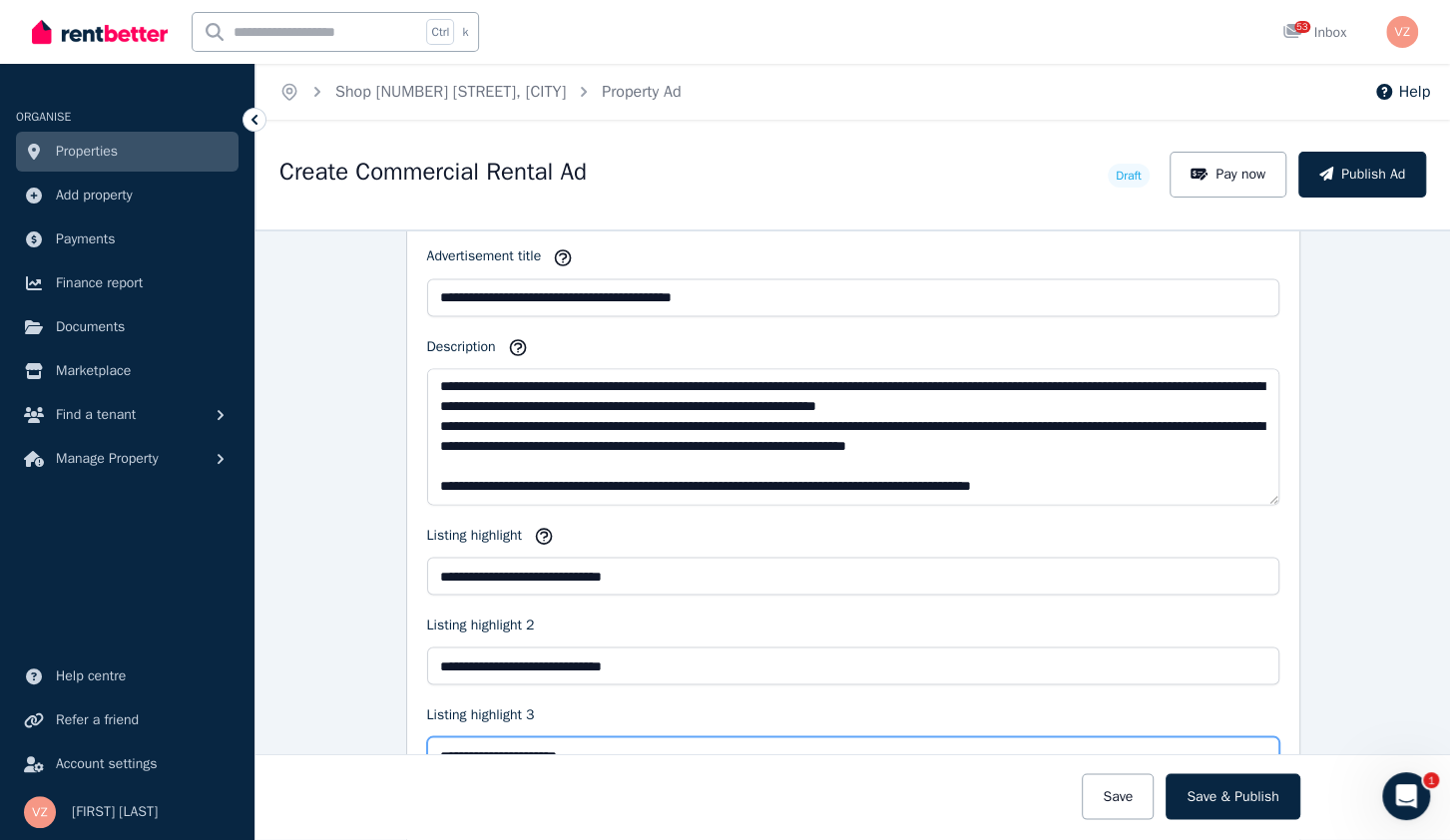 paste 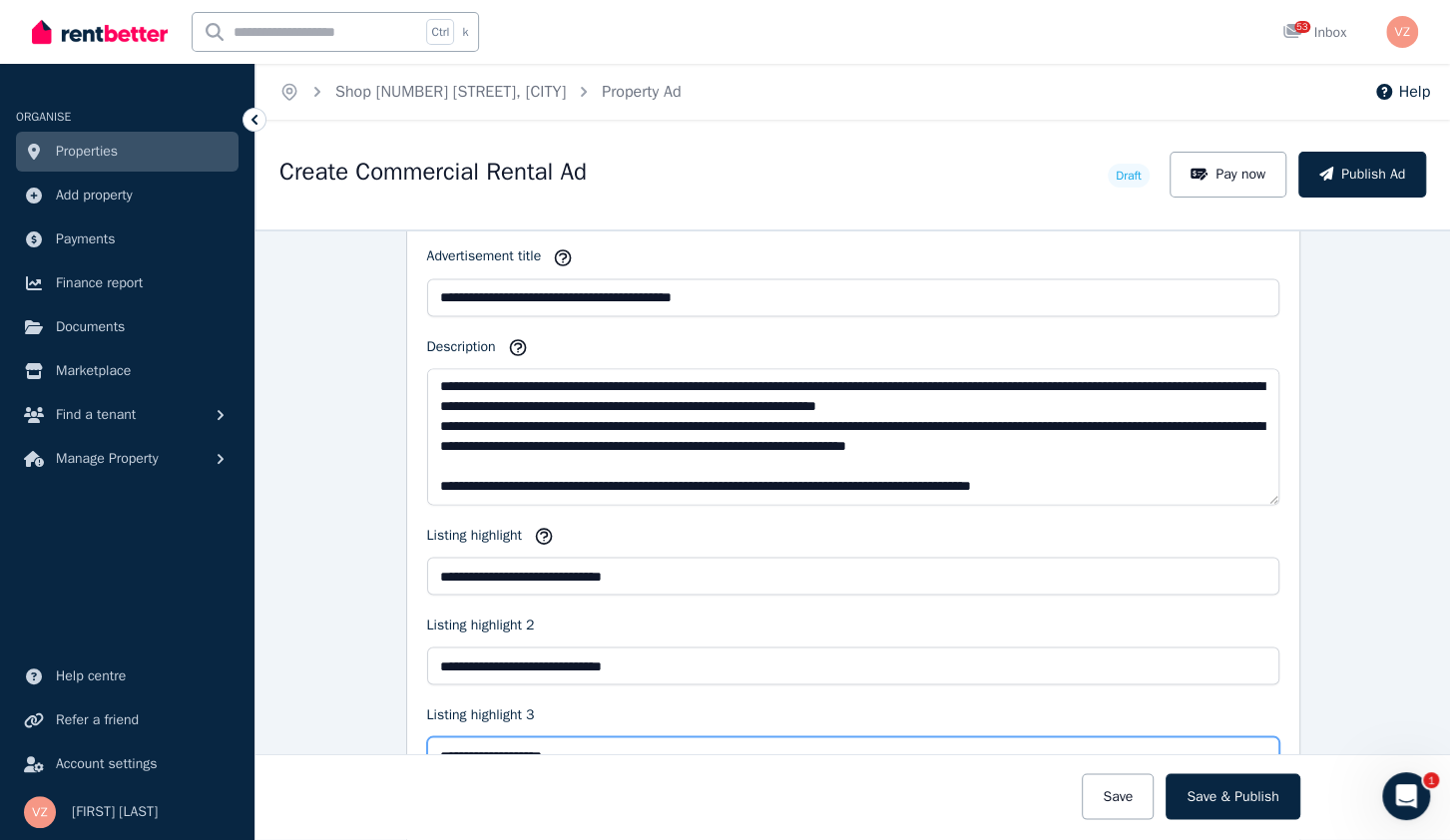 type on "**********" 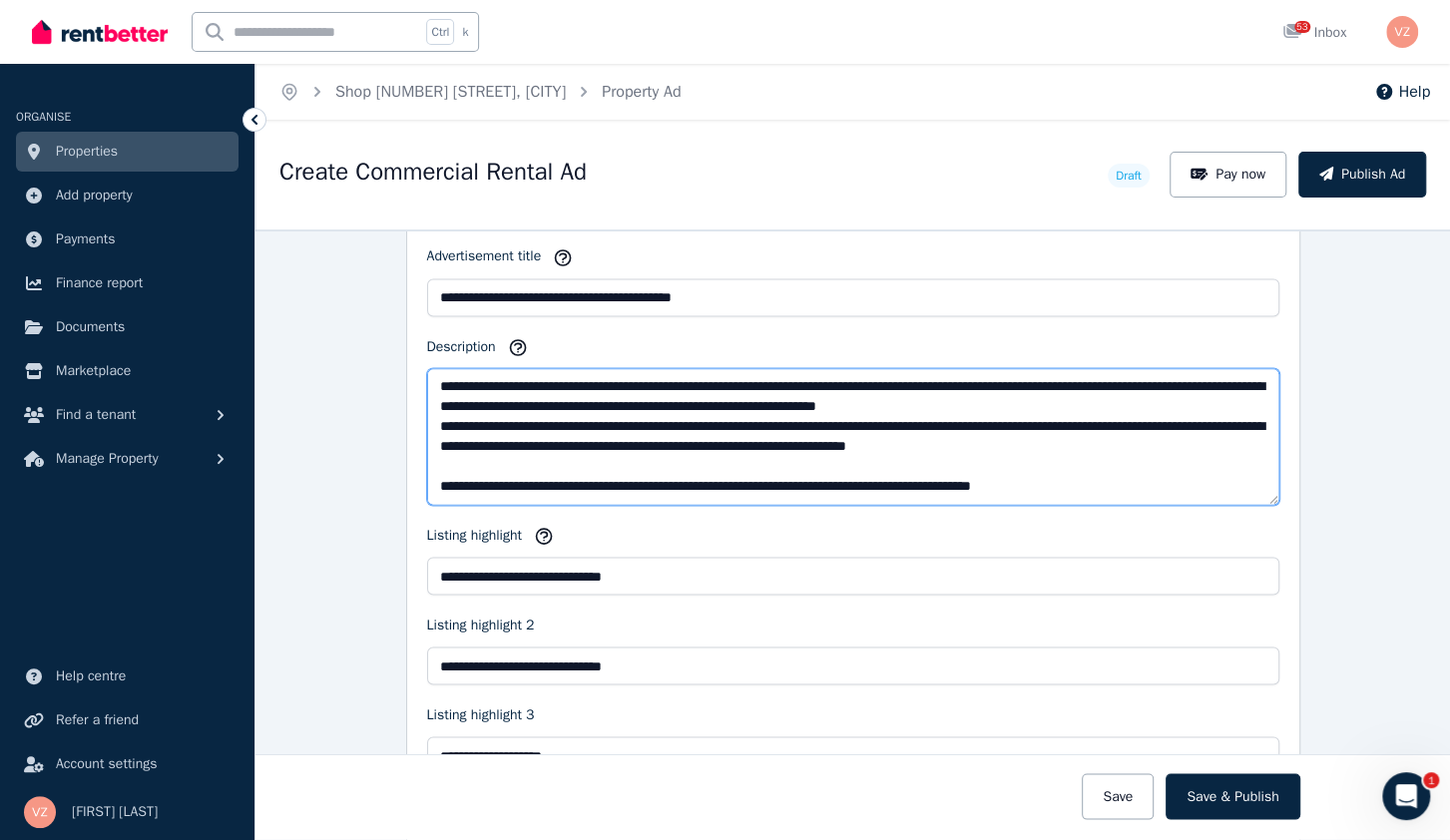 scroll, scrollTop: 100, scrollLeft: 0, axis: vertical 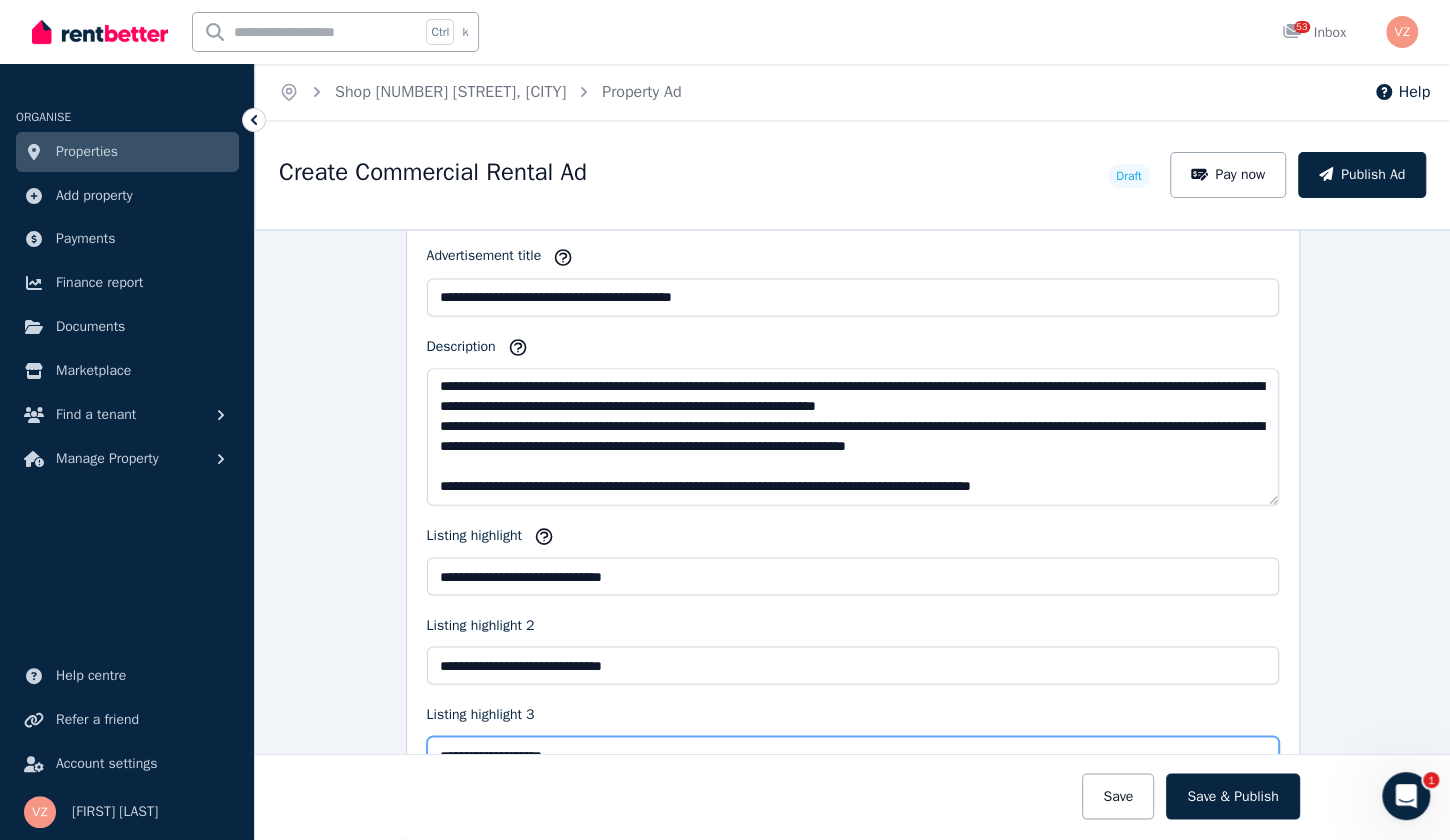 click on "**********" at bounding box center (853, 755) 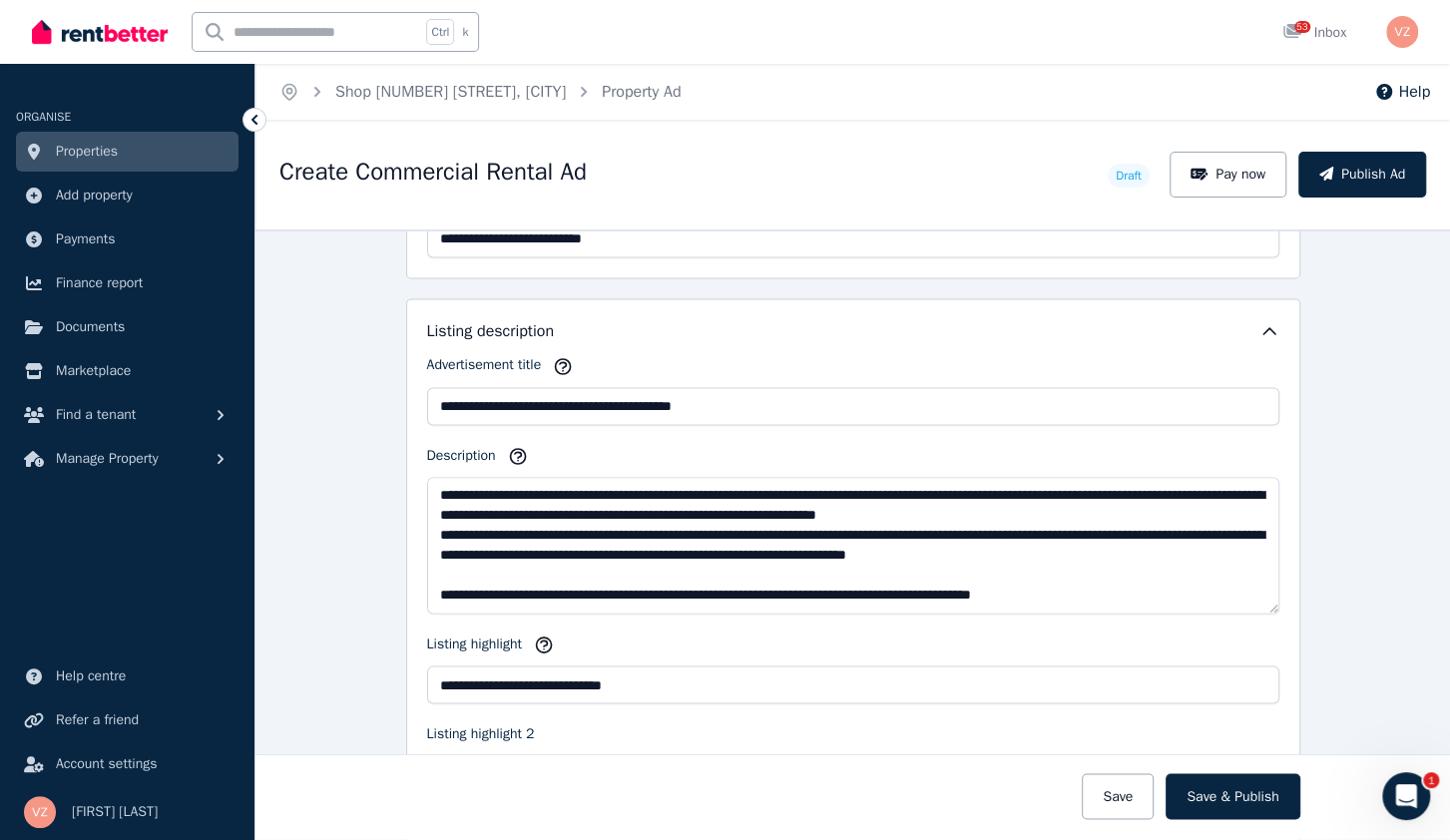 scroll, scrollTop: 1948, scrollLeft: 0, axis: vertical 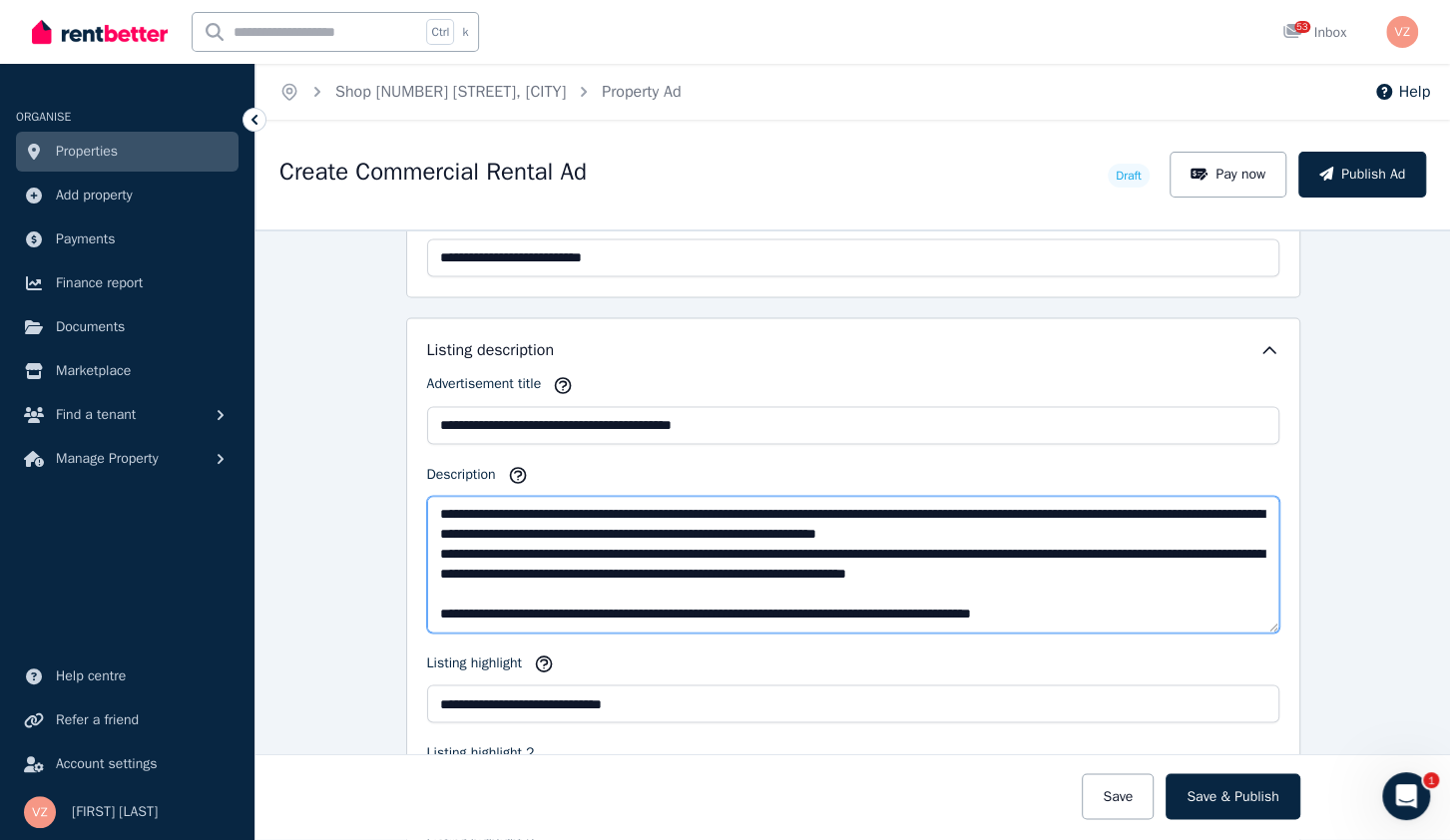 click on "**********" at bounding box center (853, 564) 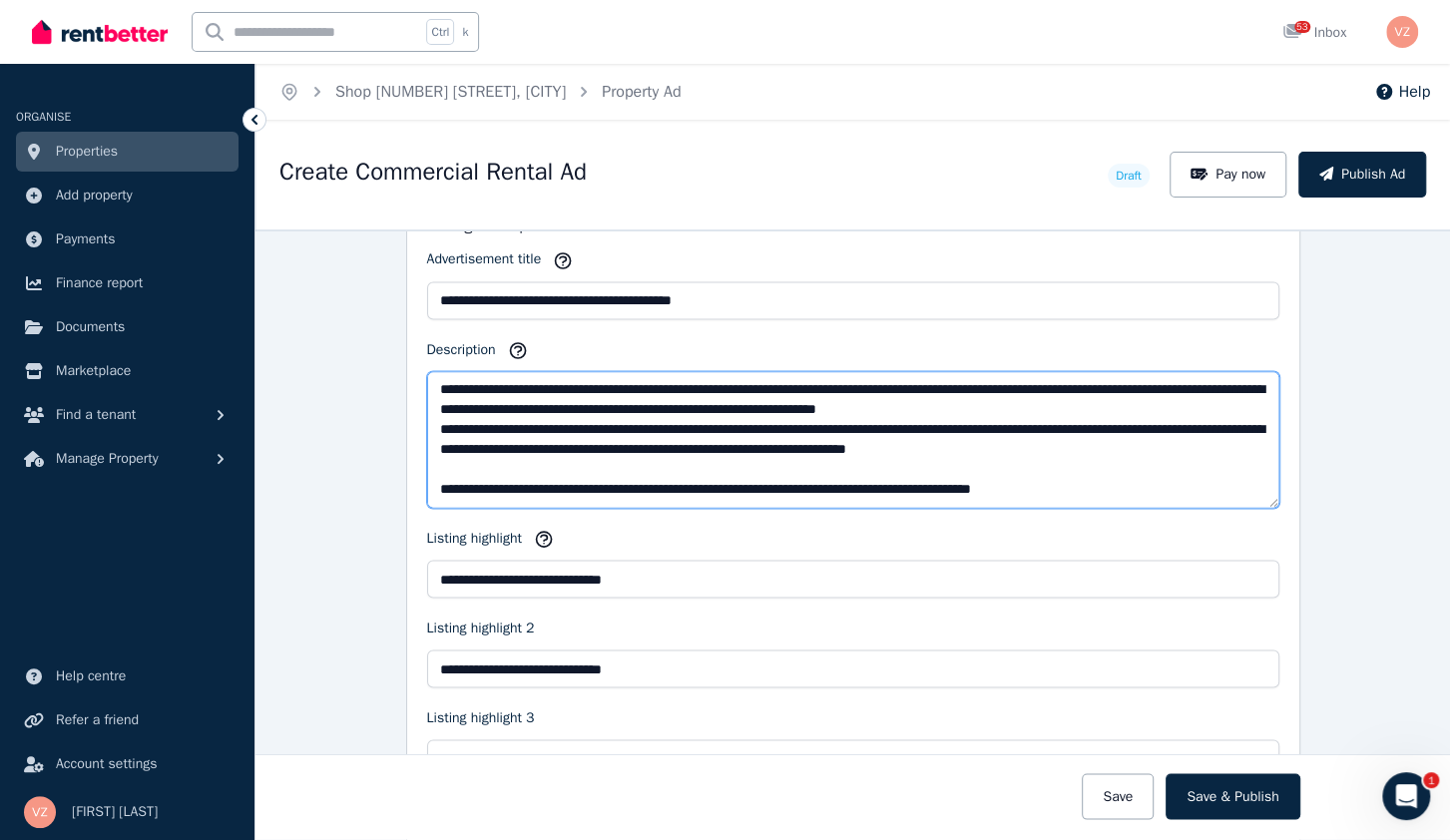 scroll, scrollTop: 2076, scrollLeft: 0, axis: vertical 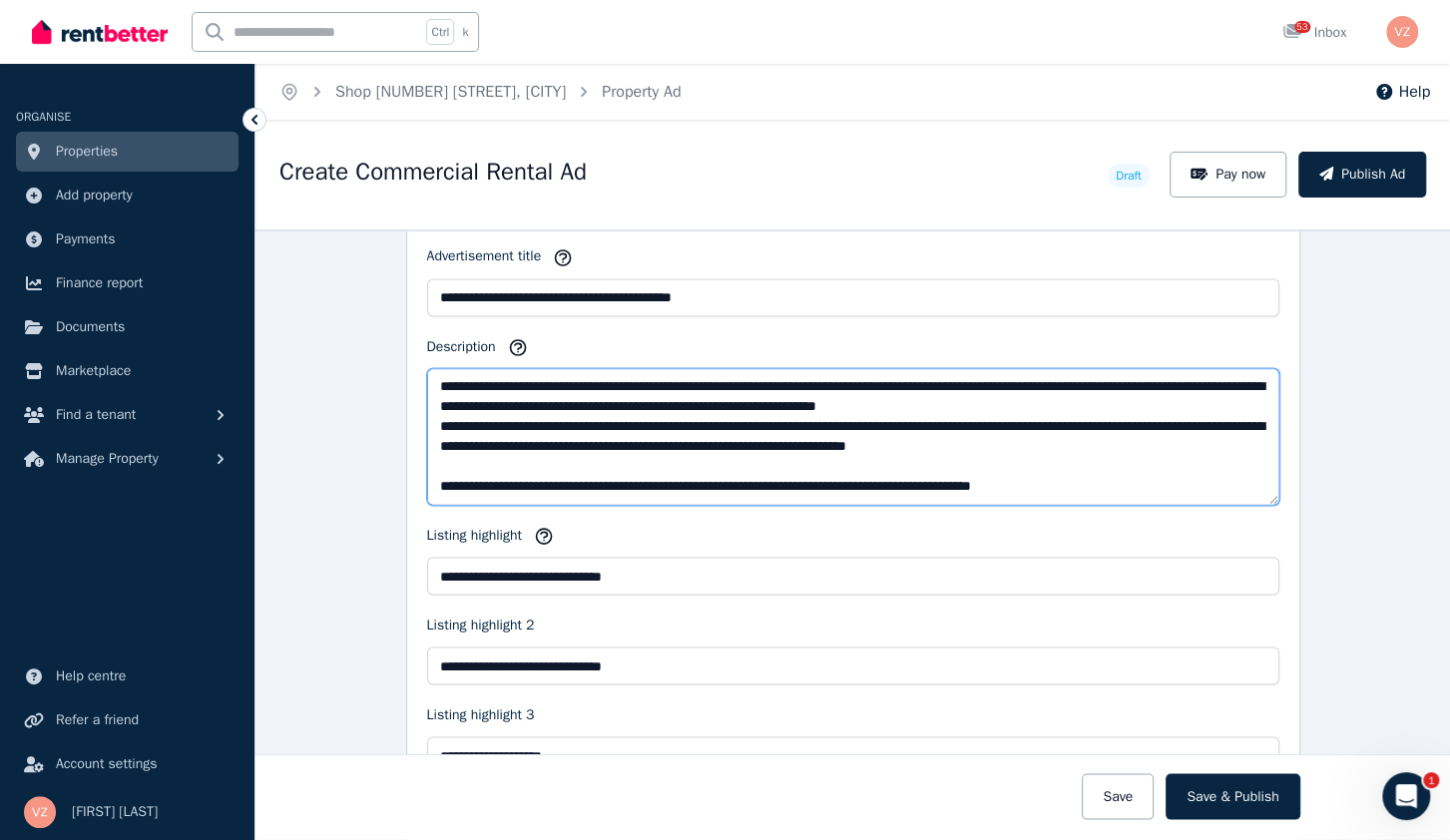 click on "**********" at bounding box center [853, 436] 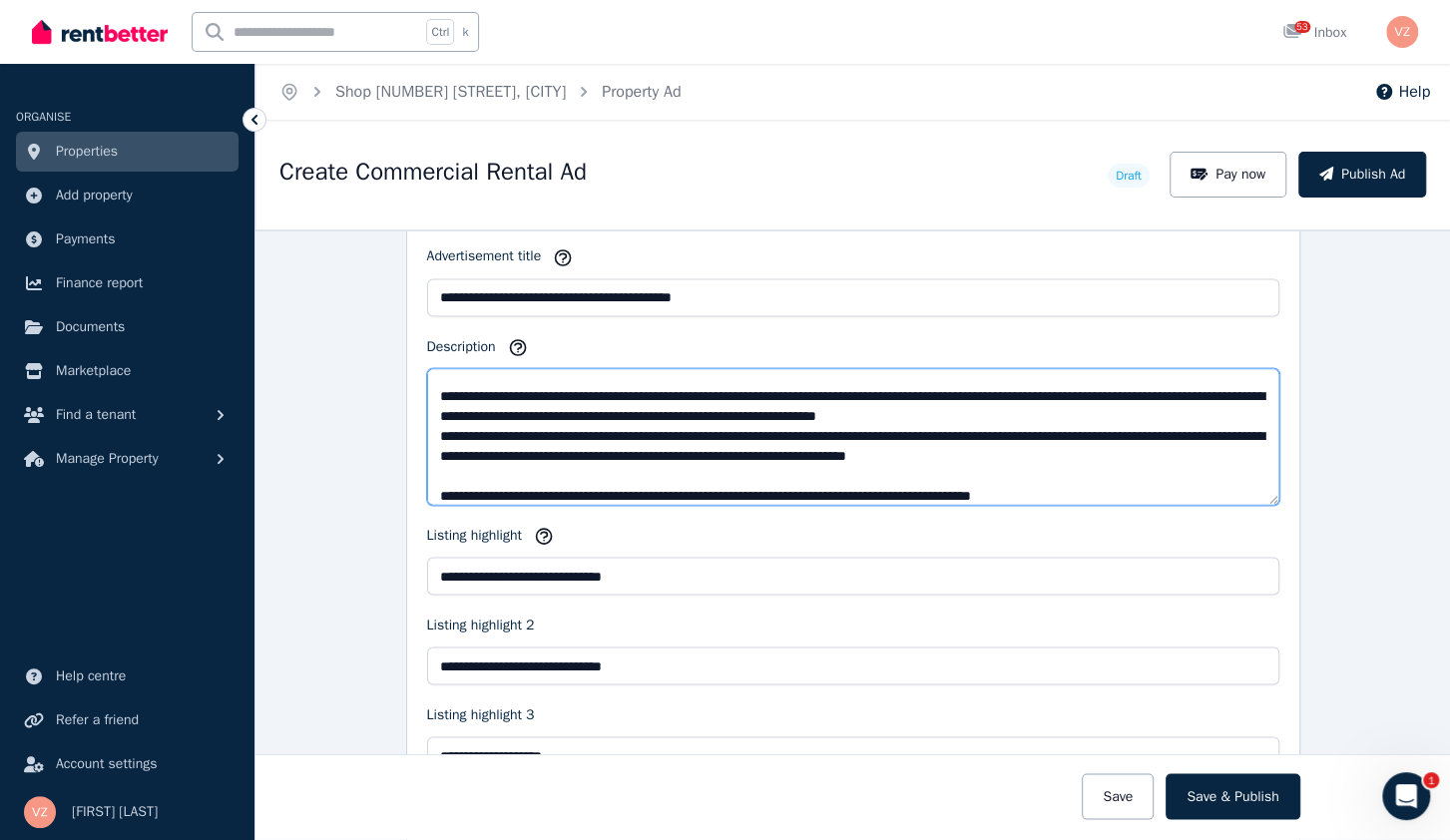 scroll, scrollTop: 100, scrollLeft: 0, axis: vertical 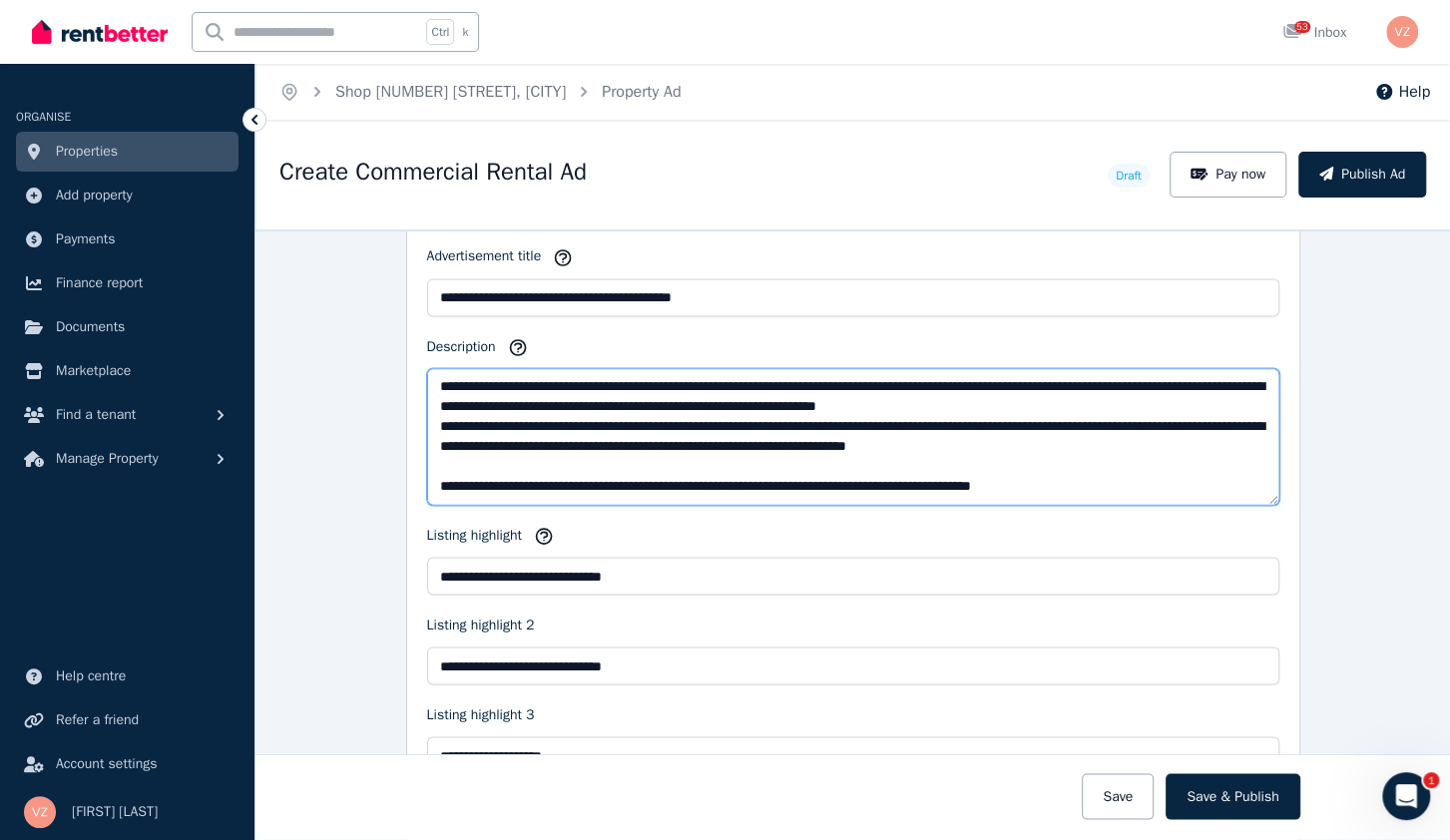 click on "**********" at bounding box center (853, 436) 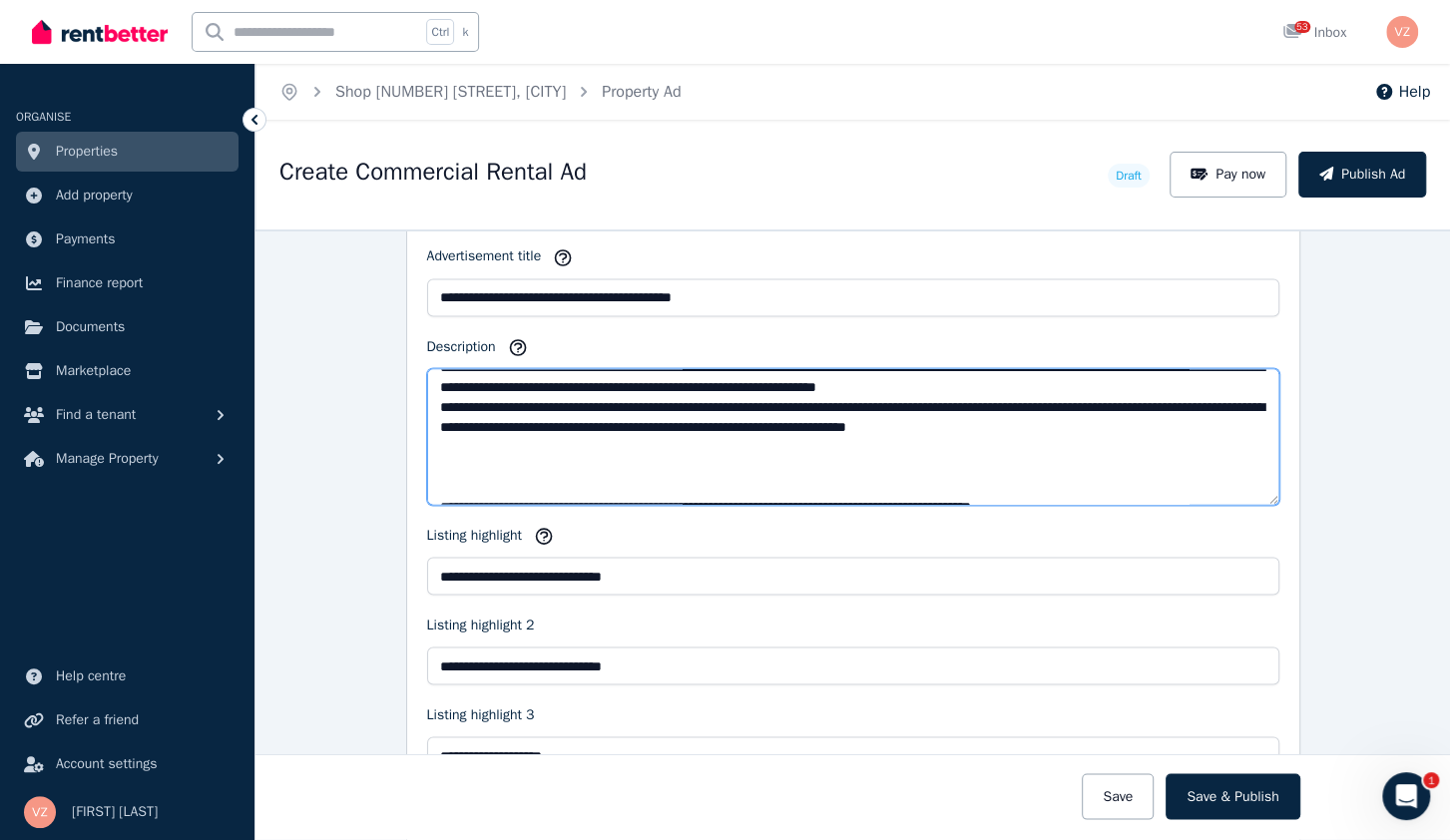 paste on "**********" 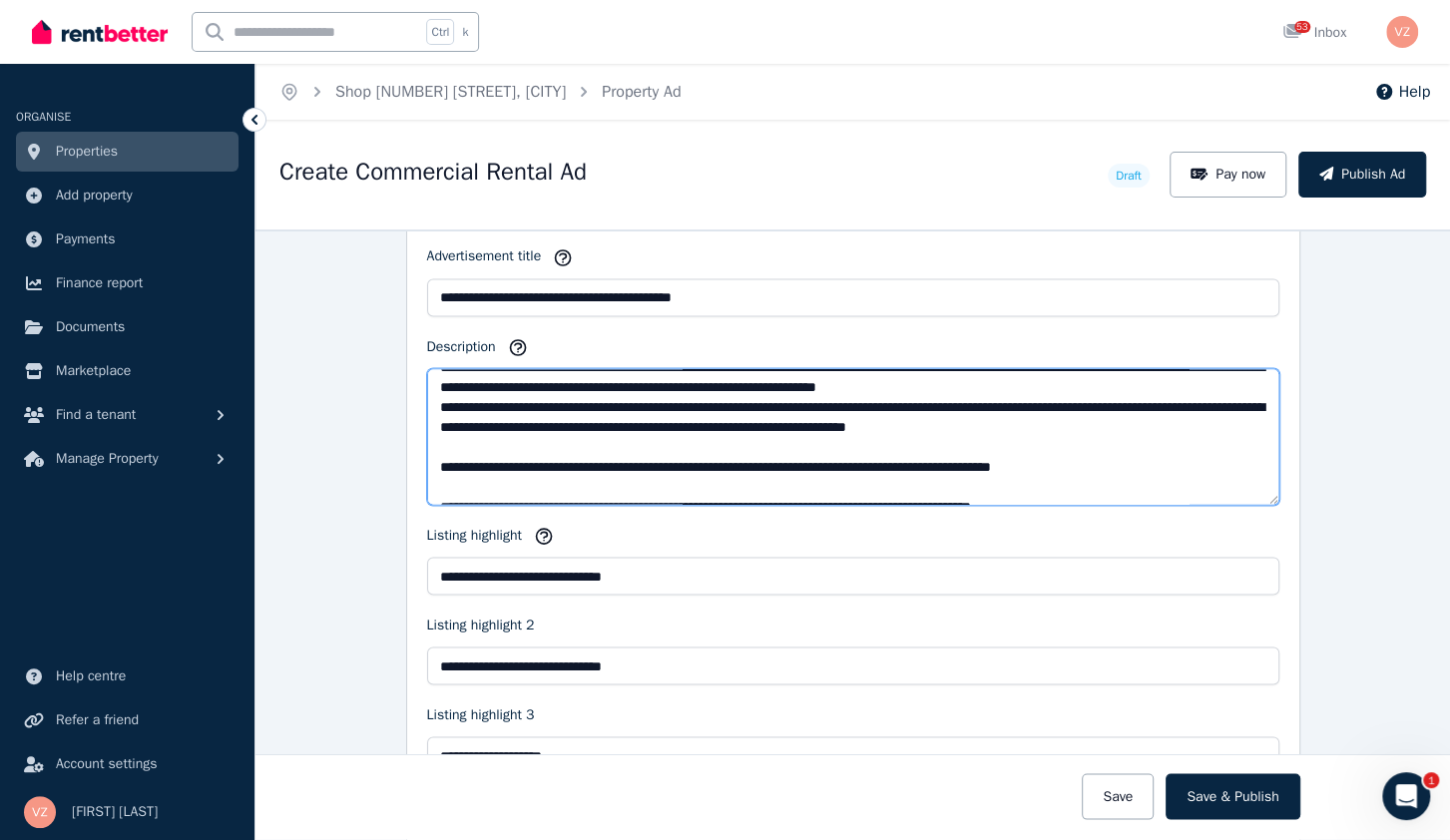 paste on "**********" 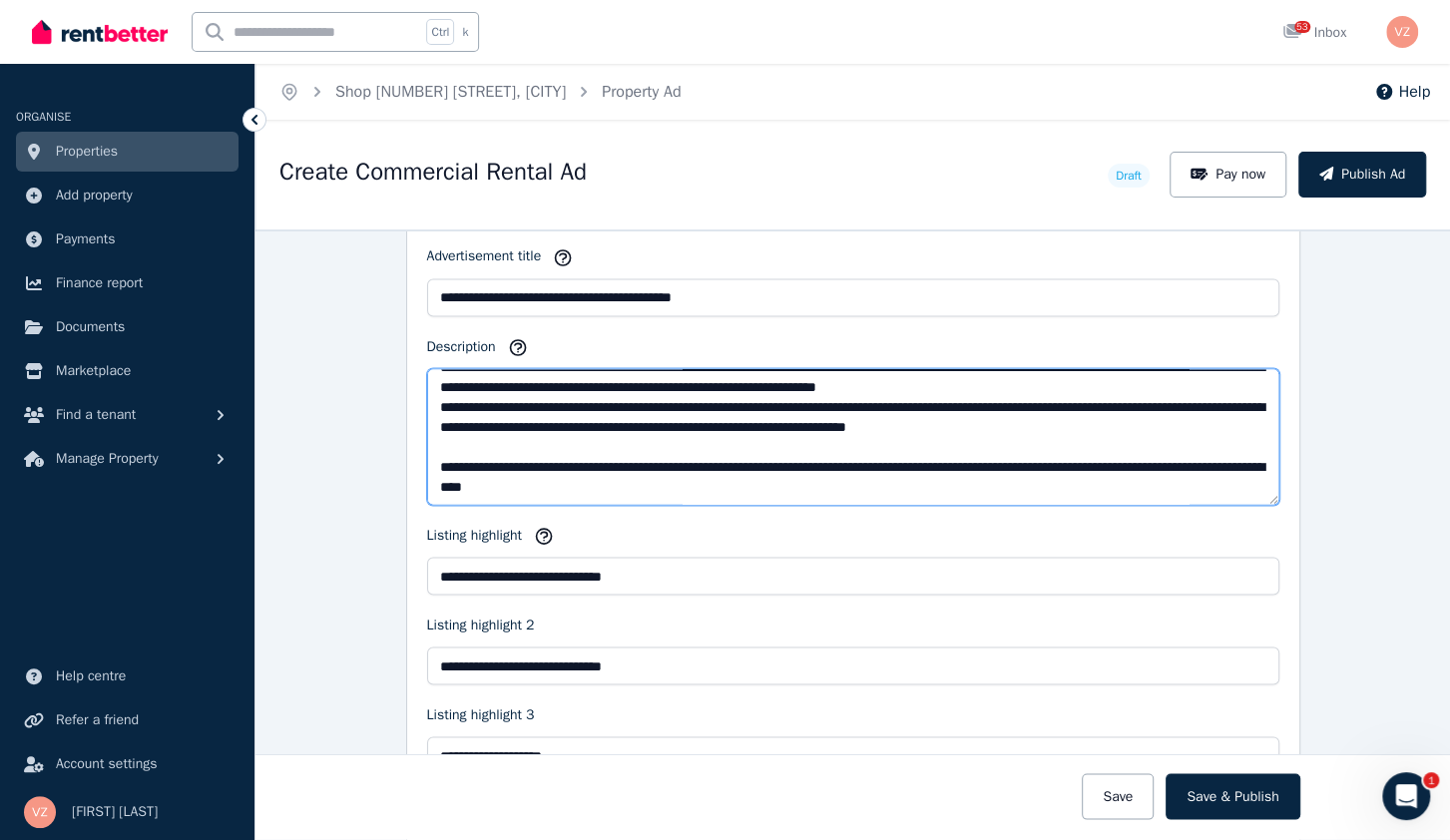 drag, startPoint x: 1105, startPoint y: 454, endPoint x: 1106, endPoint y: 499, distance: 45.01111 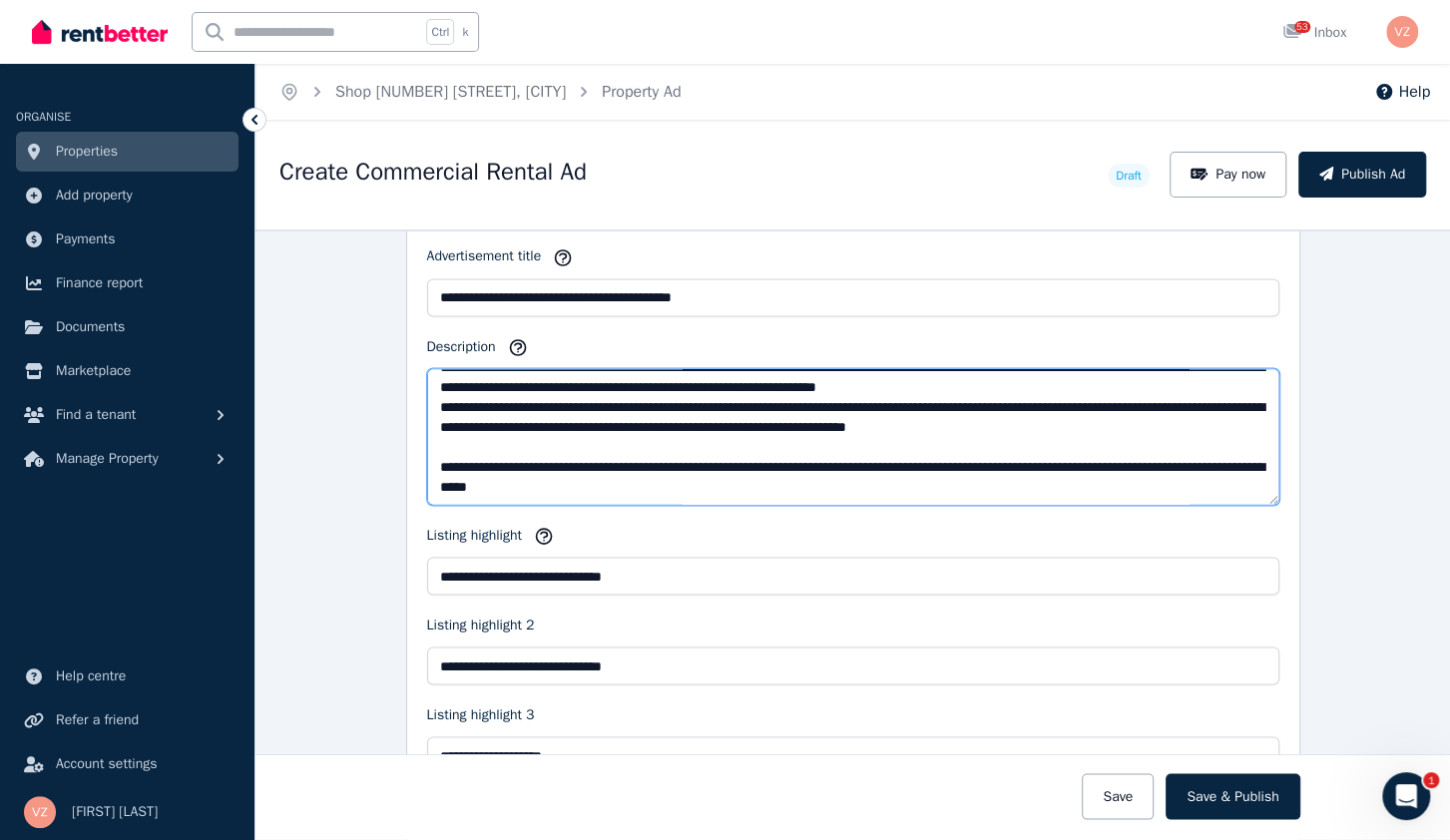 drag, startPoint x: 609, startPoint y: 477, endPoint x: 622, endPoint y: 476, distance: 13.038405 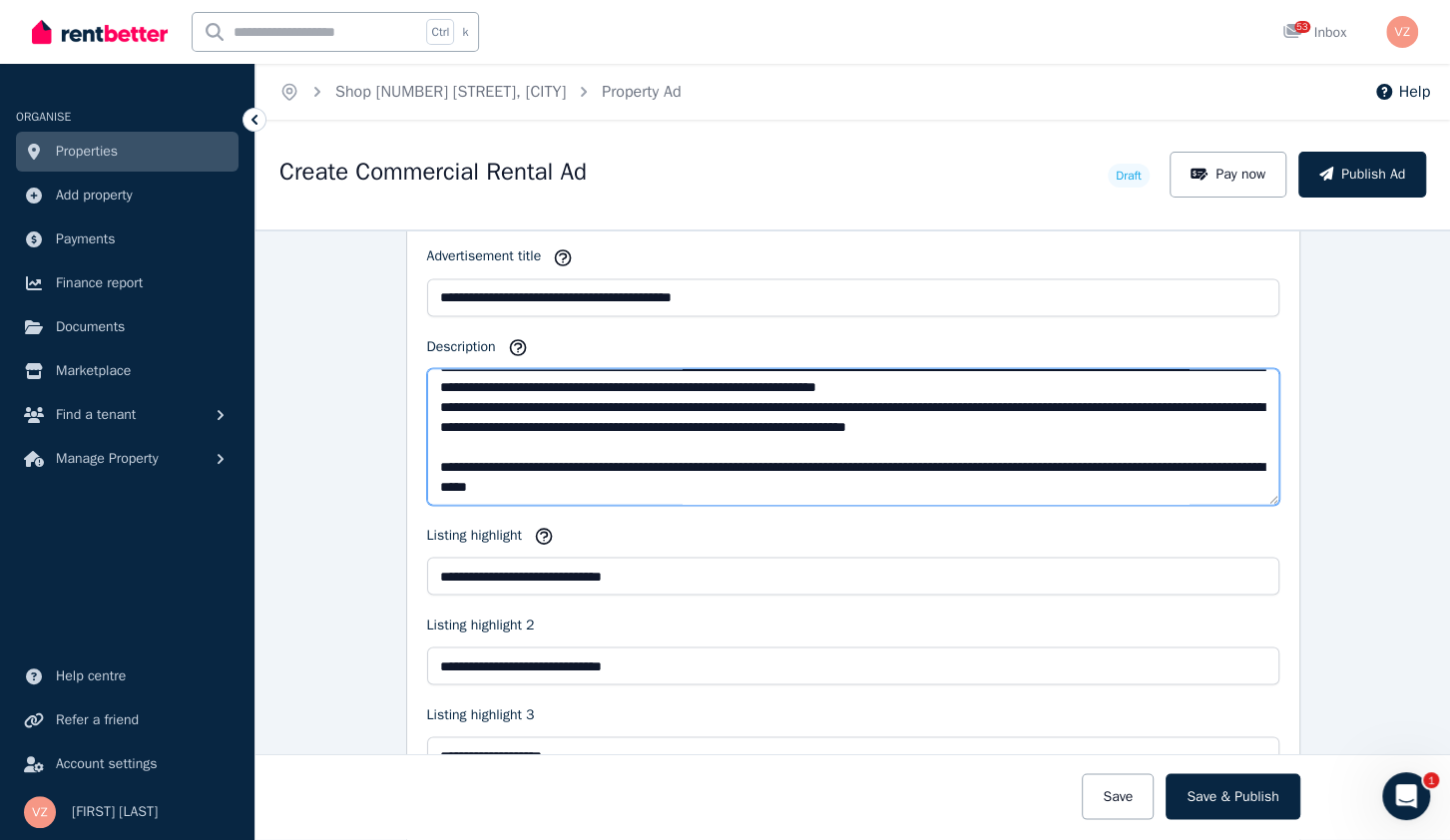 drag, startPoint x: 580, startPoint y: 470, endPoint x: 523, endPoint y: 470, distance: 57 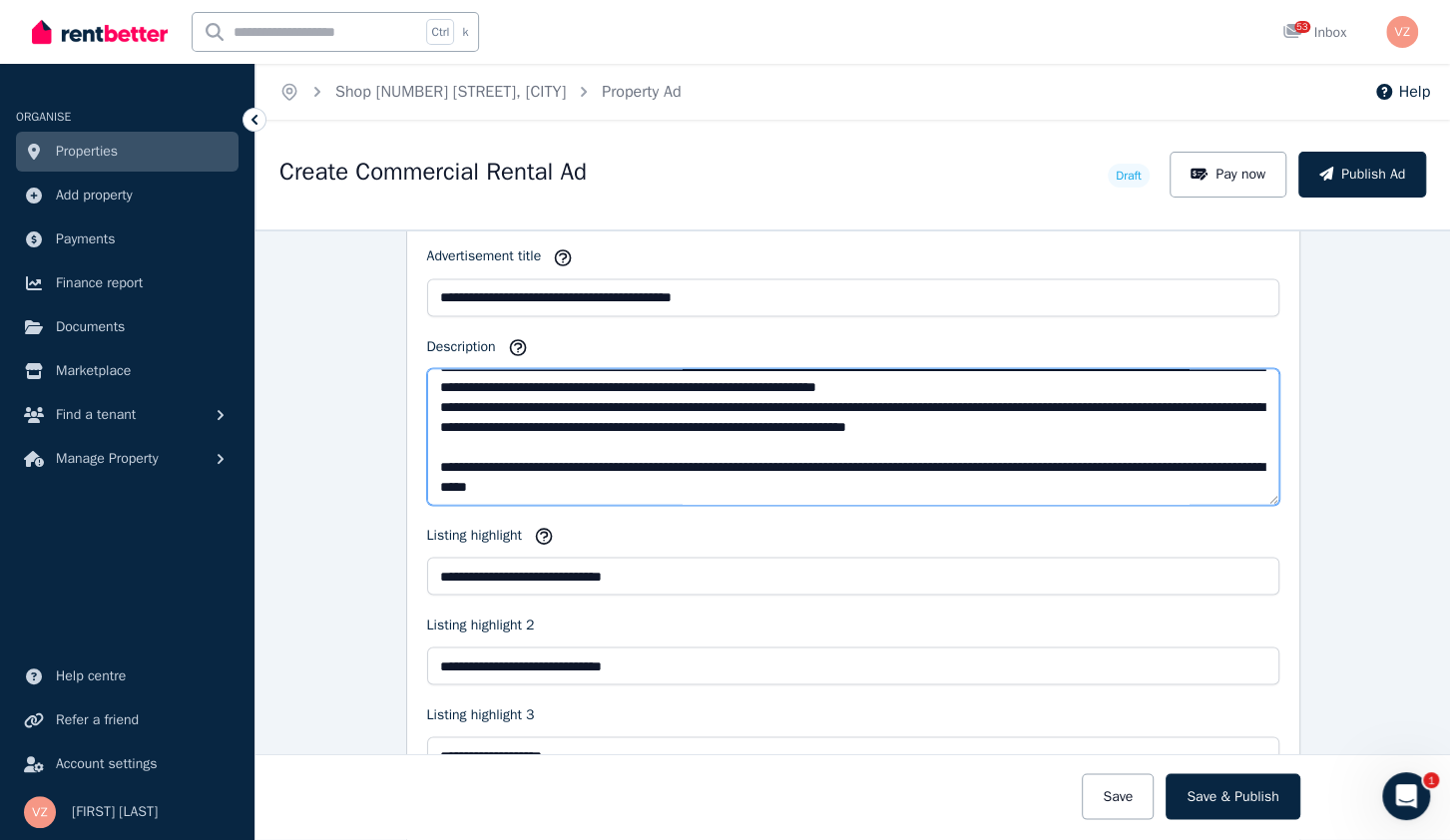 click on "Description" at bounding box center (853, 436) 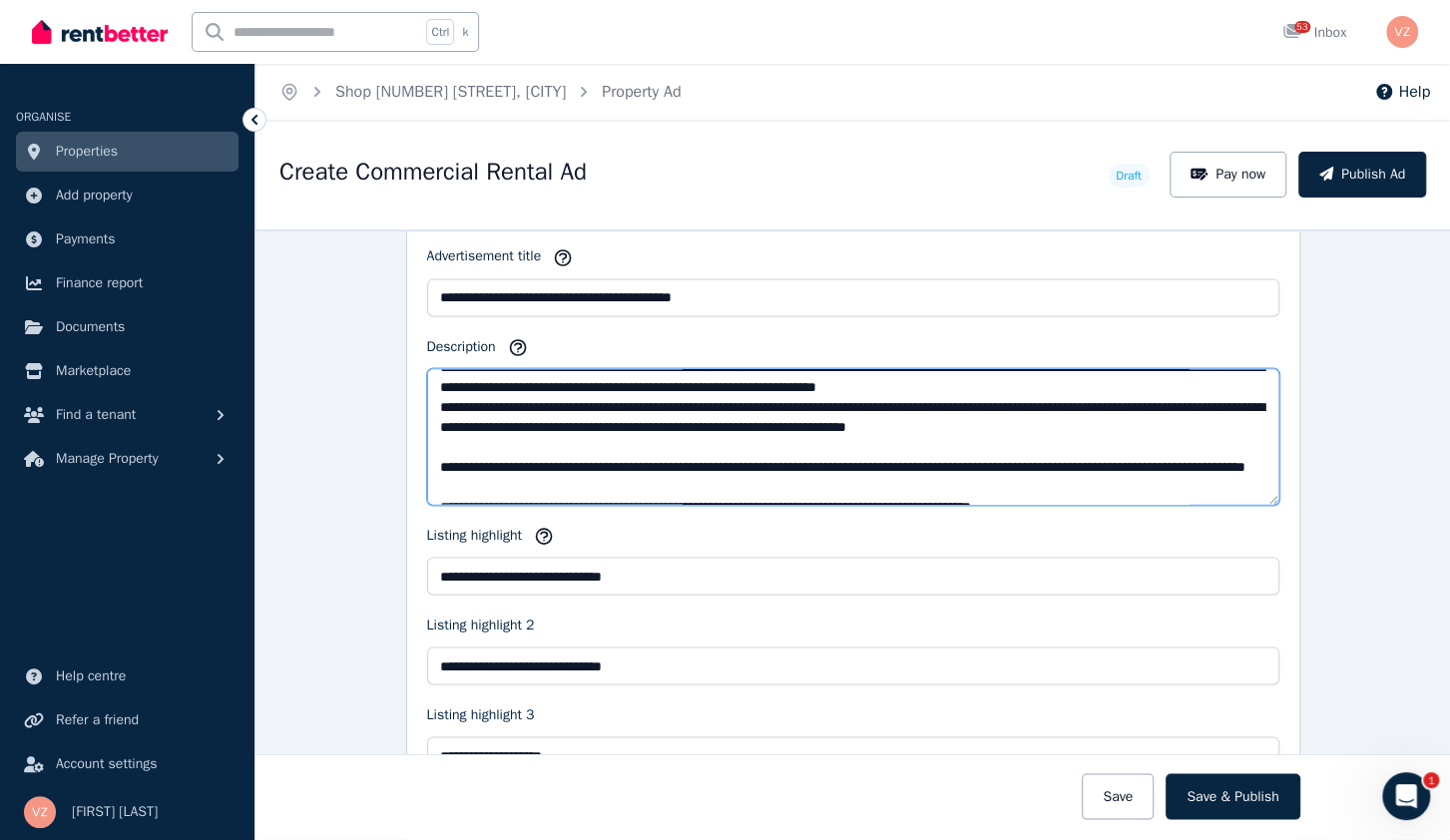 click on "Description" at bounding box center (853, 436) 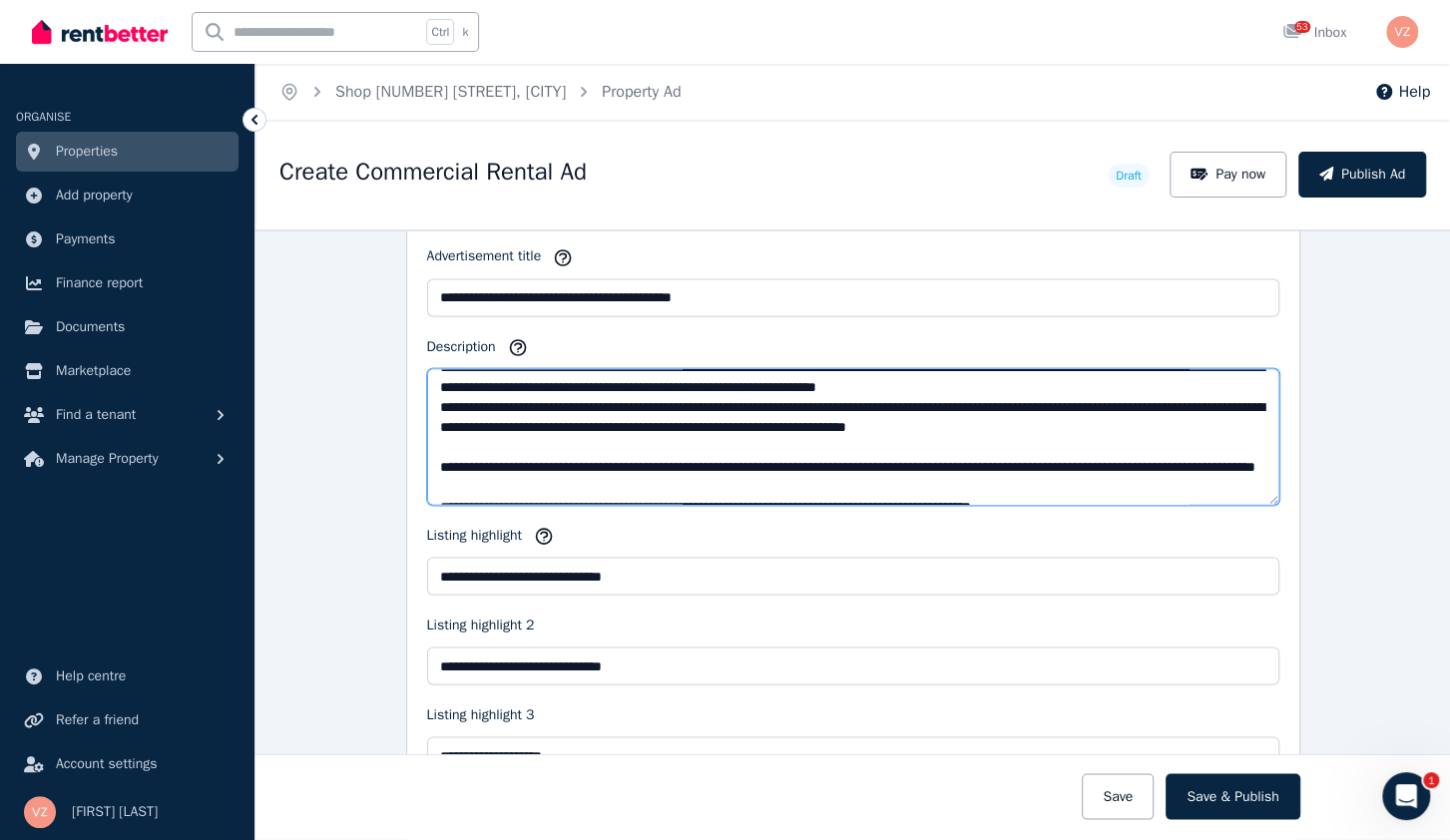 drag, startPoint x: 827, startPoint y: 451, endPoint x: 750, endPoint y: 446, distance: 77.16217 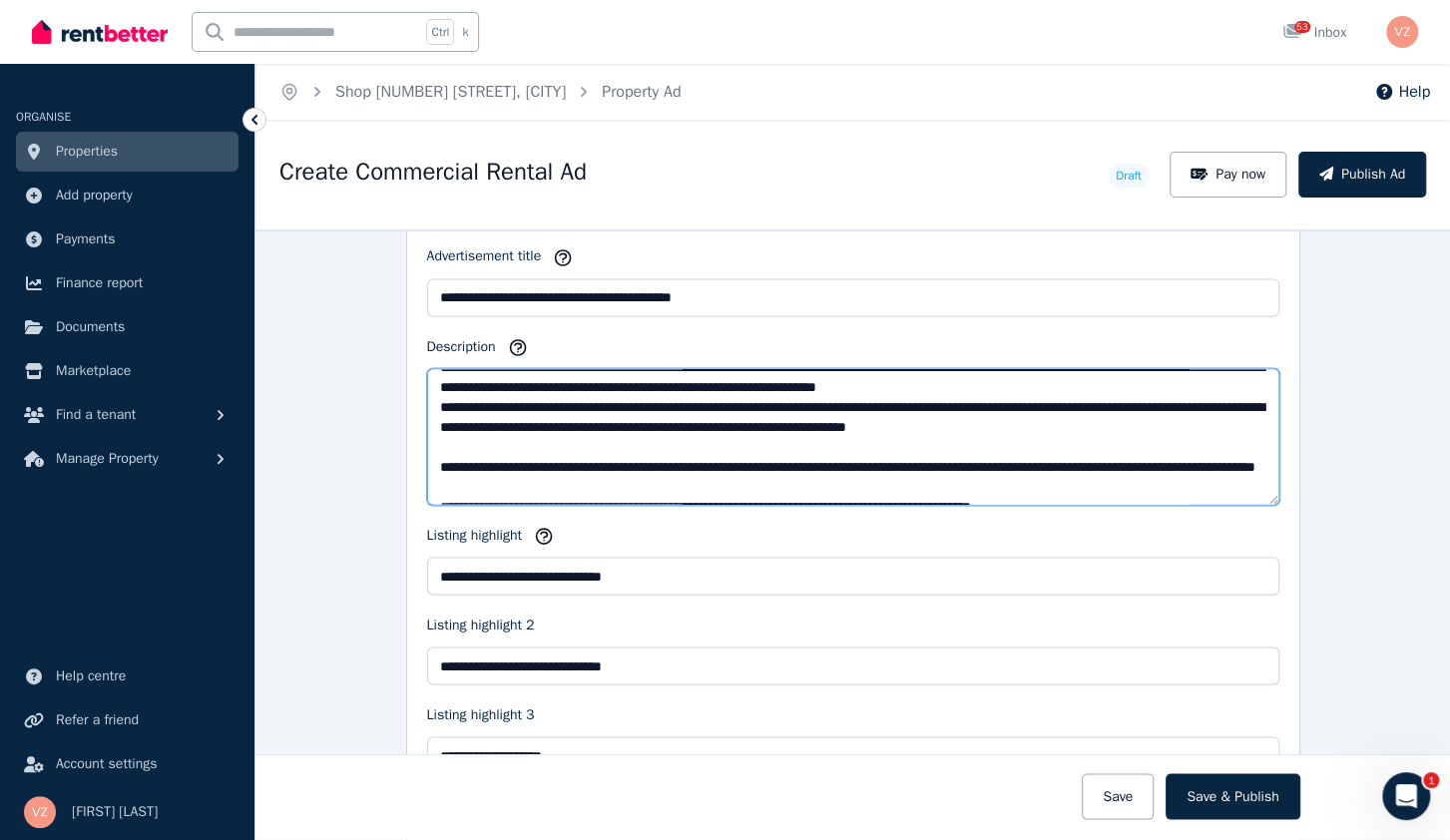 click on "Description" at bounding box center [853, 436] 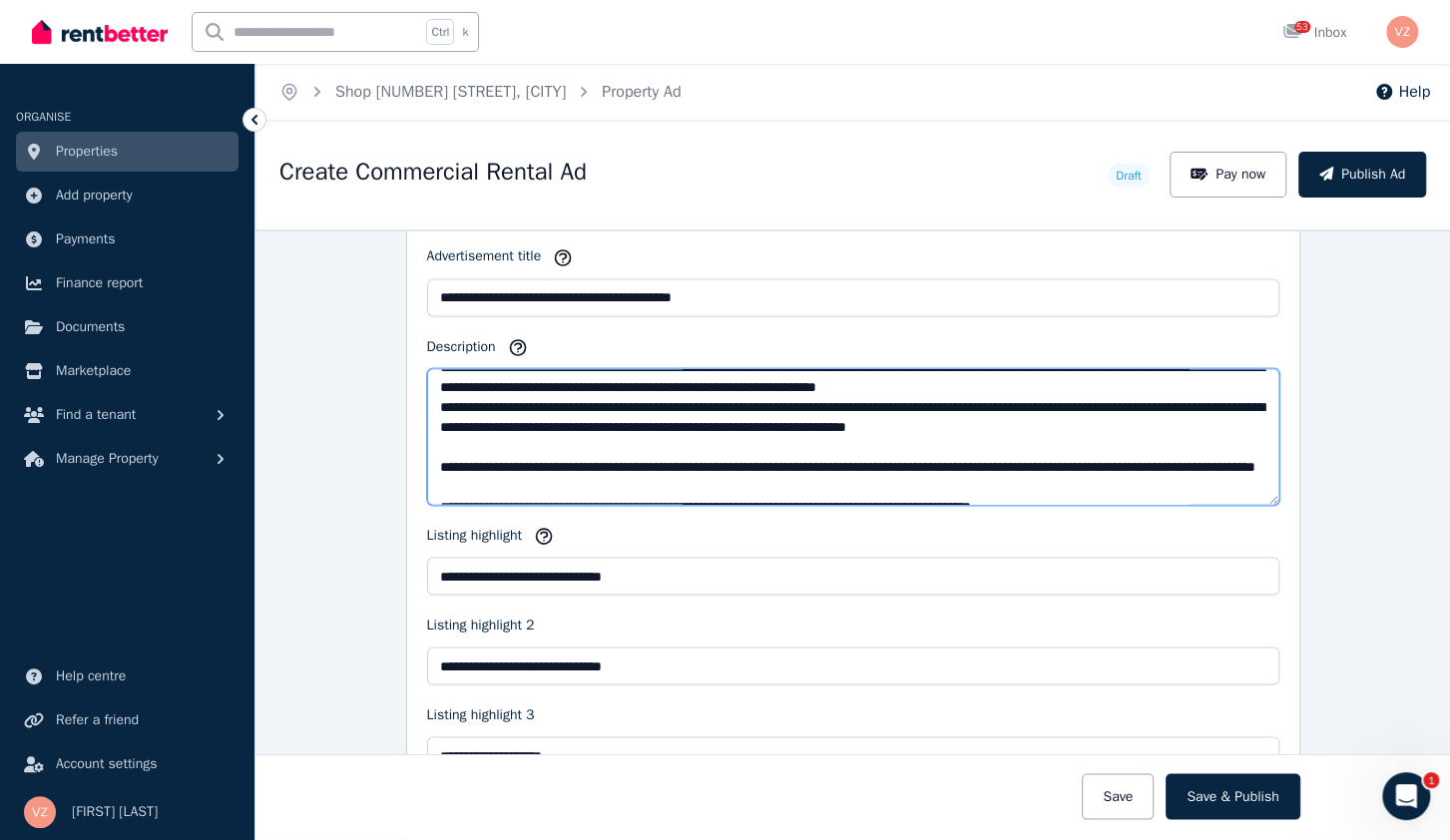 drag, startPoint x: 1099, startPoint y: 452, endPoint x: 749, endPoint y: 450, distance: 350.0057 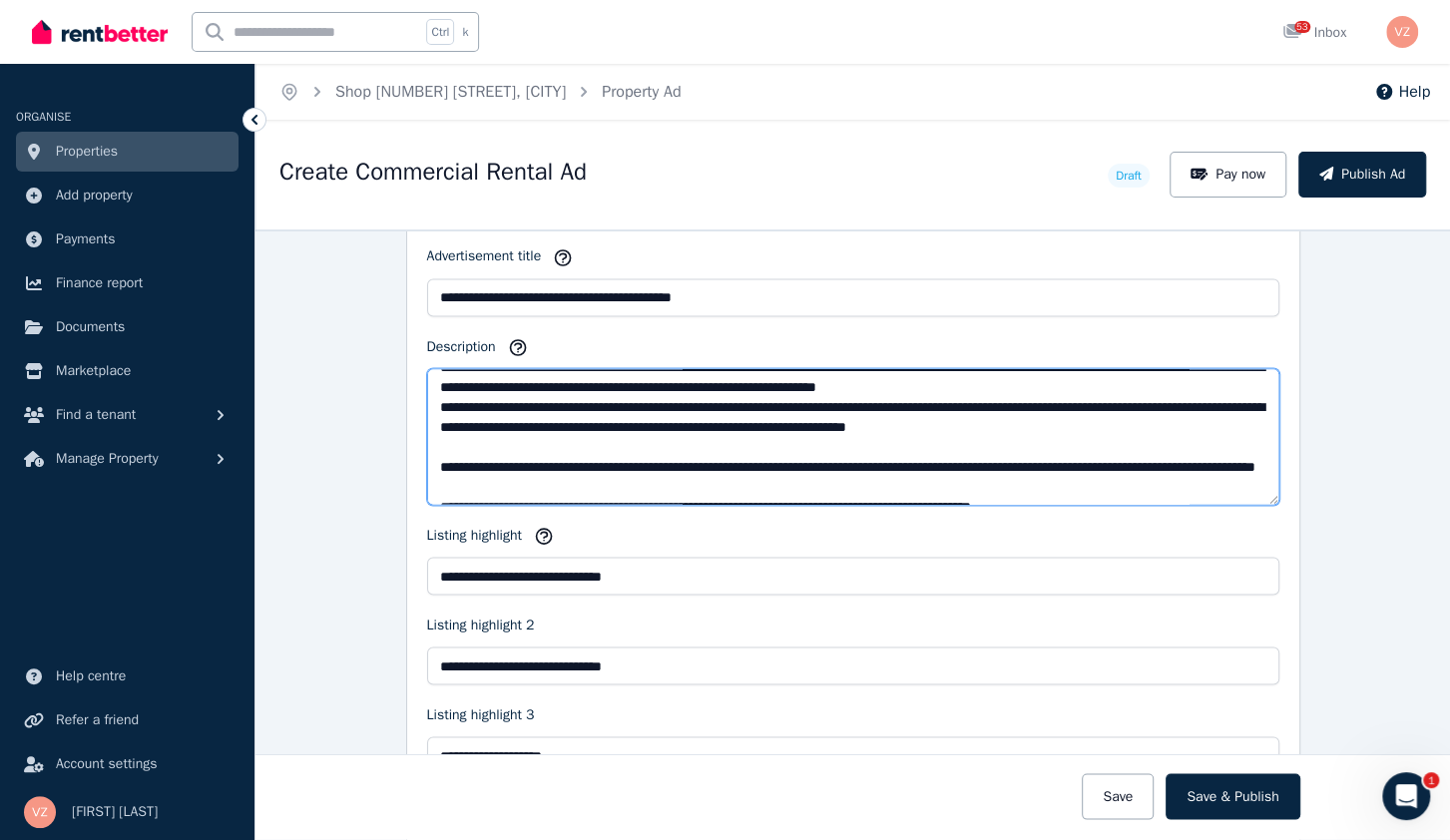 click on "Description" at bounding box center (853, 436) 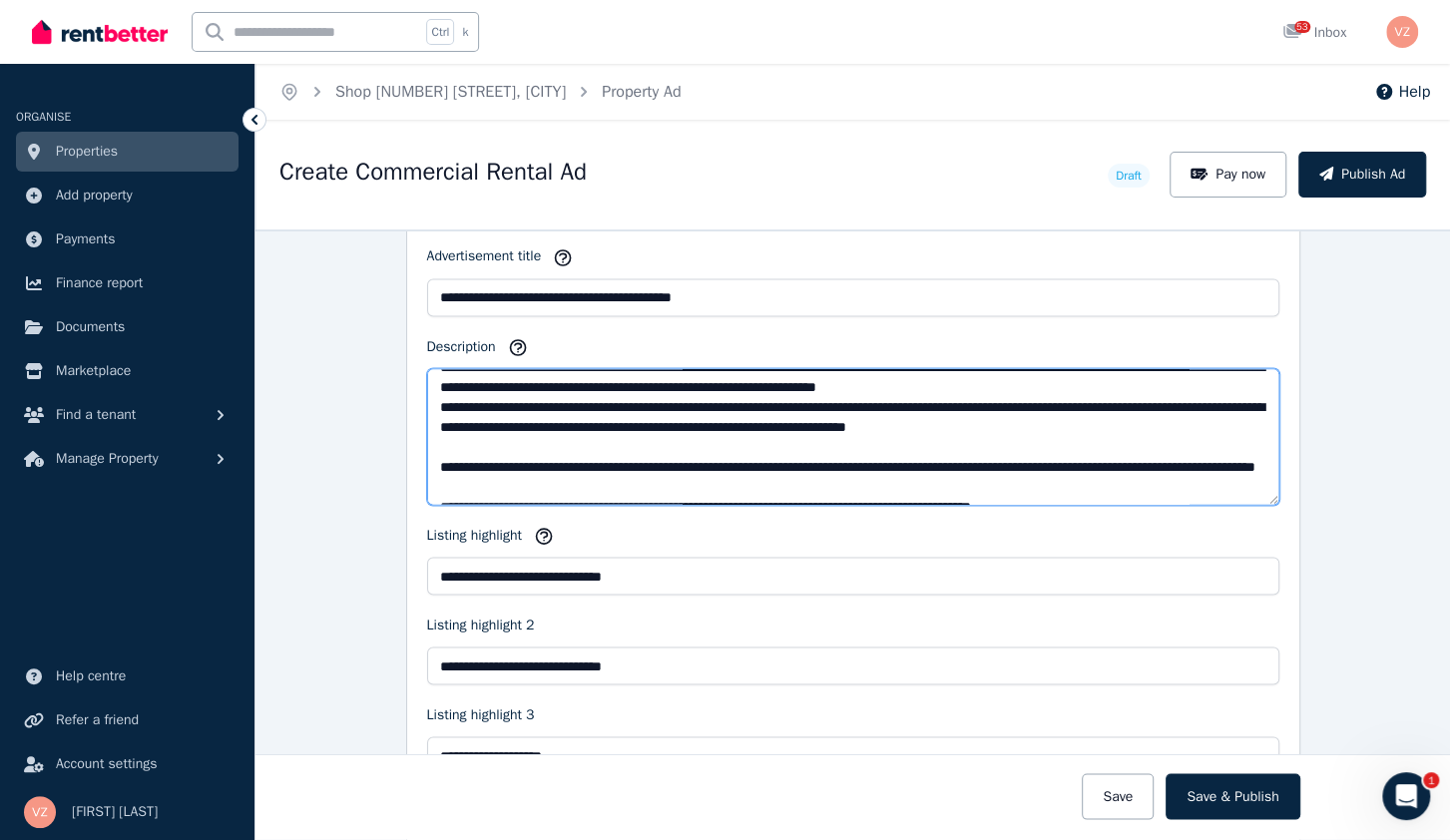 type on "**********" 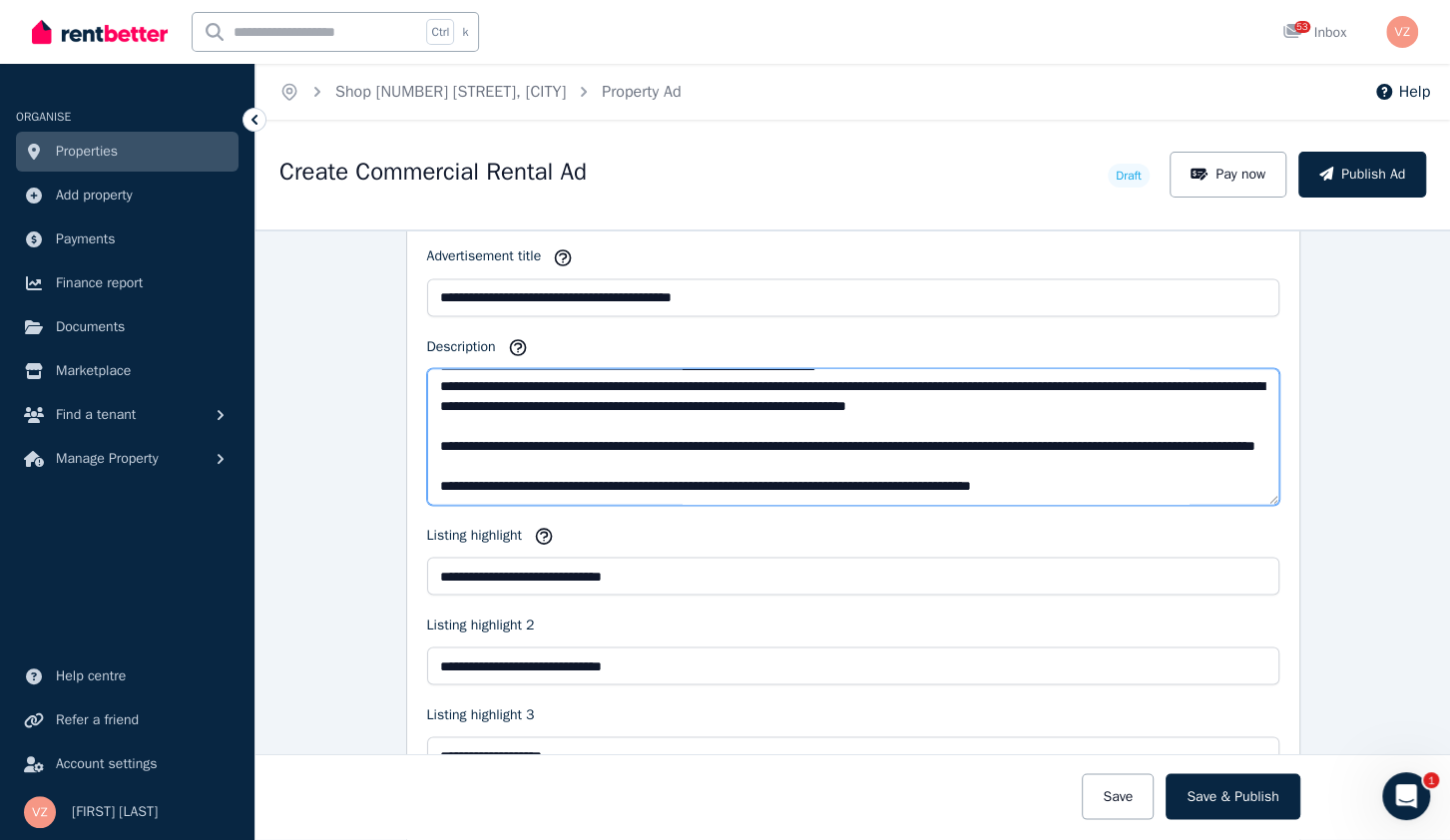 scroll, scrollTop: 160, scrollLeft: 0, axis: vertical 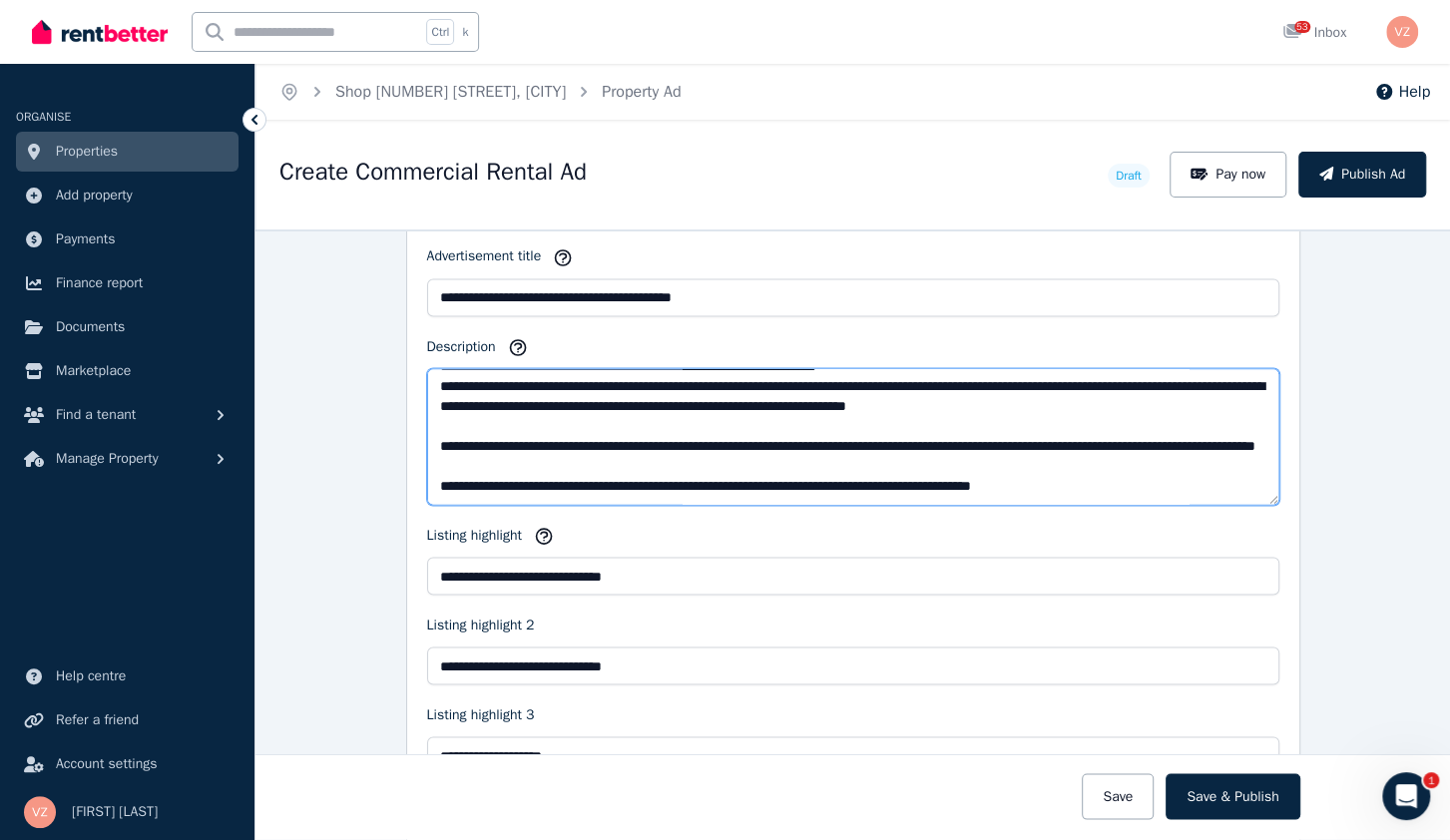 click on "Description" at bounding box center (853, 436) 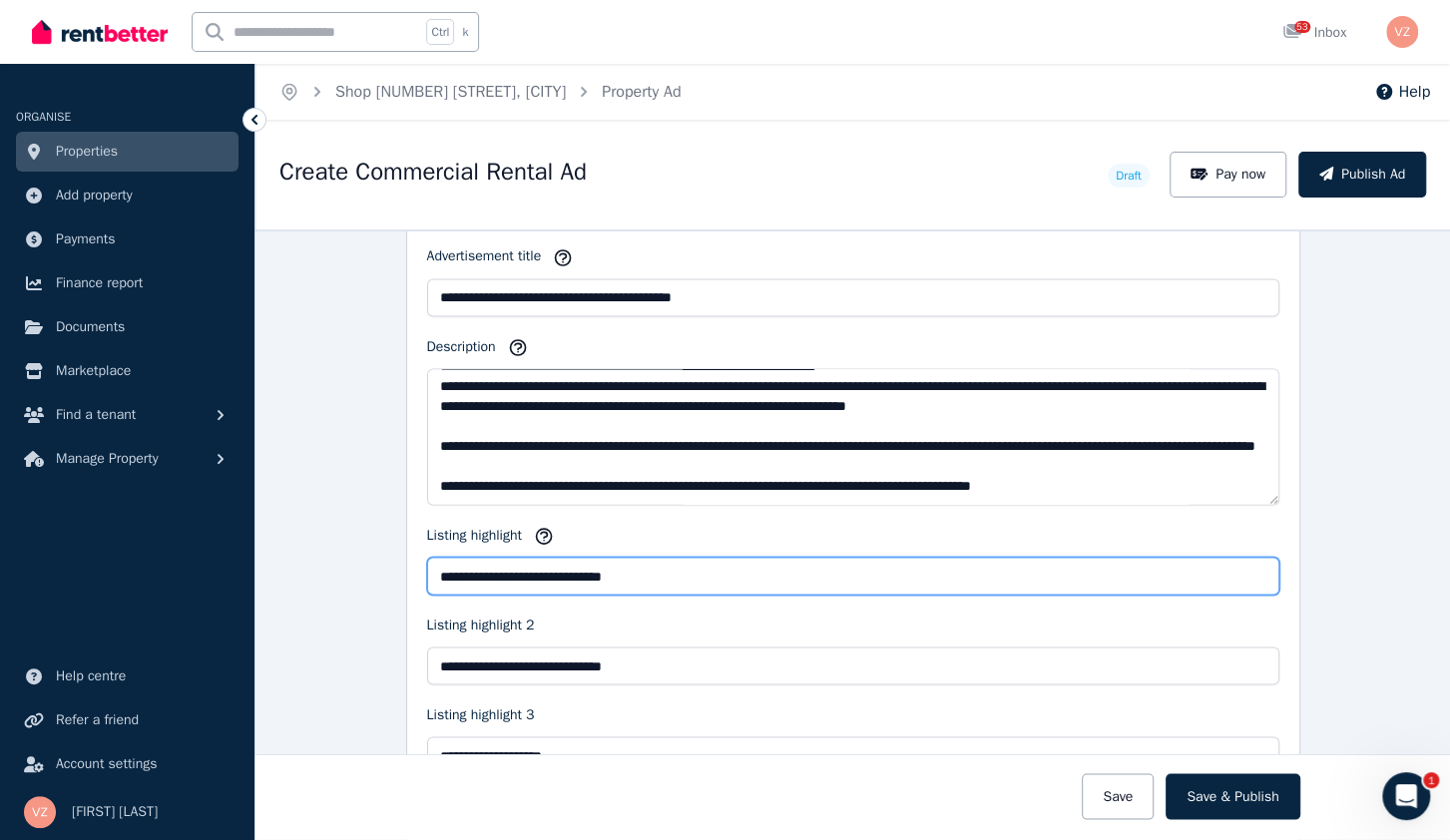click on "**********" at bounding box center [853, 576] 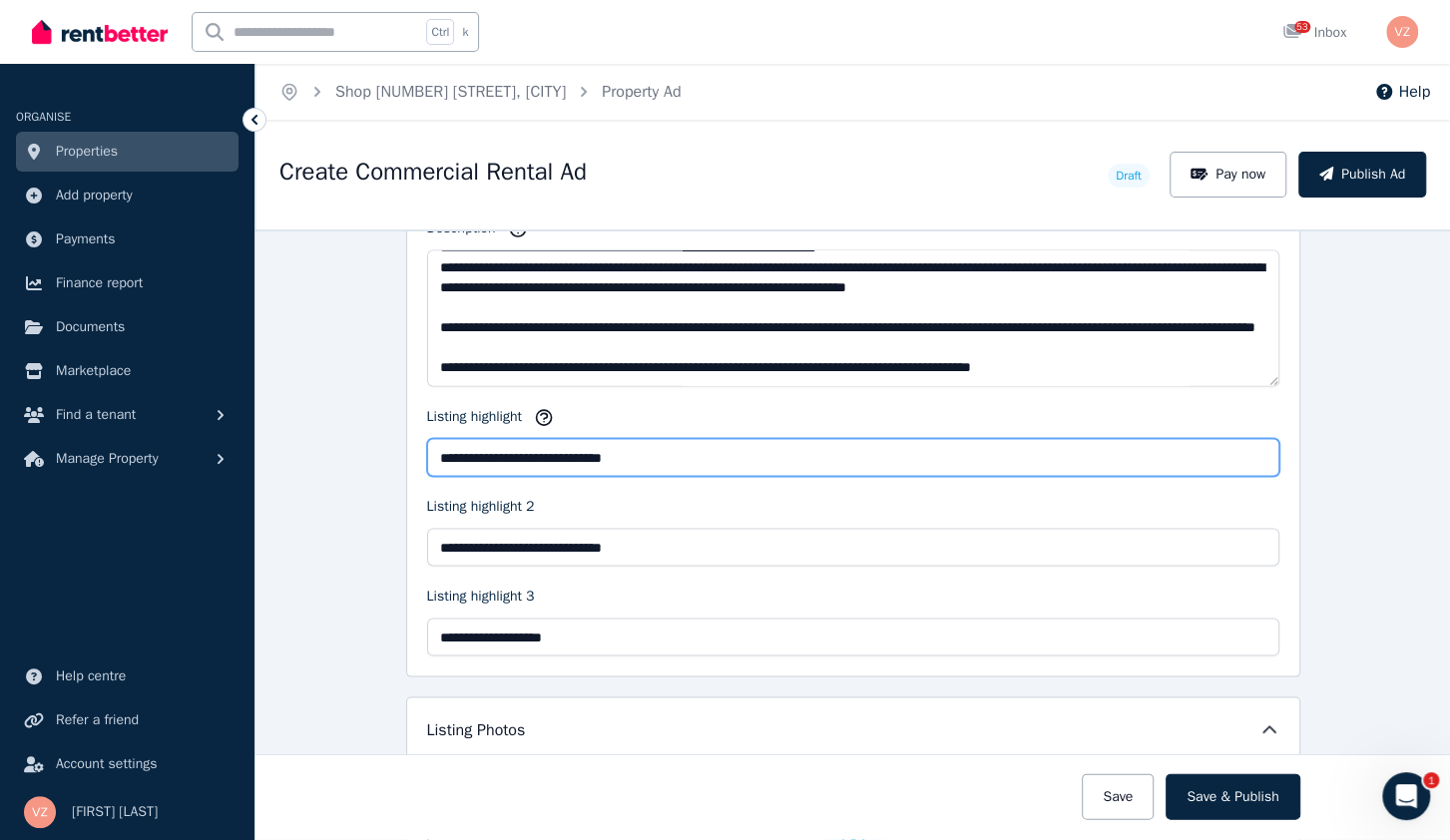 scroll, scrollTop: 2204, scrollLeft: 0, axis: vertical 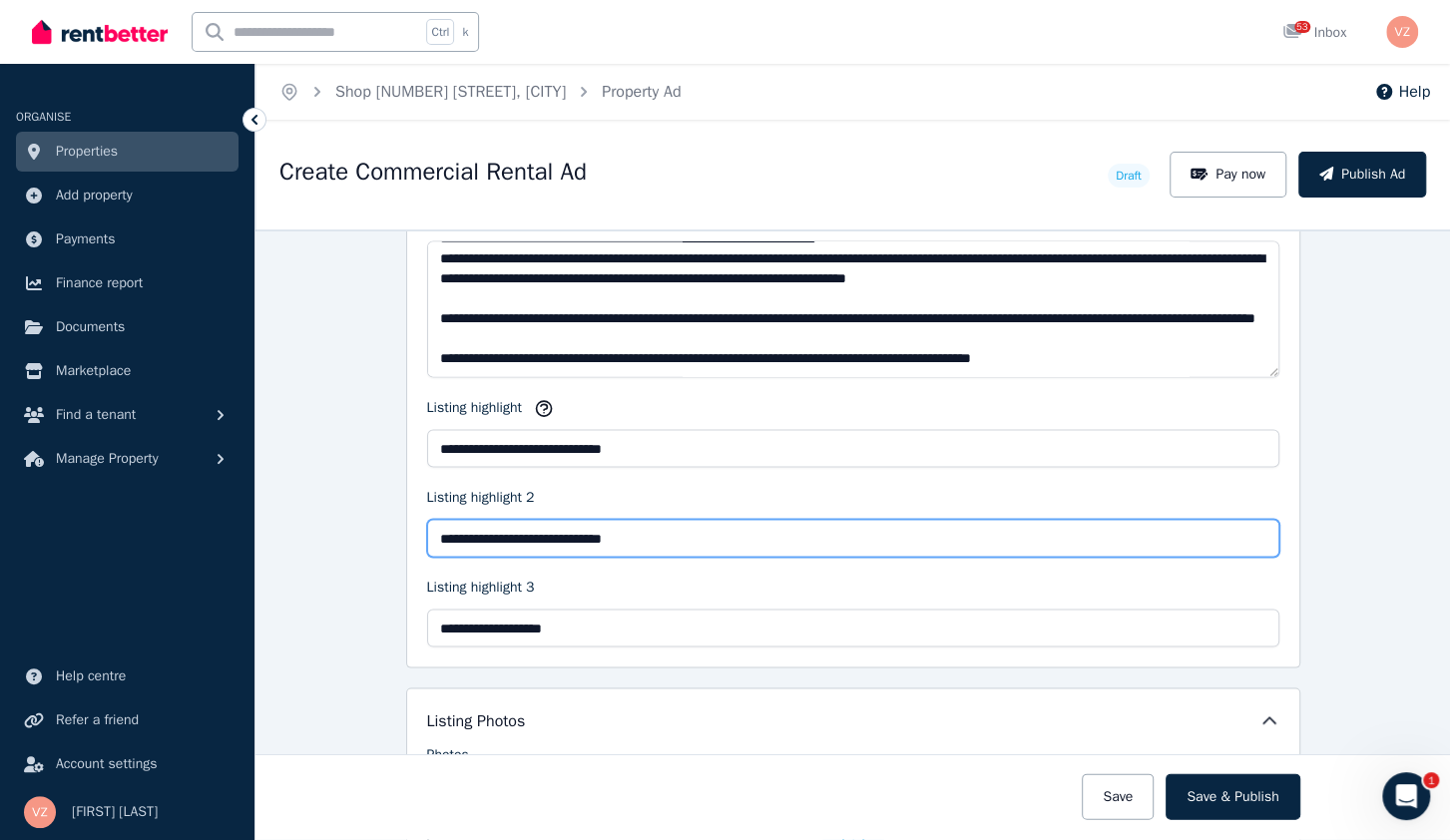 click on "**********" at bounding box center (853, 538) 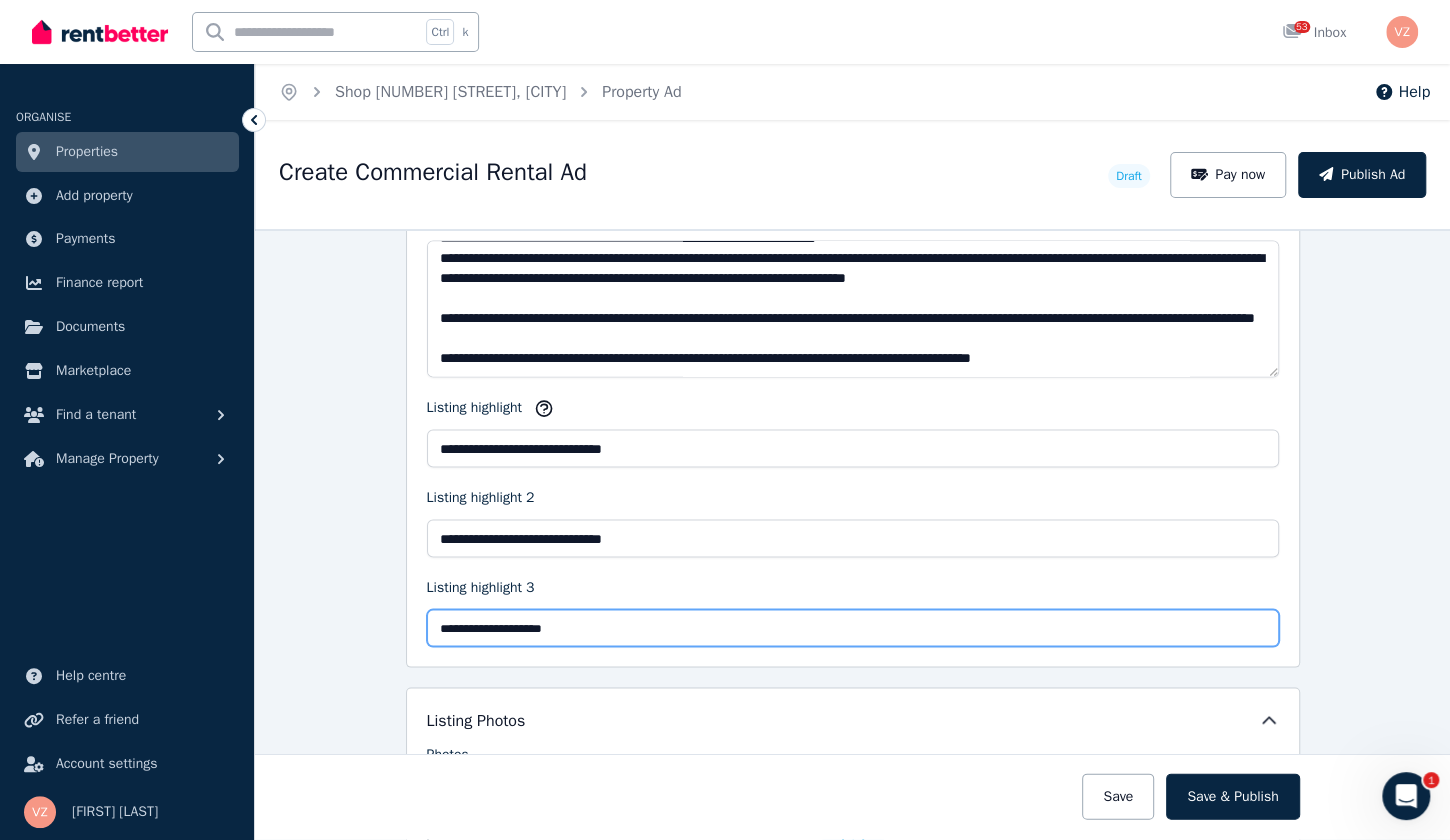 click on "**********" at bounding box center (853, 628) 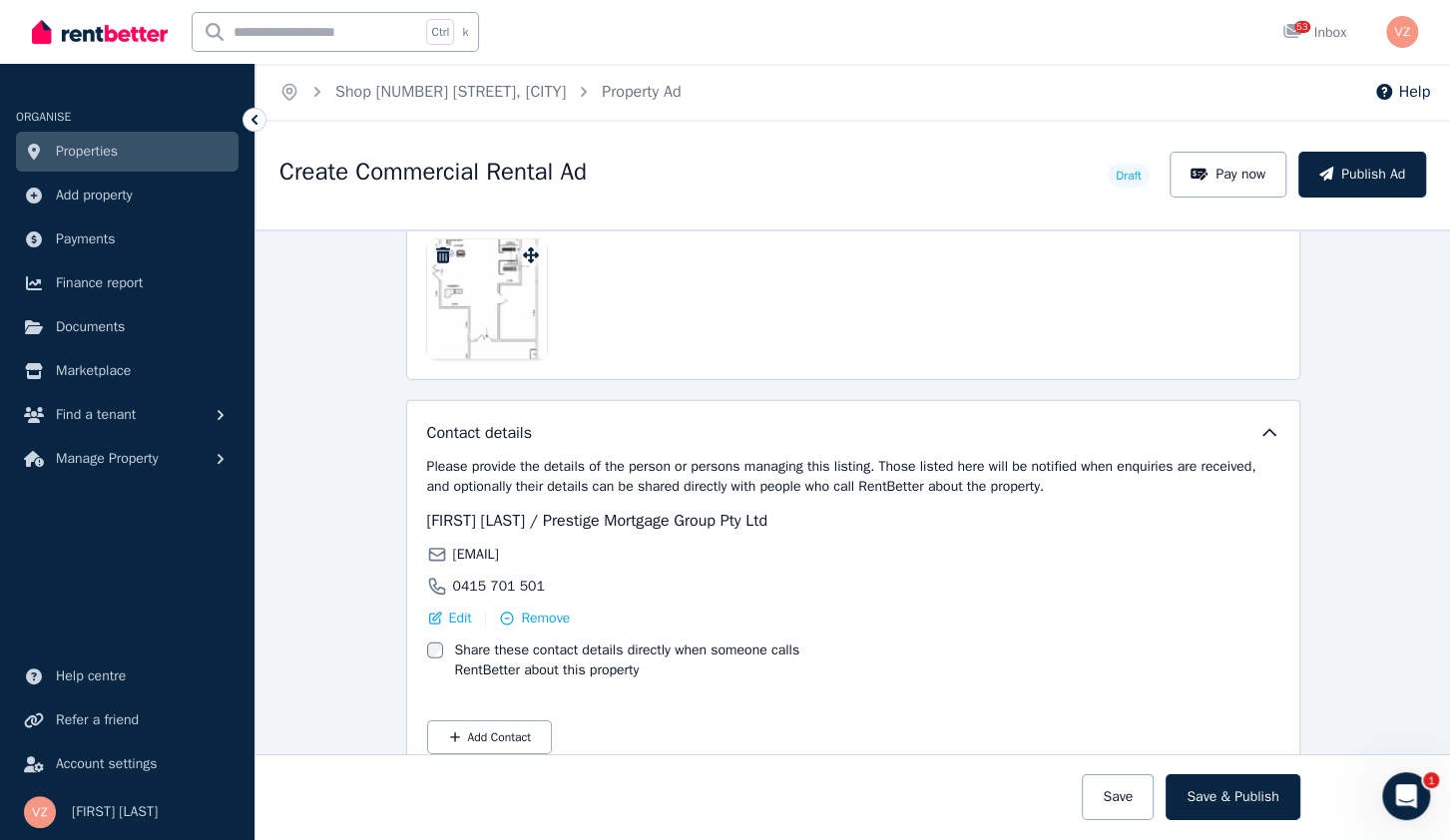 scroll, scrollTop: 3365, scrollLeft: 0, axis: vertical 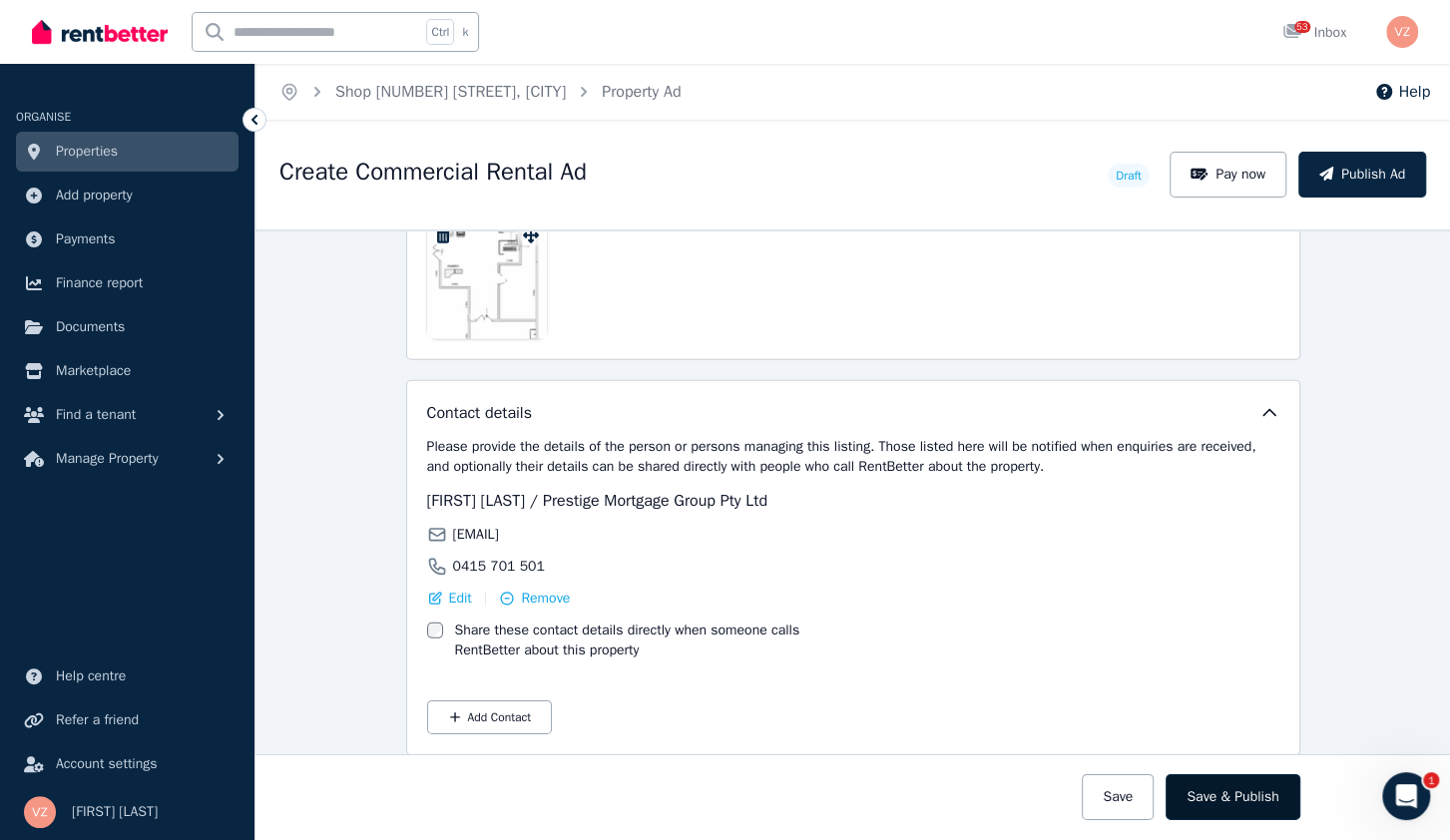 click on "Save & Publish" at bounding box center (1232, 797) 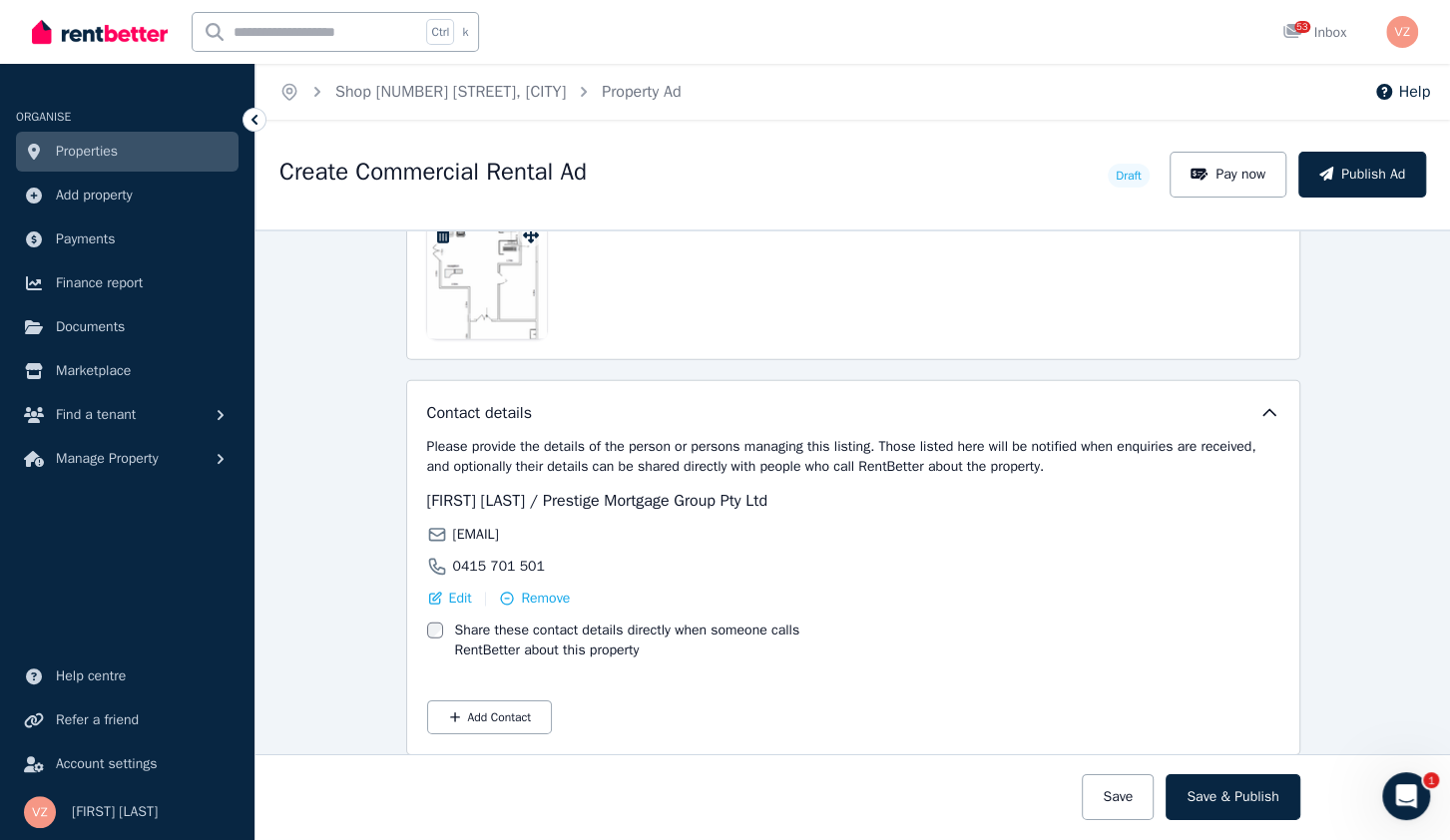 scroll, scrollTop: 3364, scrollLeft: 0, axis: vertical 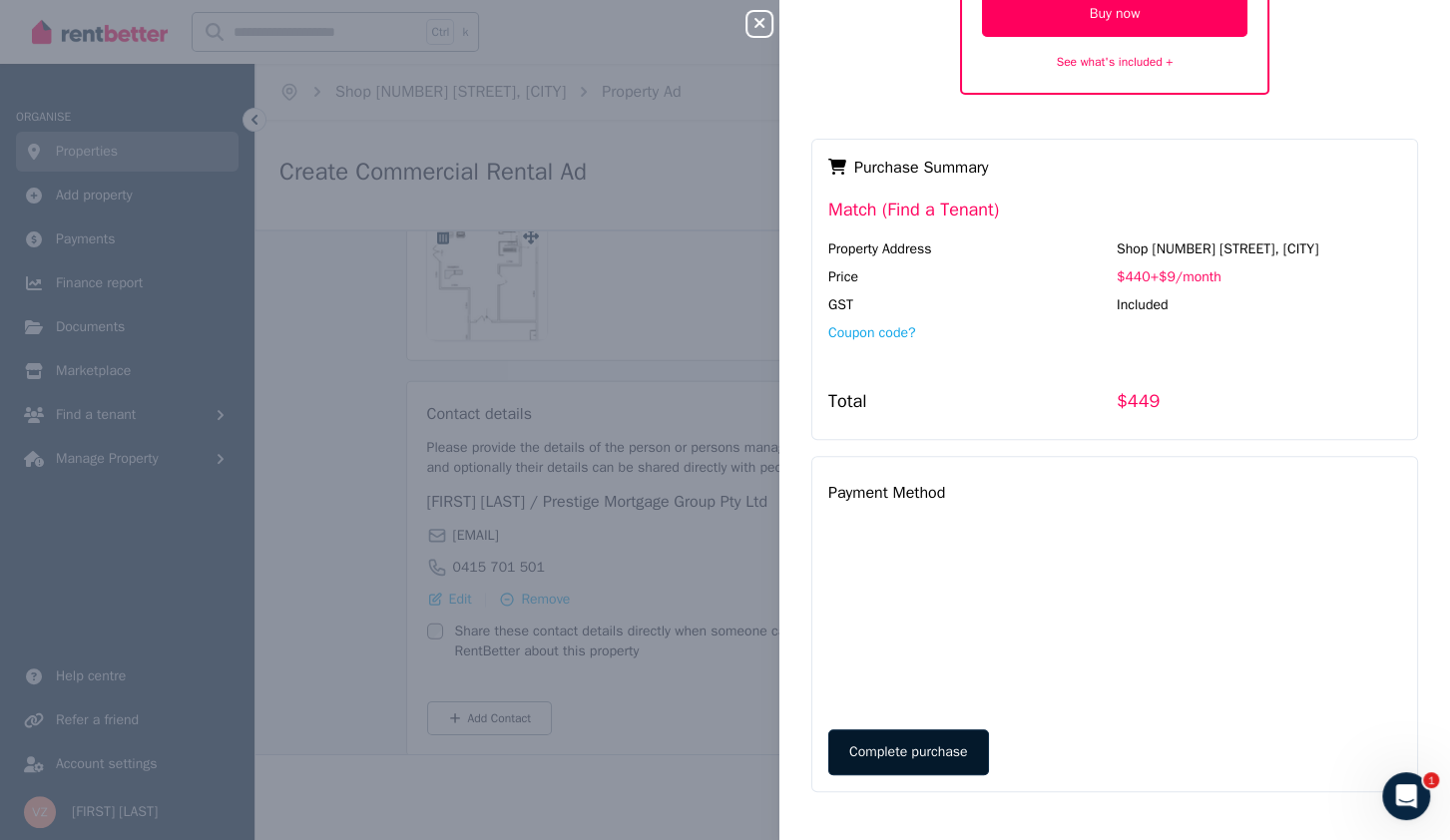 click on "Complete purchase" at bounding box center [908, 752] 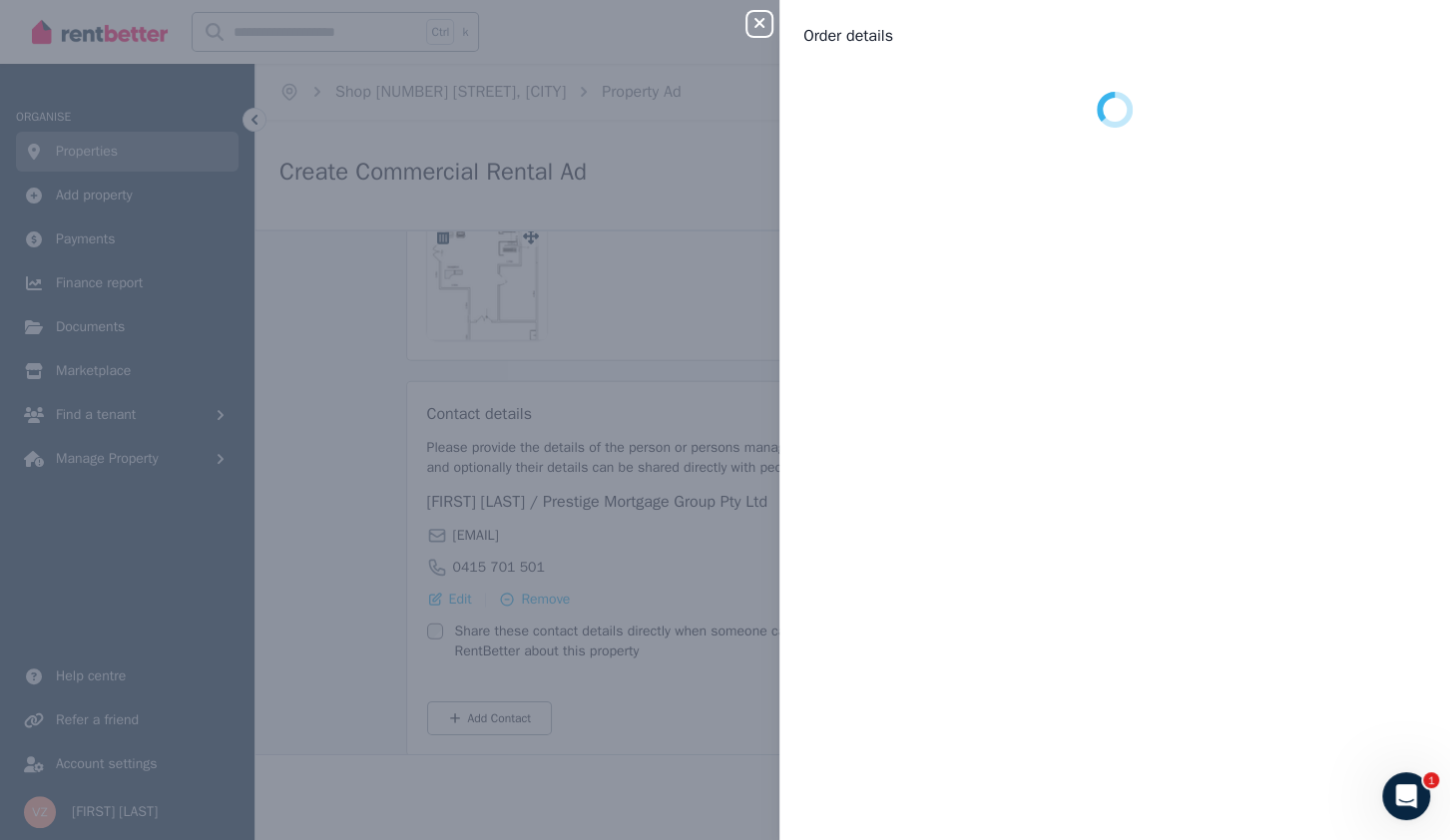 scroll, scrollTop: 0, scrollLeft: 0, axis: both 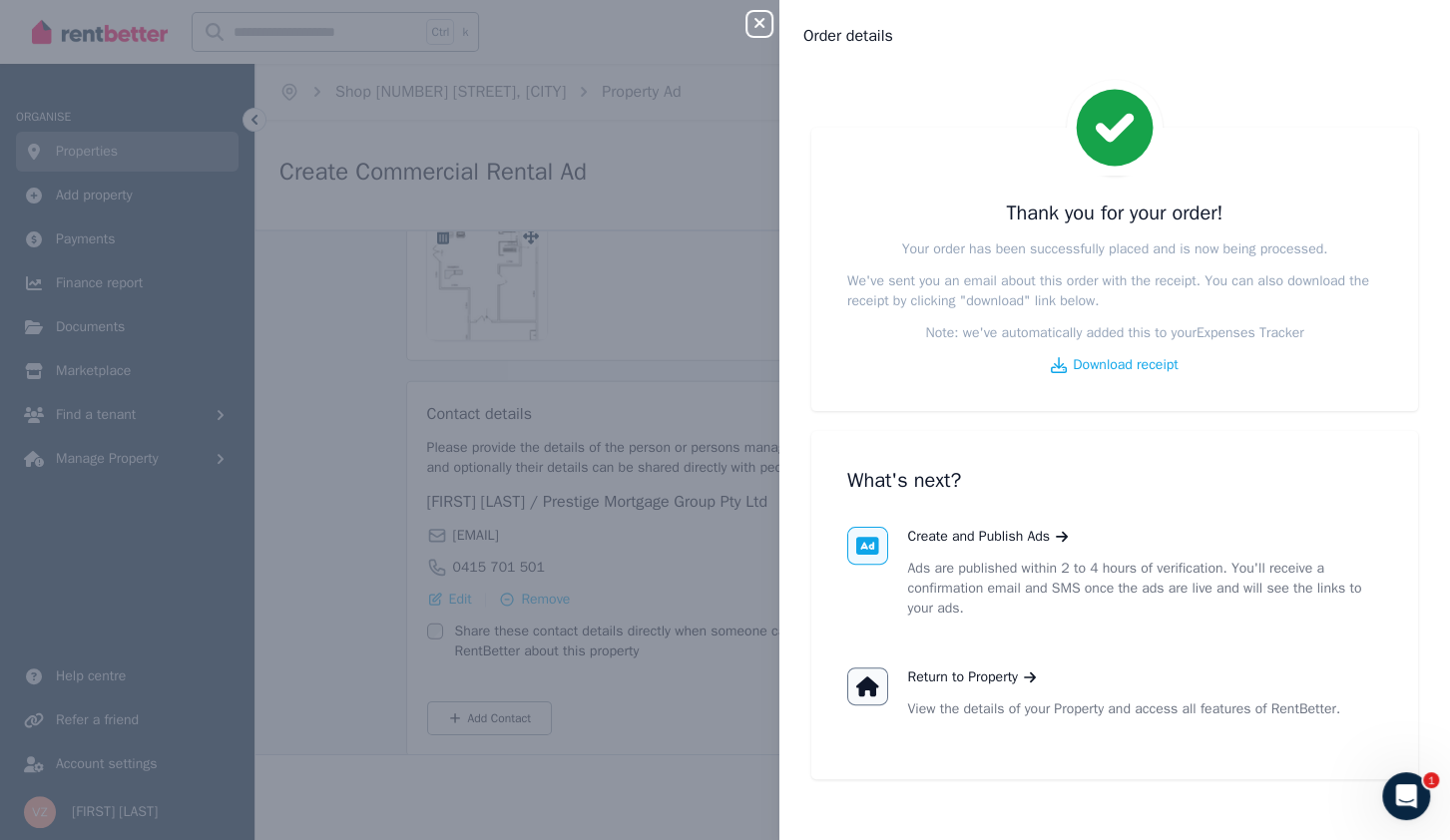 click on "Close panel Order details Thank you for your order! Your order has been successfully placed and is now being processed. We've sent you an email about this order with the receipt. You can also download the receipt by clicking "download" link below. Note: we've automatically added this to your  Expenses   Tracker Download receipt What's next? Create and Publish Ads Ads are published within 2 to 4 hours of verification. You'll receive a confirmation email and SMS once the ads are live and will see the links to your ads. Return to Property View the details of your Property and access all features of RentBetter." at bounding box center [725, 420] 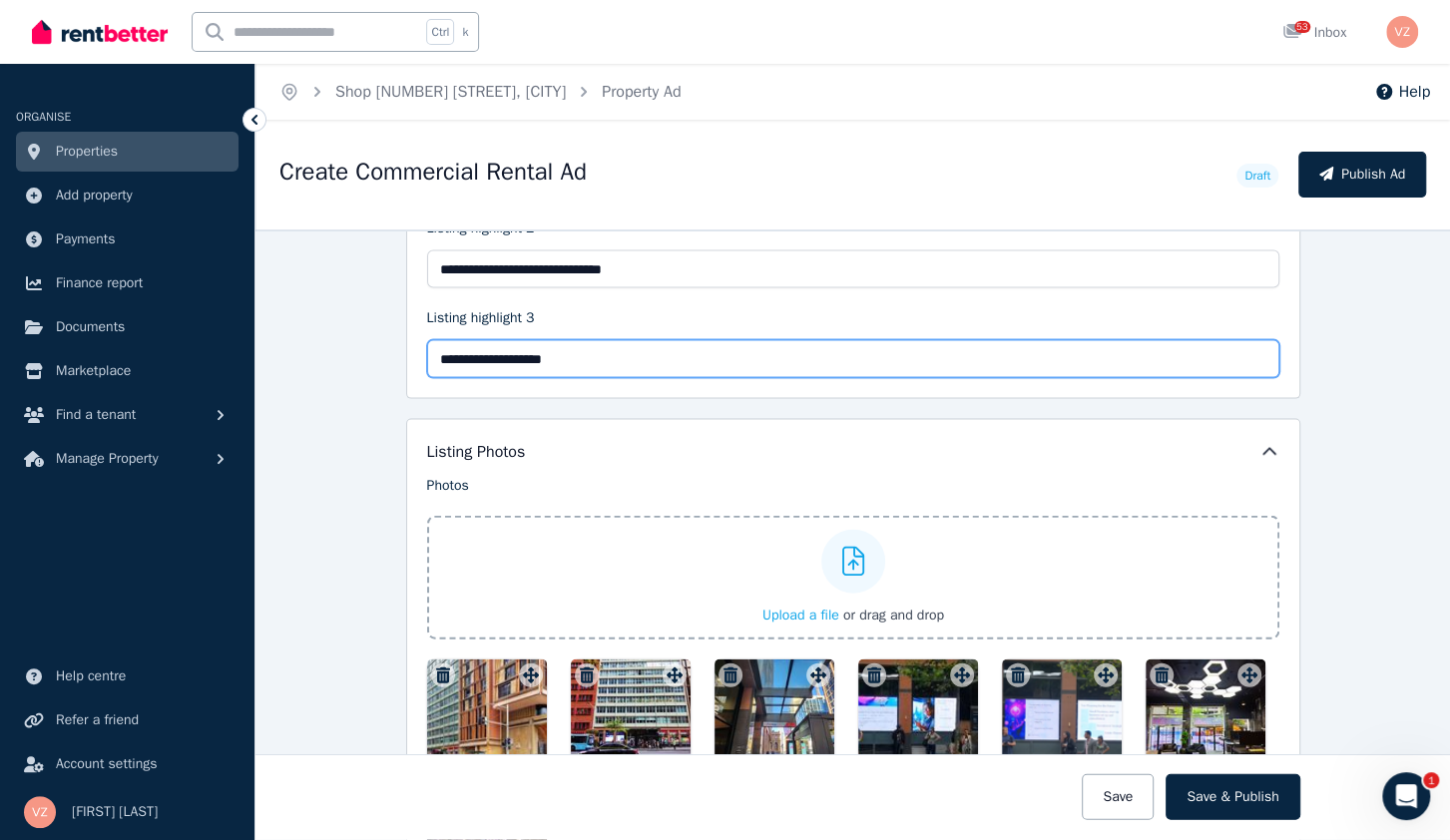 scroll, scrollTop: 2343, scrollLeft: 0, axis: vertical 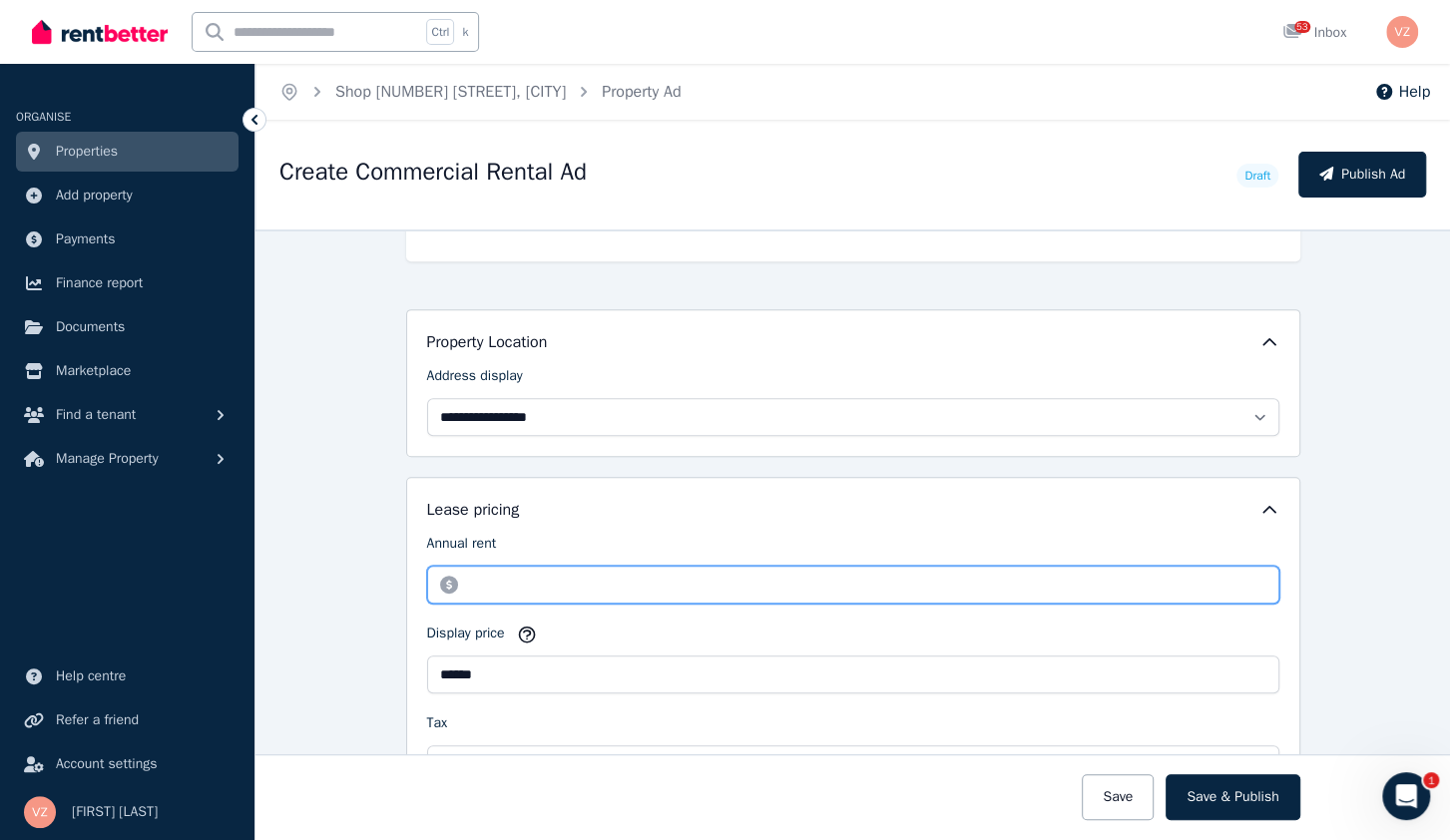 click on "*****" at bounding box center (853, 585) 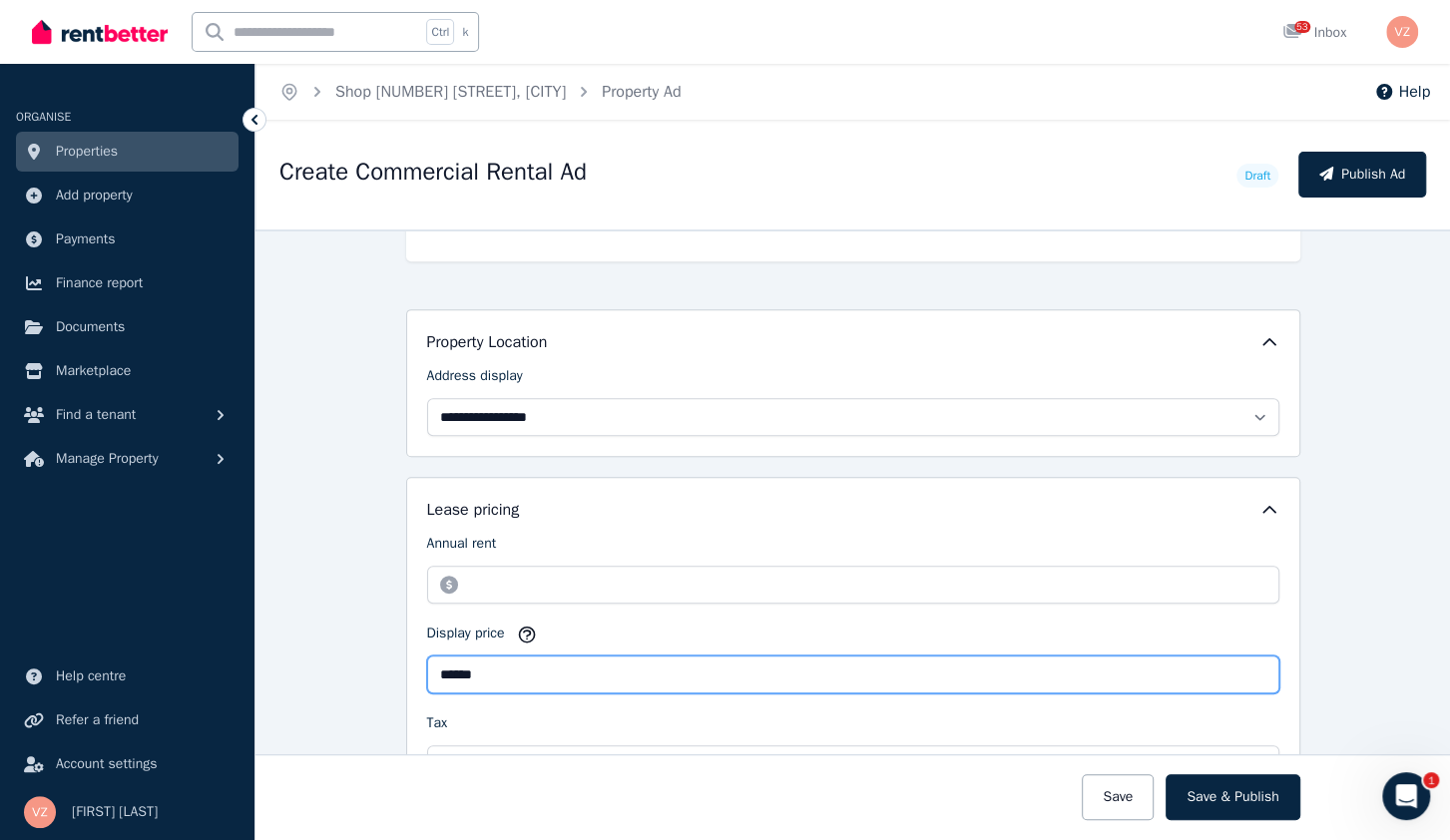 click on "******" at bounding box center (853, 674) 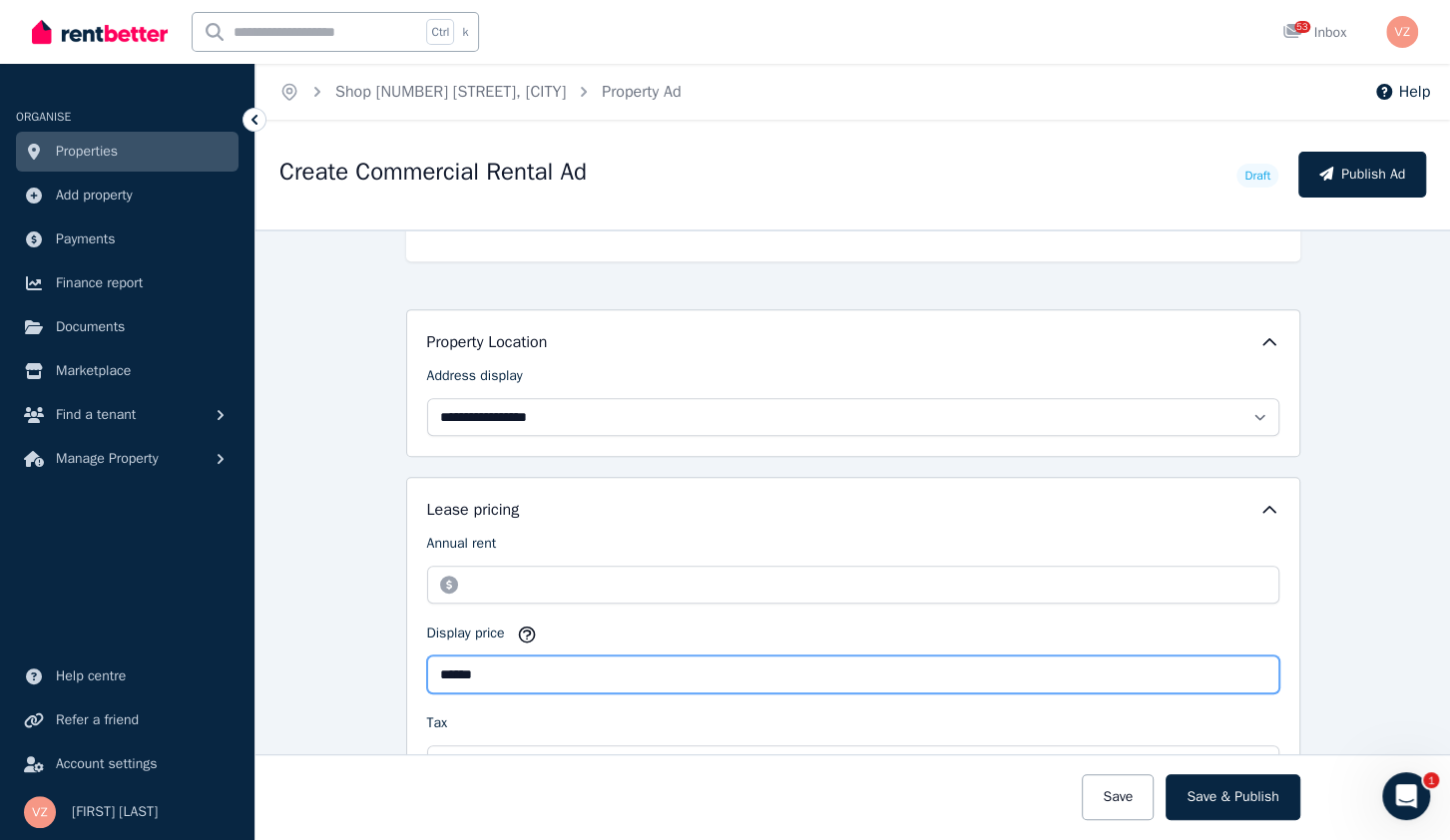 scroll, scrollTop: 1194, scrollLeft: 0, axis: vertical 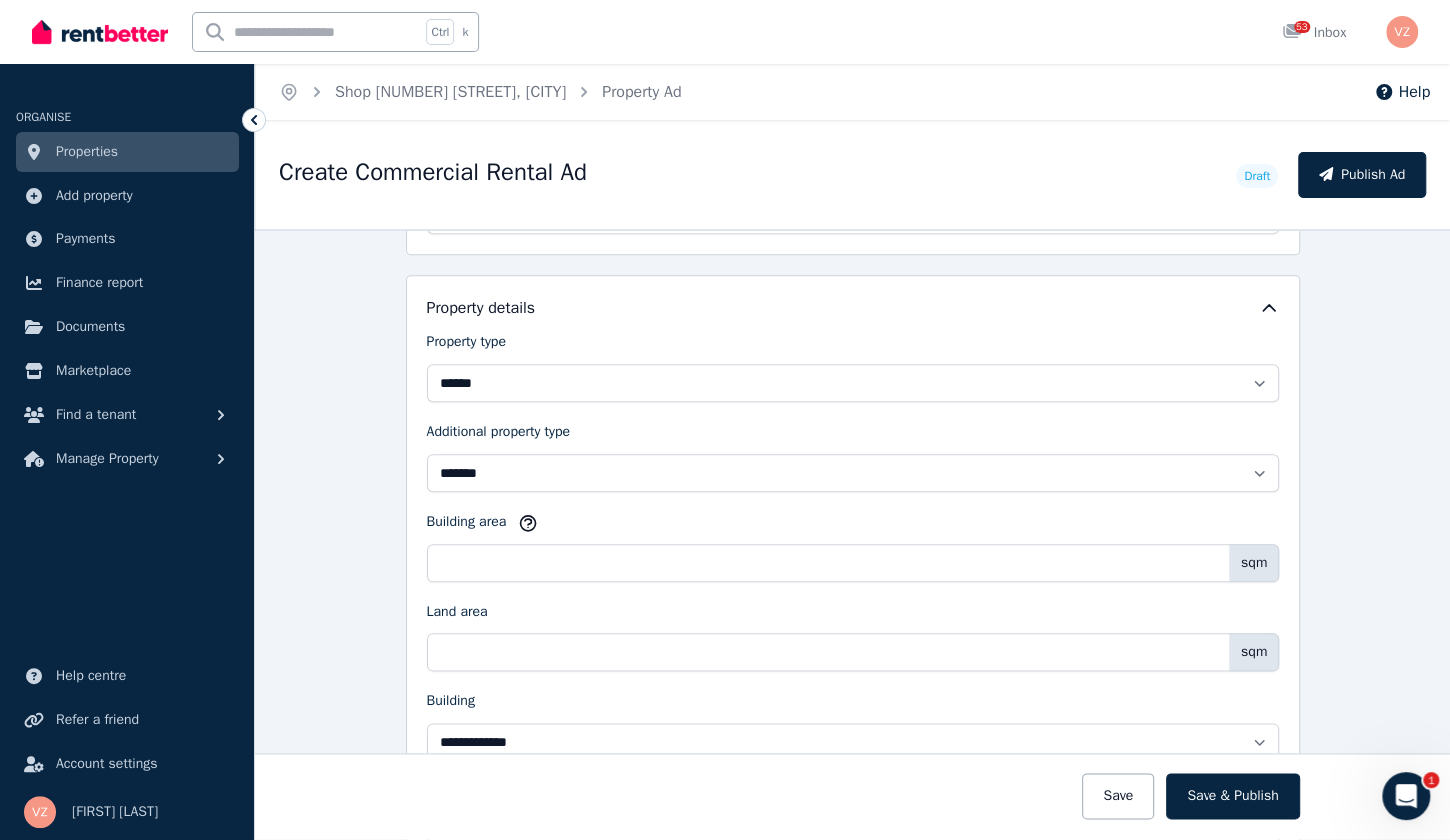 type on "******" 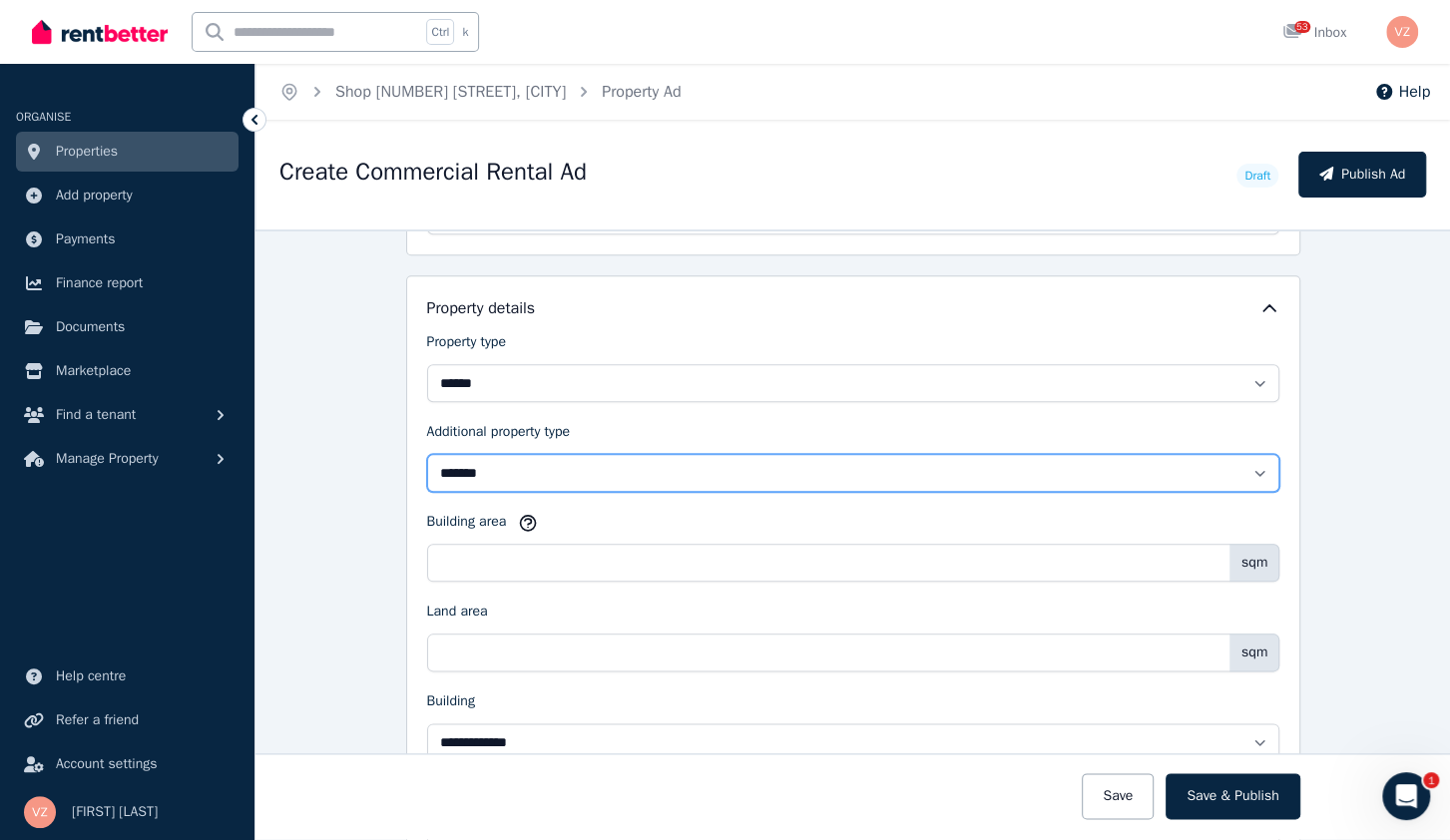 click on "**********" at bounding box center [853, 473] 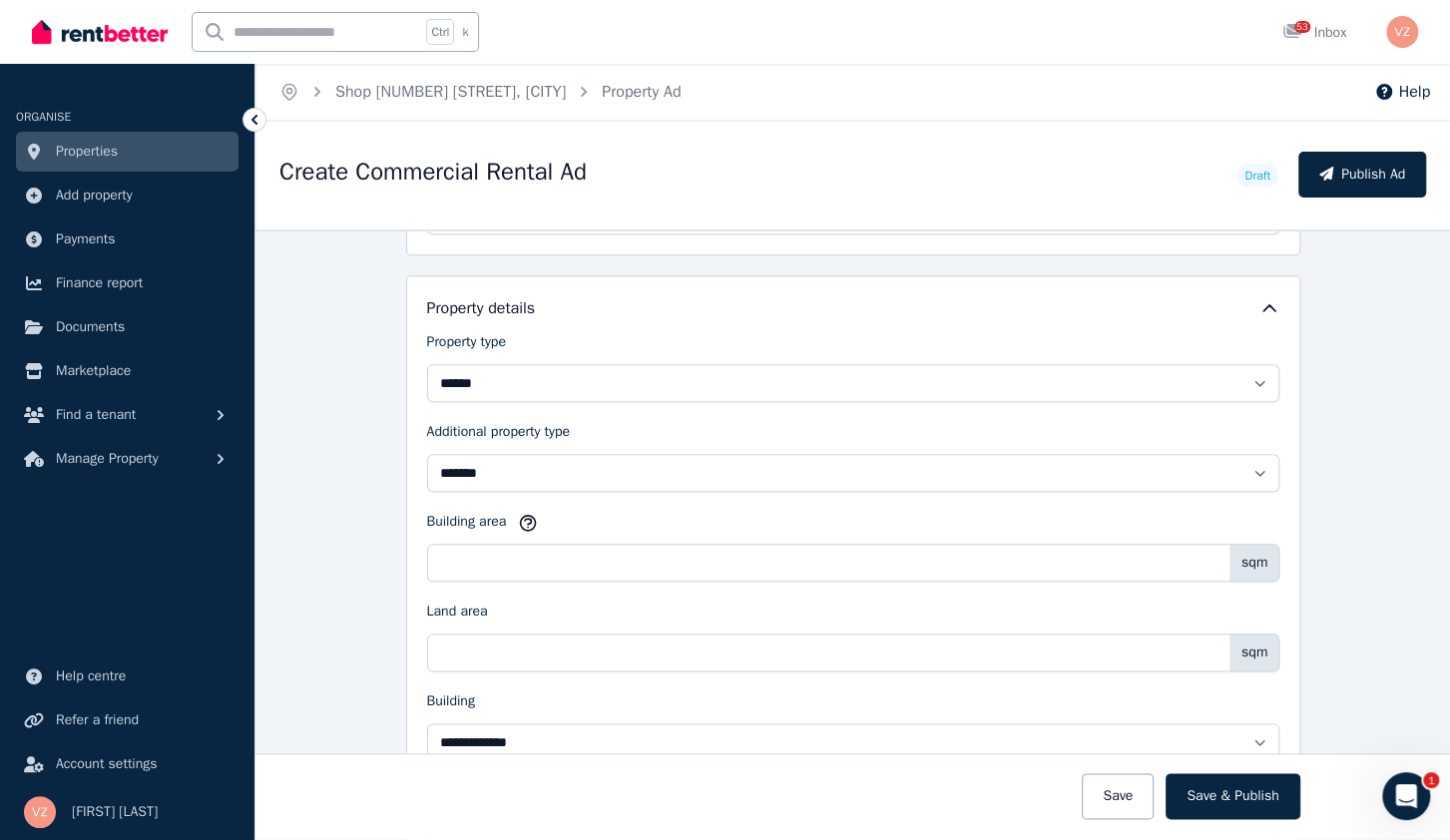 drag, startPoint x: 530, startPoint y: 459, endPoint x: 306, endPoint y: 522, distance: 232.69078 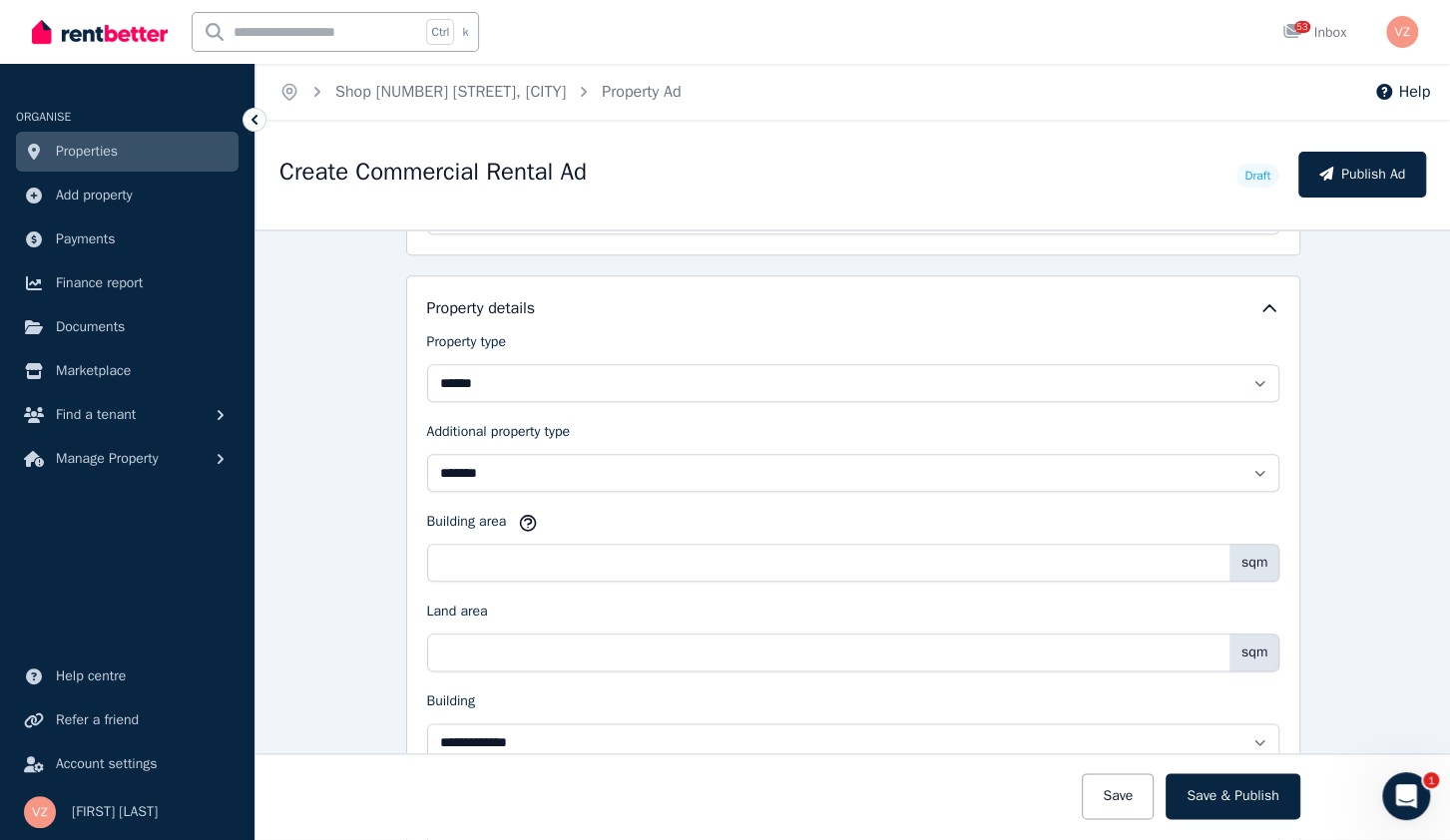 click on "**********" at bounding box center (852, 535) 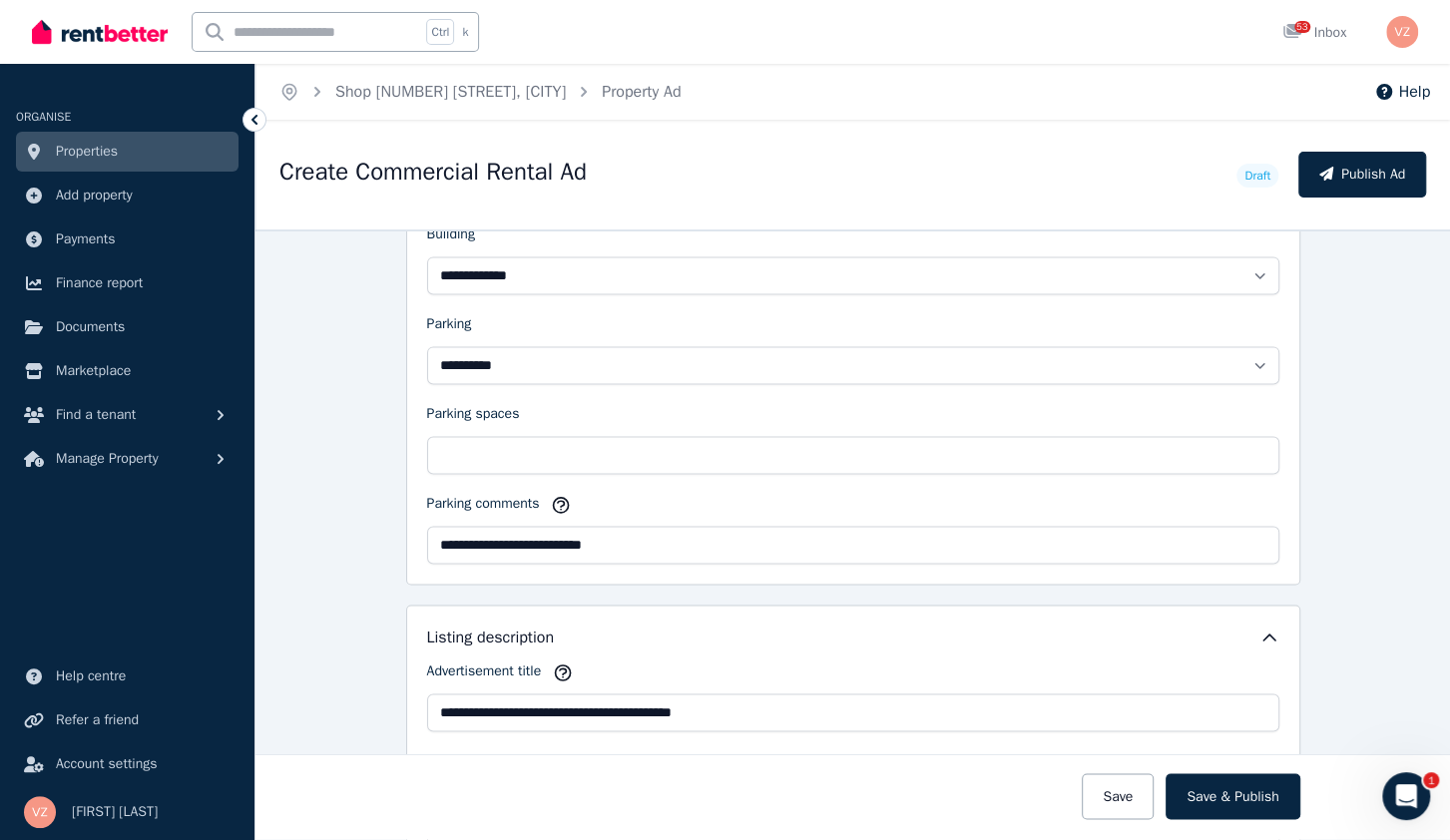 scroll, scrollTop: 1705, scrollLeft: 0, axis: vertical 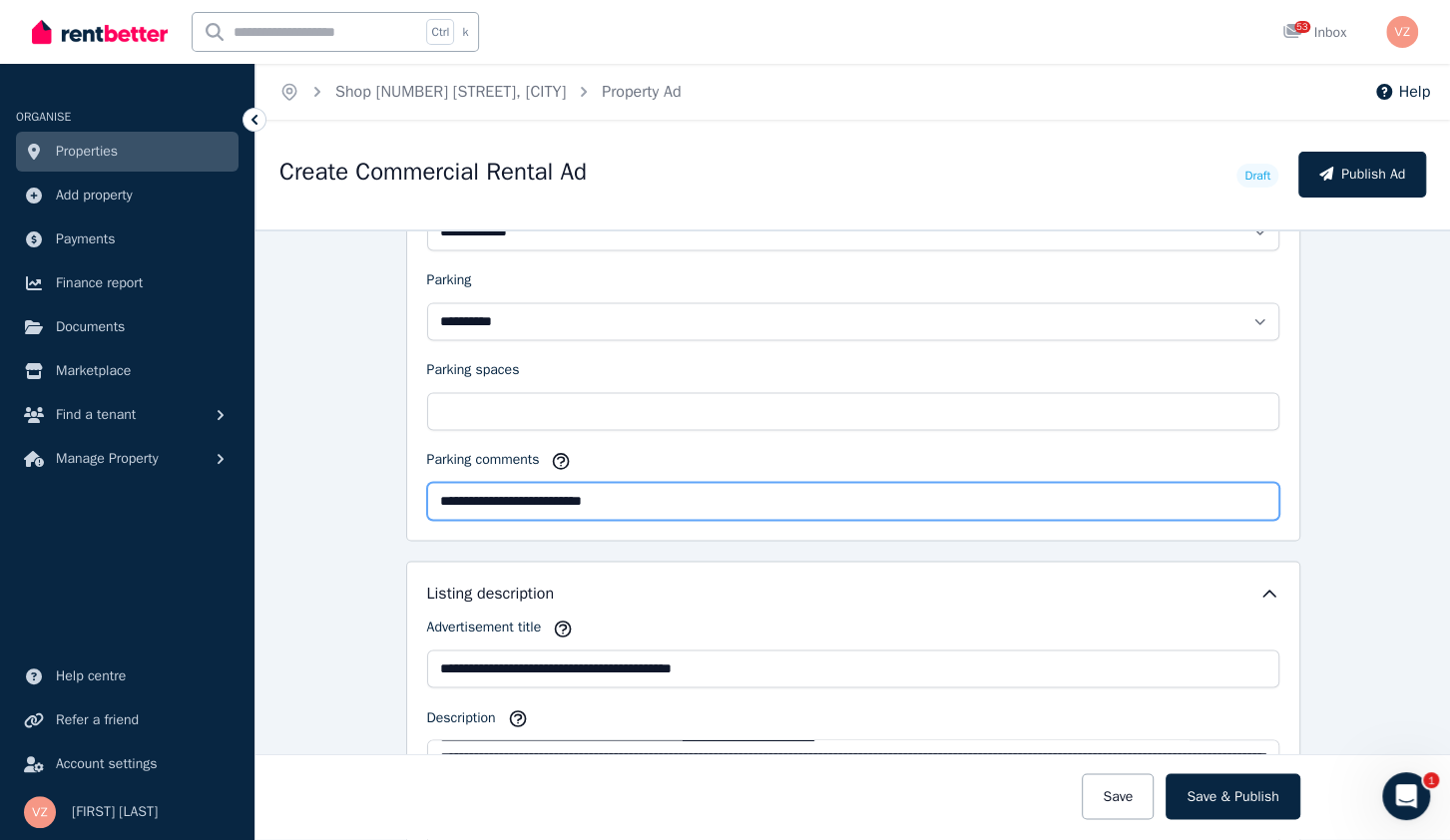 click on "**********" at bounding box center [853, 501] 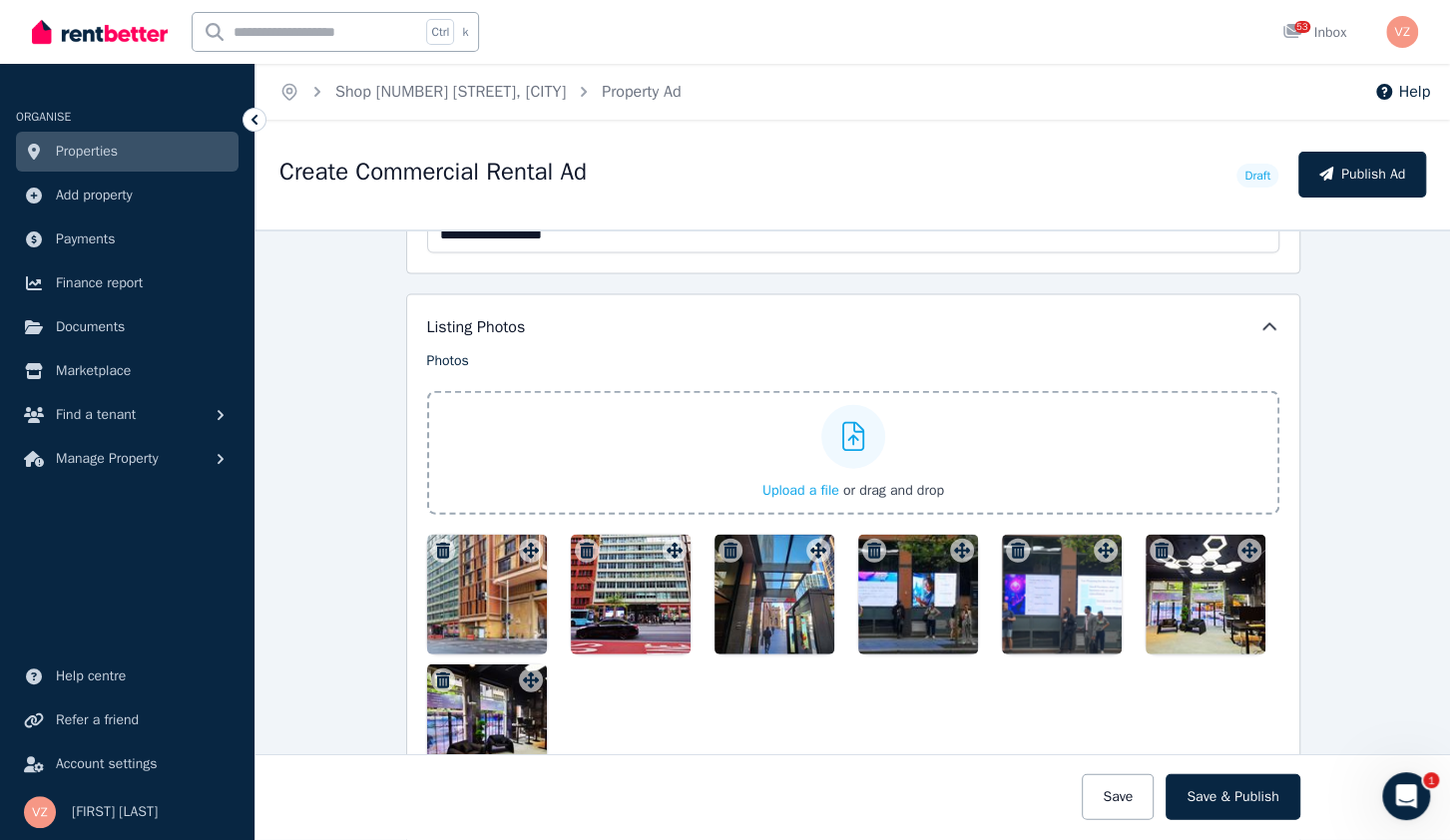 scroll, scrollTop: 2599, scrollLeft: 0, axis: vertical 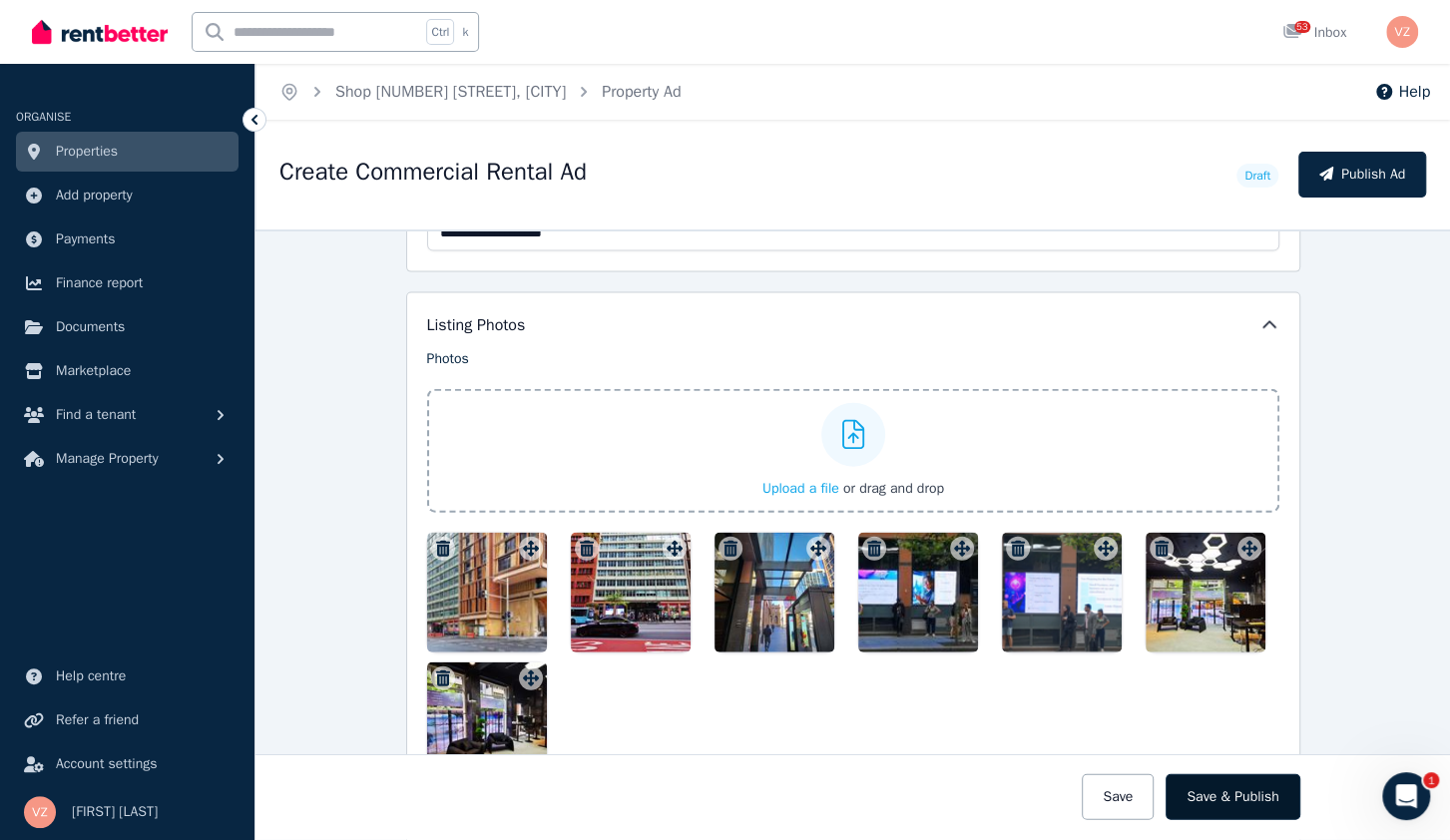 click on "Save & Publish" at bounding box center [1232, 797] 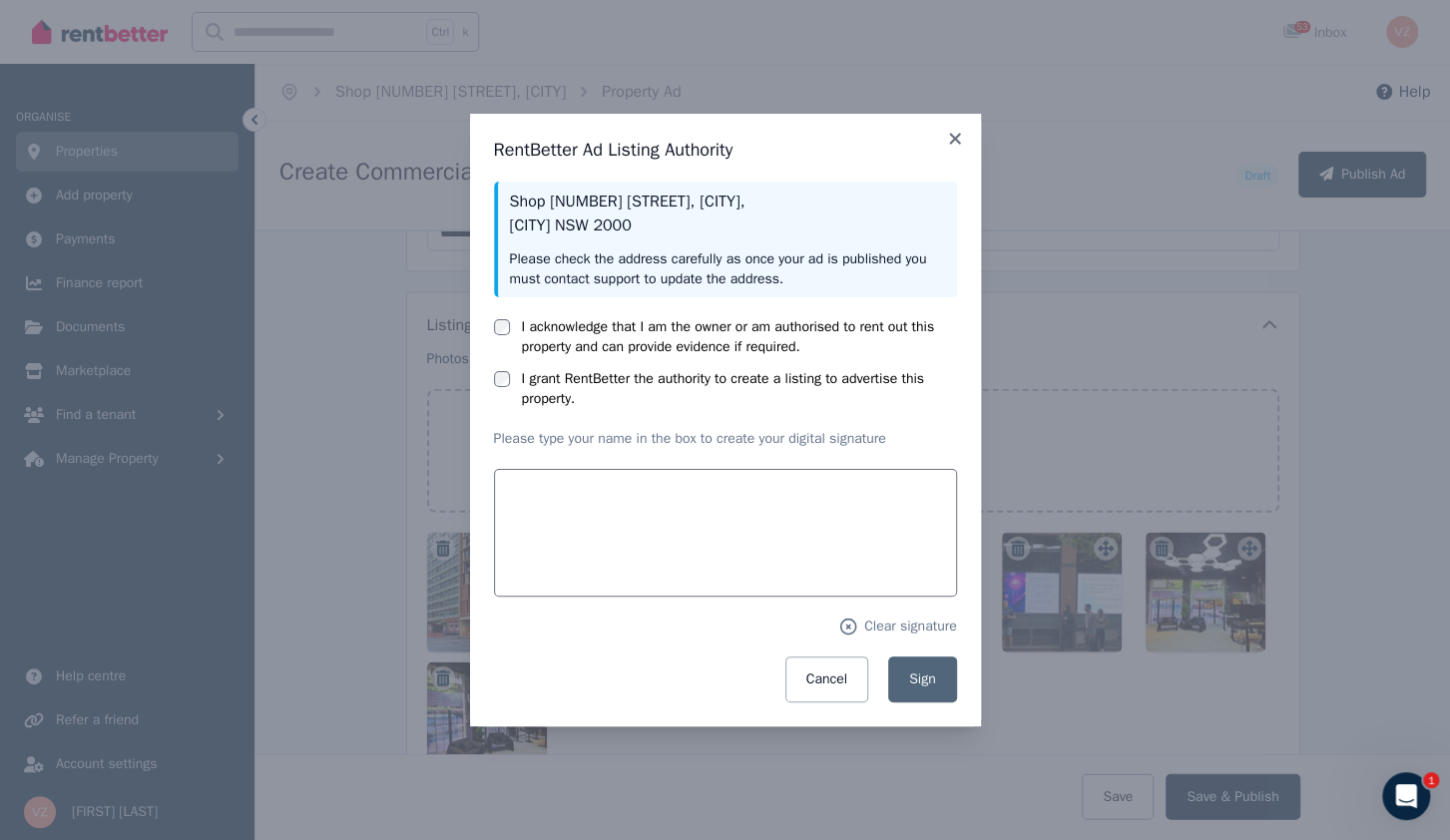 click on "I acknowledge that I am the owner or am authorised to rent out this property and can provide evidence if required." at bounding box center [739, 337] 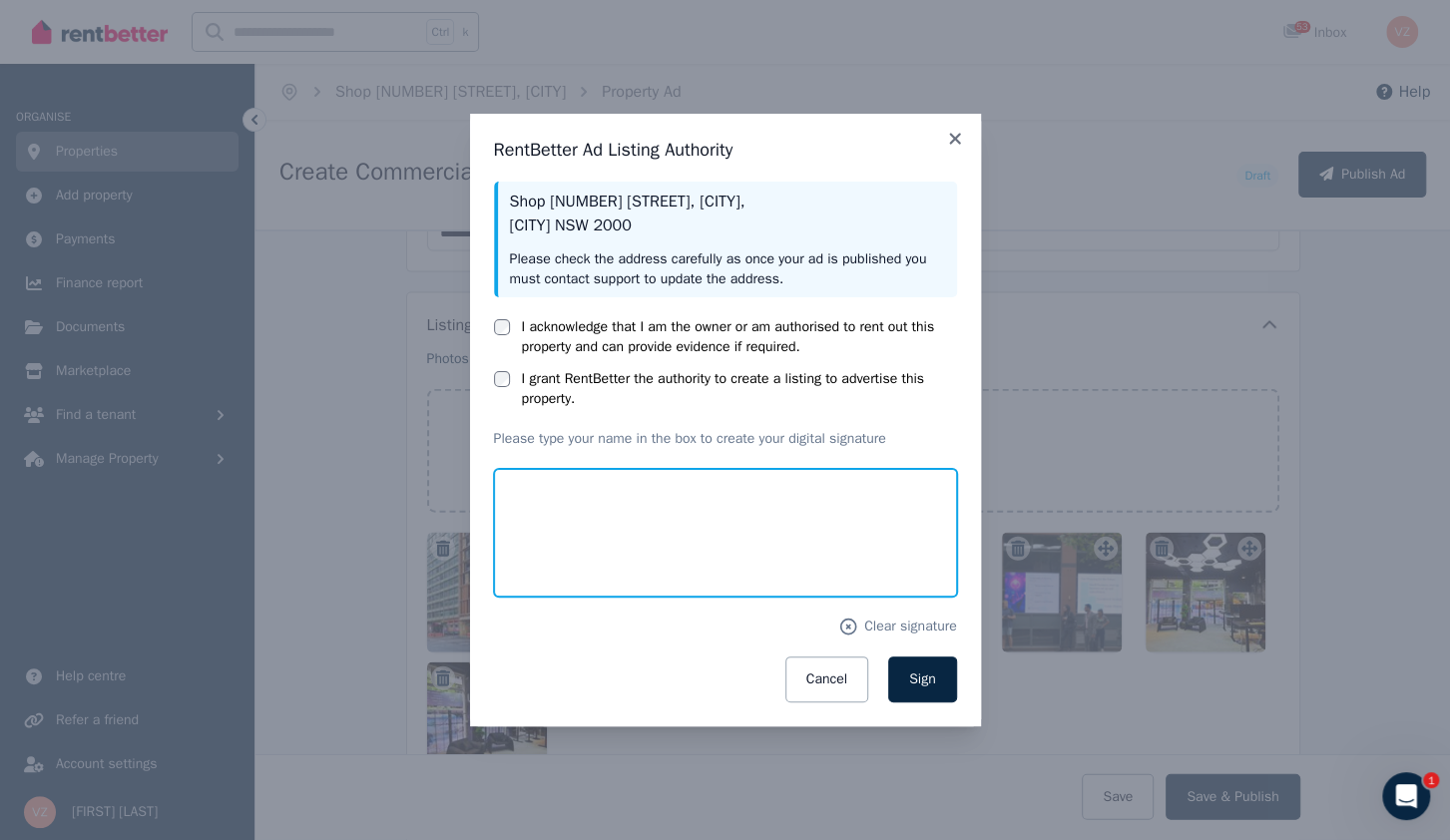 click at bounding box center [725, 533] 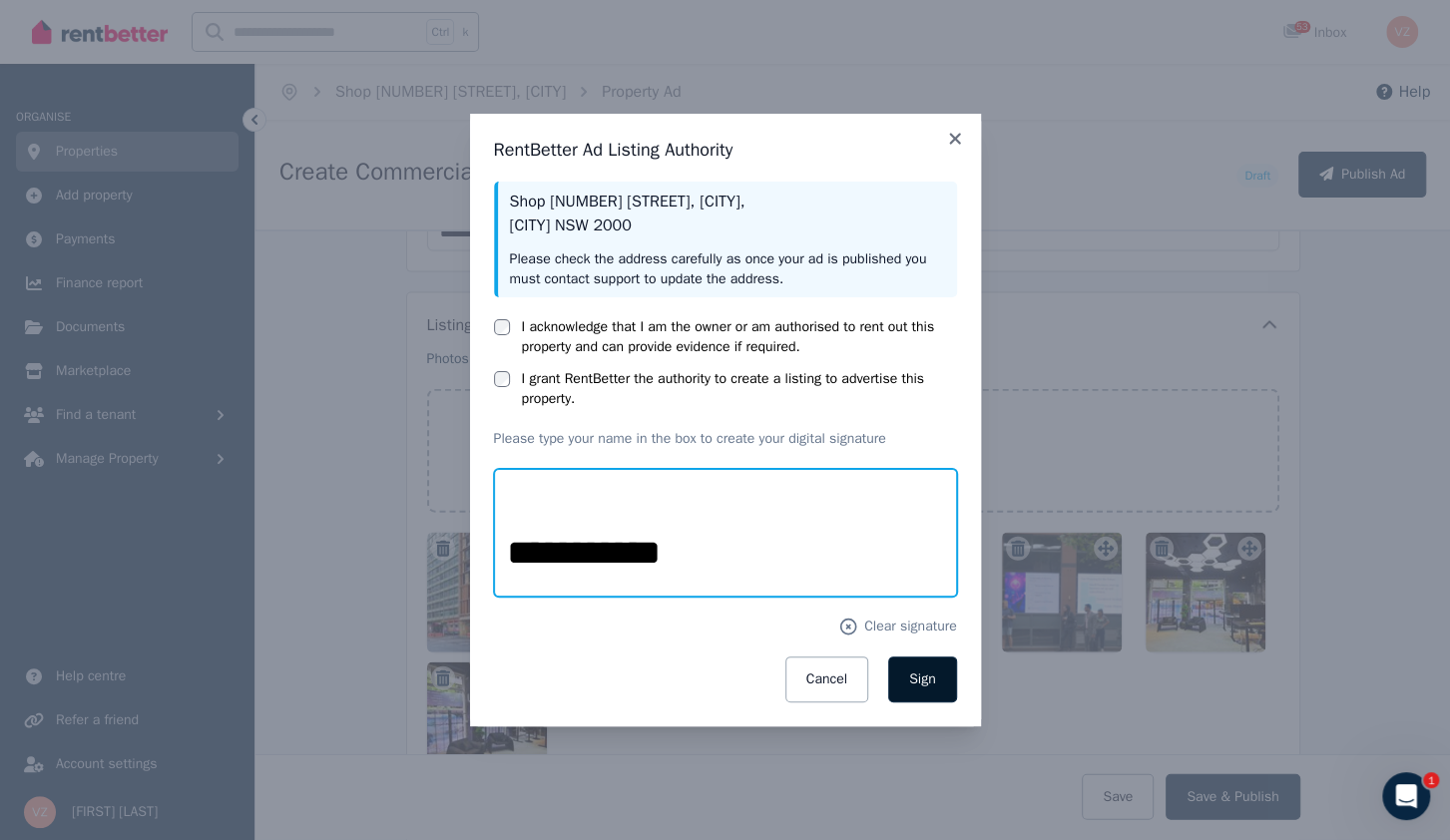 type on "**********" 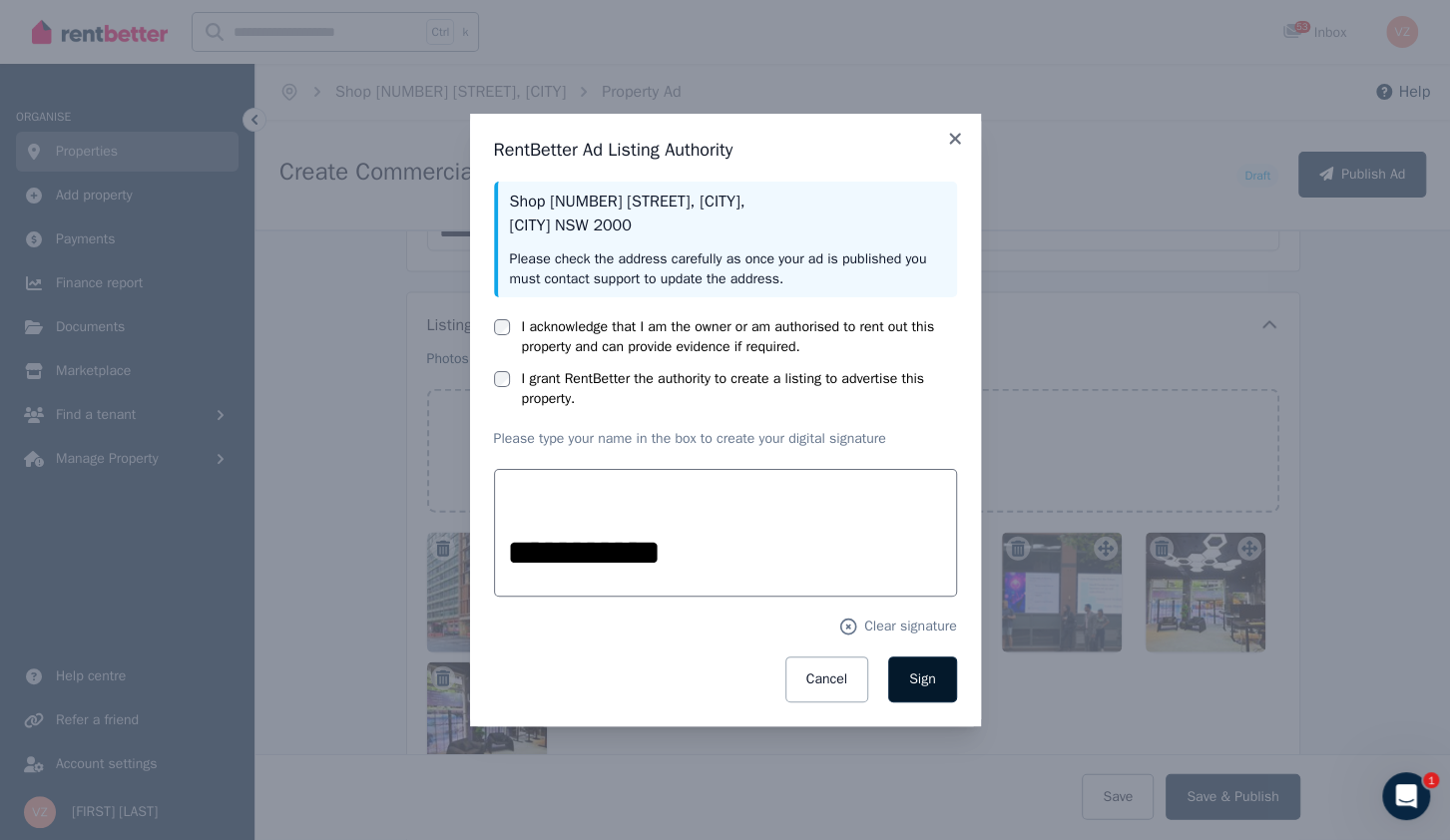 click on "Sign" at bounding box center [922, 679] 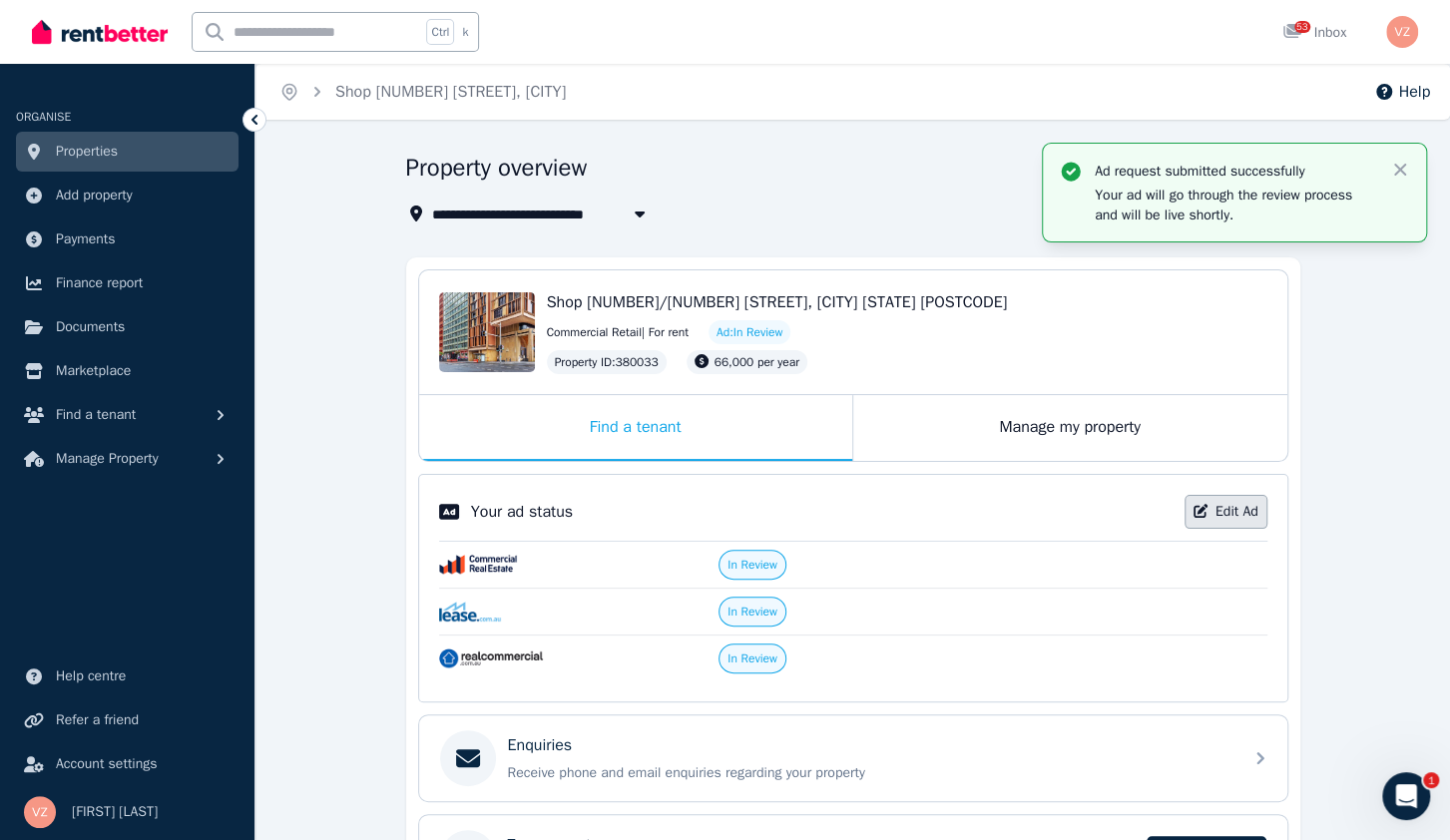 click 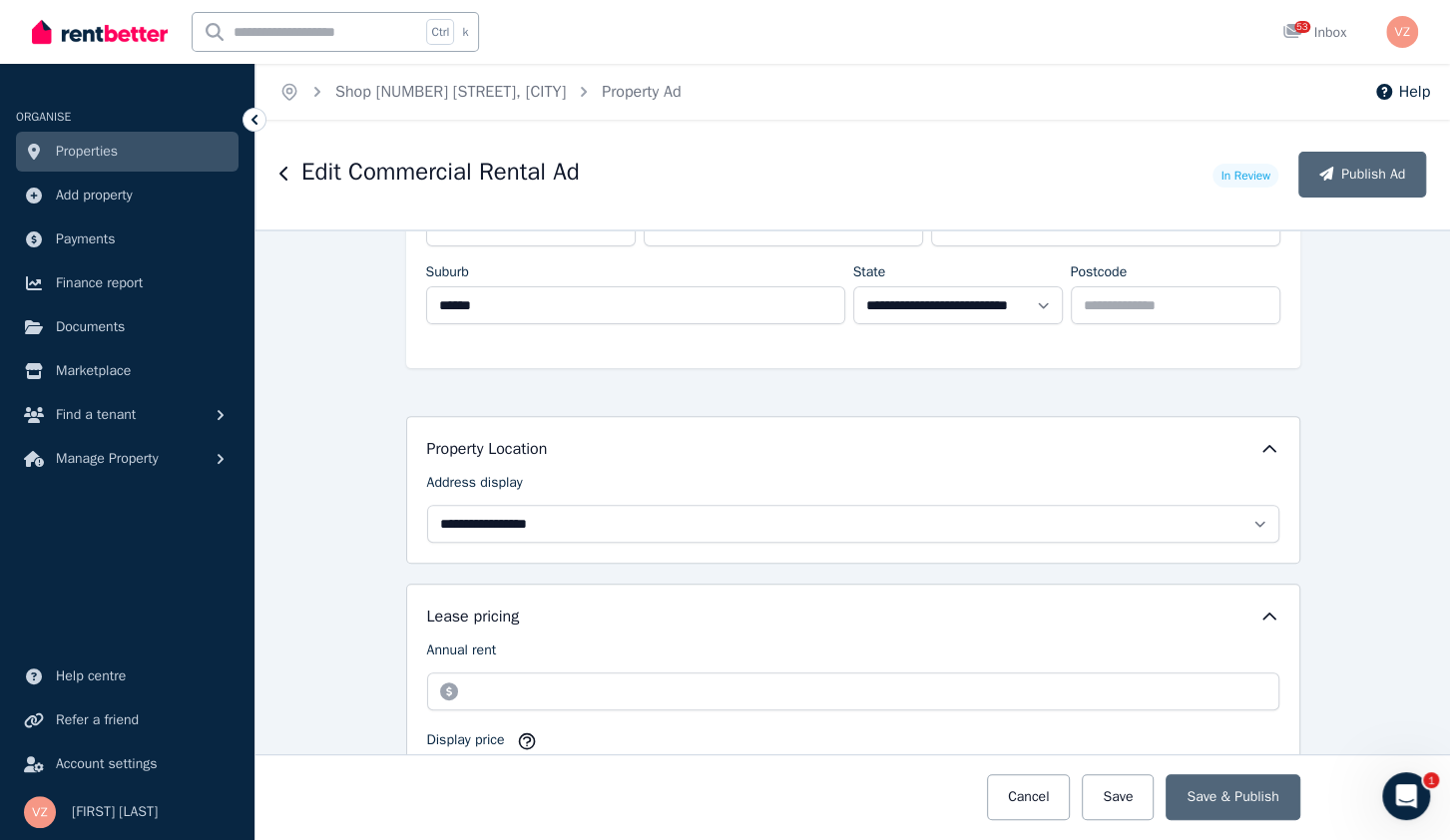 scroll, scrollTop: 511, scrollLeft: 0, axis: vertical 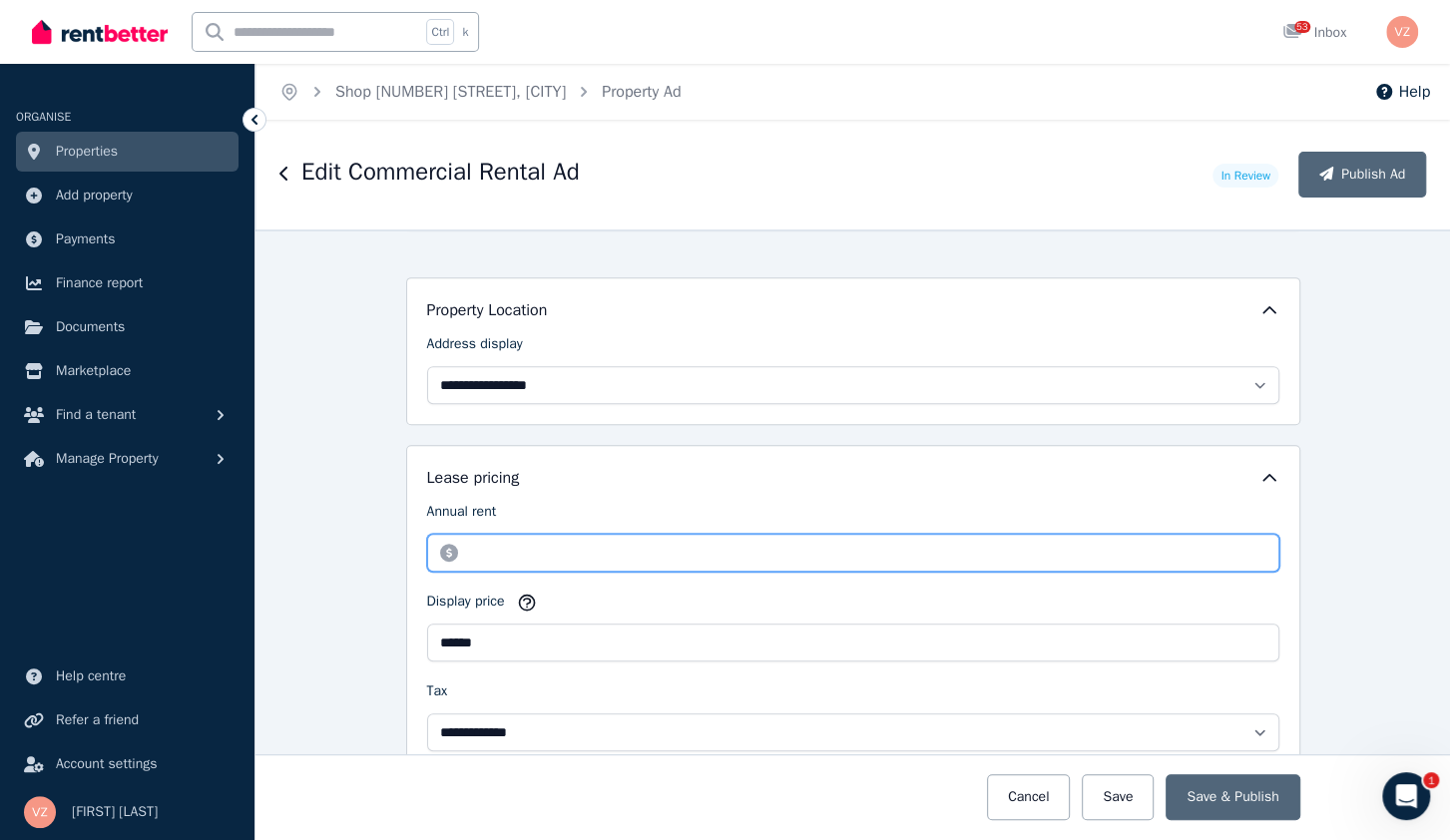 click on "********" at bounding box center [853, 553] 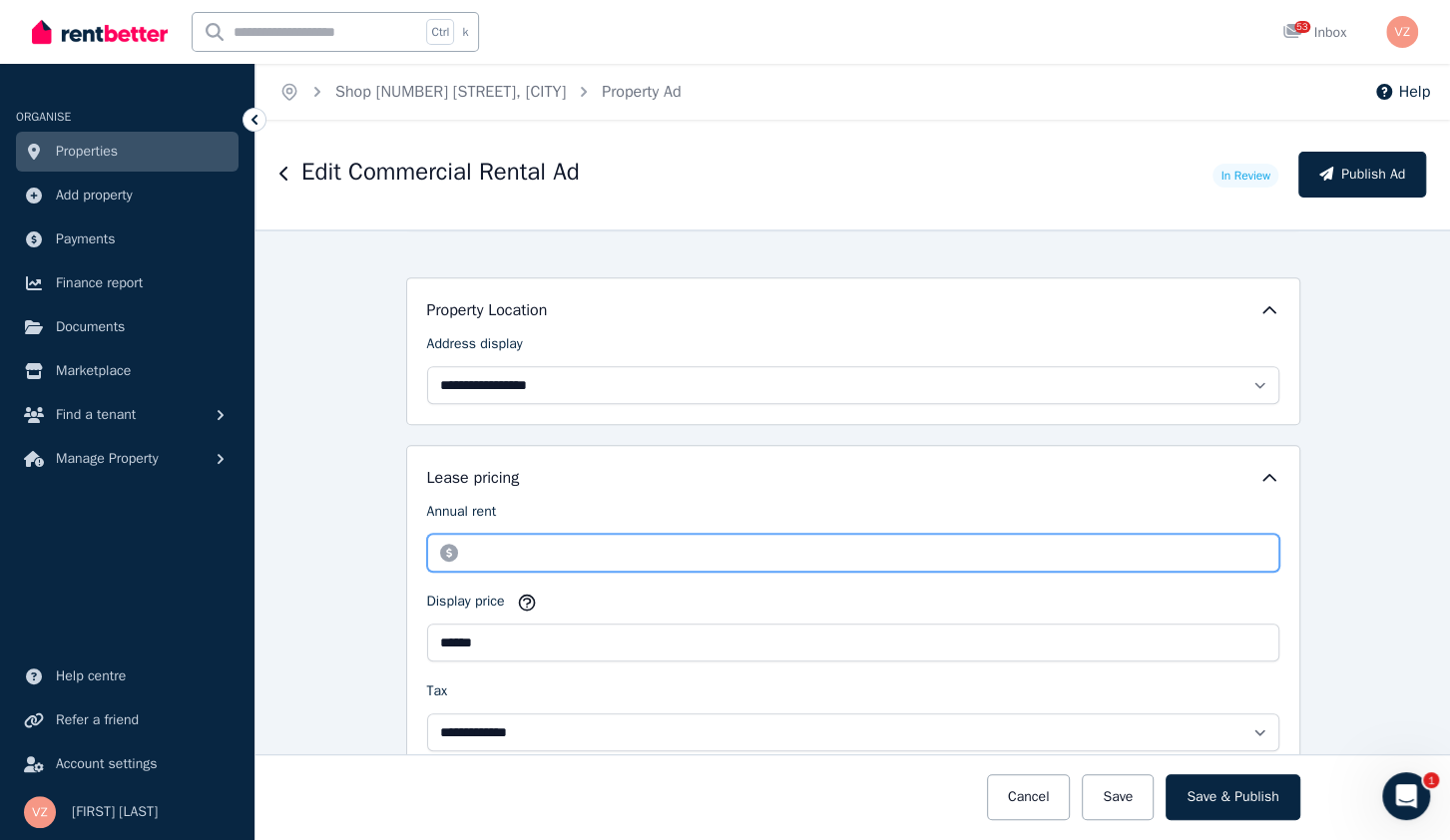 type on "********" 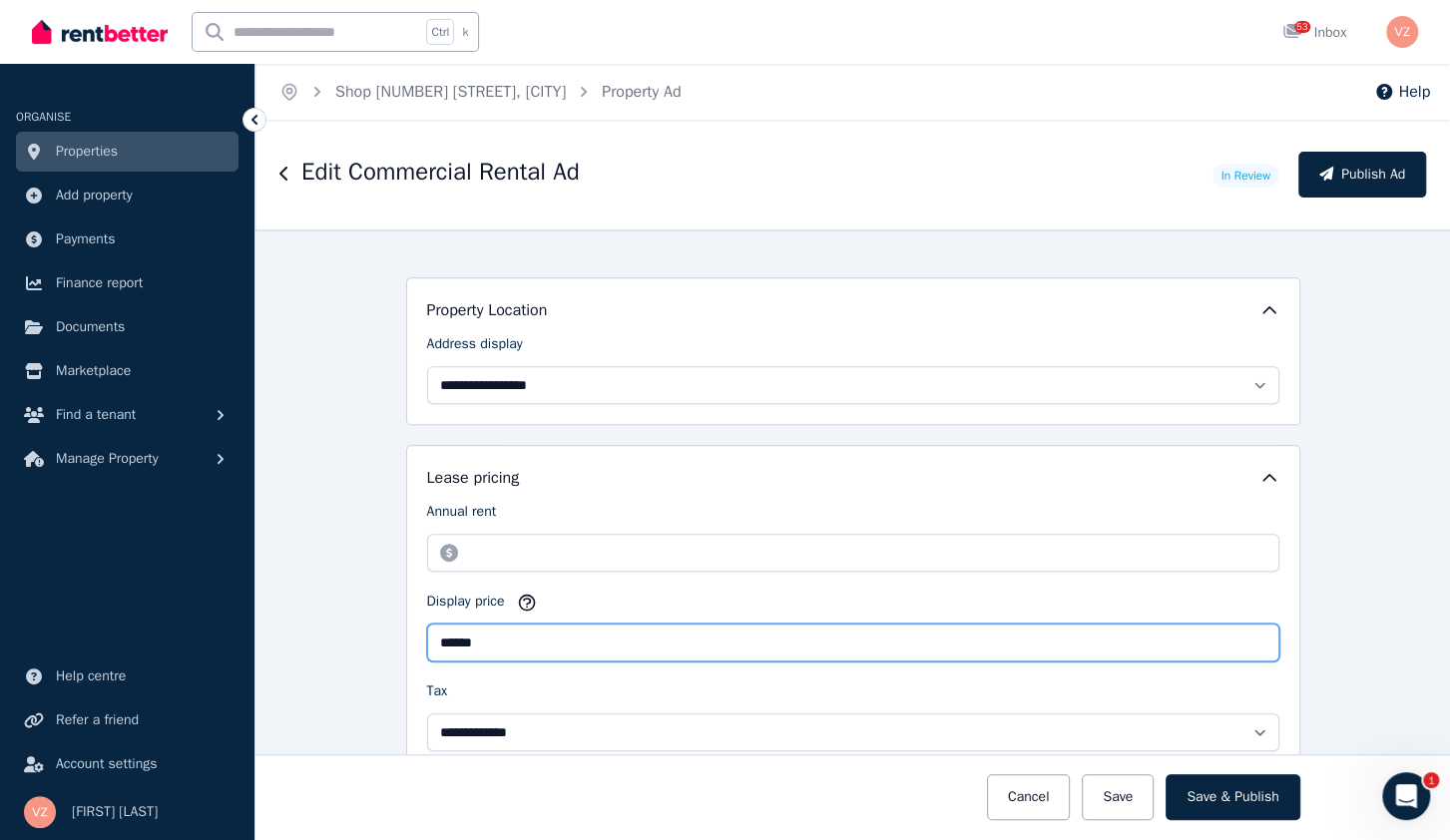 click on "******" at bounding box center (853, 642) 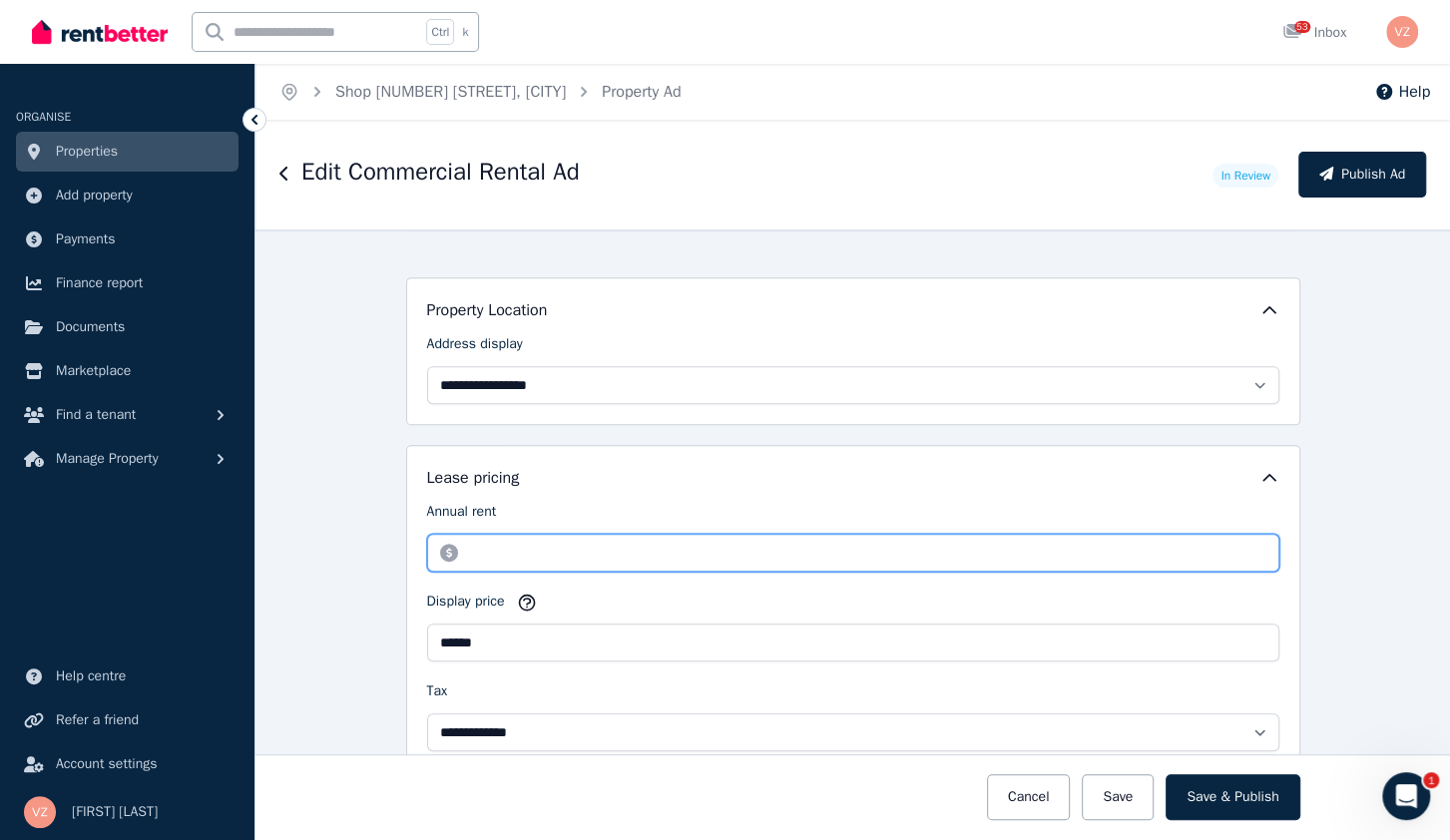 drag, startPoint x: 486, startPoint y: 540, endPoint x: 498, endPoint y: 514, distance: 28.635642 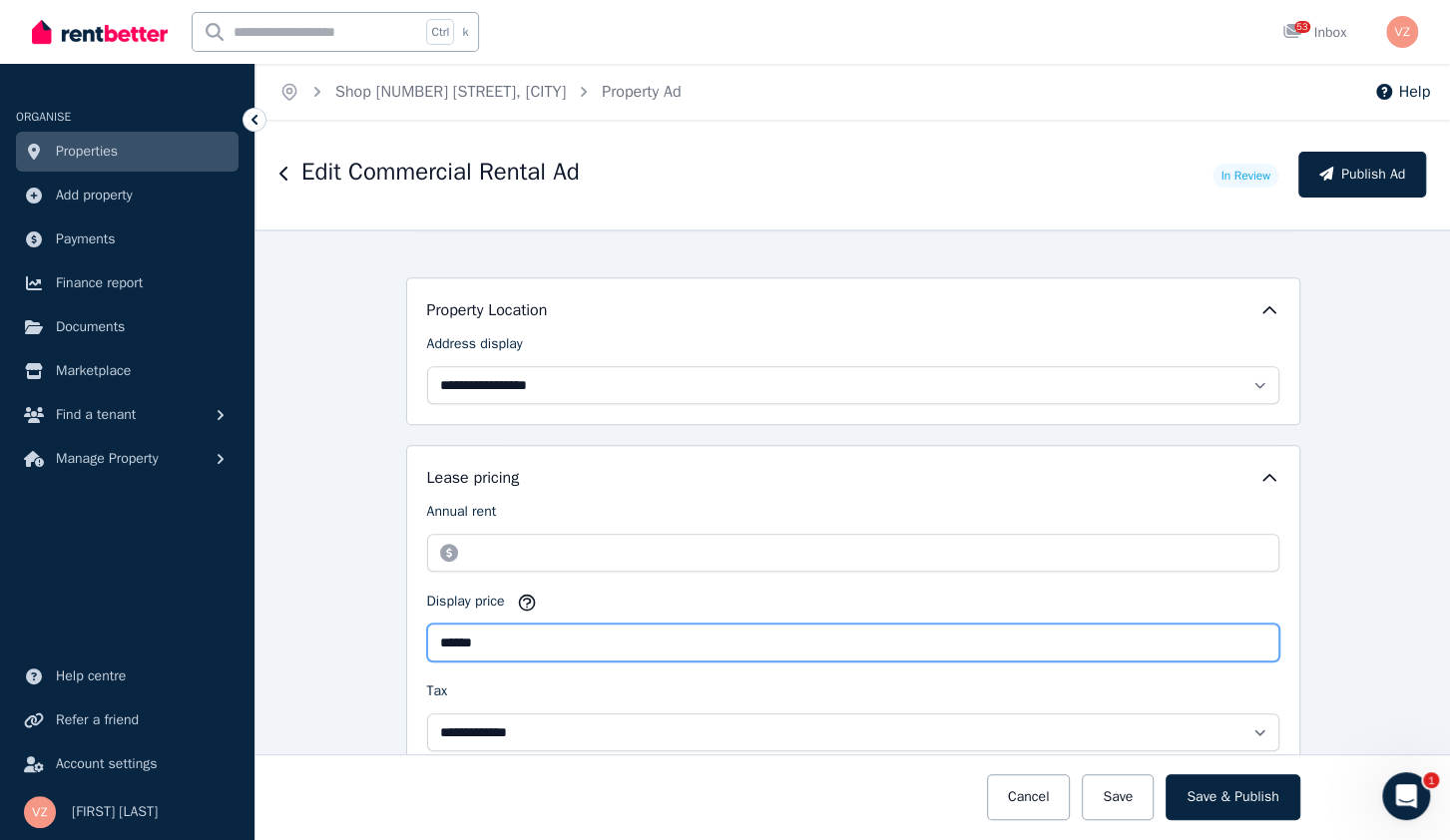 click on "******" at bounding box center (853, 642) 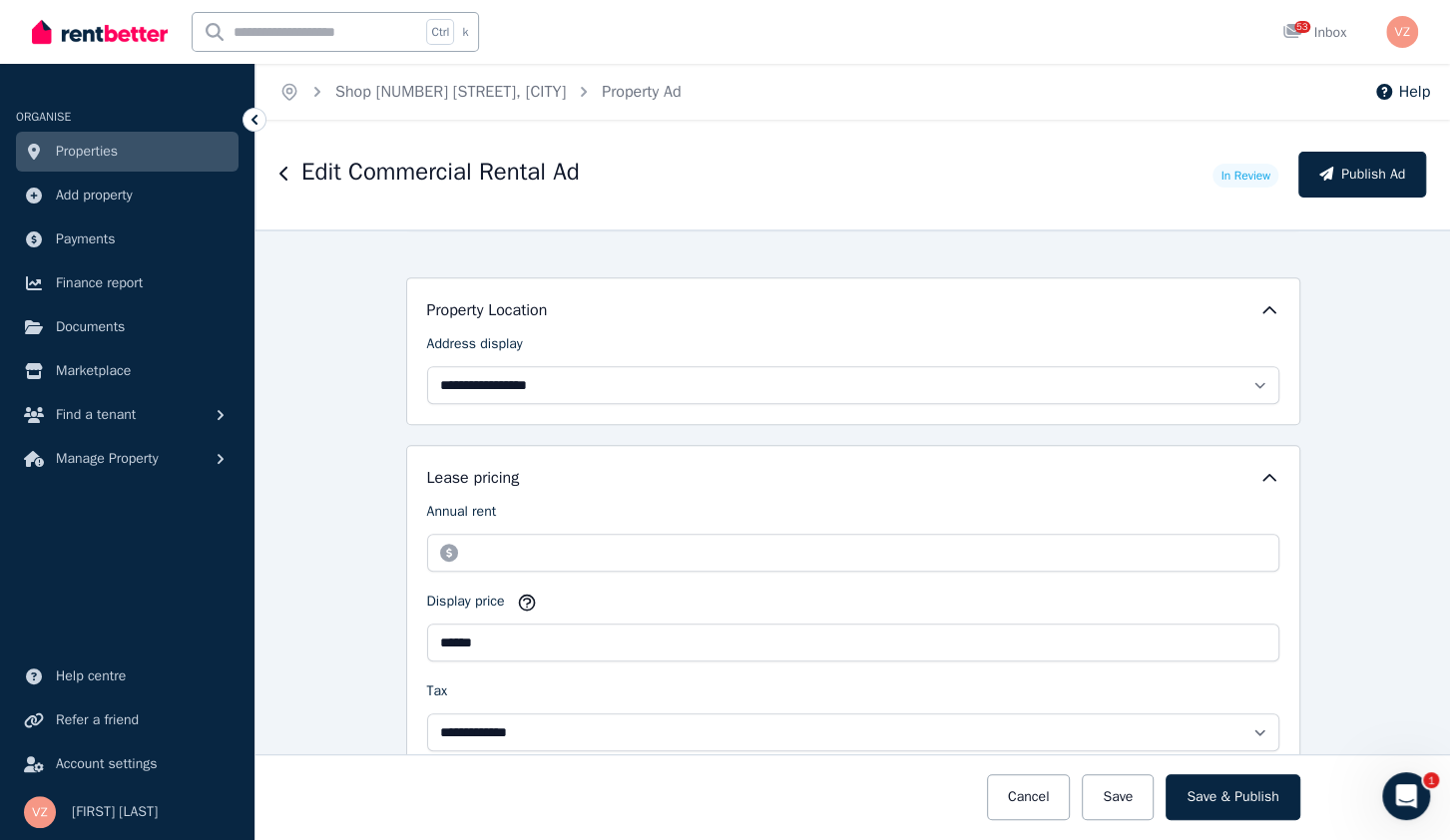 click on "Tax" at bounding box center [853, 695] 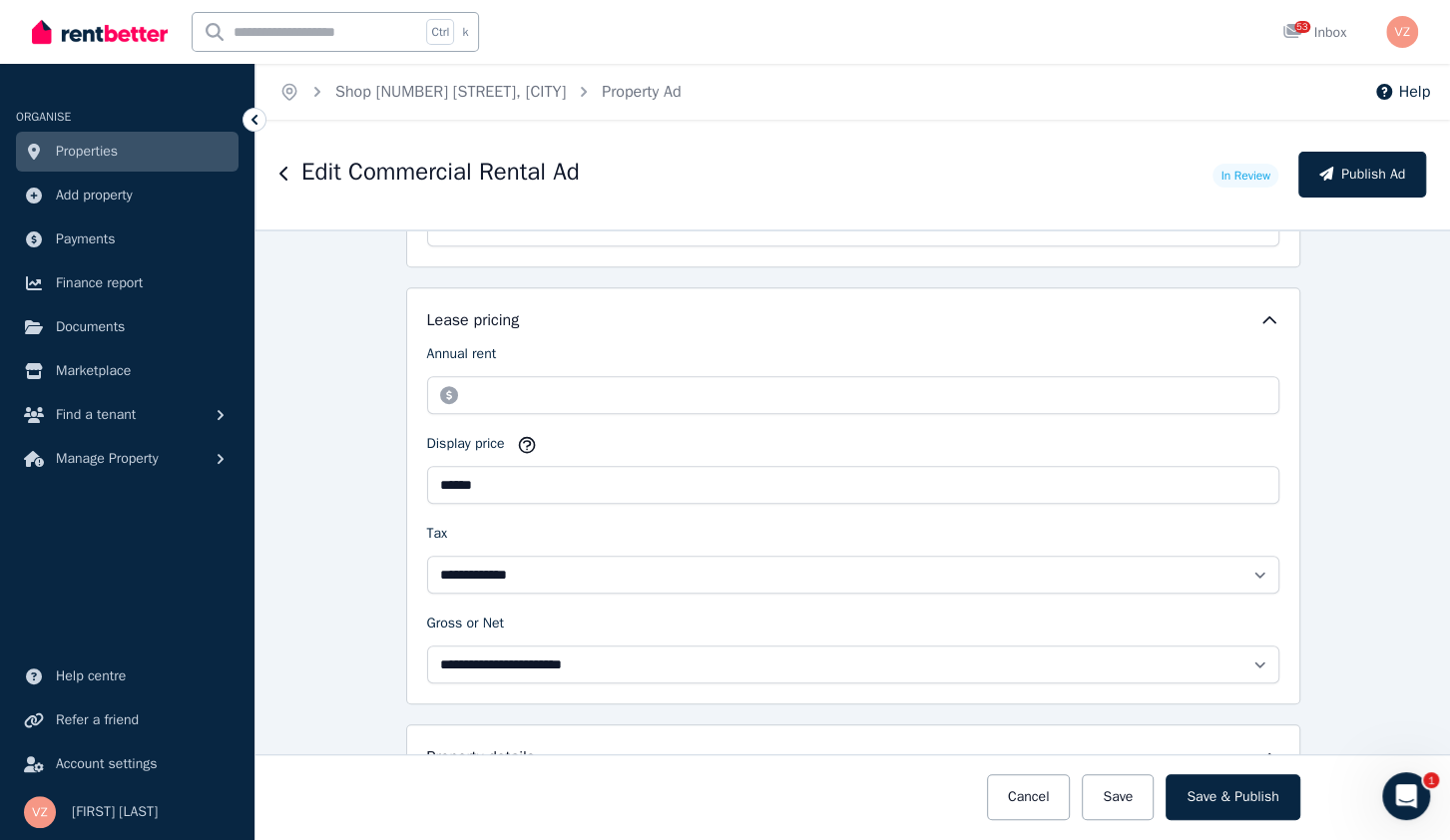 scroll, scrollTop: 638, scrollLeft: 0, axis: vertical 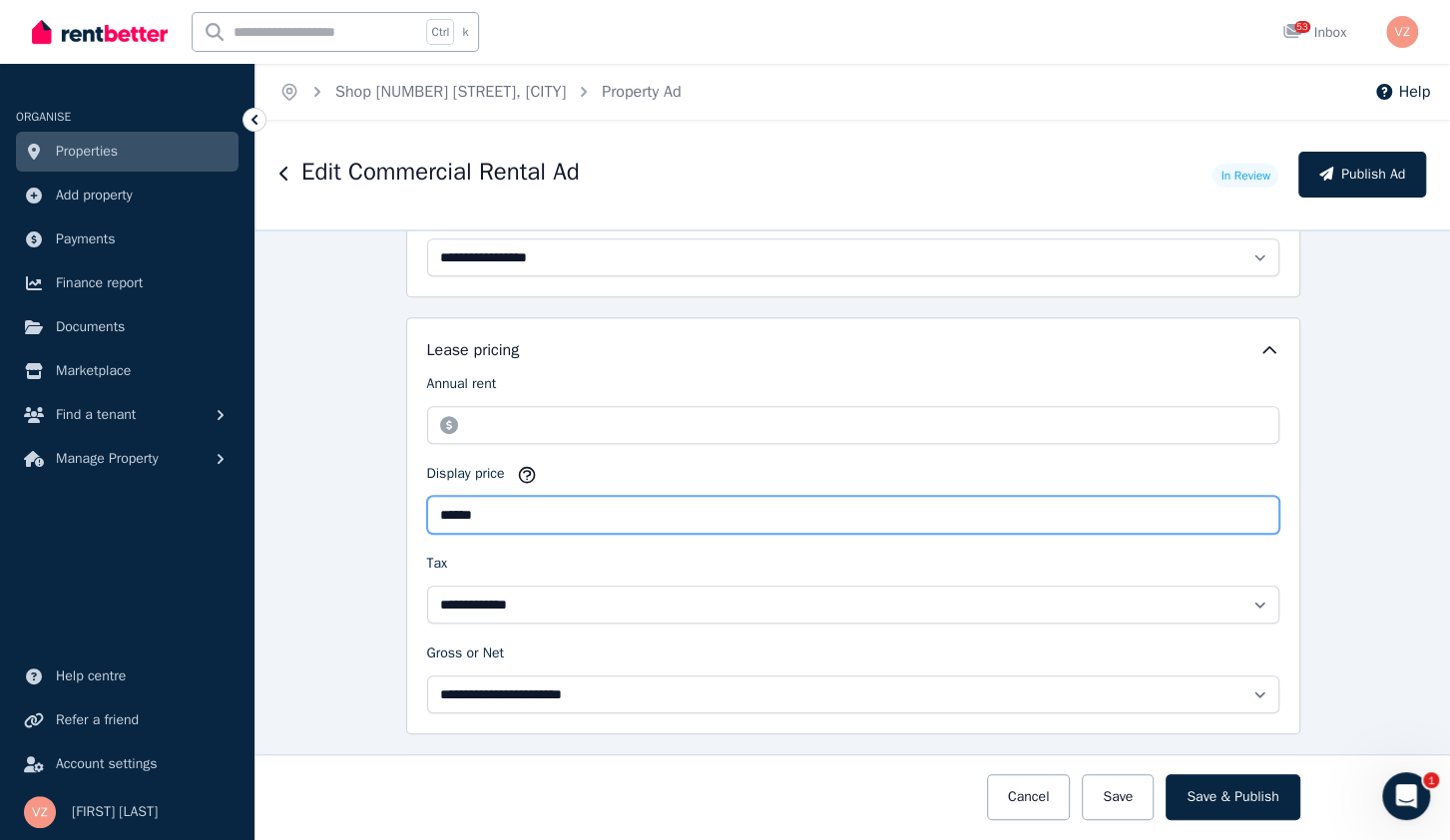 drag, startPoint x: 632, startPoint y: 508, endPoint x: 646, endPoint y: 516, distance: 16.124515 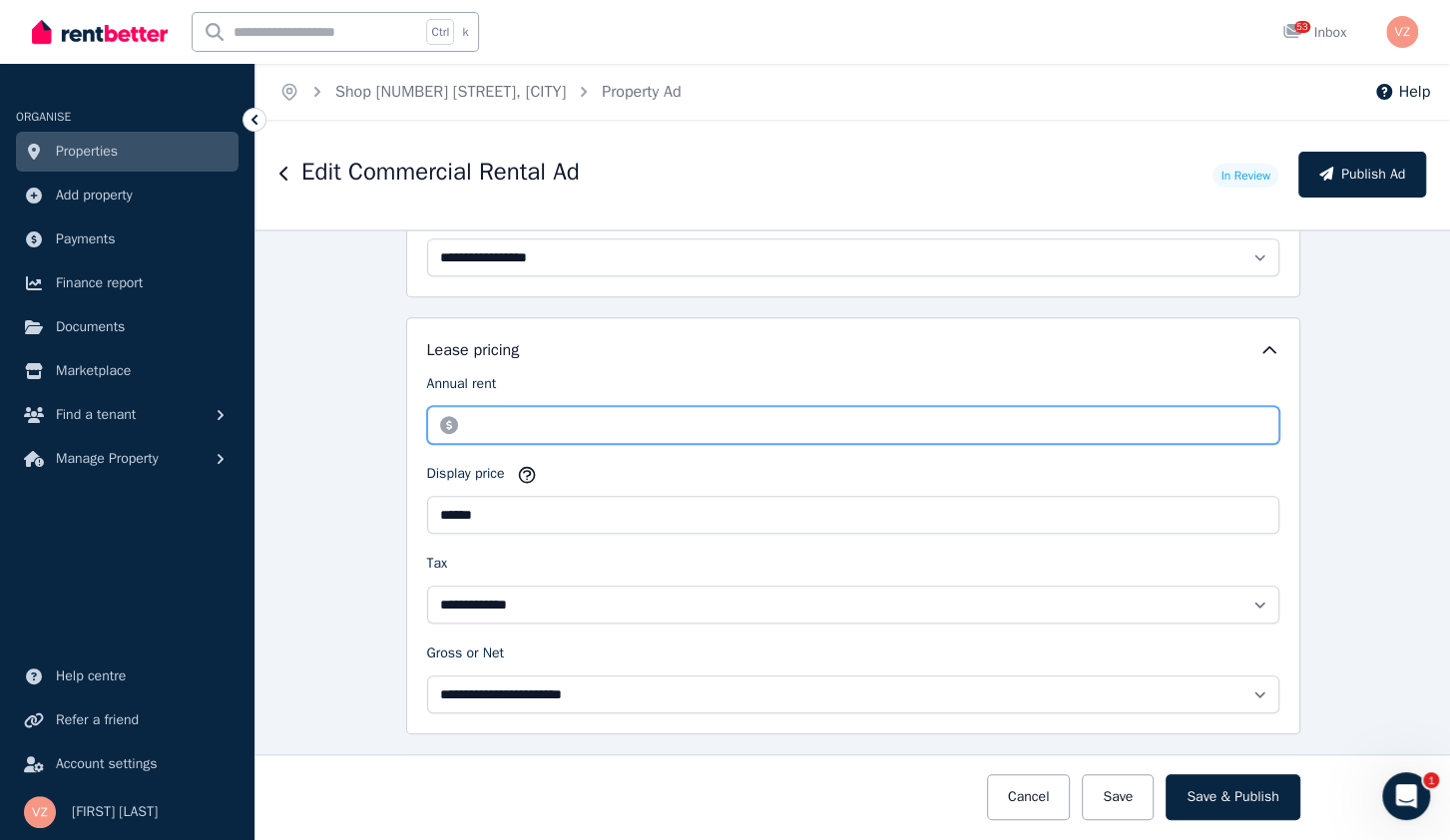drag, startPoint x: 486, startPoint y: 418, endPoint x: 511, endPoint y: 440, distance: 33.30165 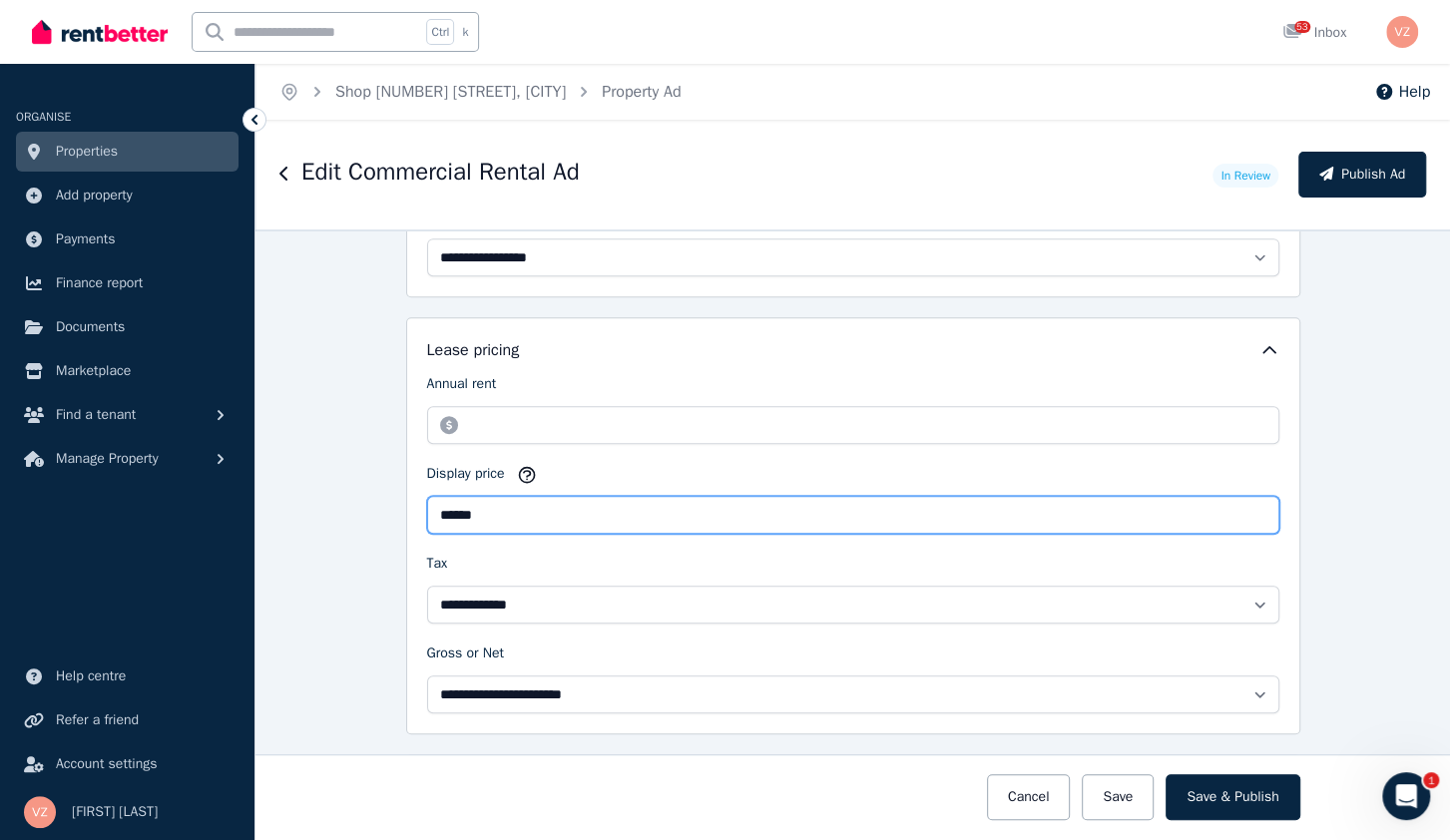 drag, startPoint x: 634, startPoint y: 497, endPoint x: 637, endPoint y: 482, distance: 15.297059 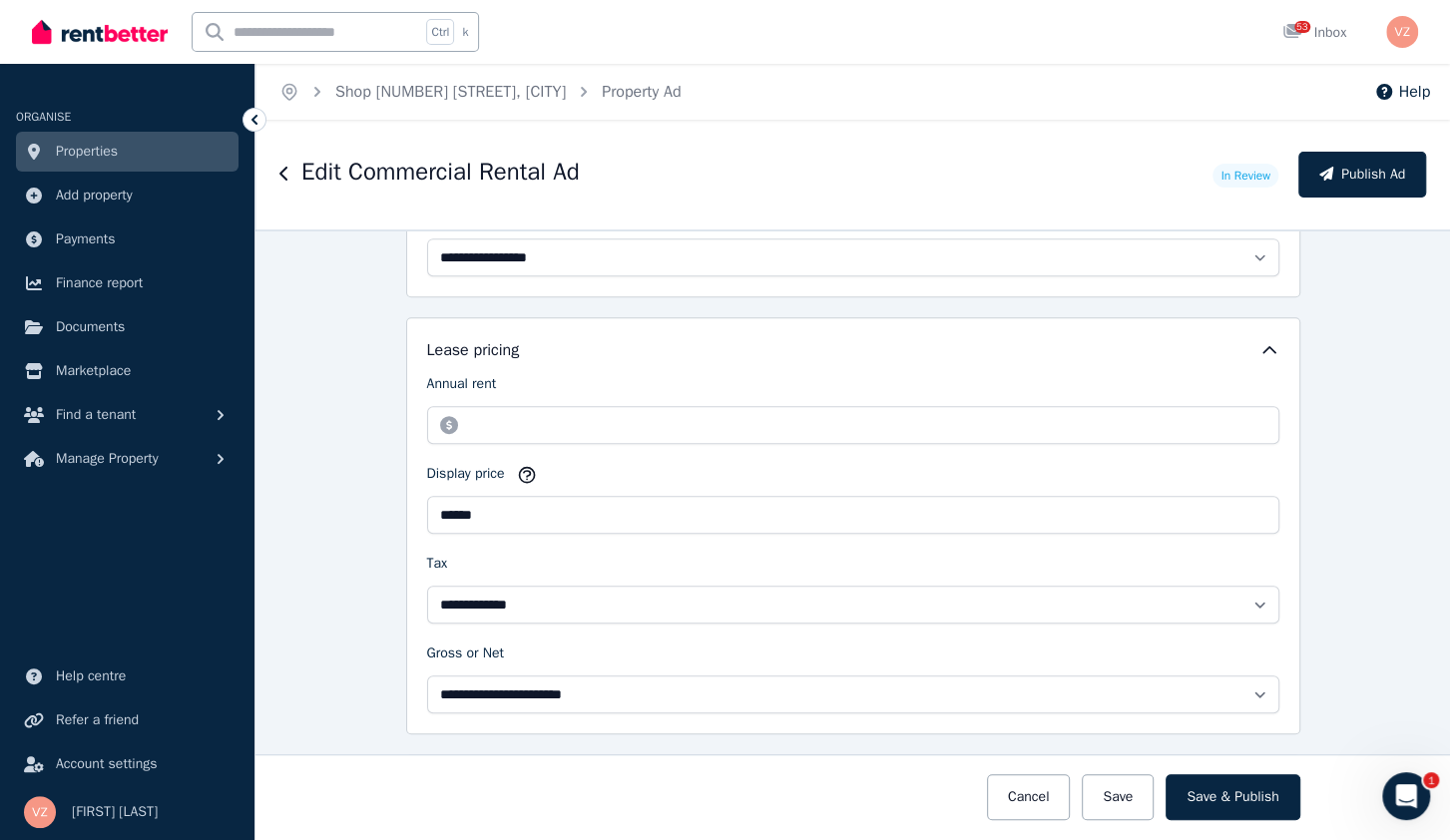 drag, startPoint x: 1234, startPoint y: 795, endPoint x: 1193, endPoint y: 765, distance: 50.803543 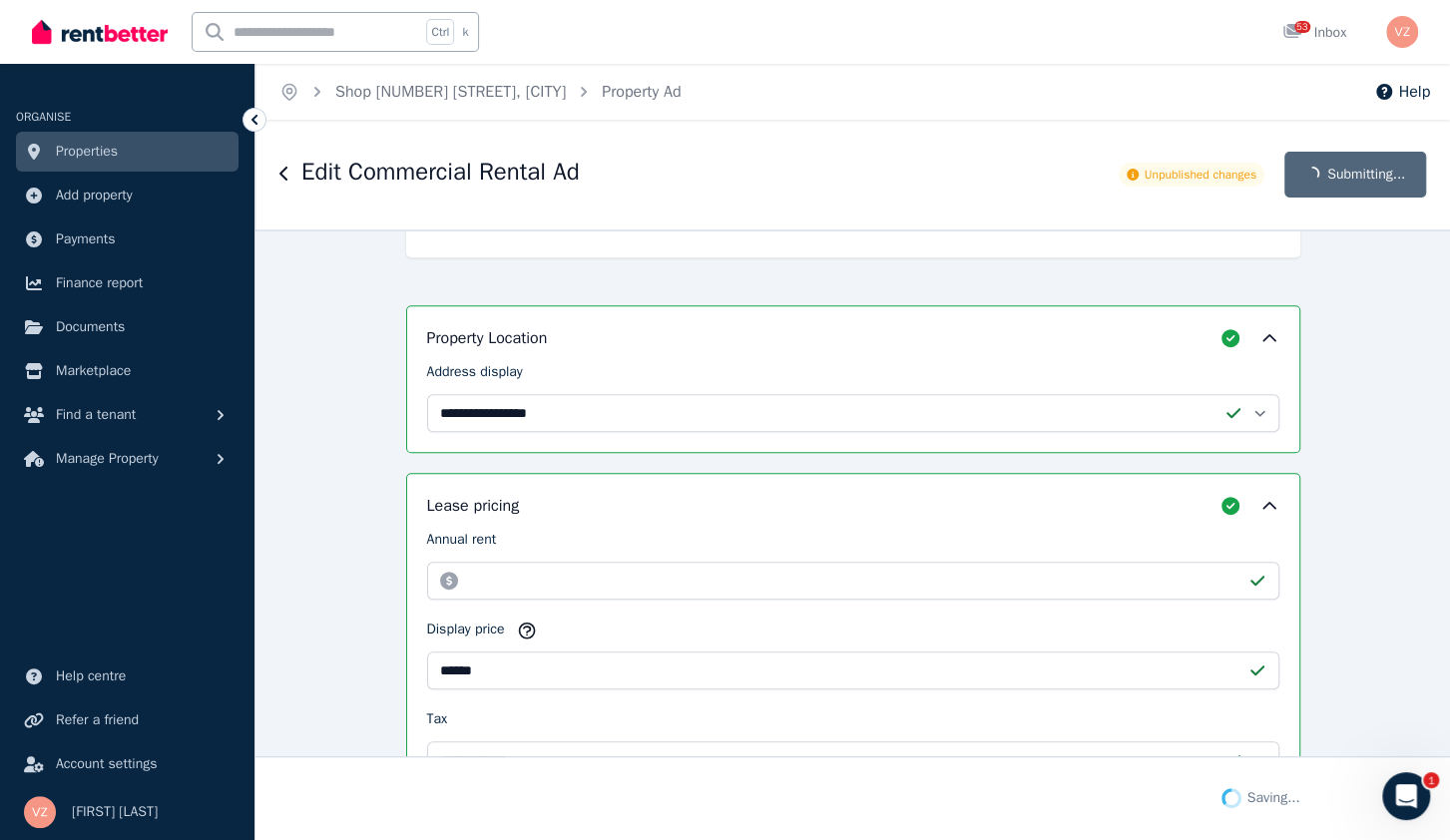 scroll, scrollTop: 794, scrollLeft: 0, axis: vertical 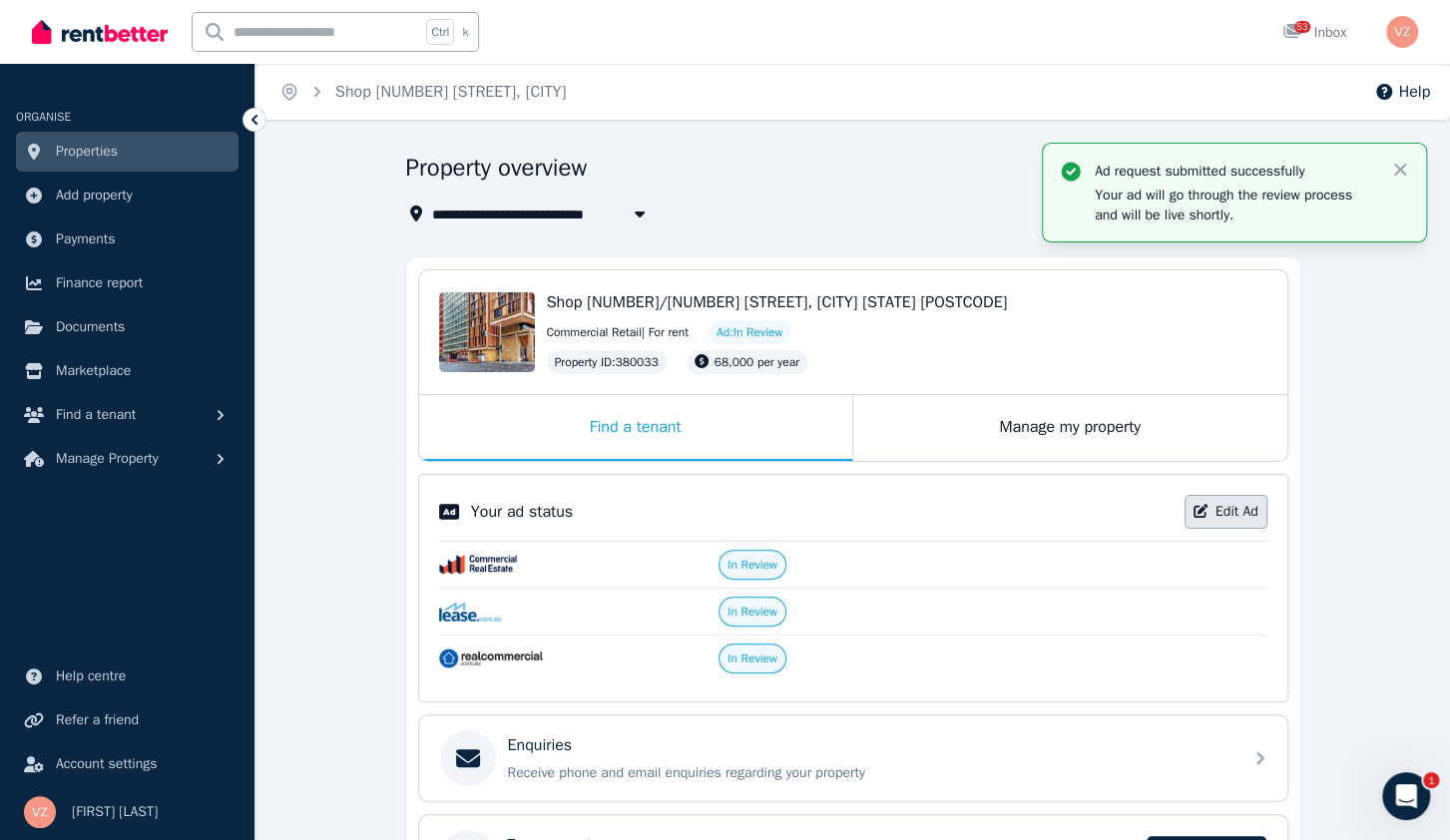 click on "Edit Ad" at bounding box center [1225, 512] 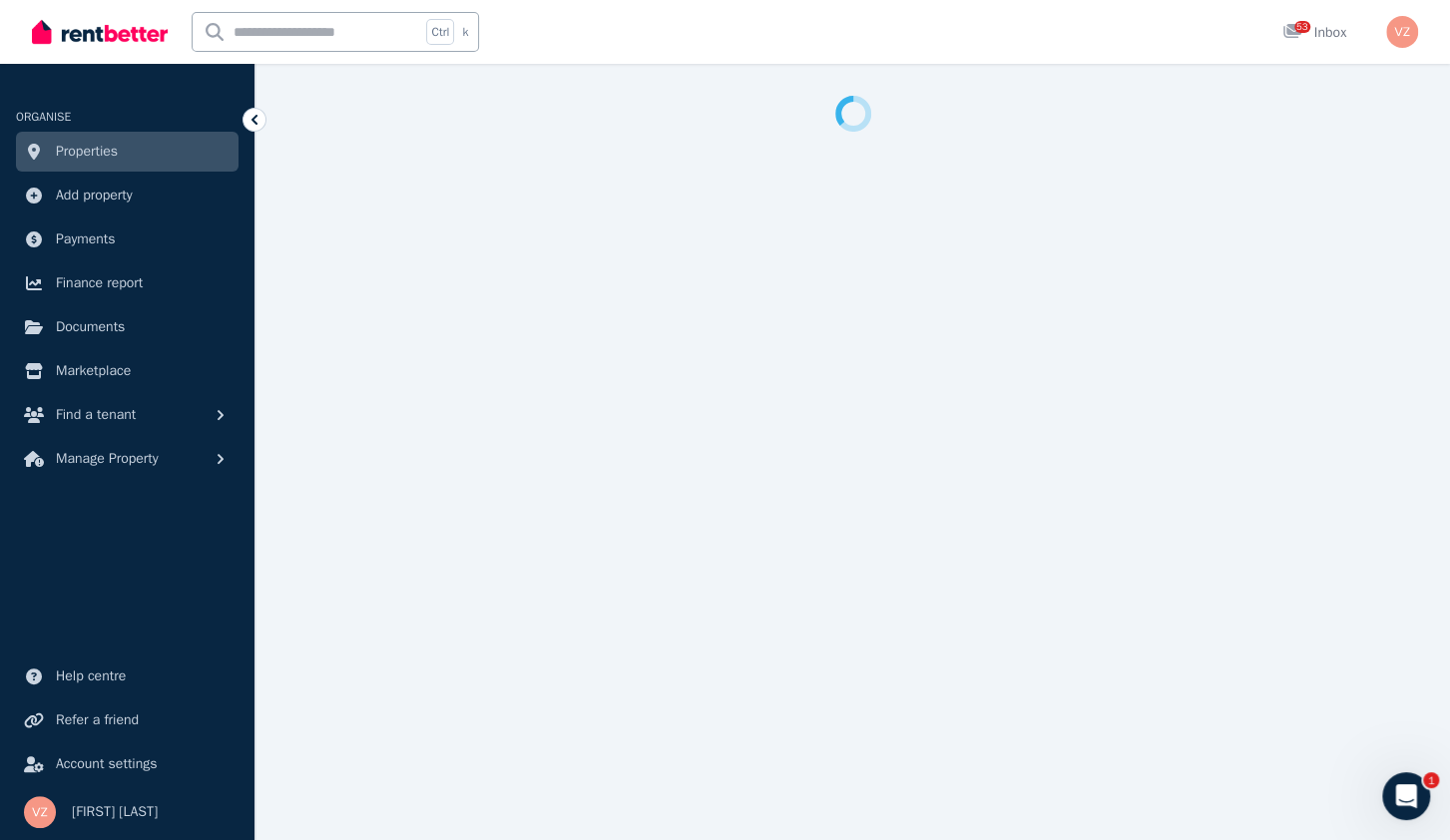 select on "***" 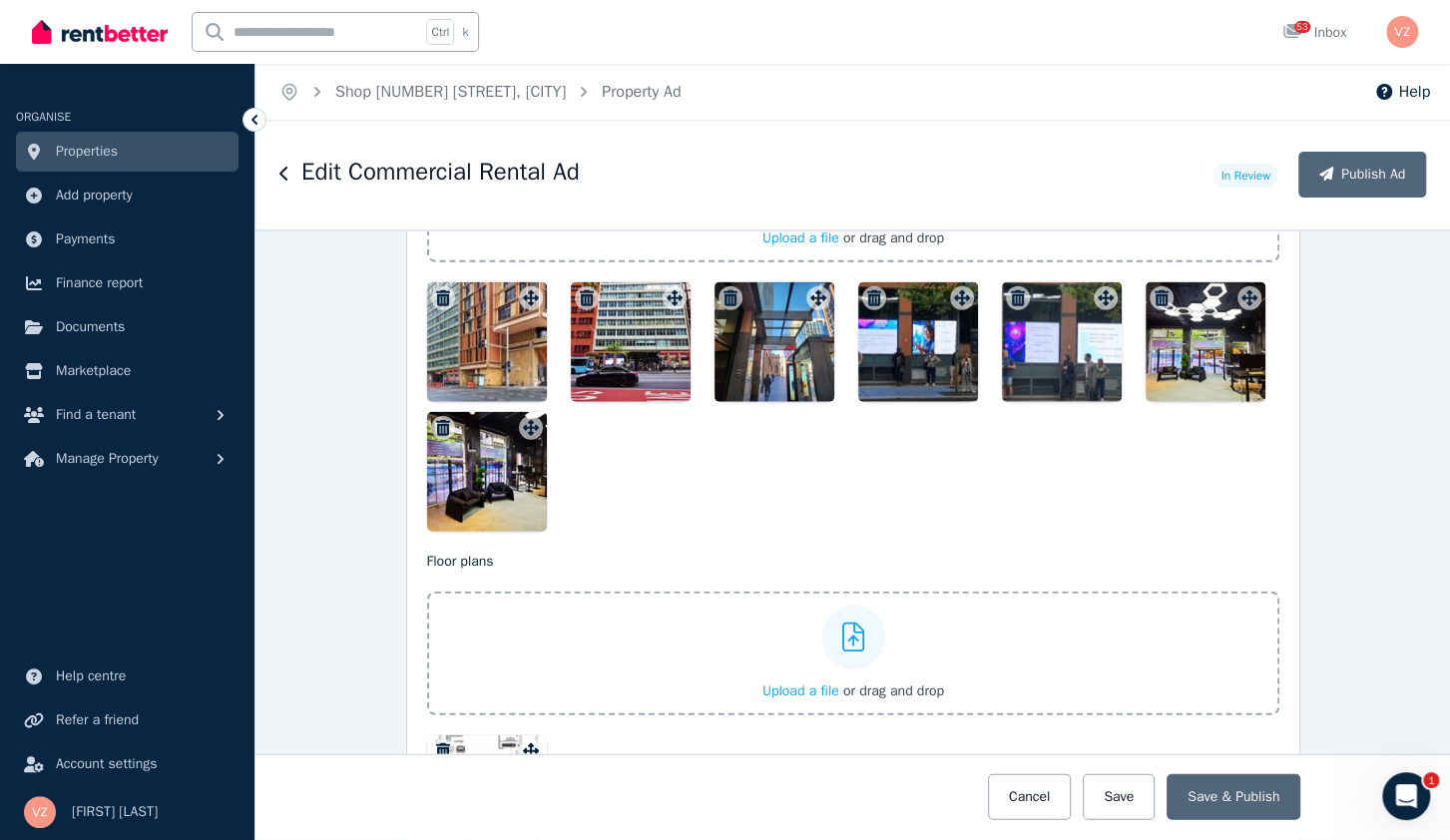 scroll, scrollTop: 2554, scrollLeft: 0, axis: vertical 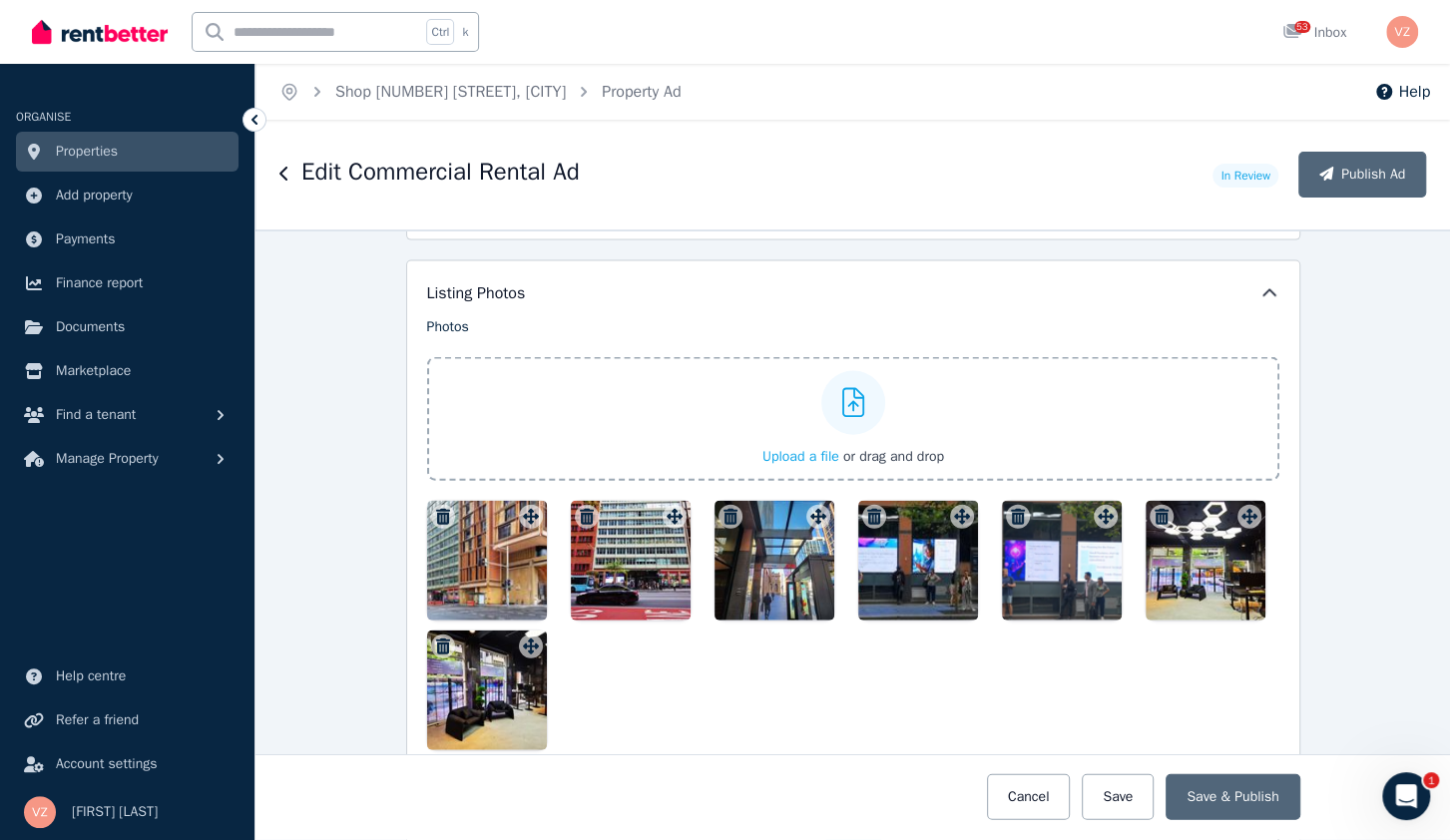 click 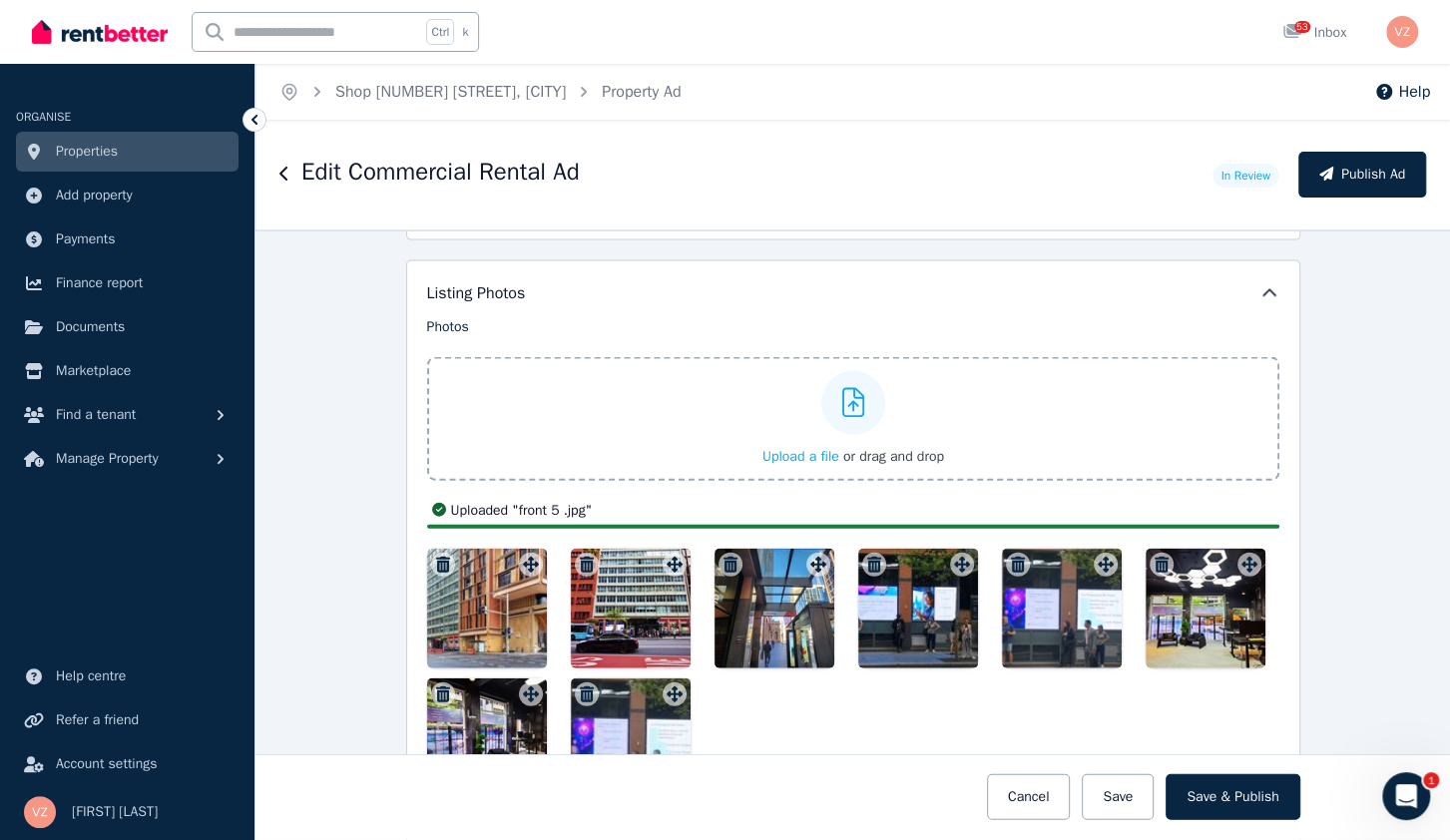 drag, startPoint x: 662, startPoint y: 695, endPoint x: 849, endPoint y: 565, distance: 227.7477 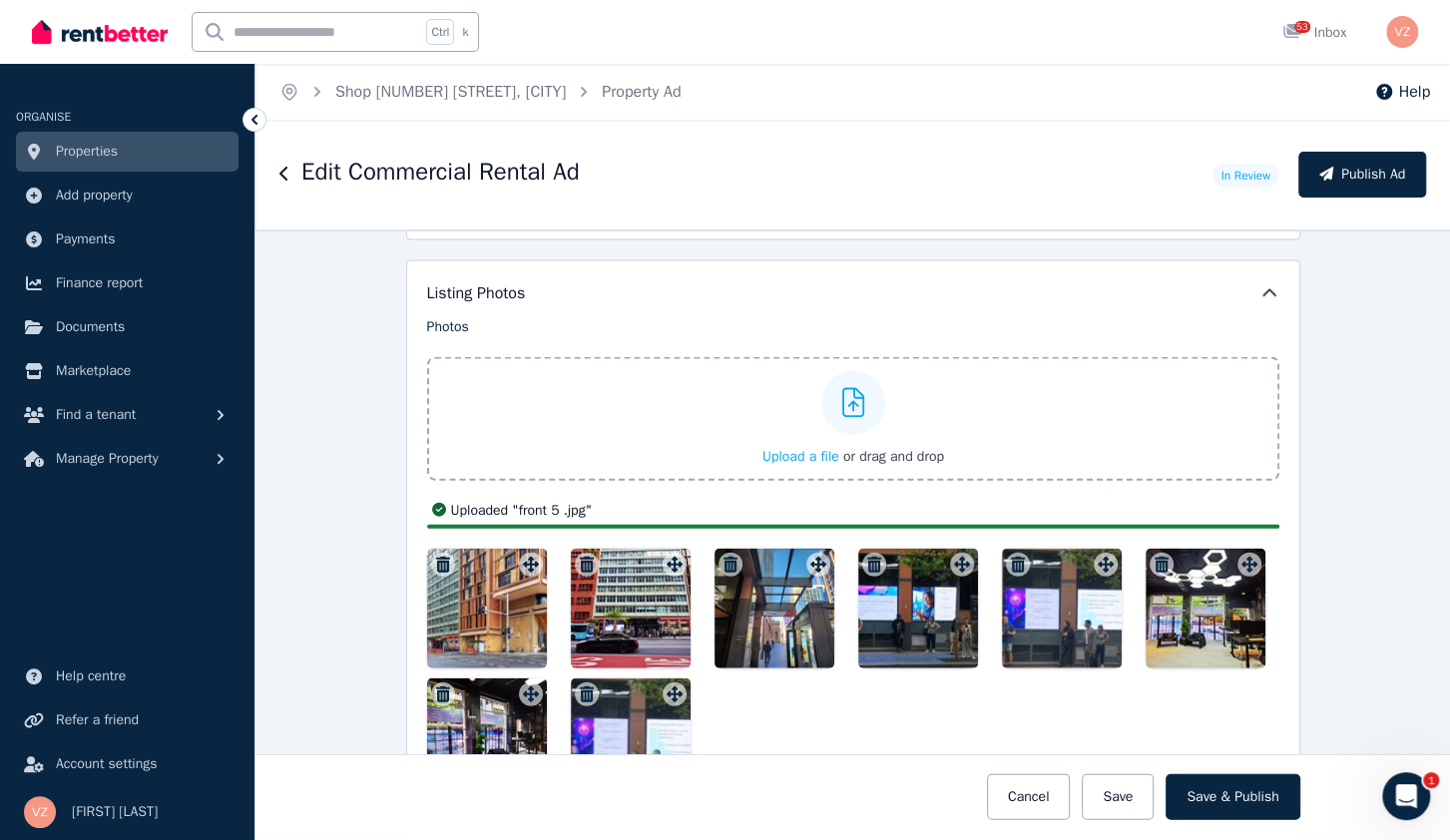 click at bounding box center (631, 738) 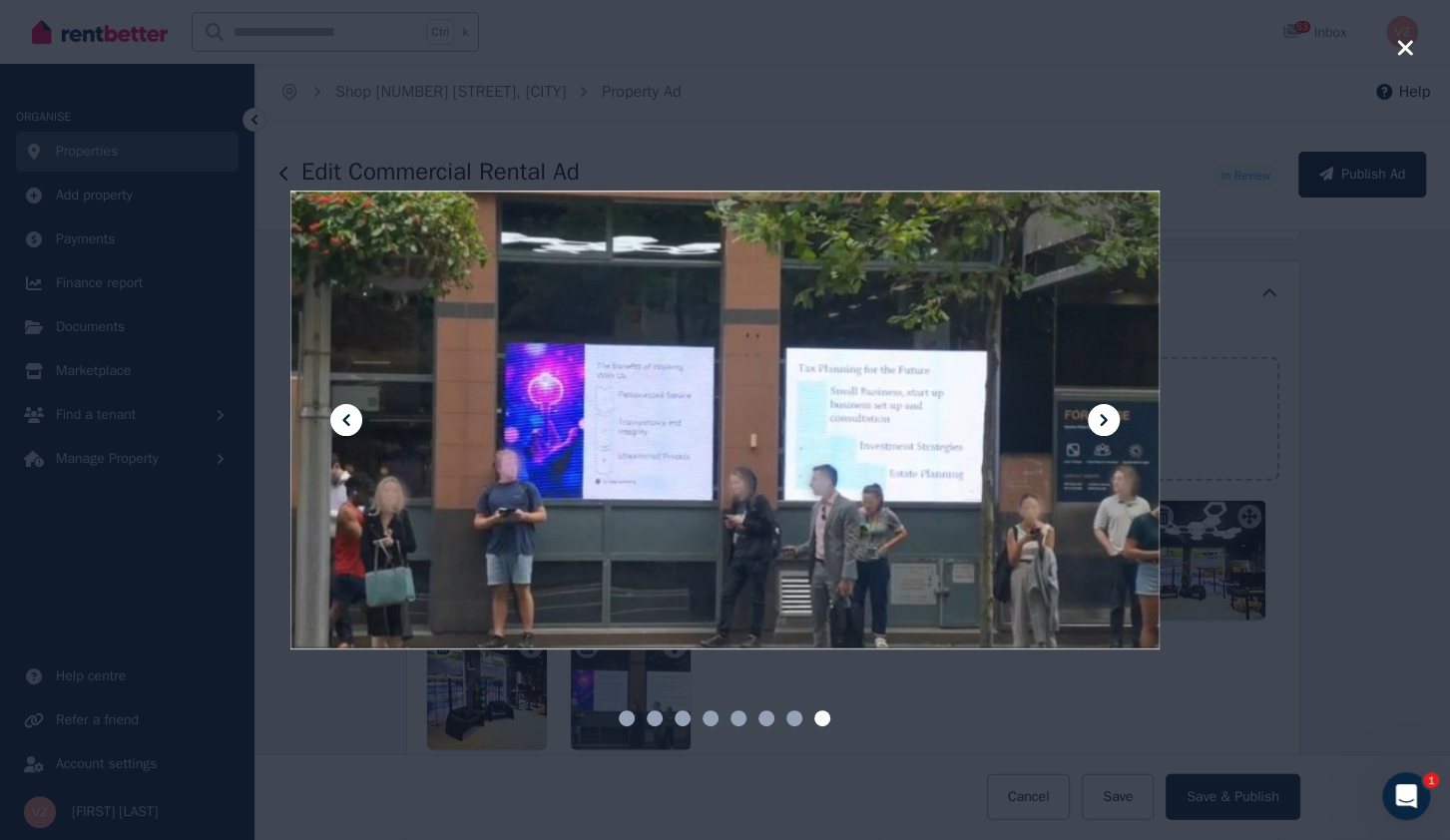 click at bounding box center [725, 718] 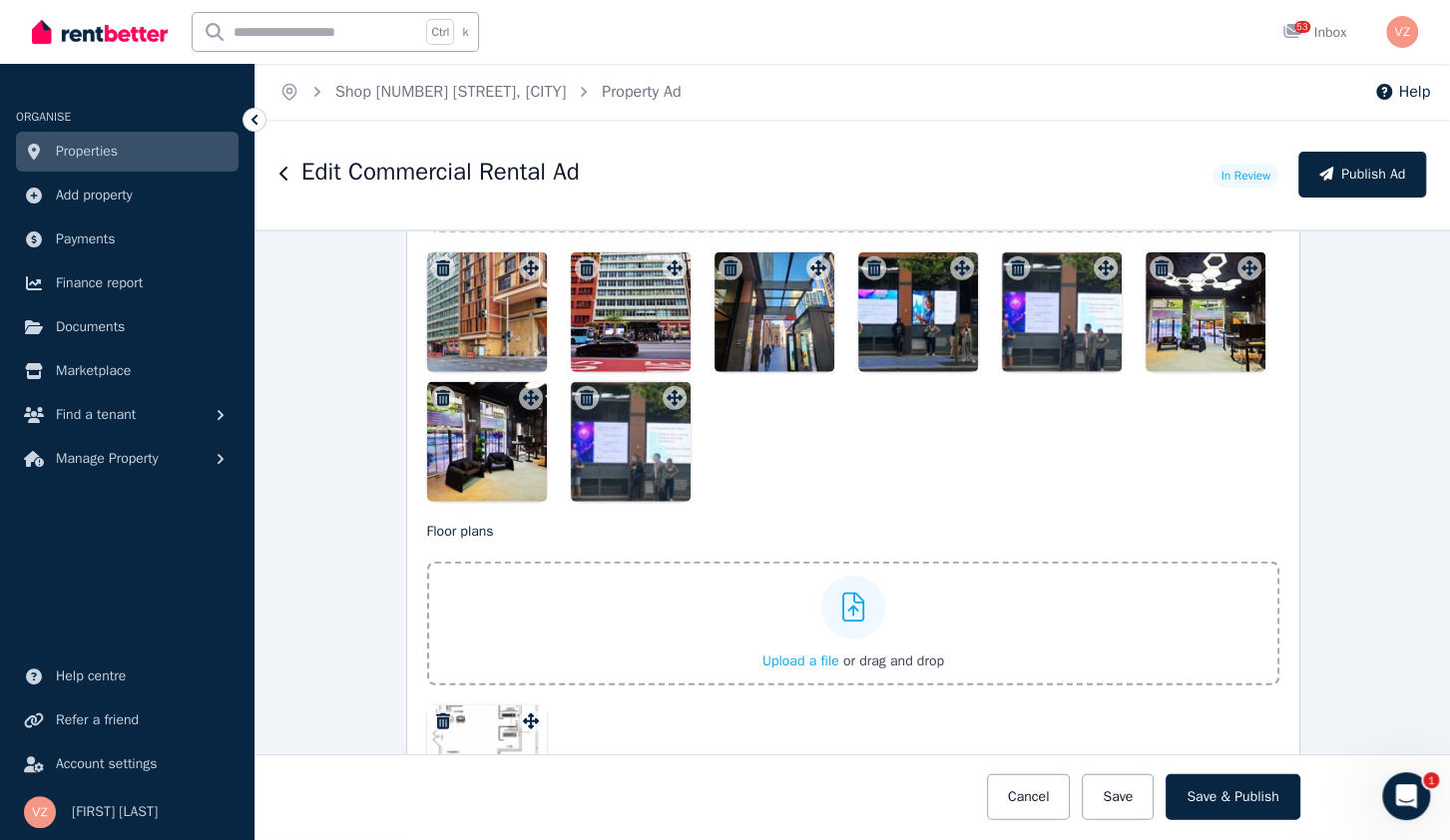 scroll, scrollTop: 2809, scrollLeft: 0, axis: vertical 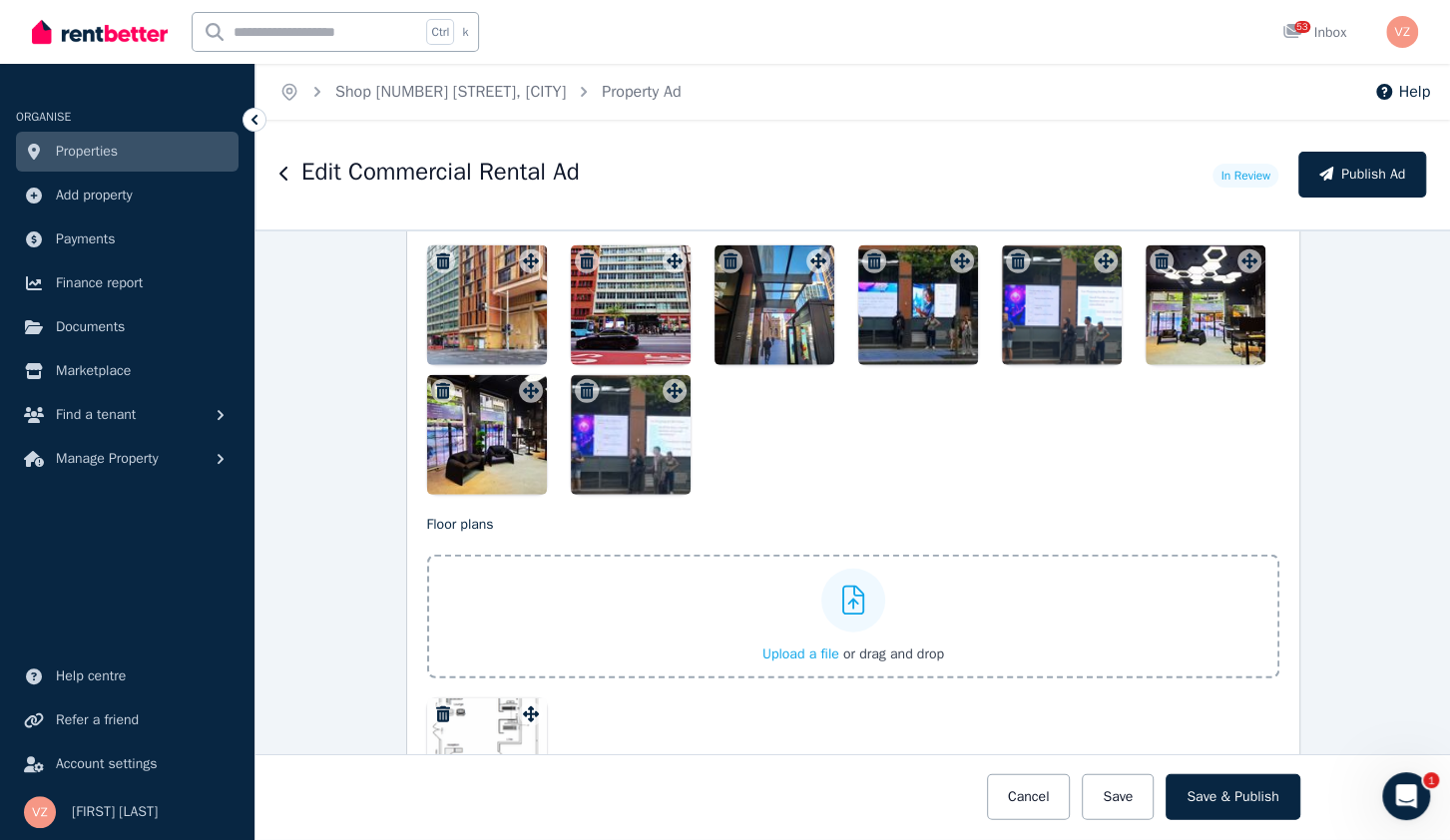 click 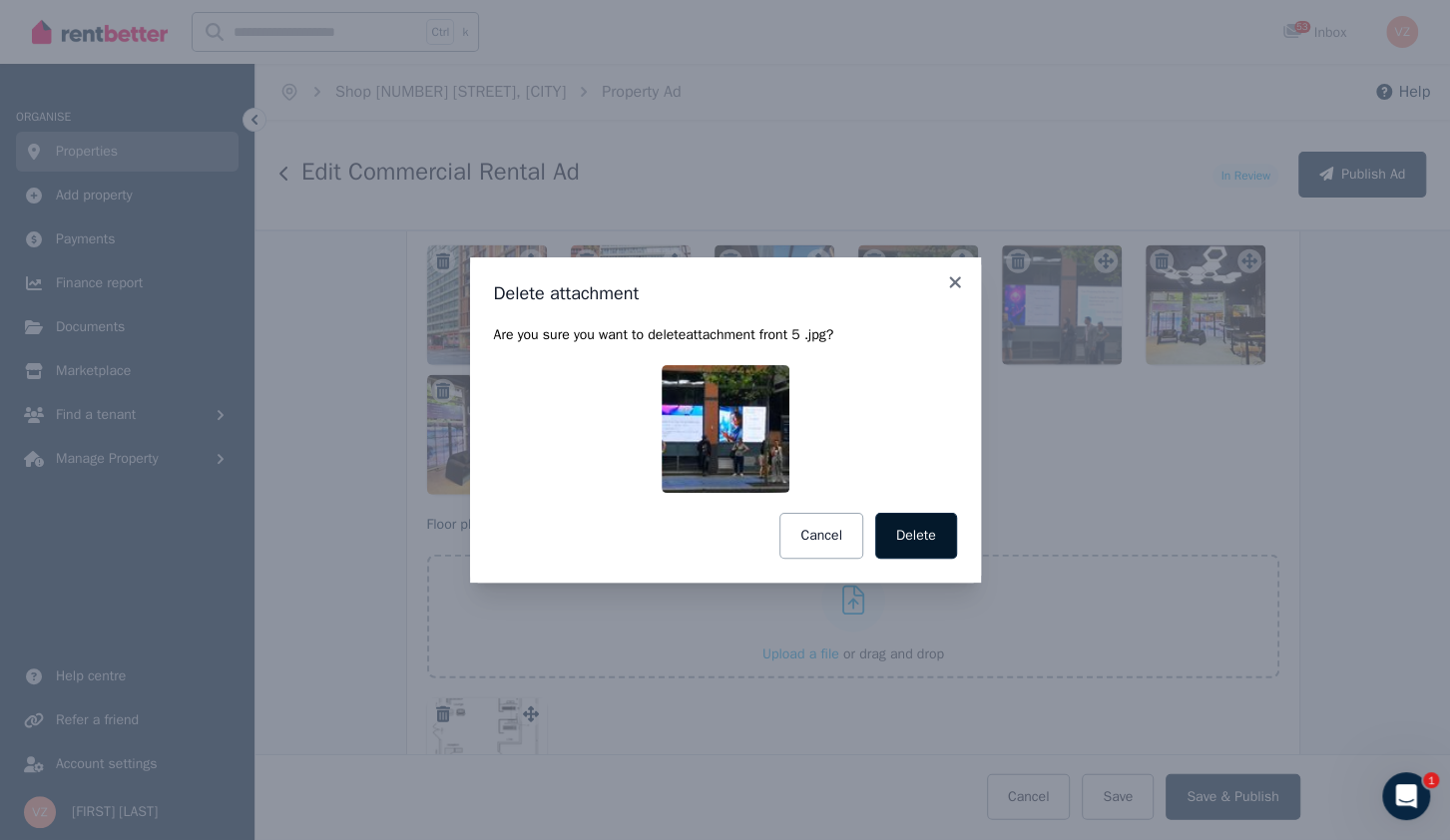 click on "Delete" at bounding box center (916, 536) 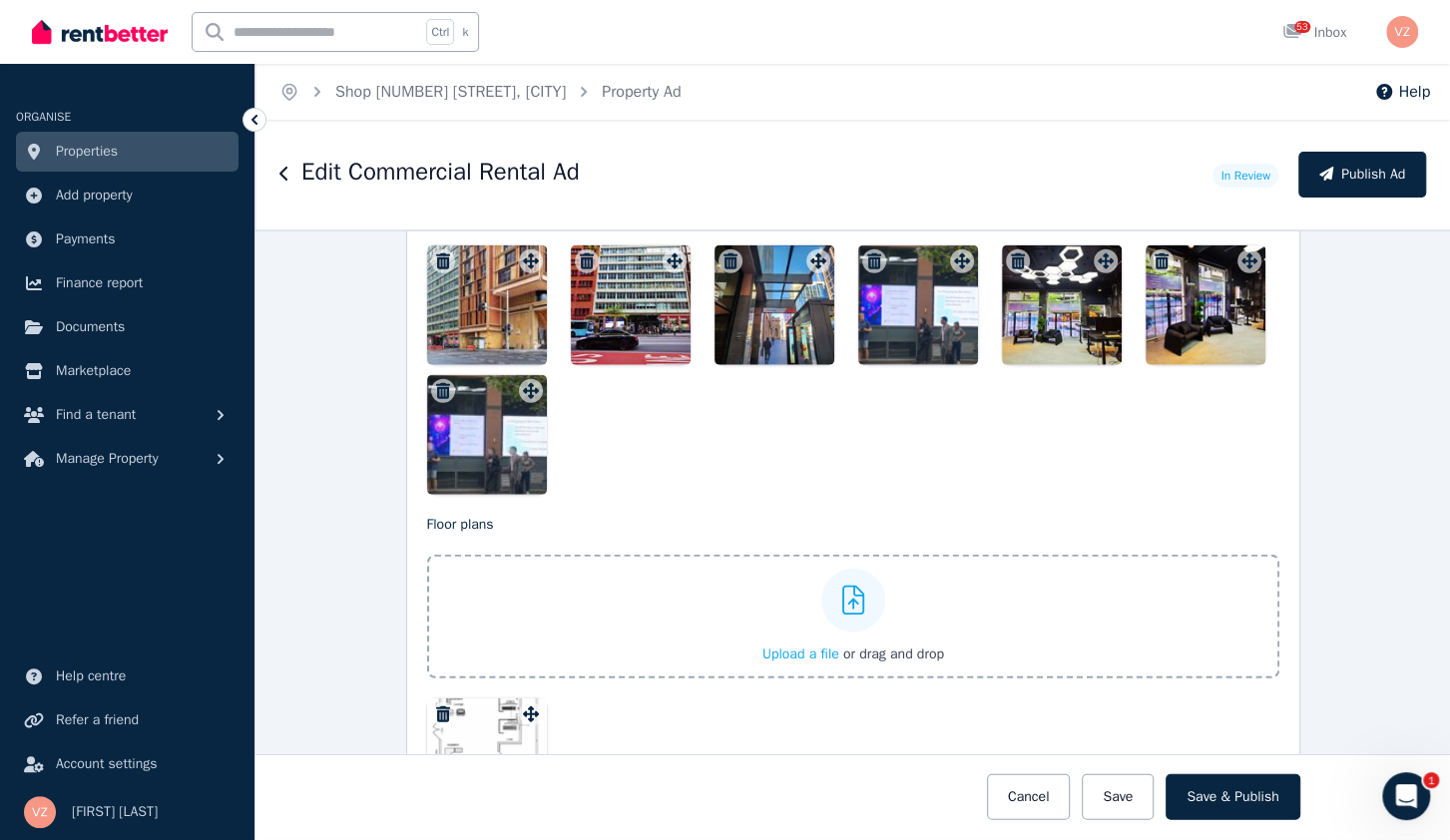 click at bounding box center (874, 261) 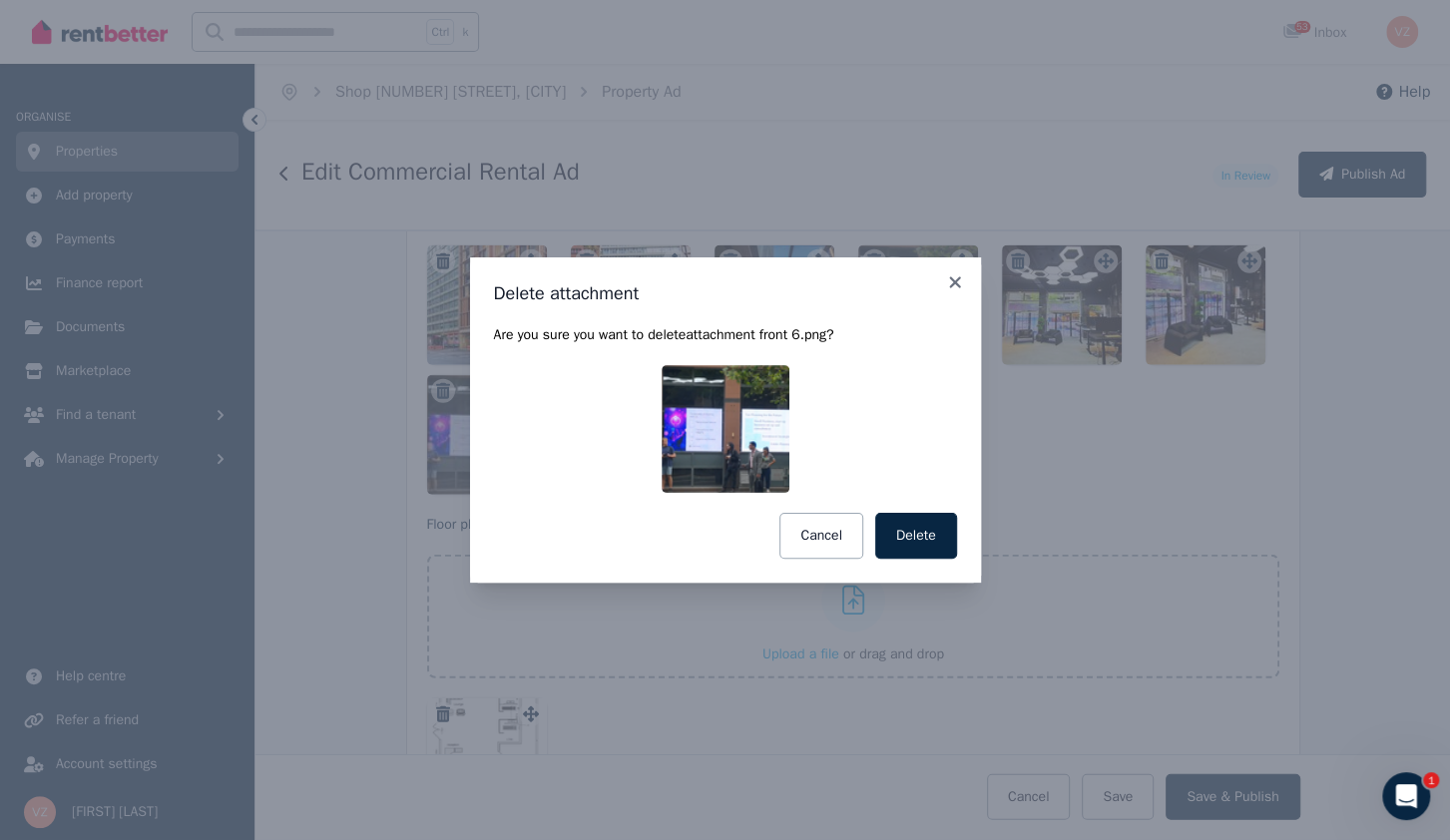 click on "Delete" at bounding box center [916, 536] 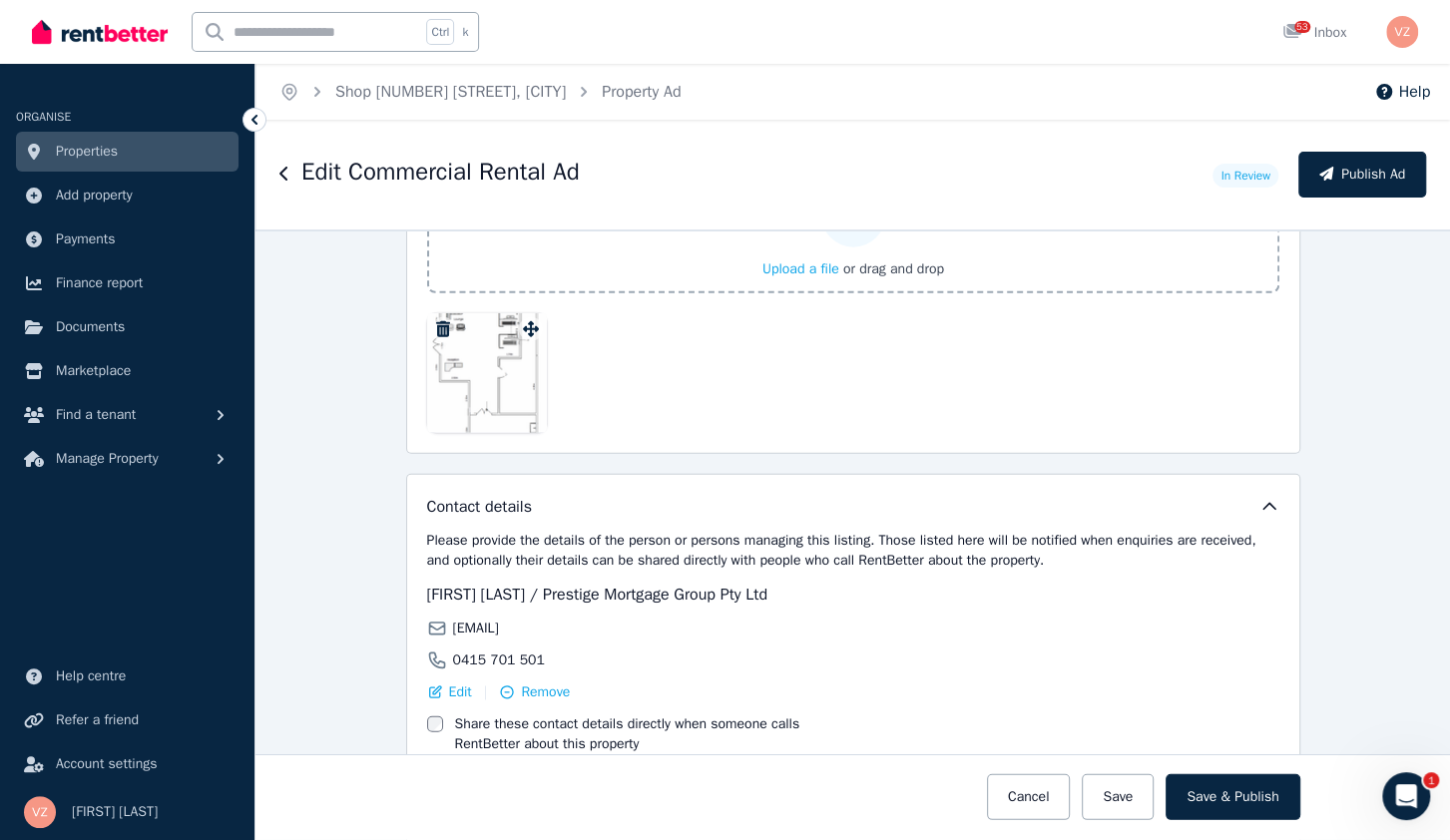 scroll, scrollTop: 2682, scrollLeft: 0, axis: vertical 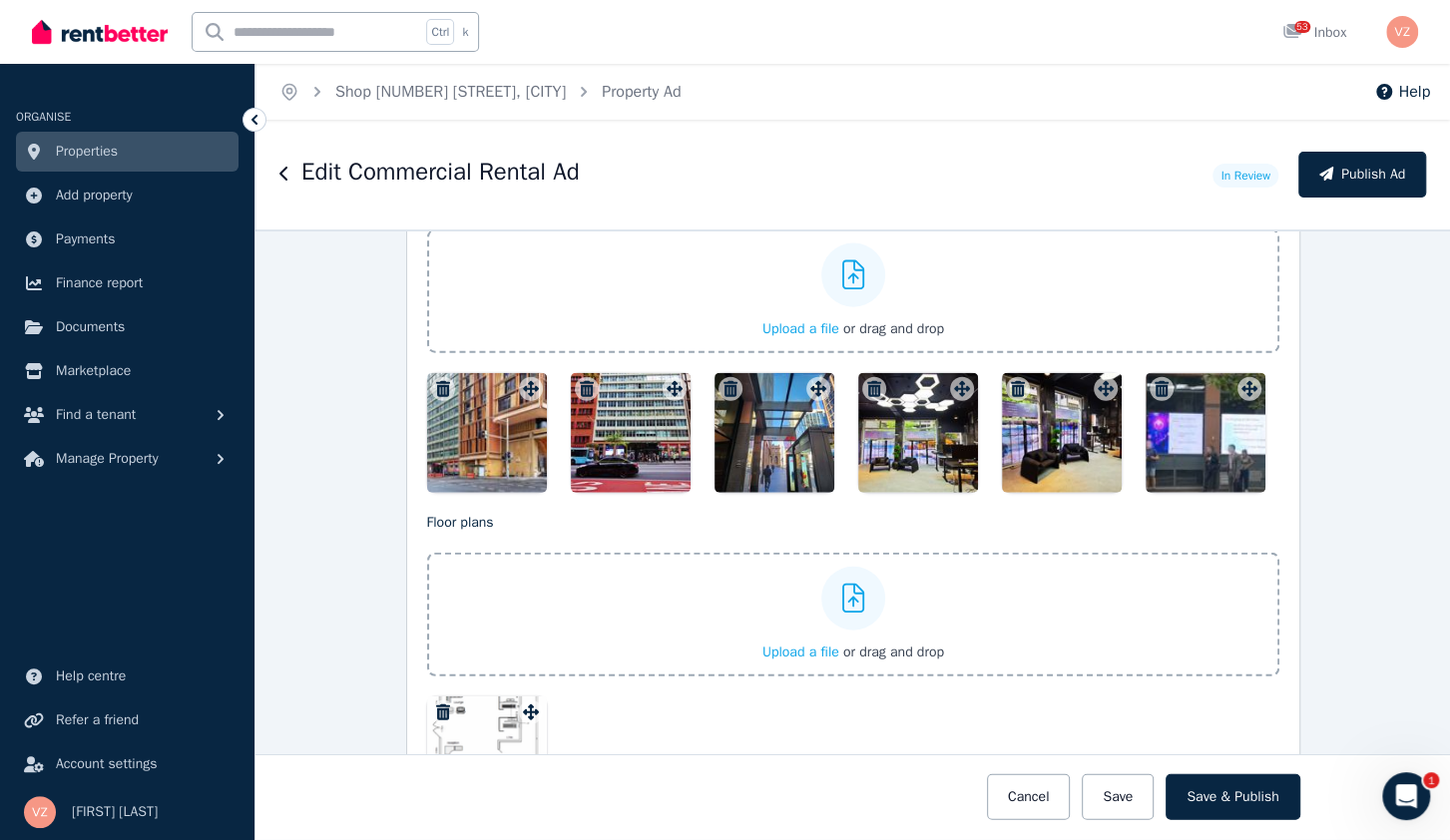 click on "Upload a file" at bounding box center (800, 328) 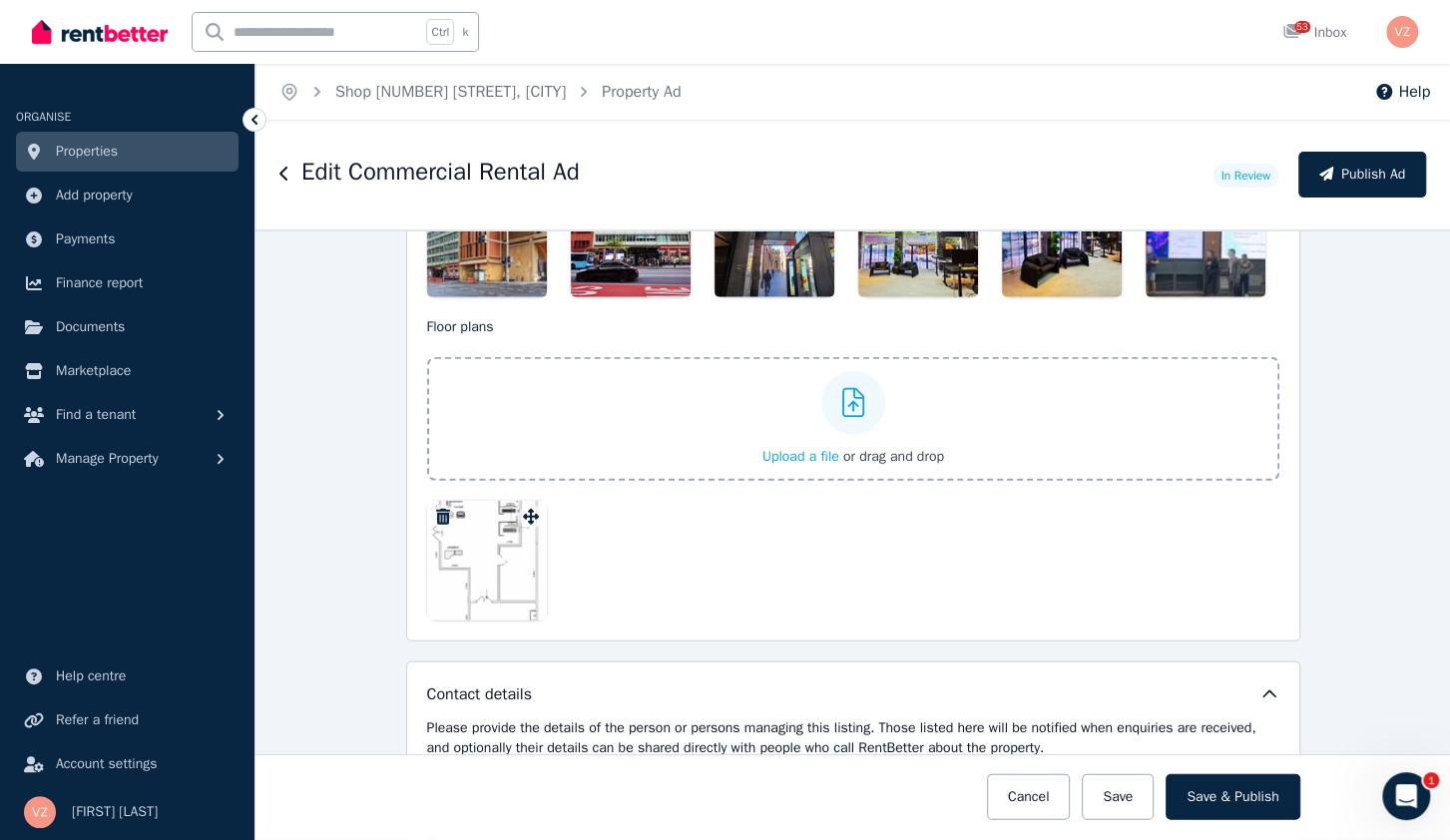 scroll, scrollTop: 2426, scrollLeft: 0, axis: vertical 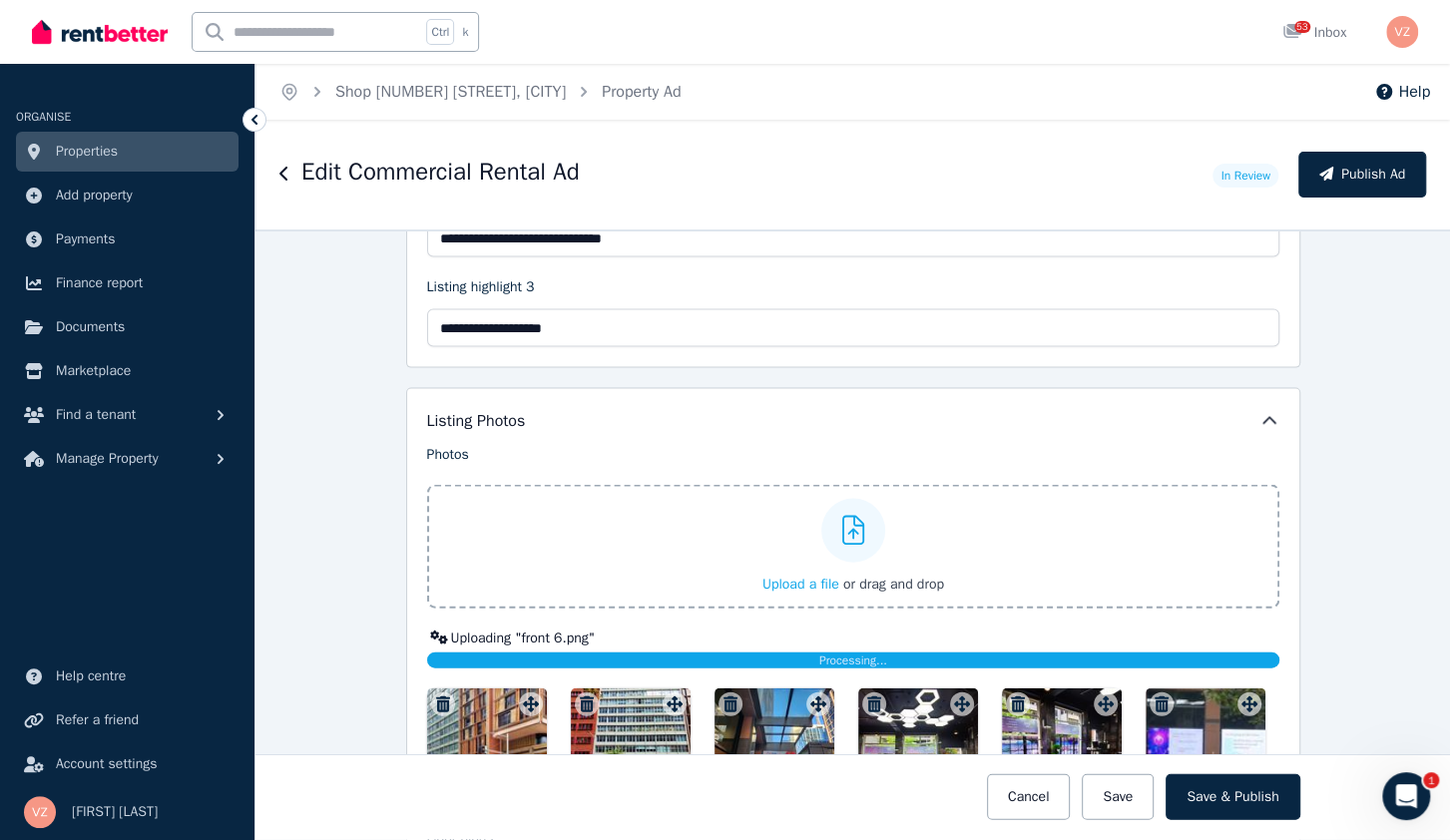 click 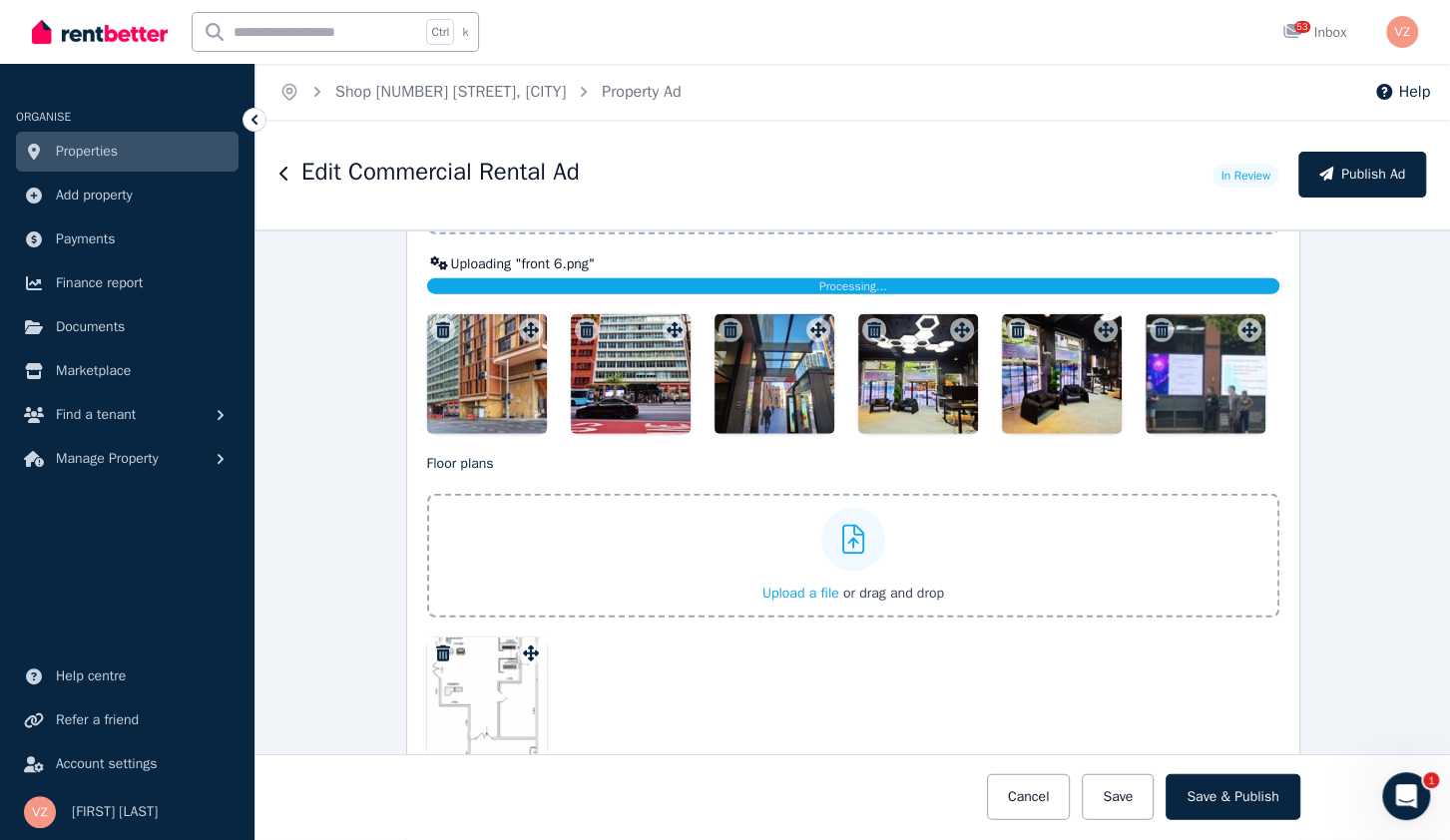 scroll, scrollTop: 2682, scrollLeft: 0, axis: vertical 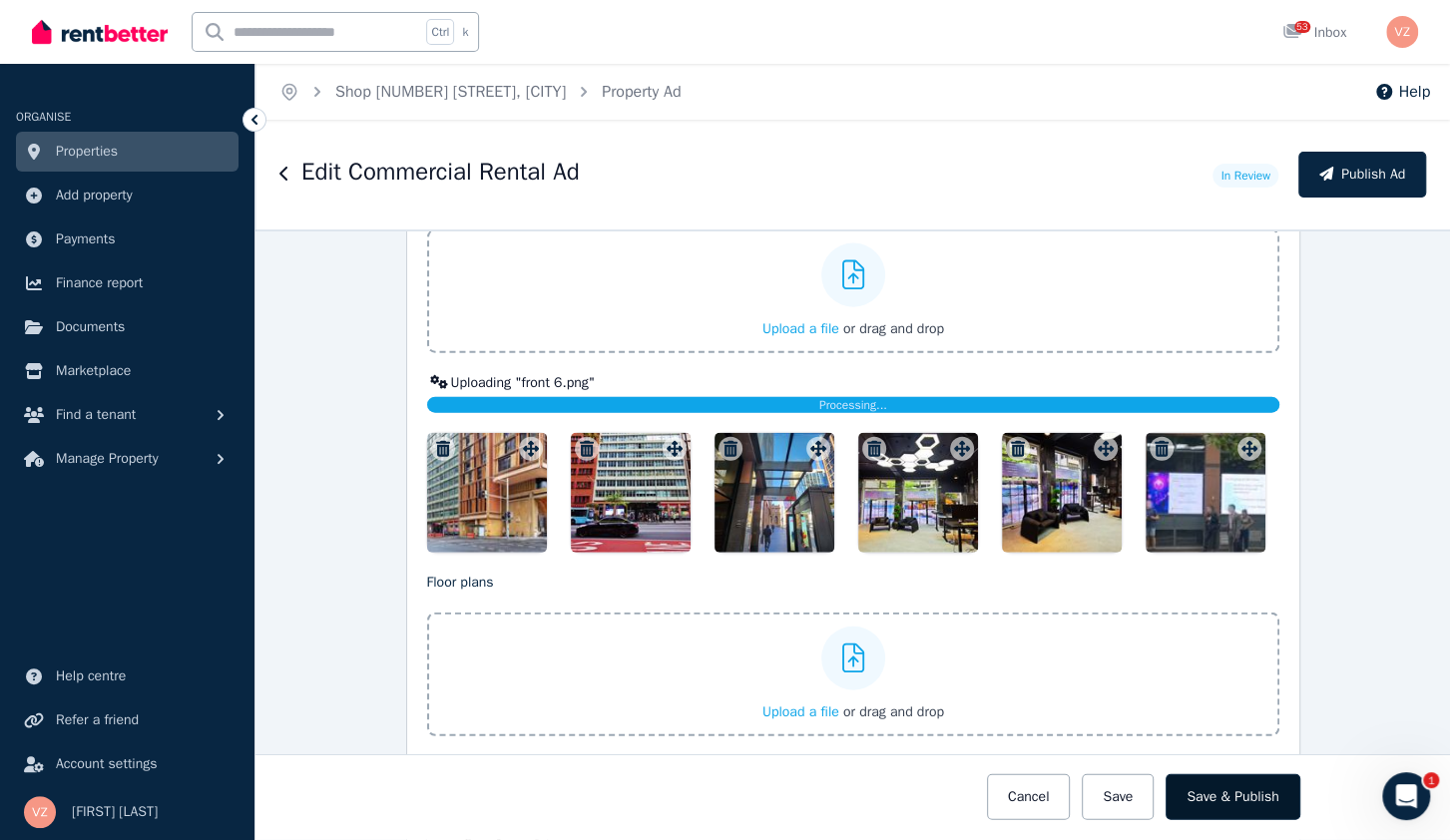 click on "Save & Publish" at bounding box center [1232, 797] 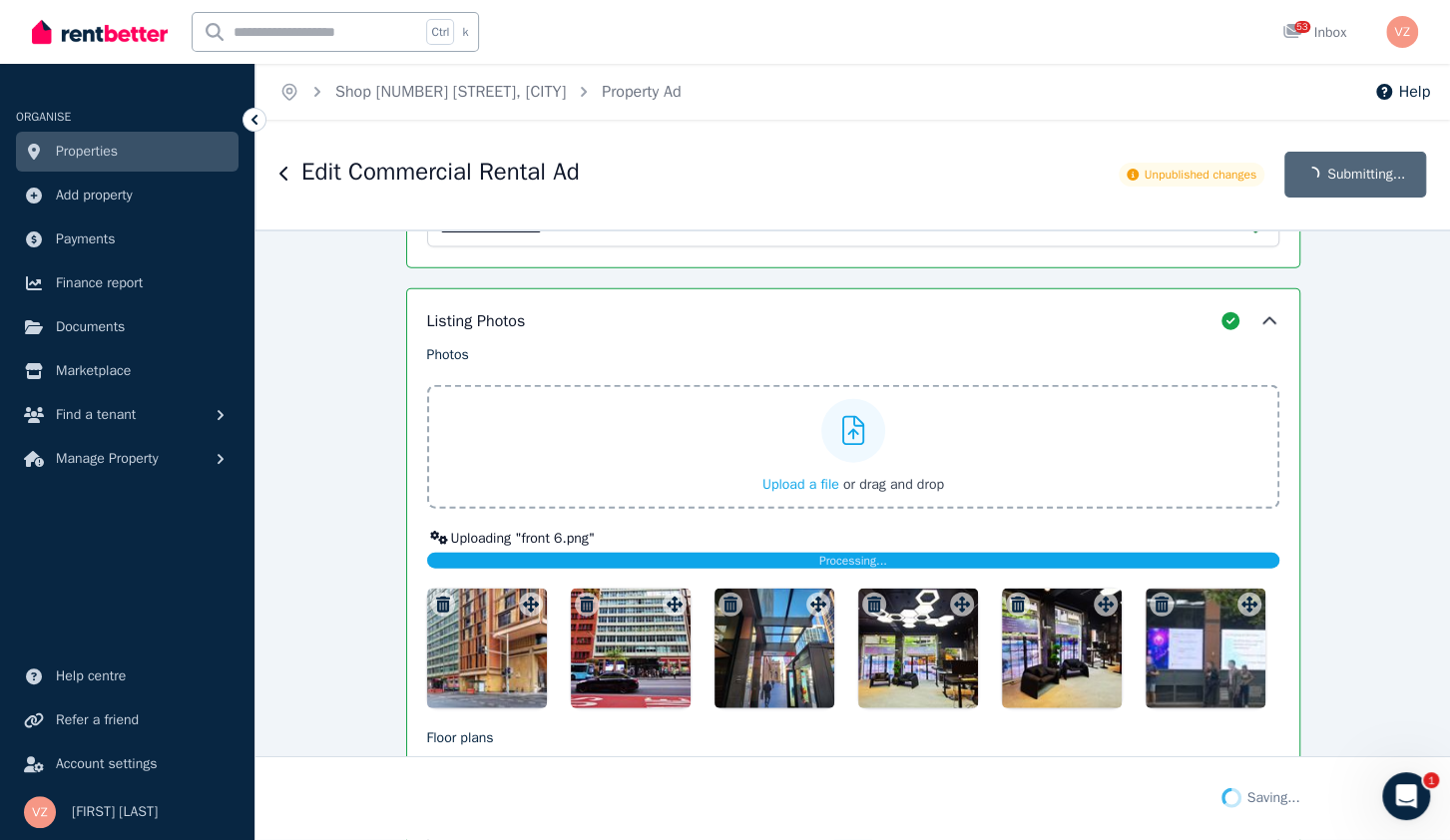 scroll, scrollTop: 2837, scrollLeft: 0, axis: vertical 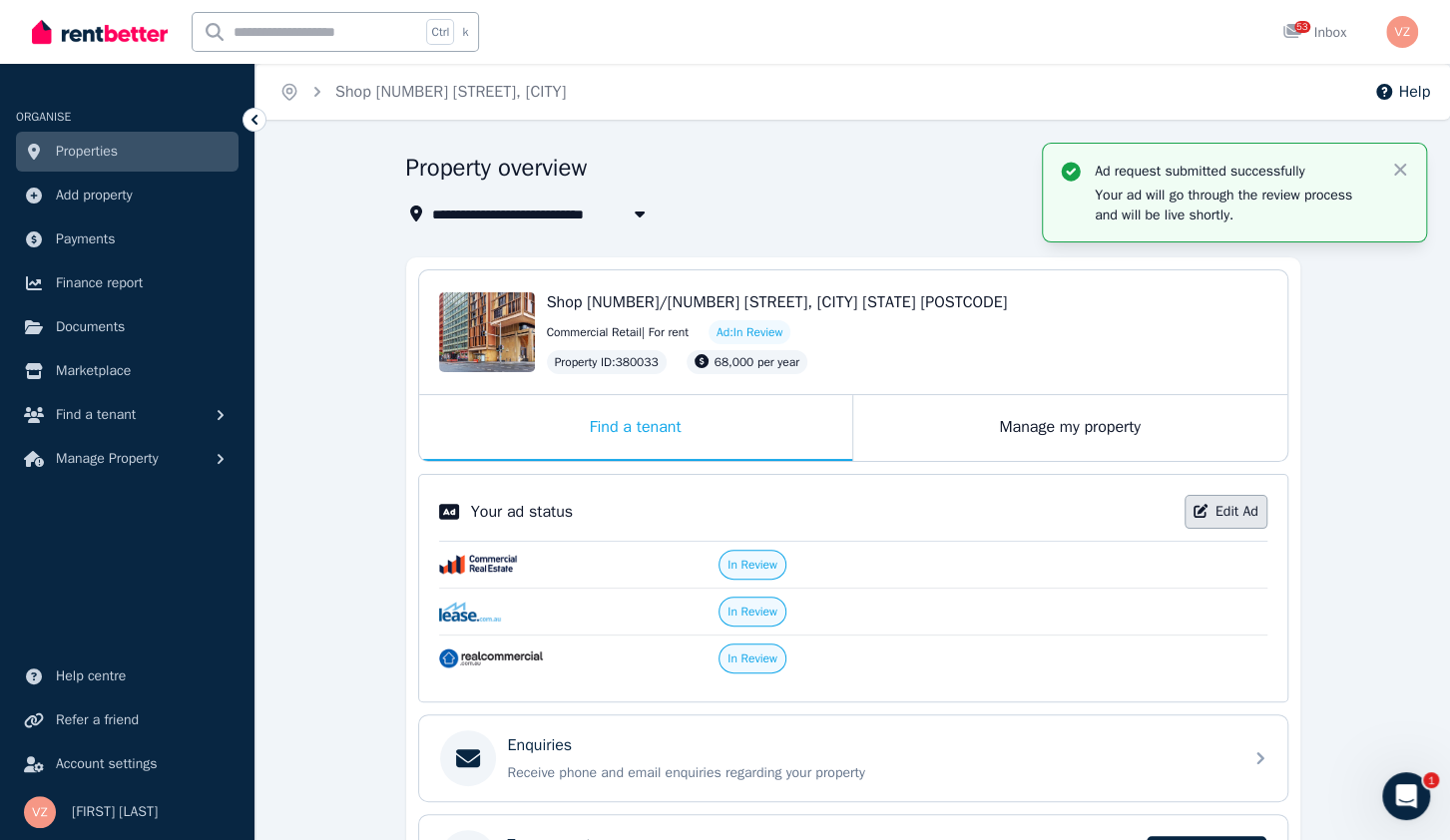 click on "Edit Ad" at bounding box center [1225, 512] 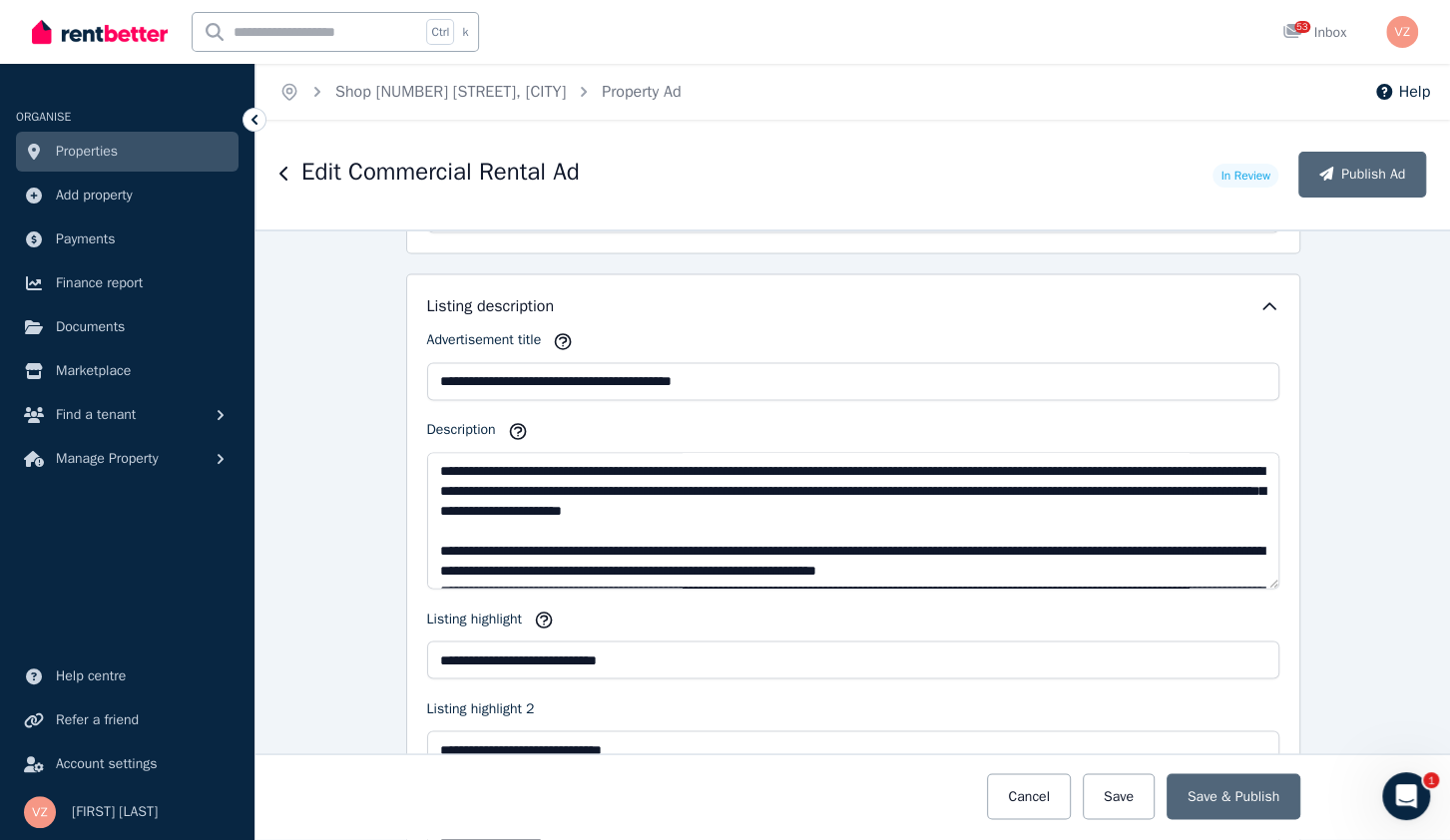scroll, scrollTop: 2682, scrollLeft: 0, axis: vertical 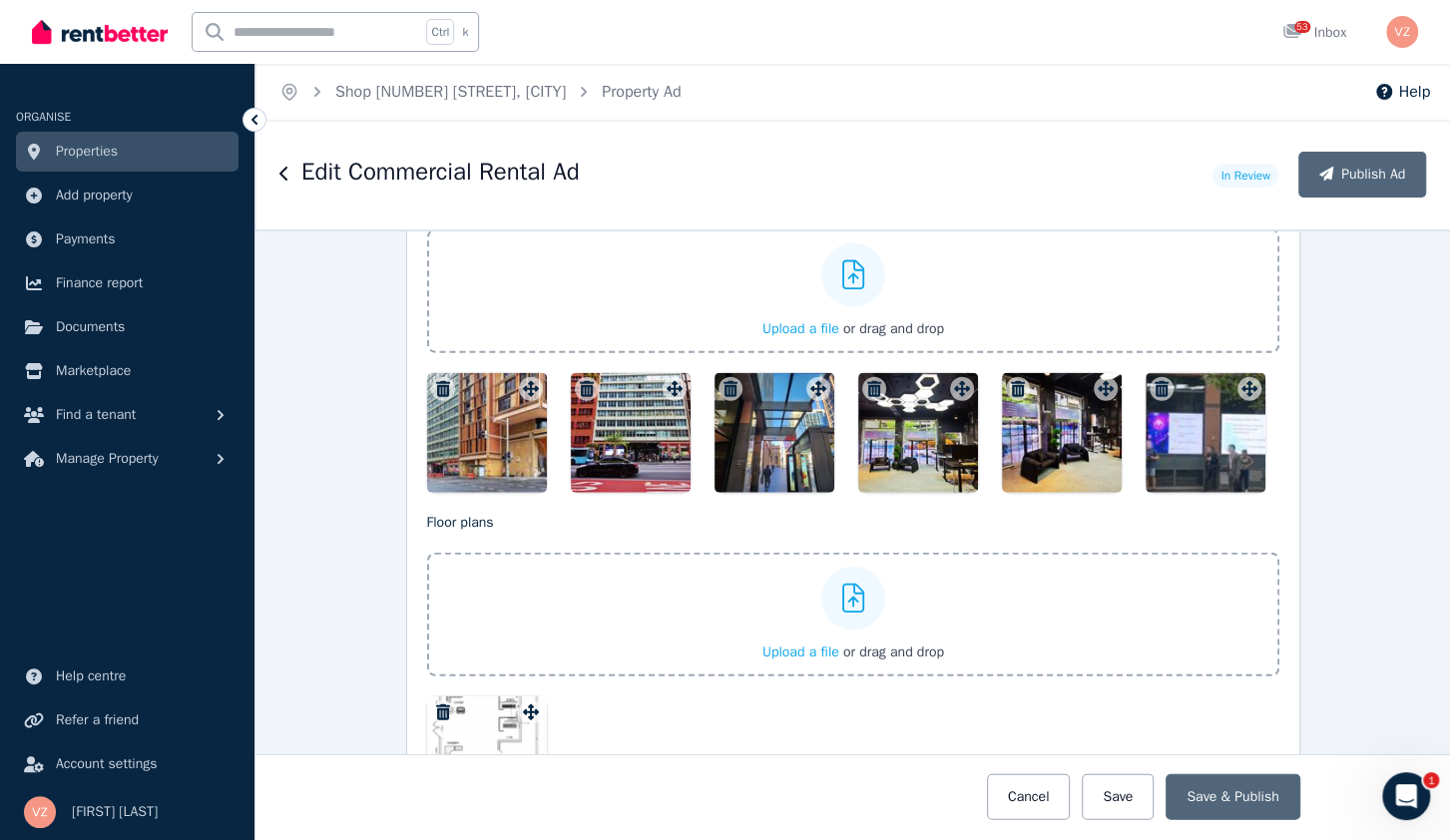 click 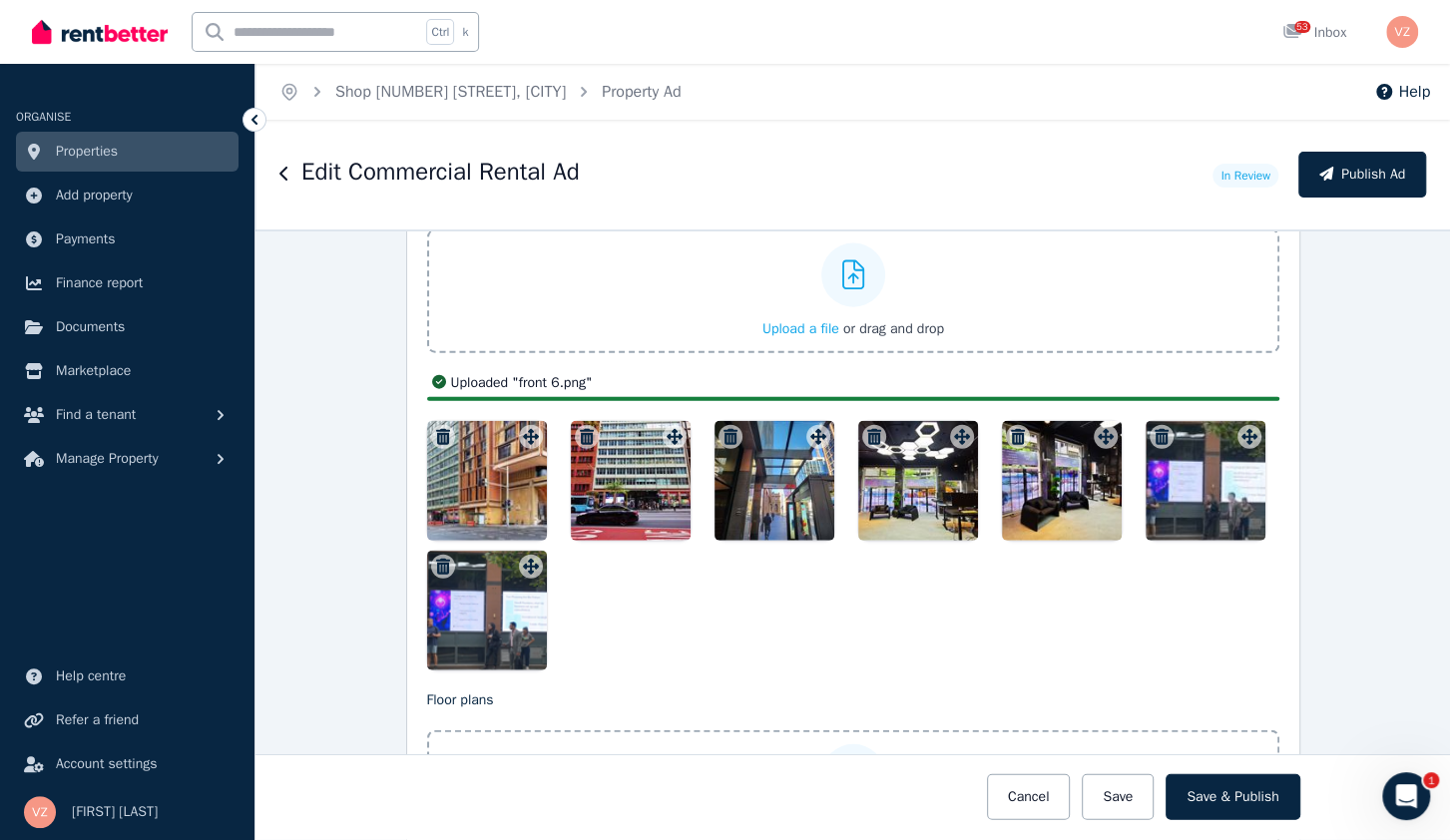 click at bounding box center (487, 611) 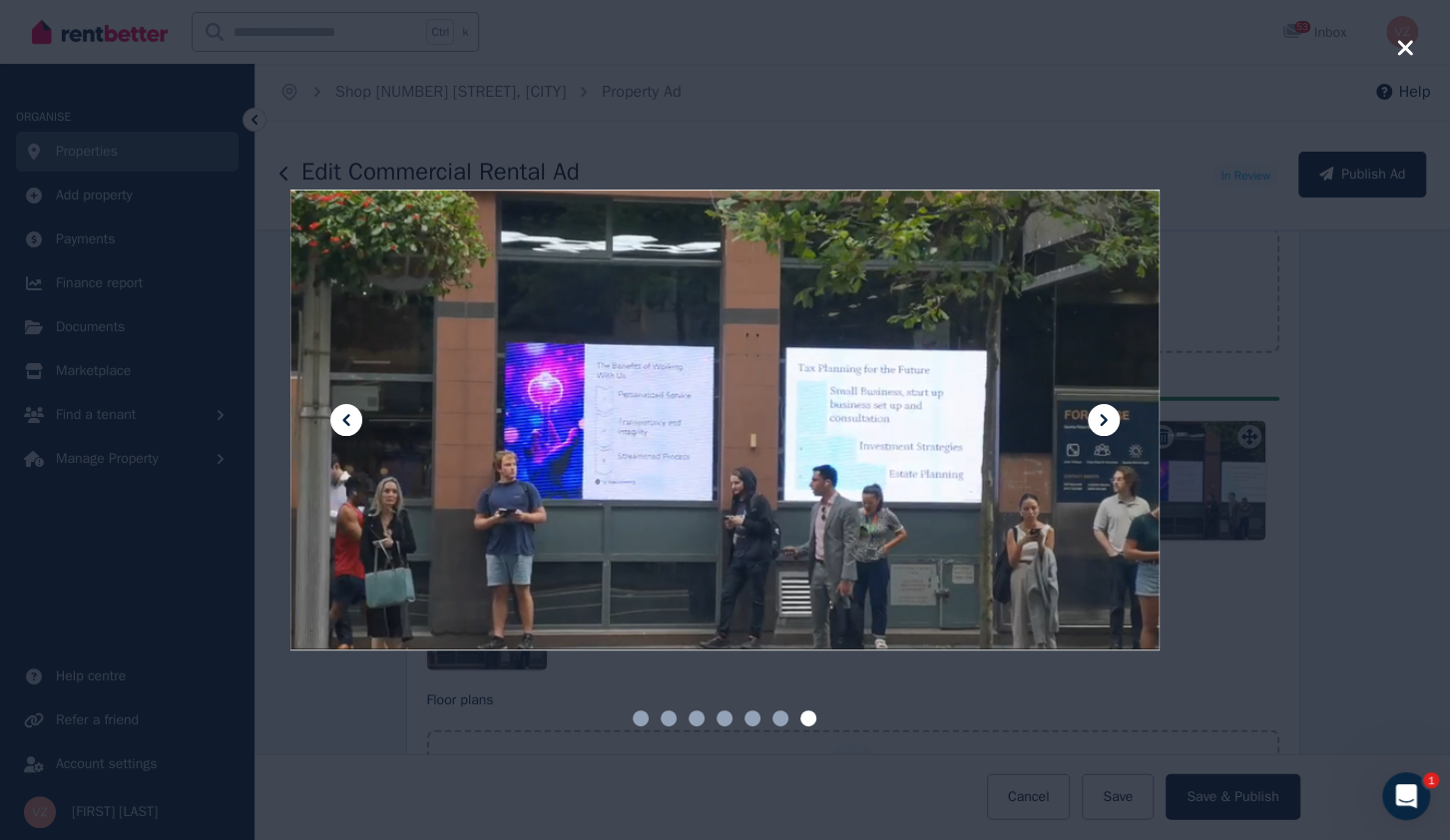 click at bounding box center (725, 420) 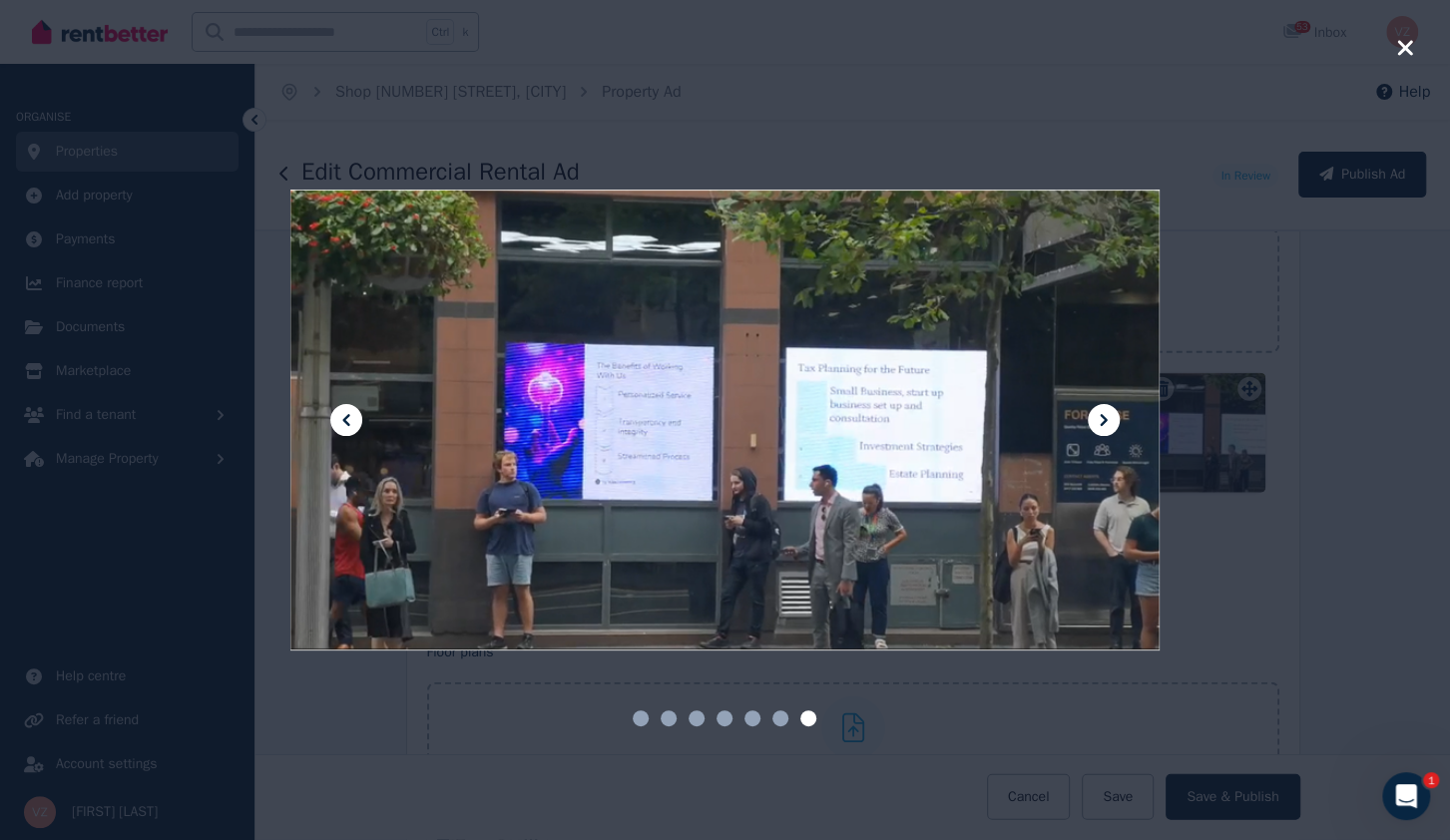 drag, startPoint x: 1400, startPoint y: 48, endPoint x: 1202, endPoint y: 221, distance: 262.9316 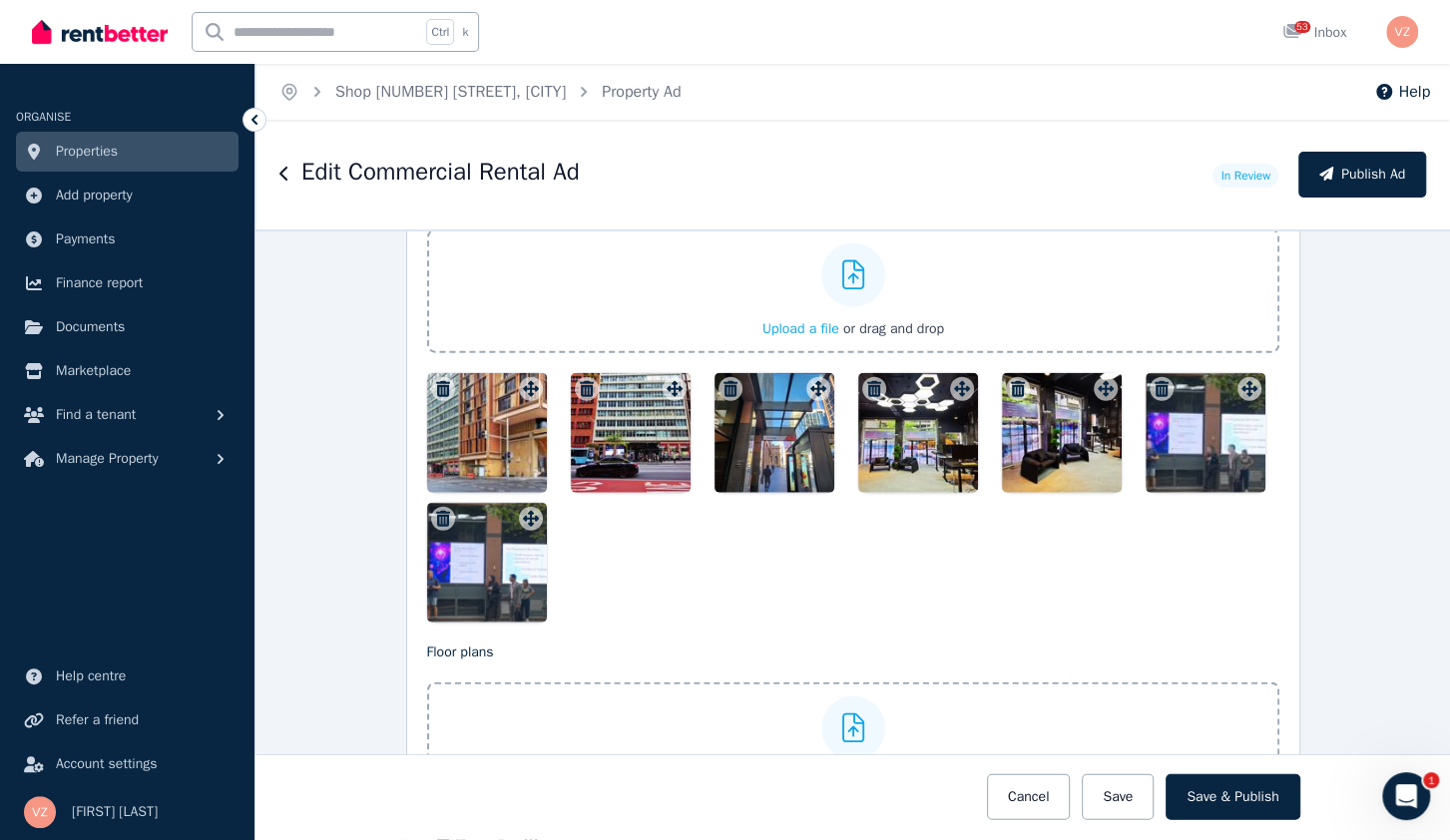 click 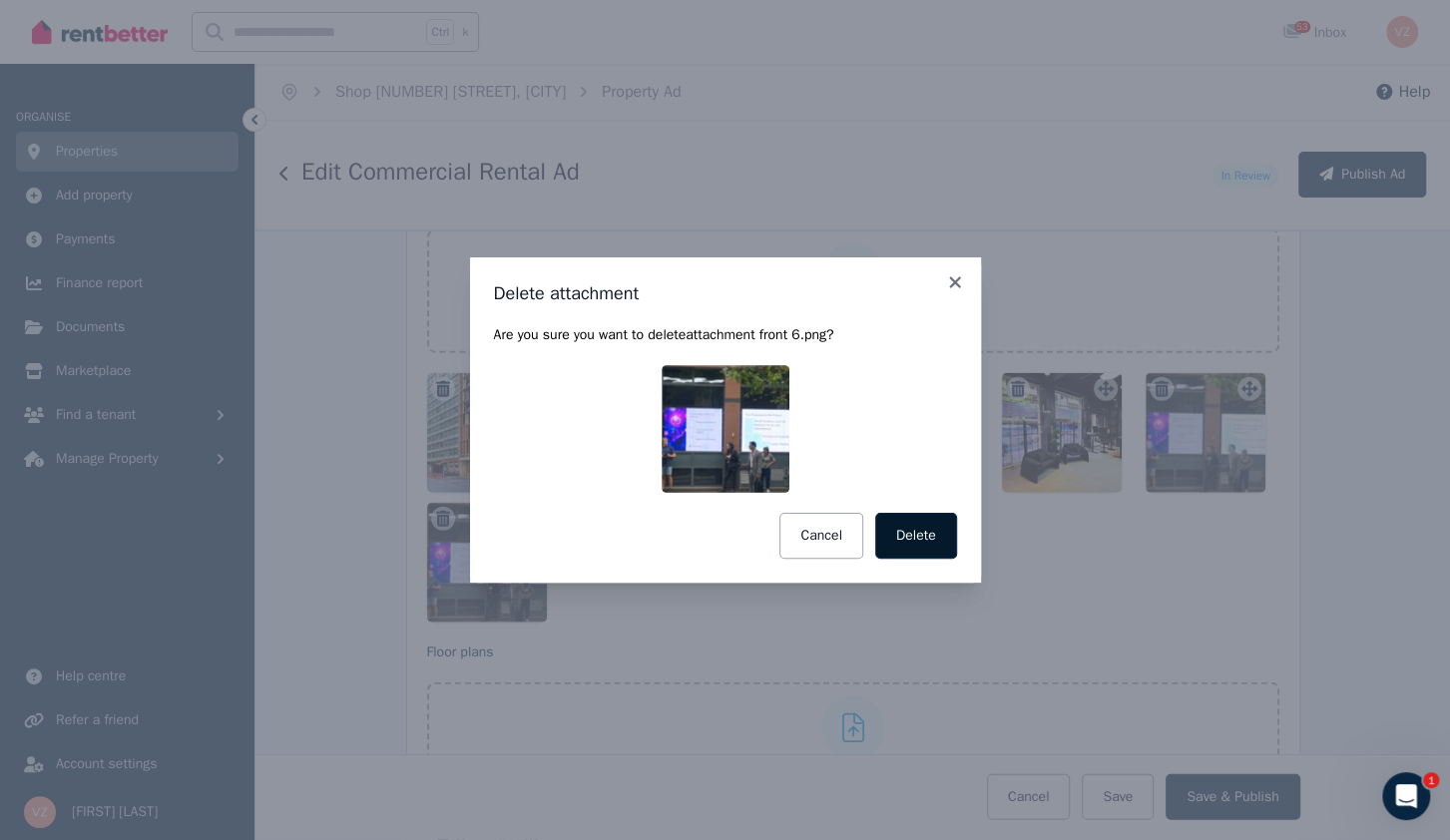 click on "Delete" at bounding box center [916, 536] 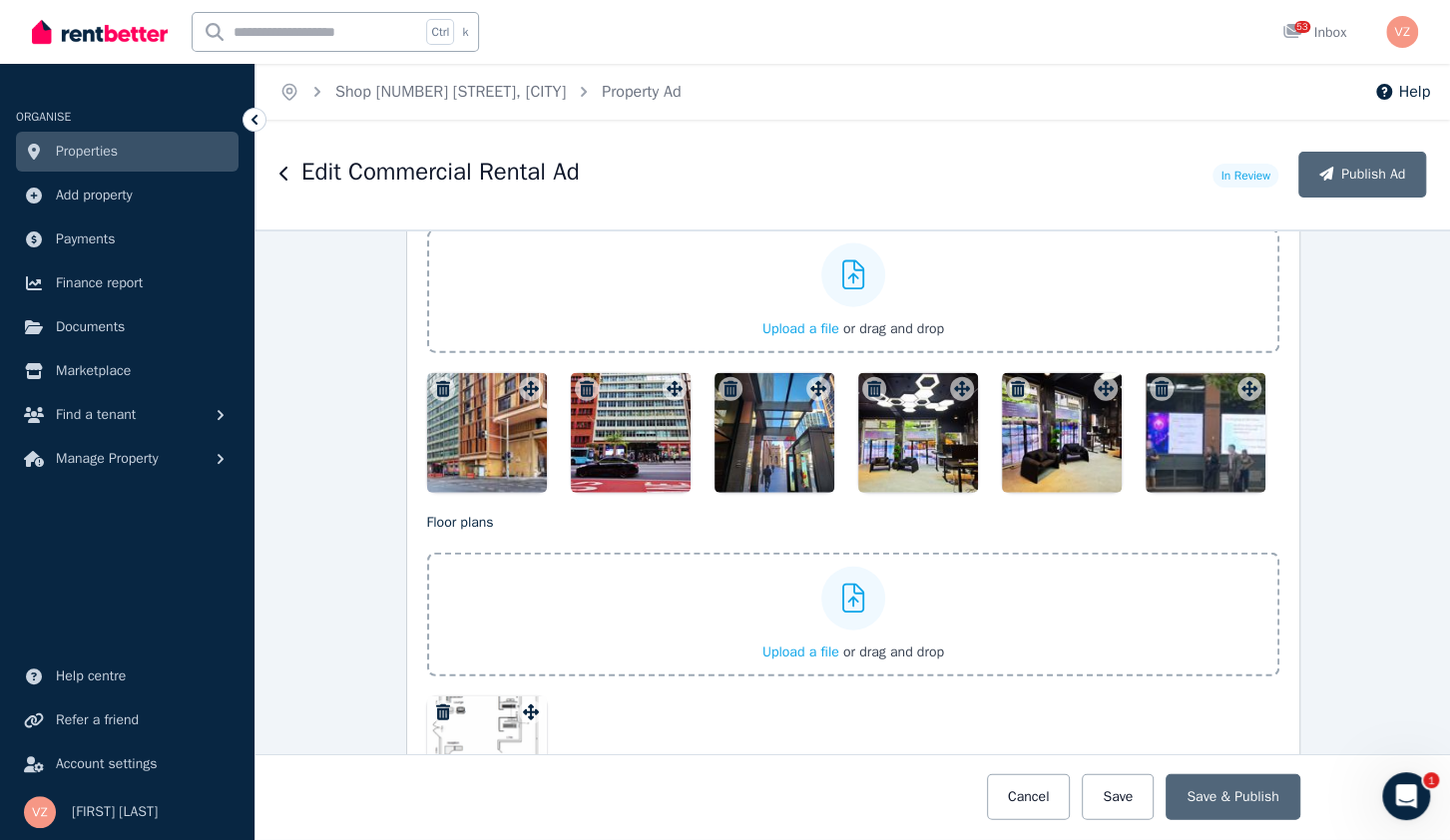 click on "Upload a file" at bounding box center (800, 328) 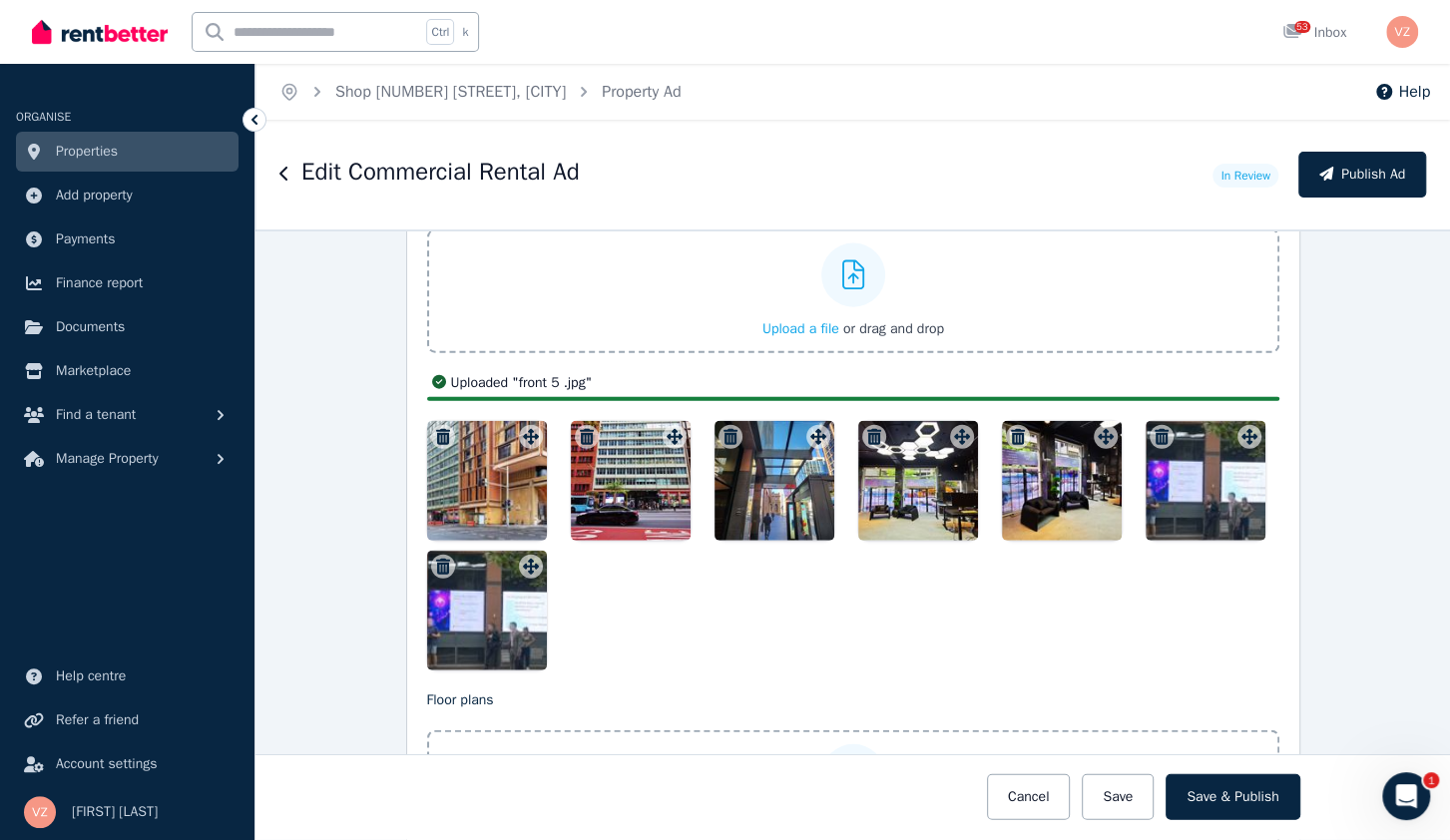 click 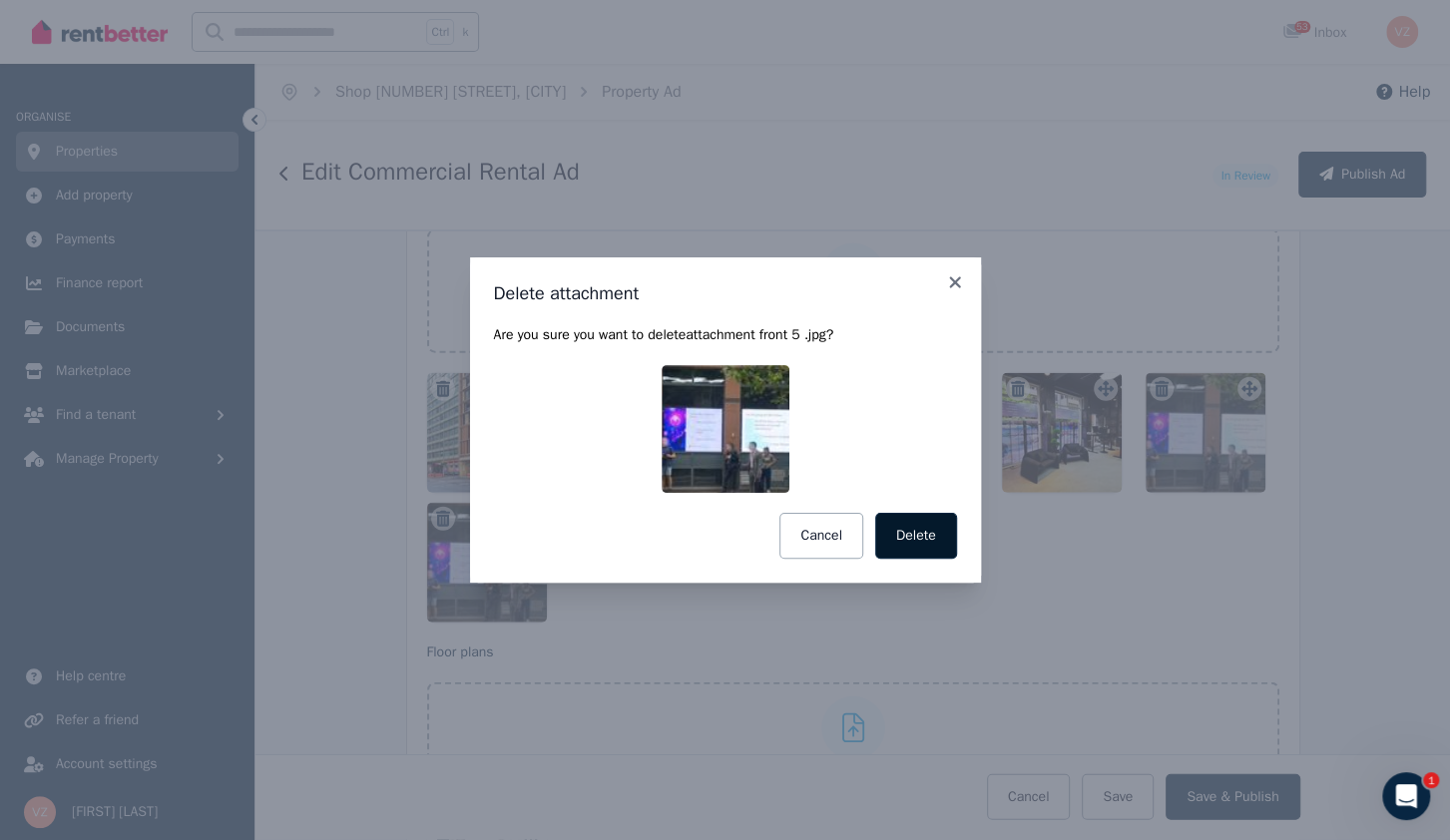 click on "Delete" at bounding box center [916, 536] 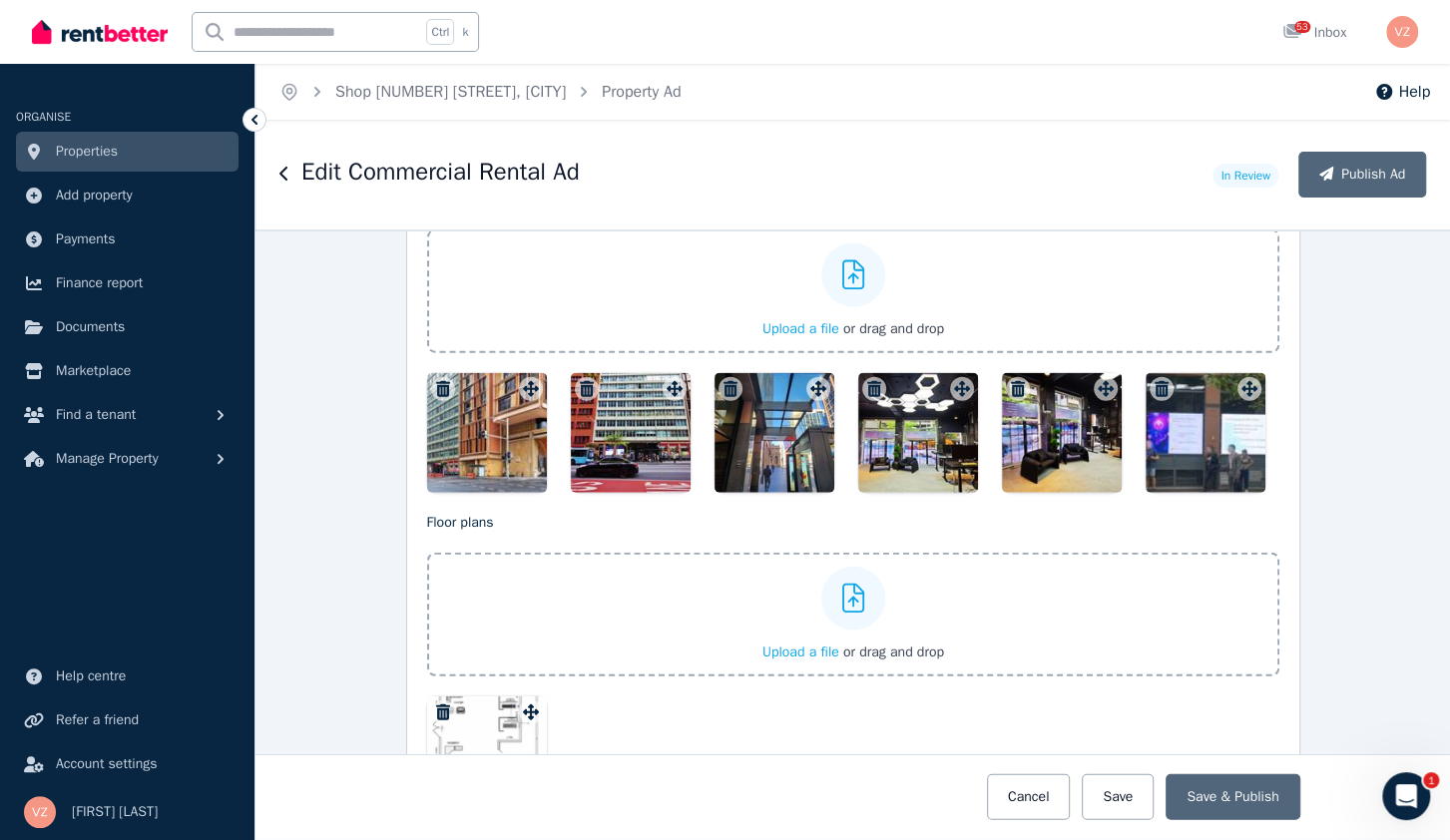 click 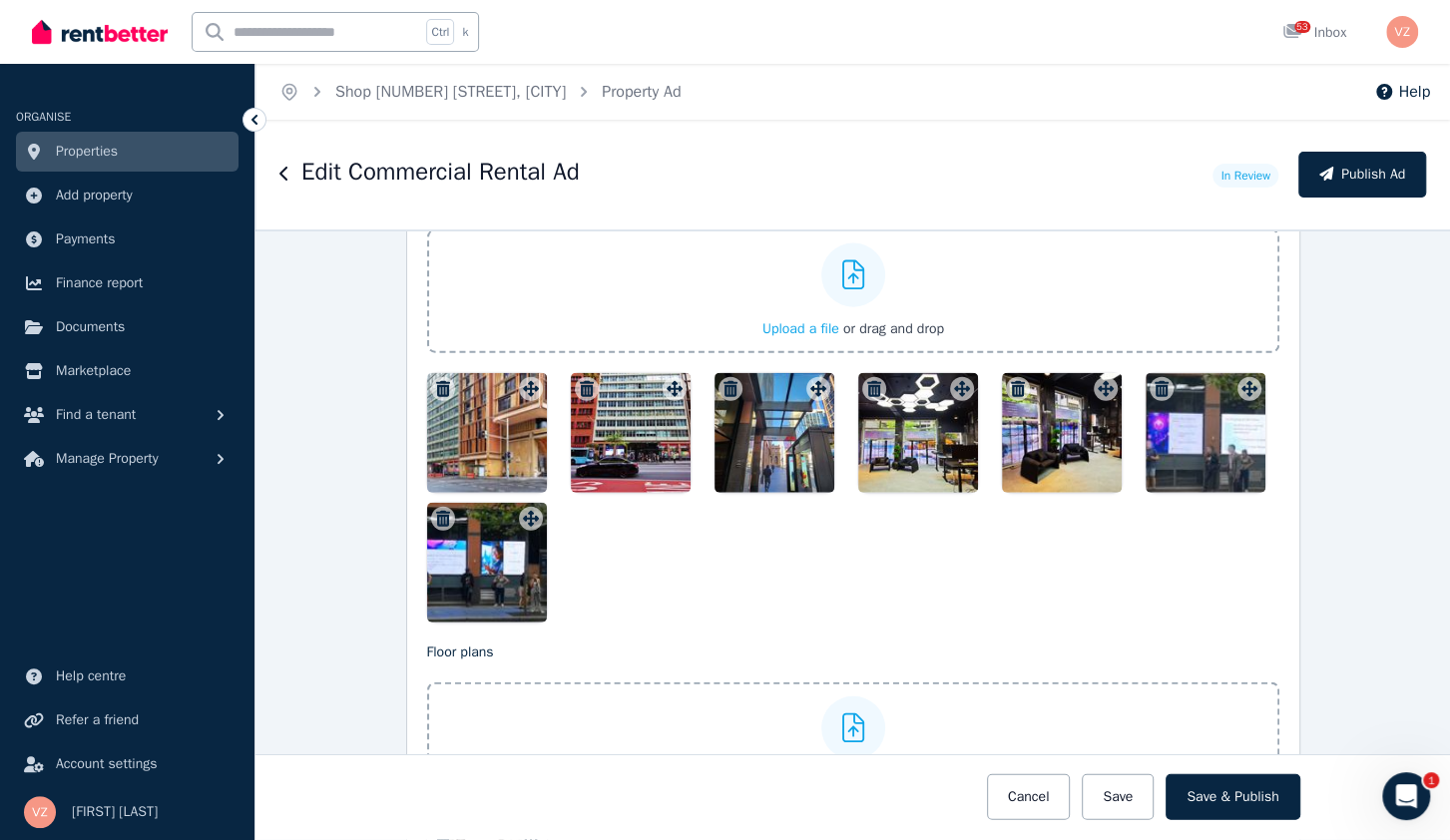 click on "Photos Upload a file   or drag and drop Uploaded   " front 6.png " Uploaded   " front 5  .jpg " Uploaded   " front 6  .jpg "
To pick up a draggable item, press the space bar.
While dragging, use the arrow keys to move the item.
Press space again to drop the item in its new position, or press escape to cancel.
Floor plans Upload a file   or drag and drop
To pick up a draggable item, press the space bar.
While dragging, use the arrow keys to move the item.
Press space again to drop the item in its new position, or press escape to cancel." at bounding box center [853, 568] 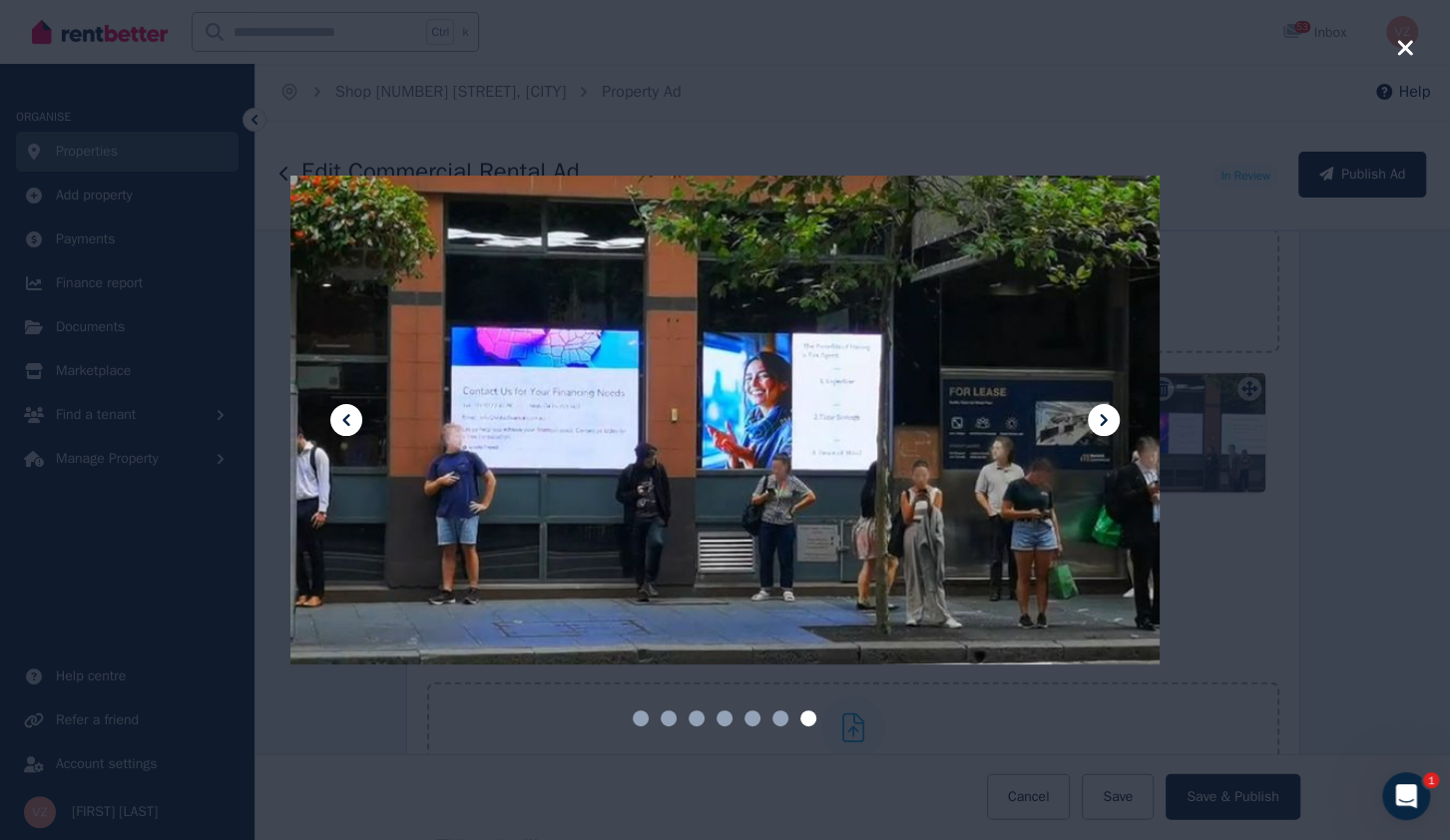 click 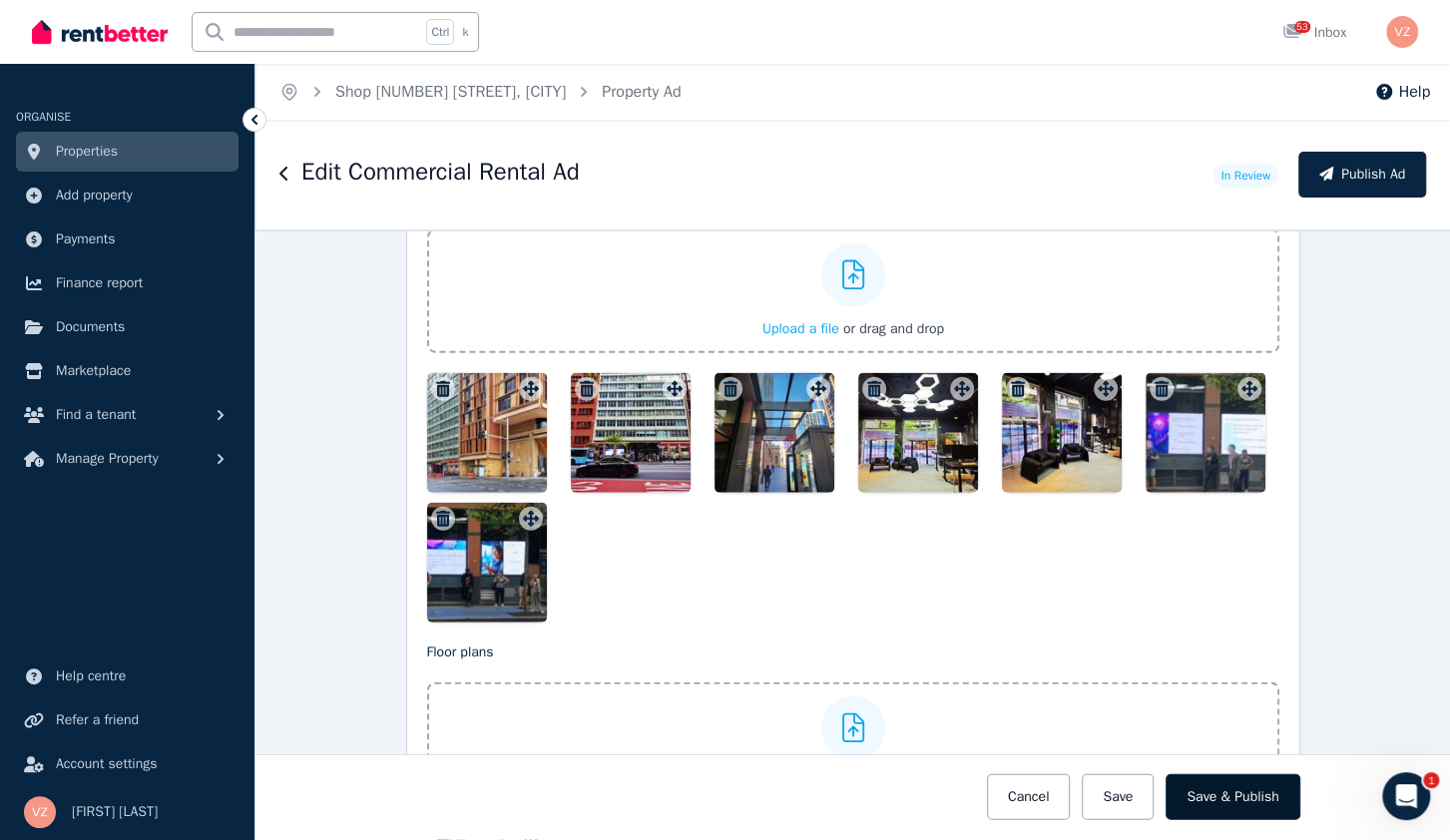 click on "Save & Publish" at bounding box center (1232, 797) 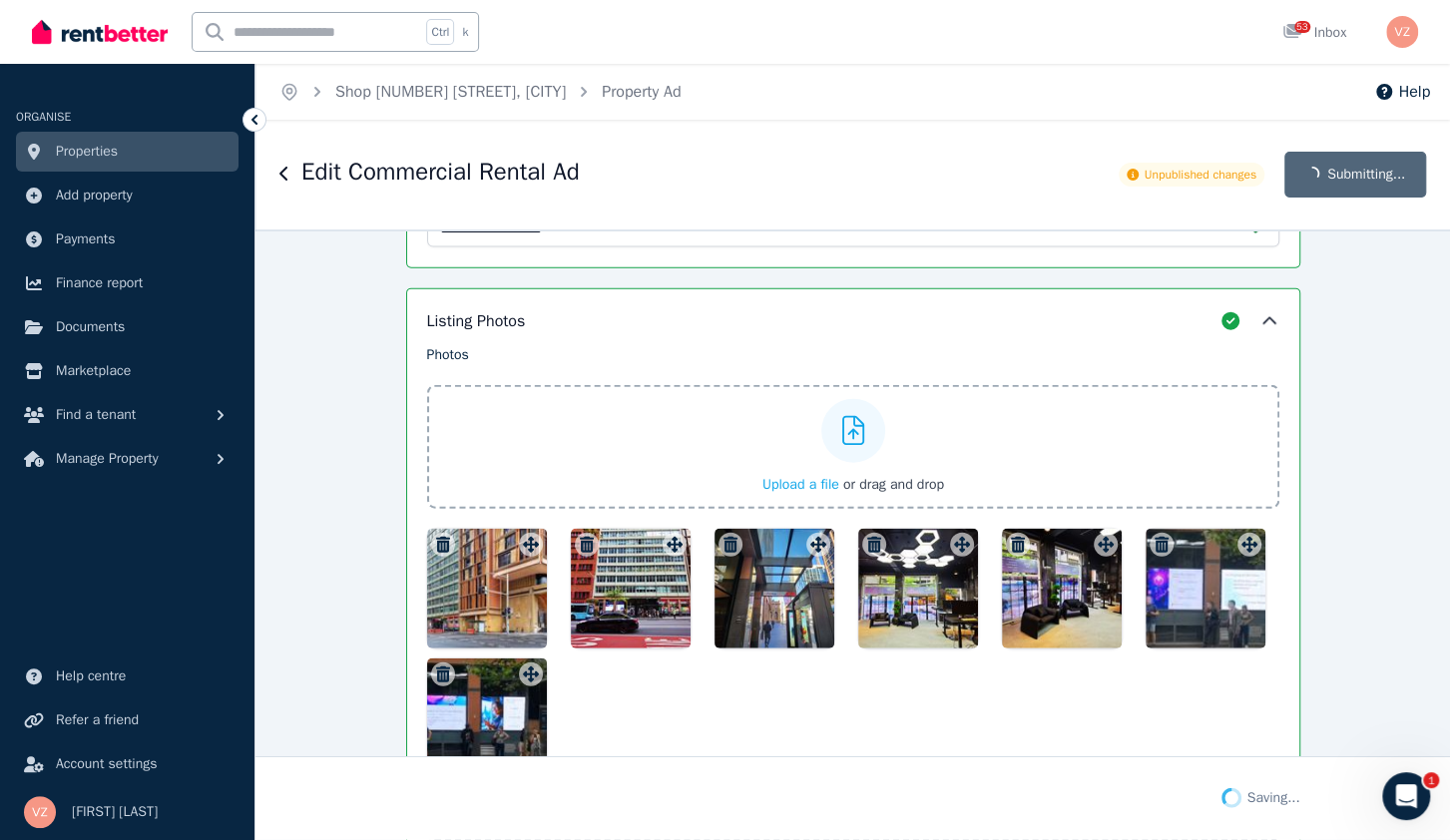 scroll, scrollTop: 2837, scrollLeft: 0, axis: vertical 